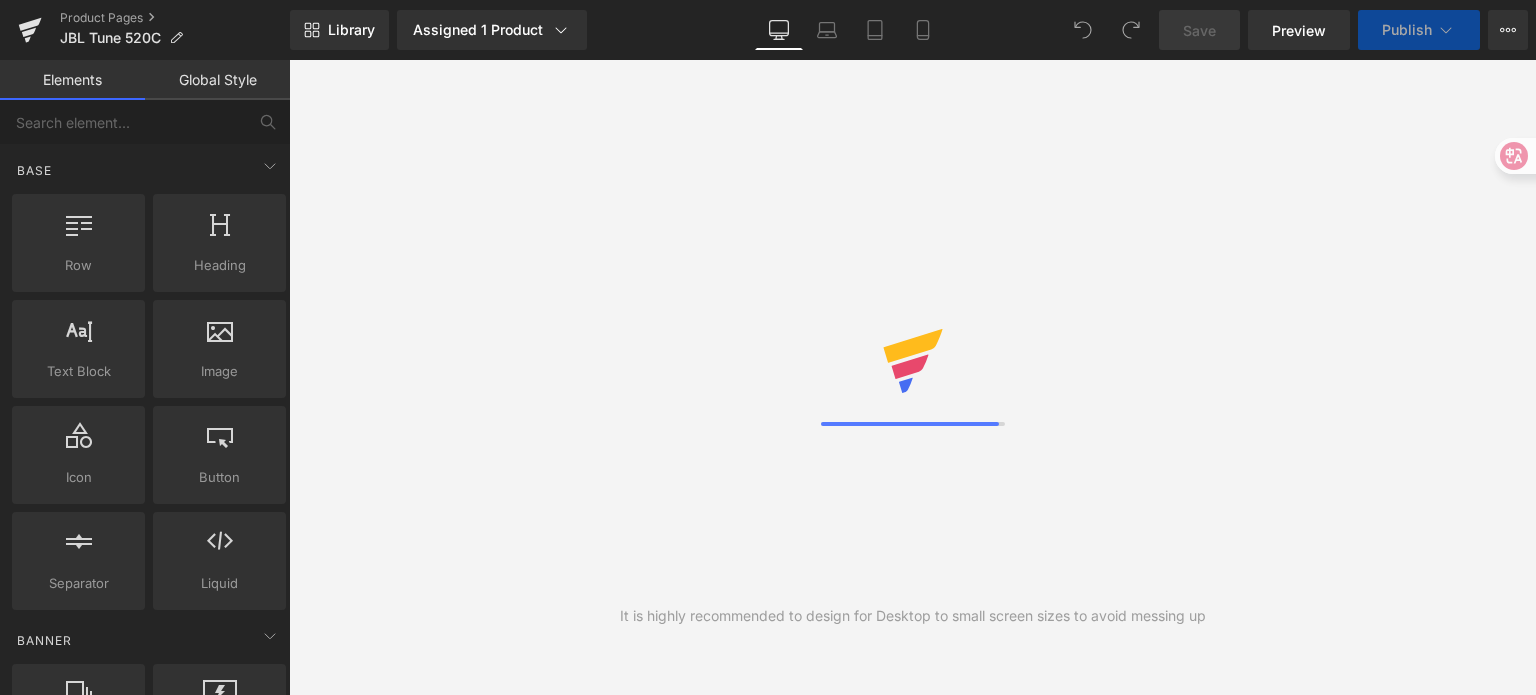 scroll, scrollTop: 0, scrollLeft: 0, axis: both 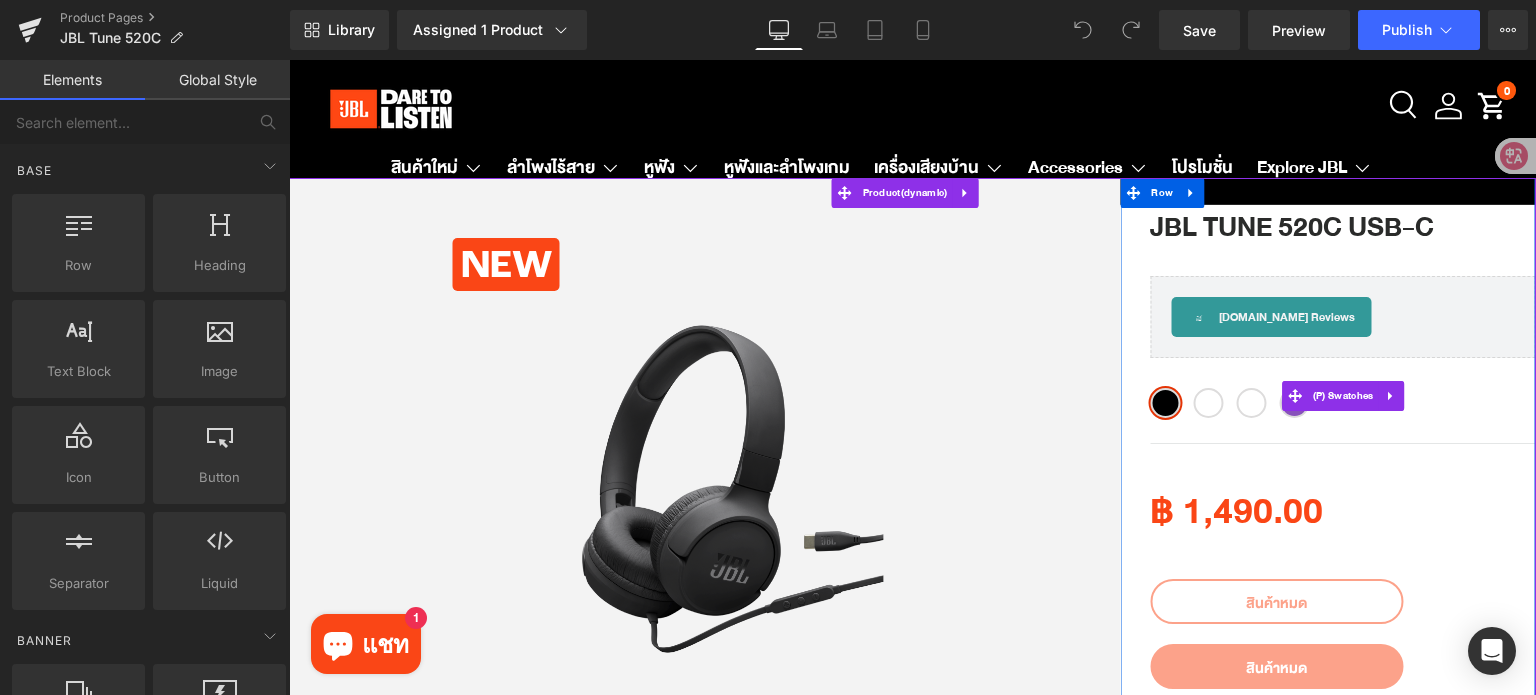 click on "Navy" at bounding box center [1251, 403] 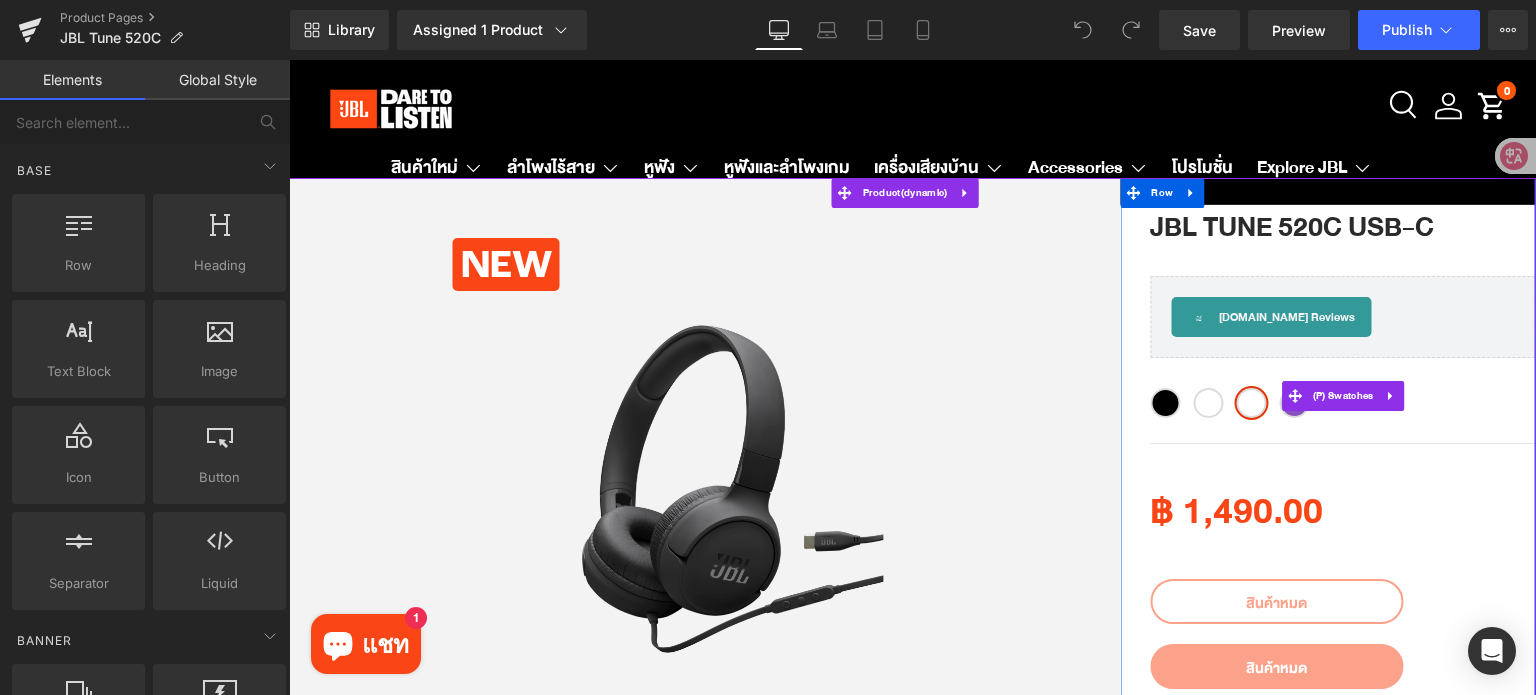 click on "White" at bounding box center (1208, 403) 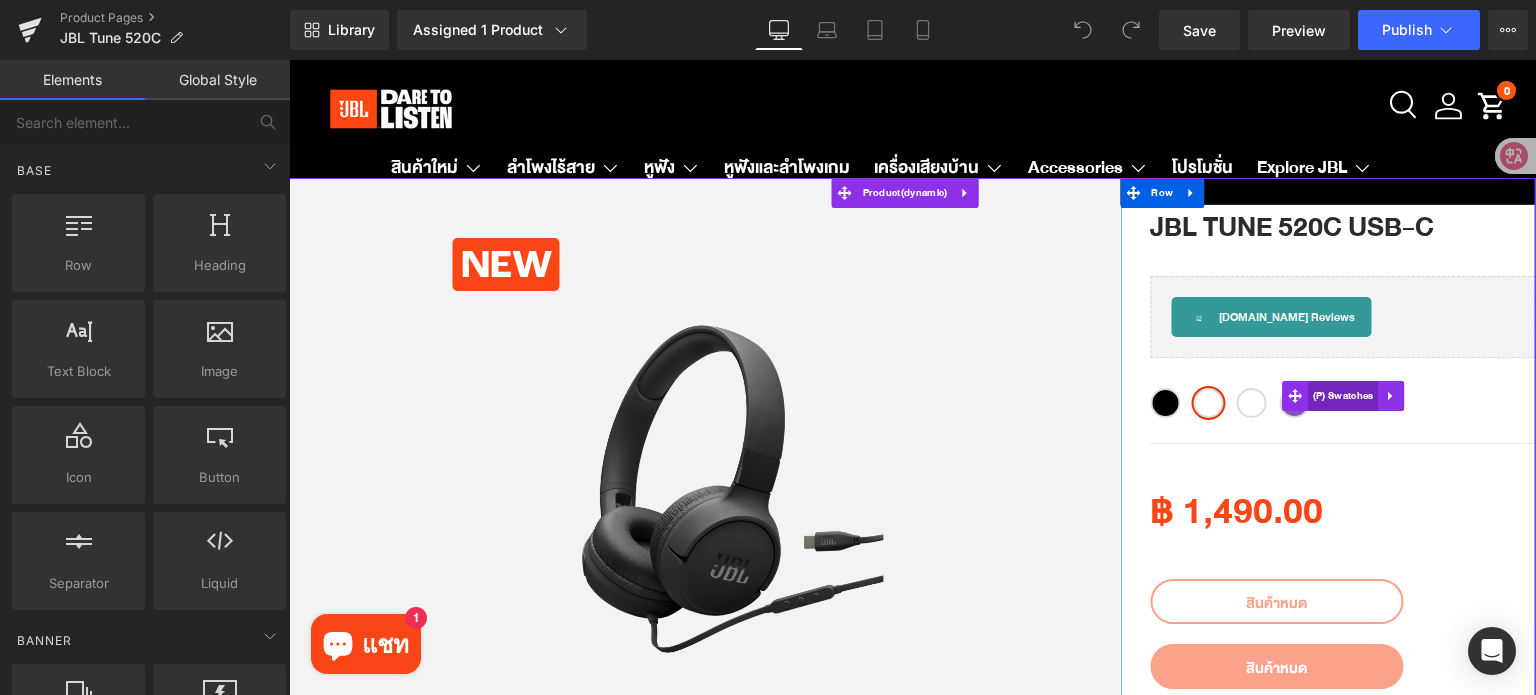 click on "(P) Swatches" at bounding box center (1343, 396) 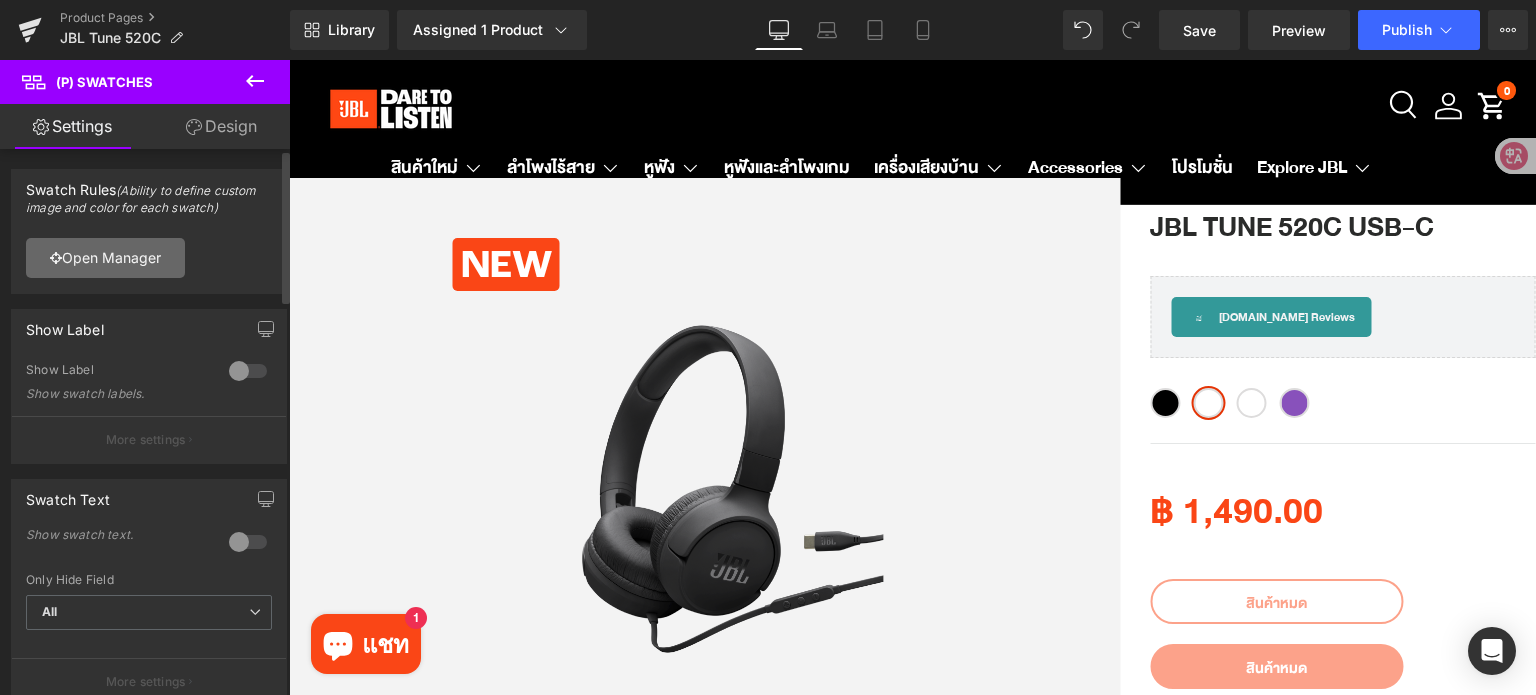 click on "Open Manager" at bounding box center [105, 258] 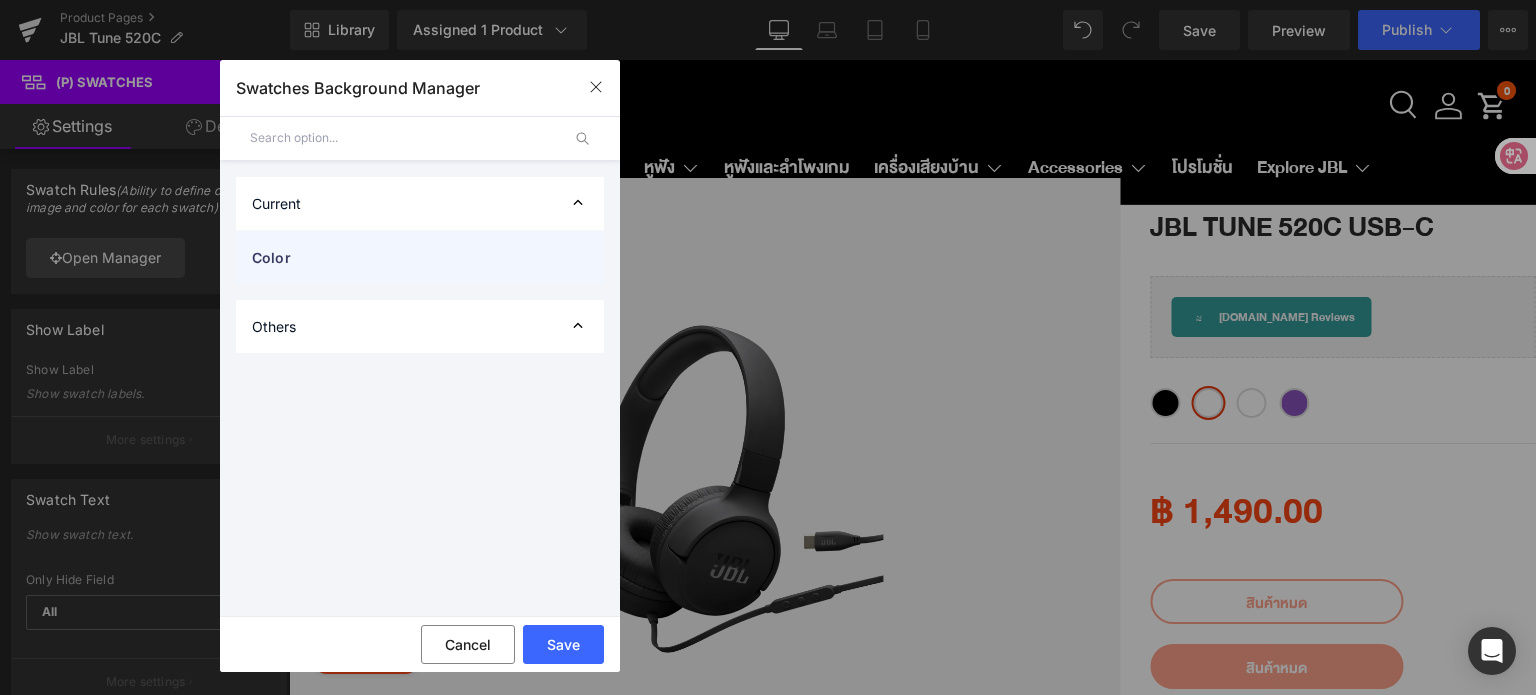 click on "Color" at bounding box center [400, 257] 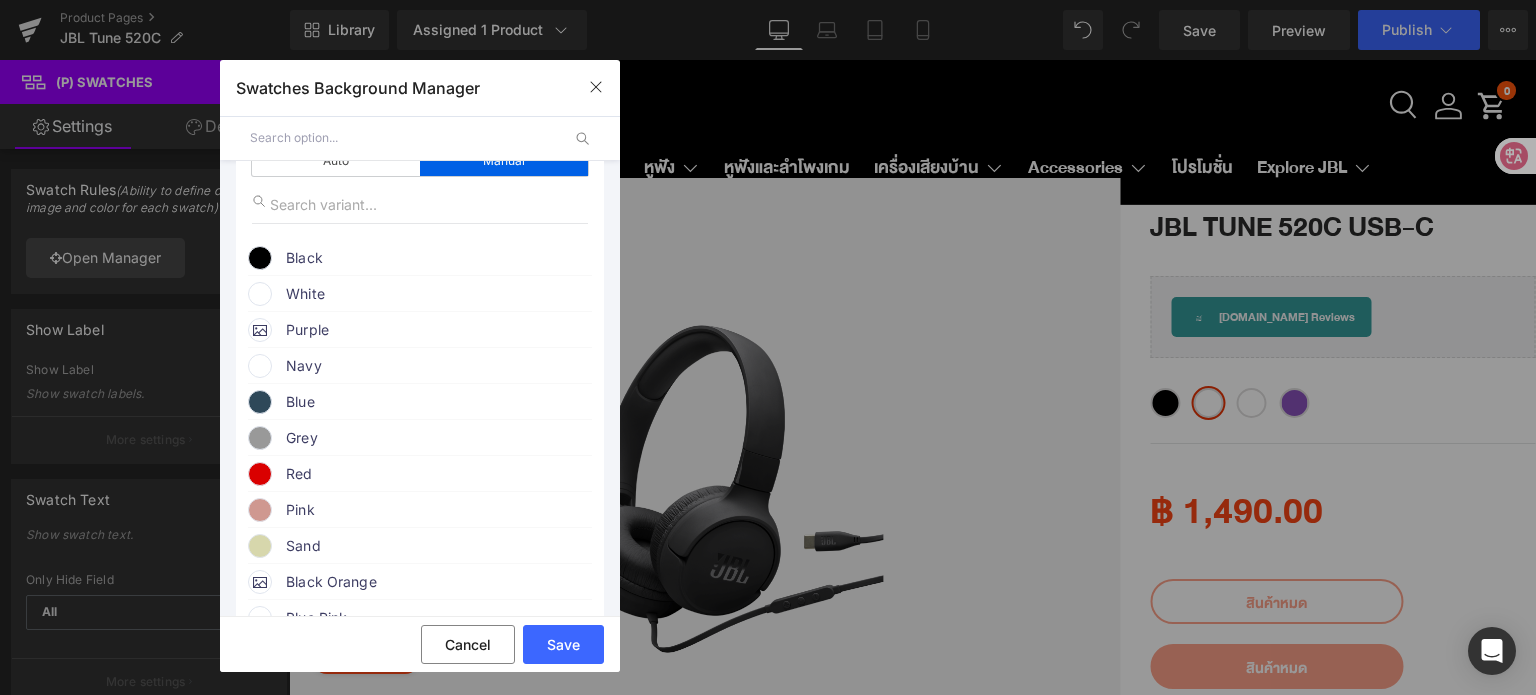 scroll, scrollTop: 200, scrollLeft: 0, axis: vertical 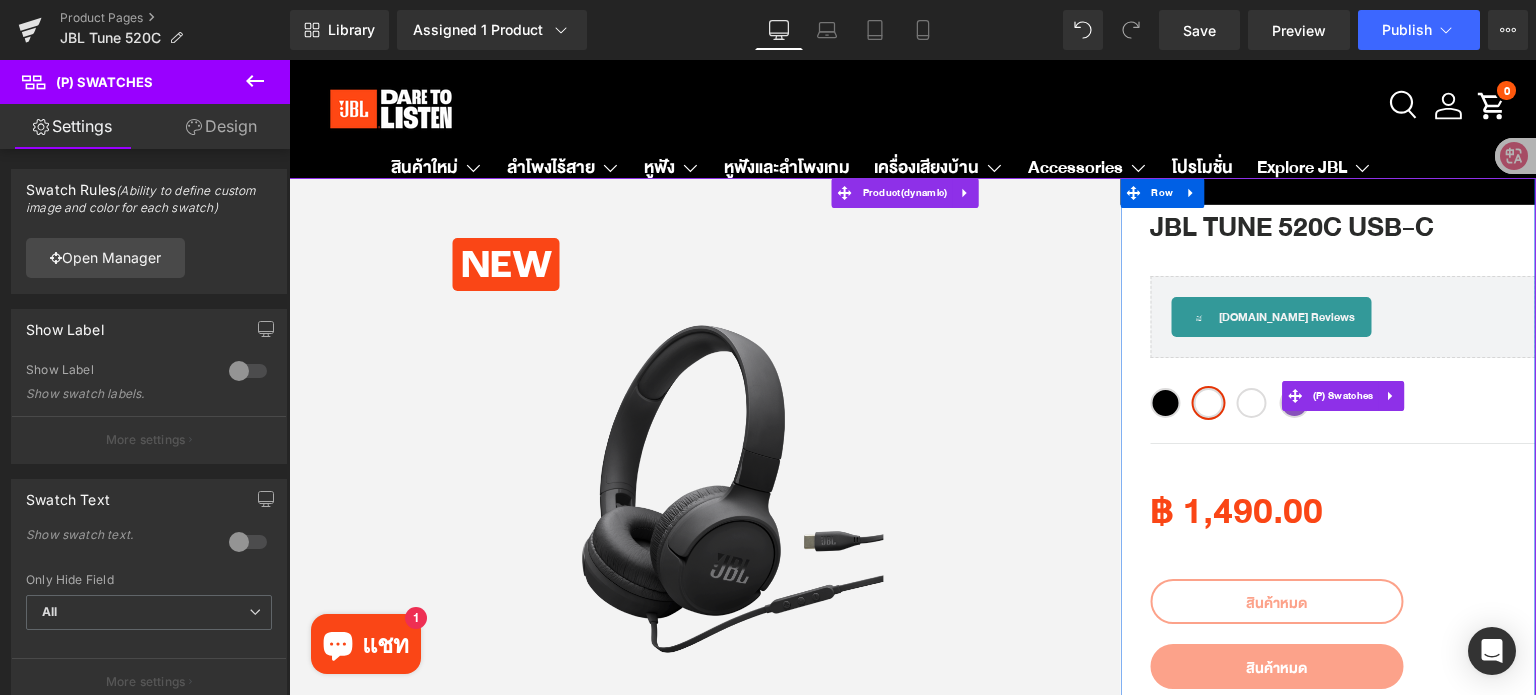 click on "Navy" at bounding box center (1251, 403) 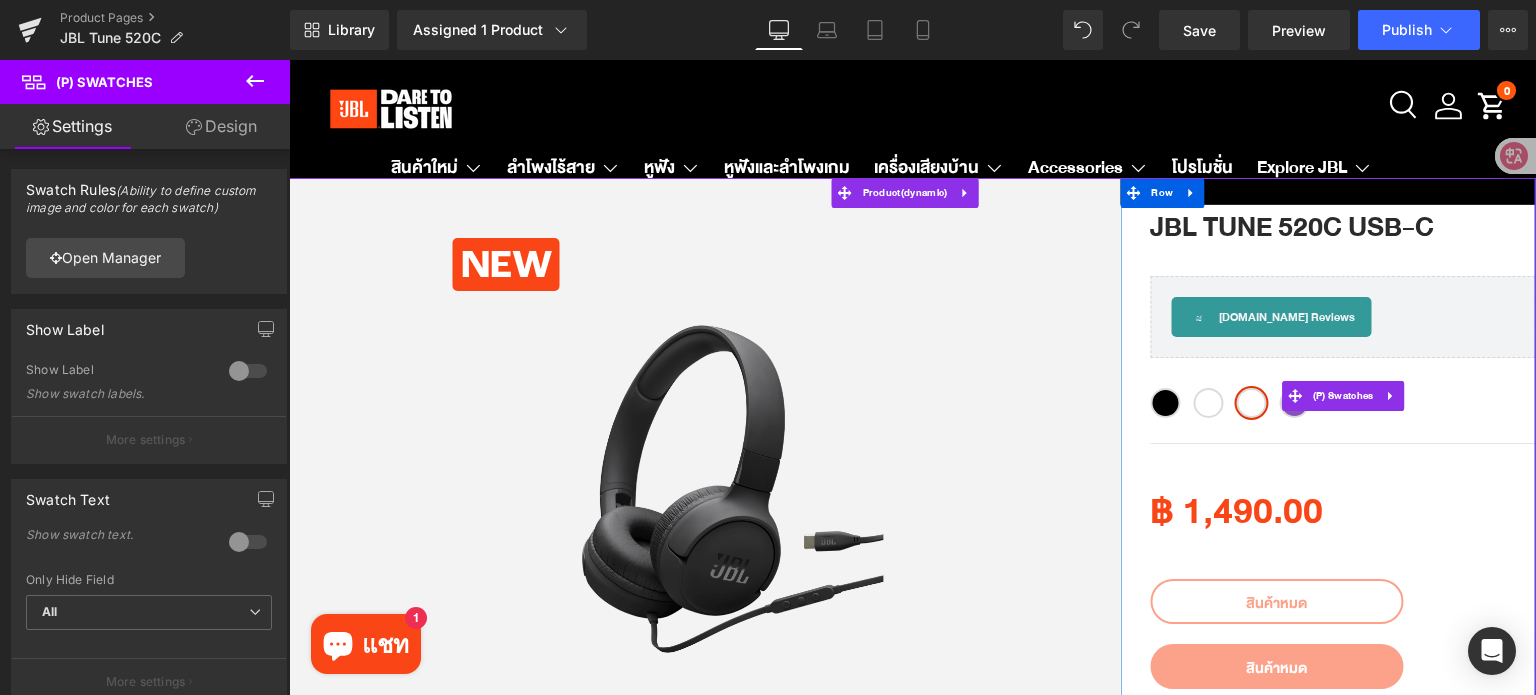 click on "White" at bounding box center [1208, 403] 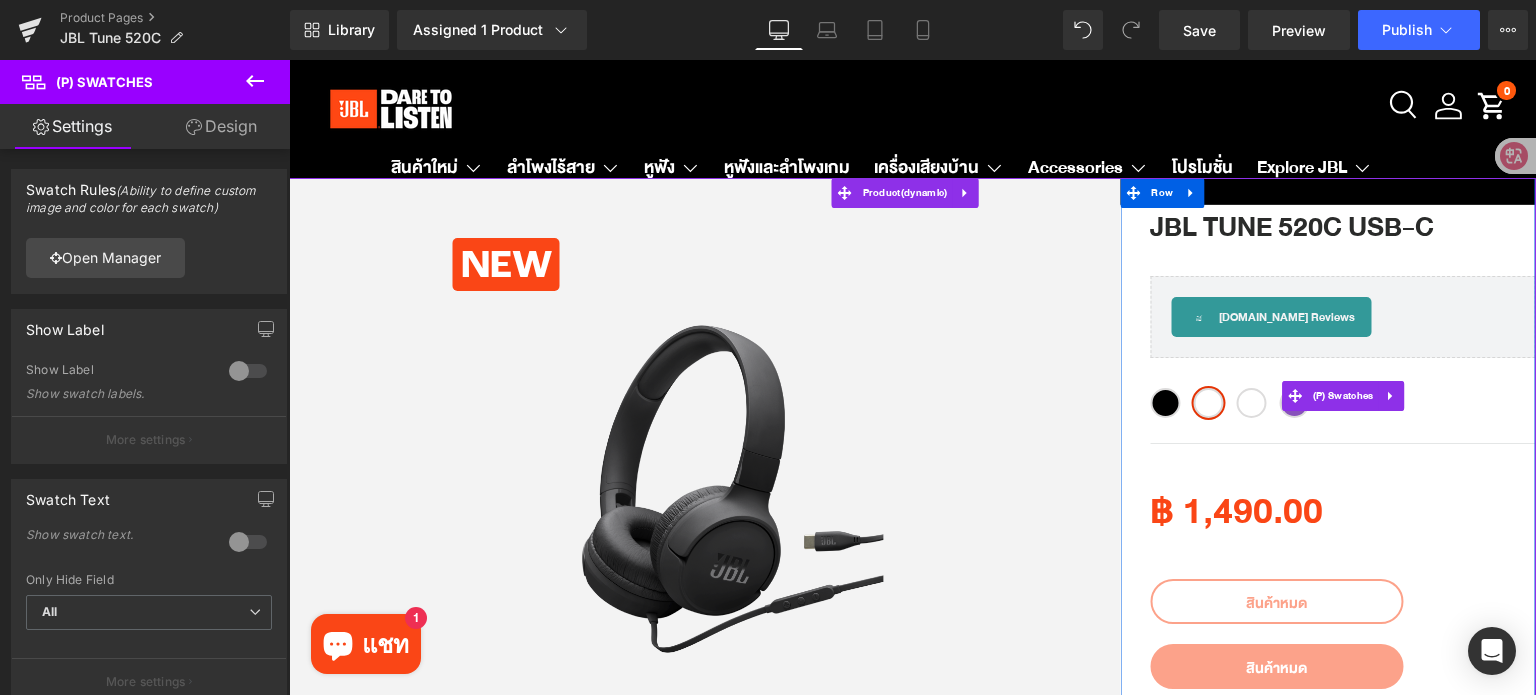 click on "Navy" at bounding box center (1251, 403) 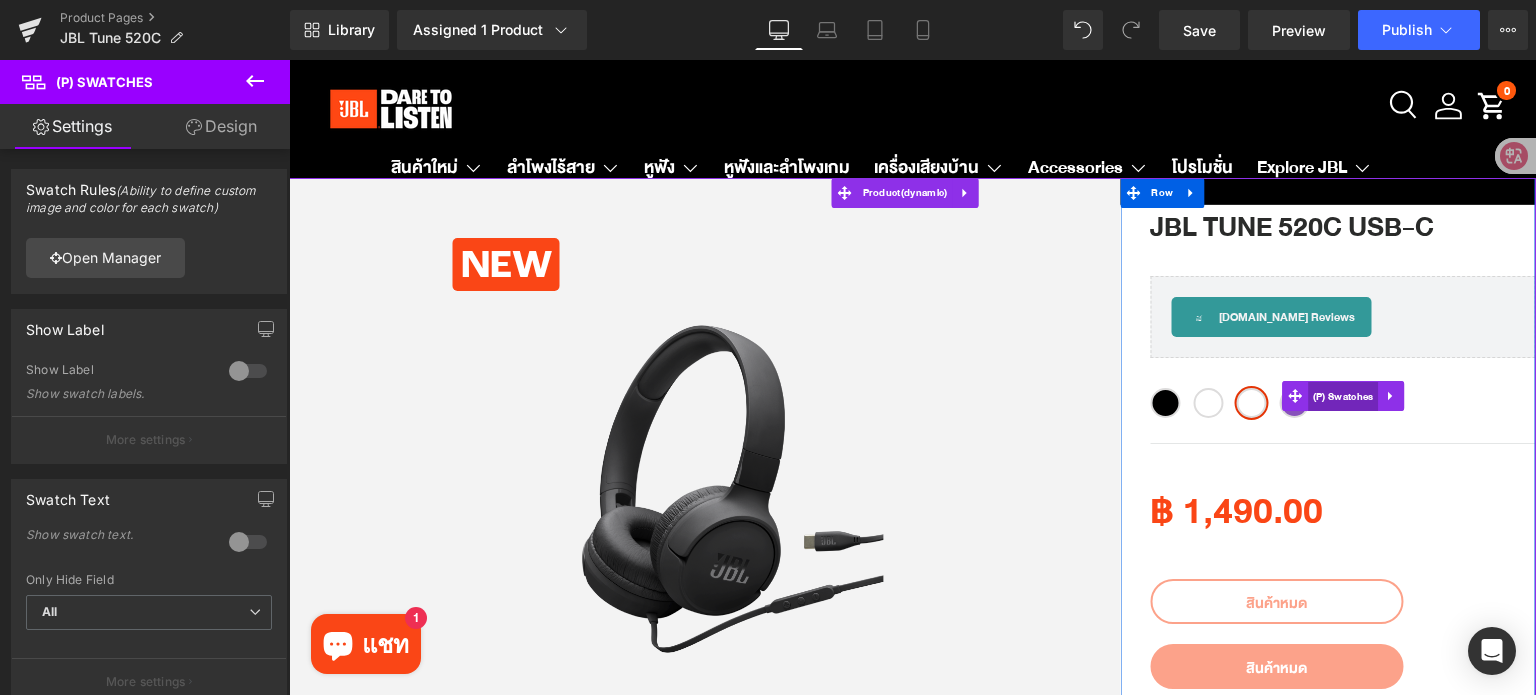 click on "(P) Swatches" at bounding box center (1343, 397) 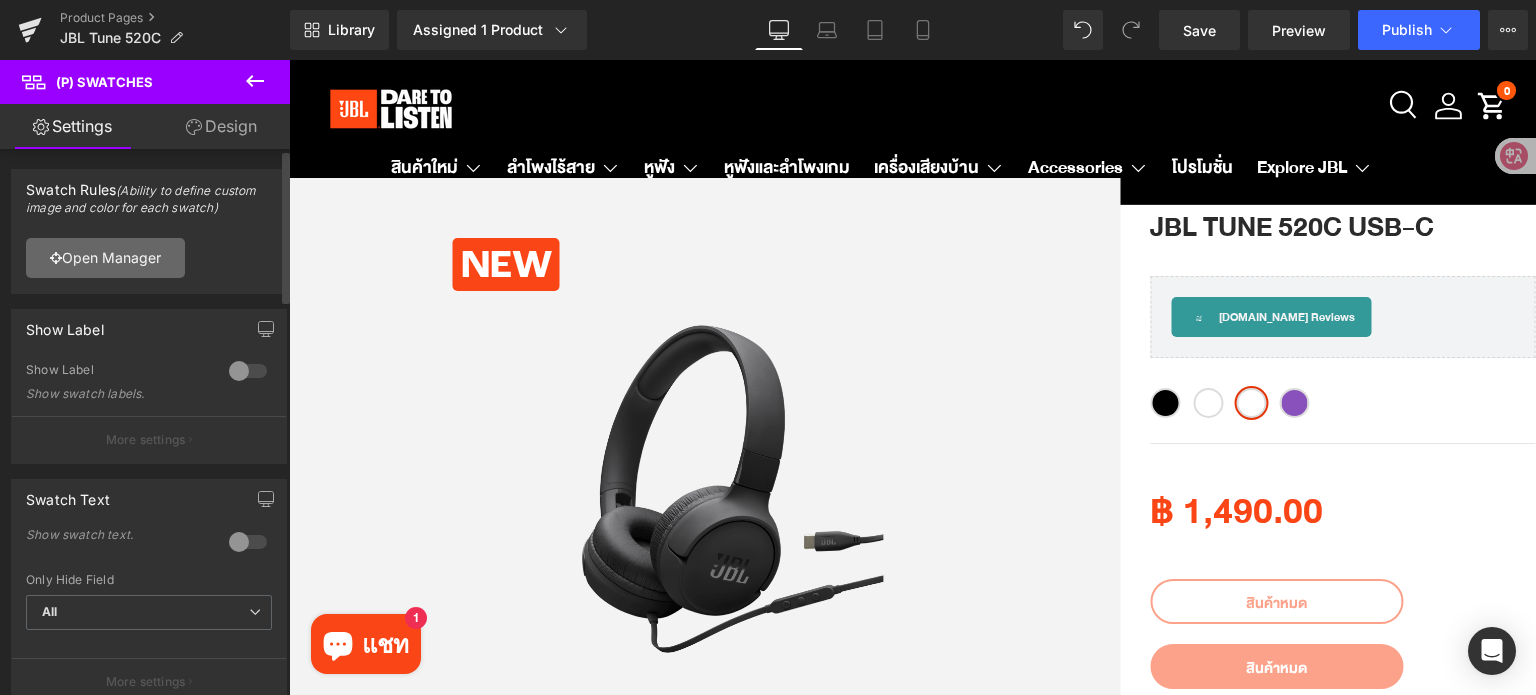 click on "Open Manager" at bounding box center (105, 258) 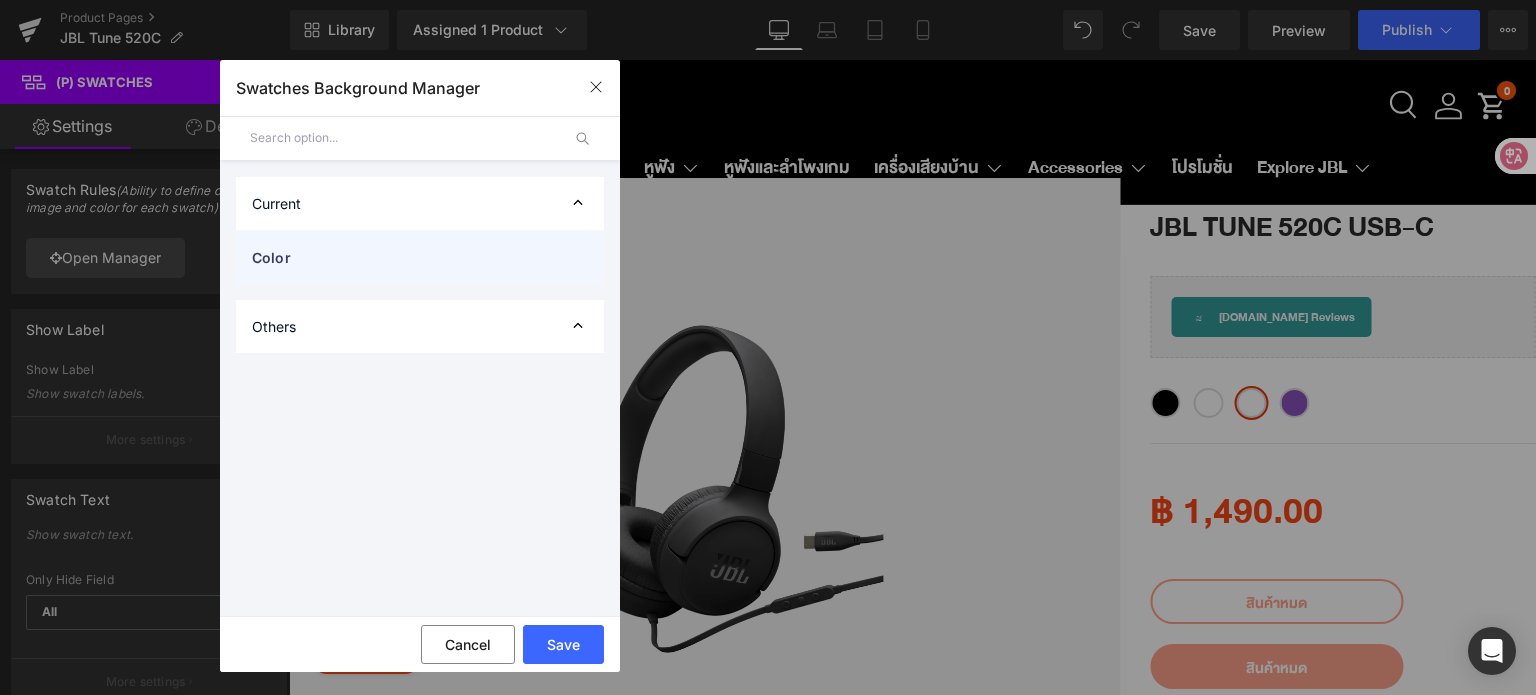 click on "Color" at bounding box center (400, 257) 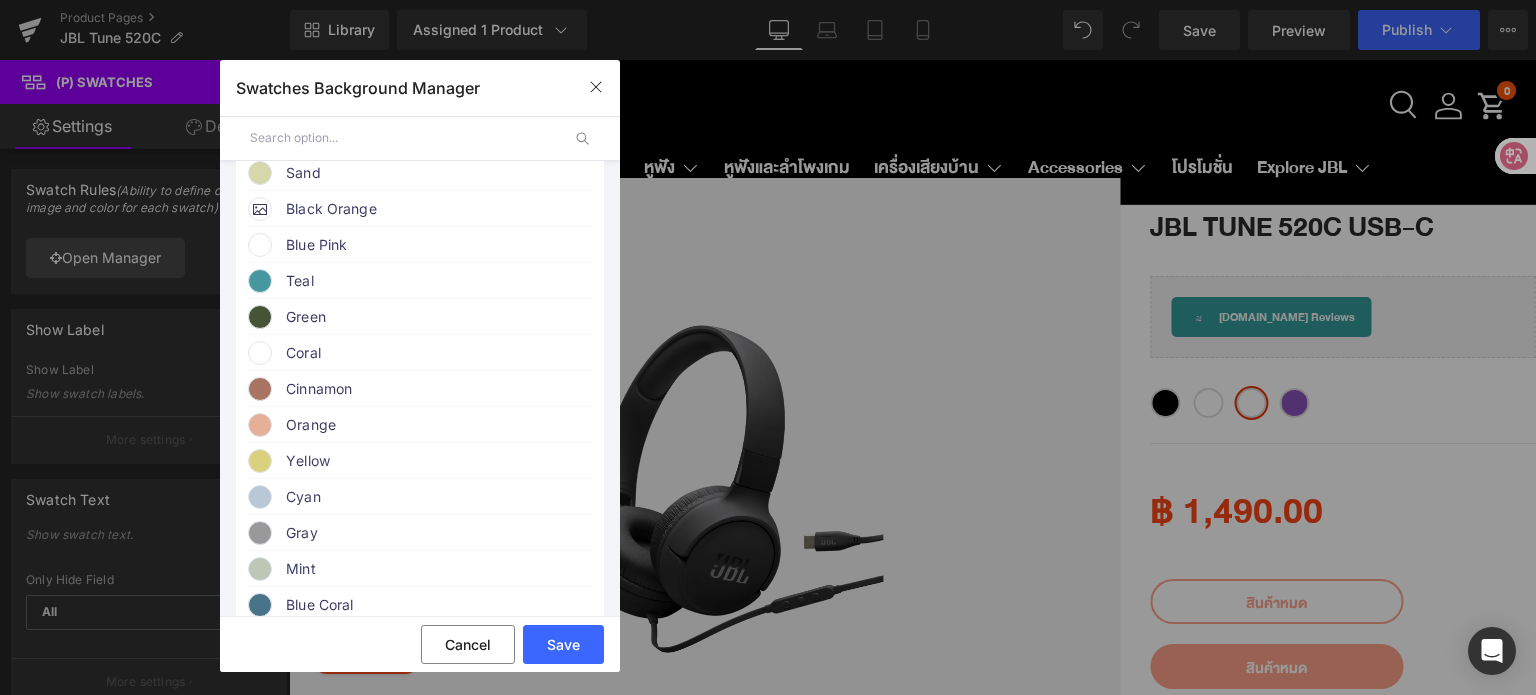 scroll, scrollTop: 600, scrollLeft: 0, axis: vertical 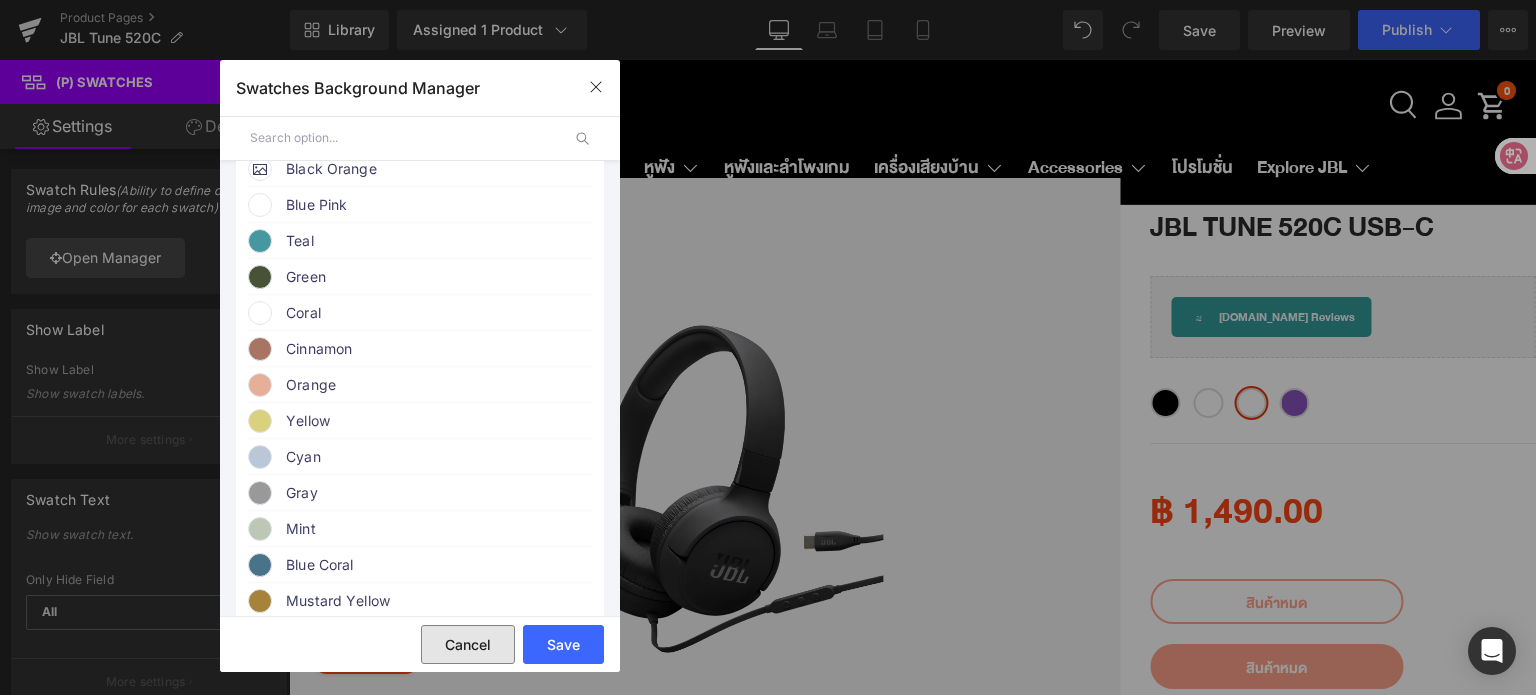 click on "Cancel" at bounding box center [468, 644] 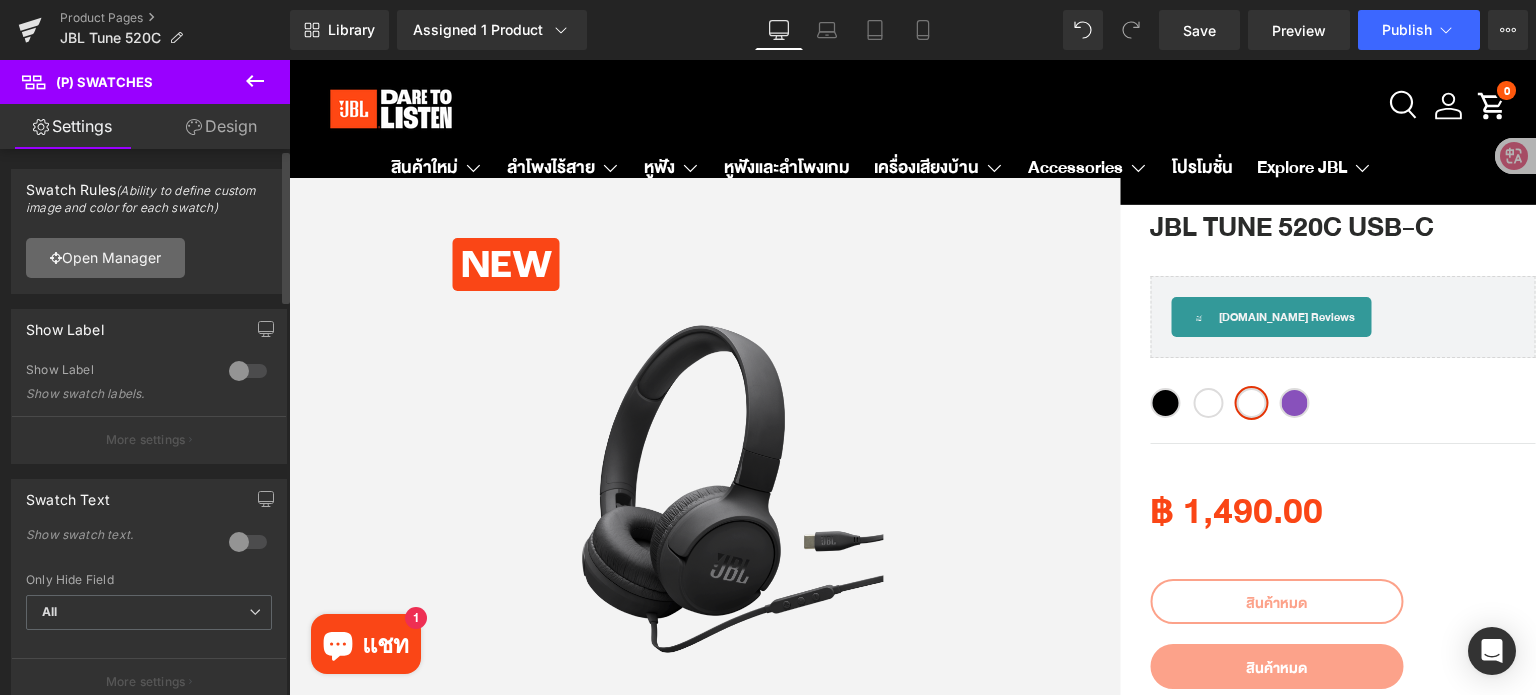 click on "Open Manager" at bounding box center (105, 258) 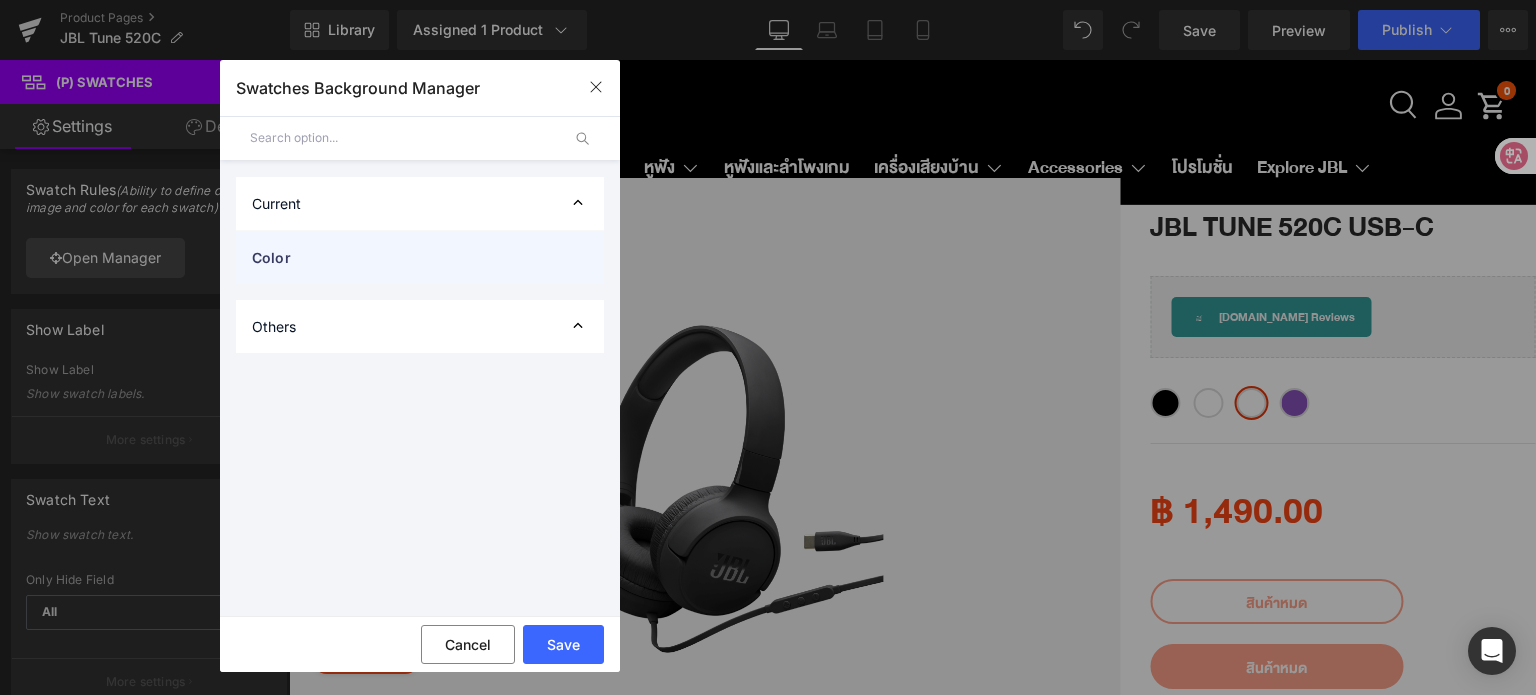 click on "Color" at bounding box center [400, 257] 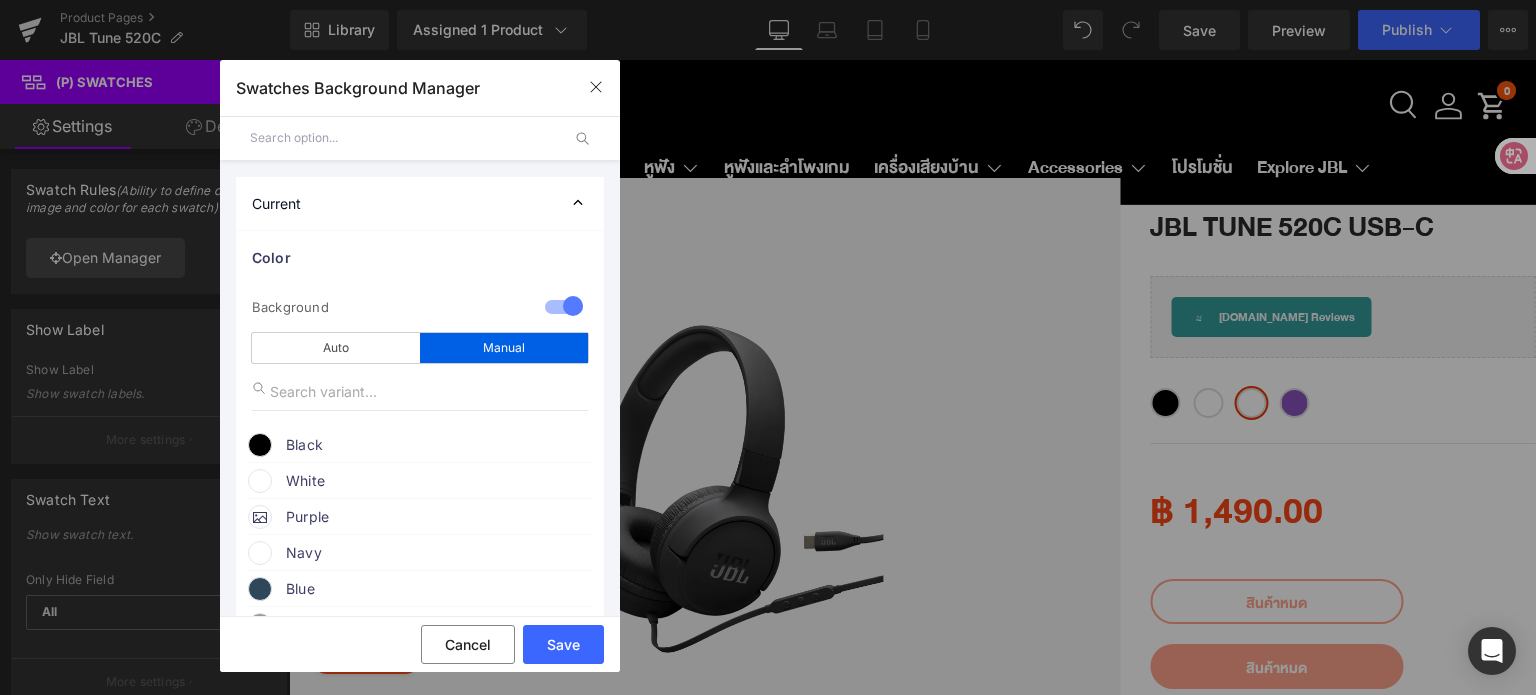 click at bounding box center (260, 553) 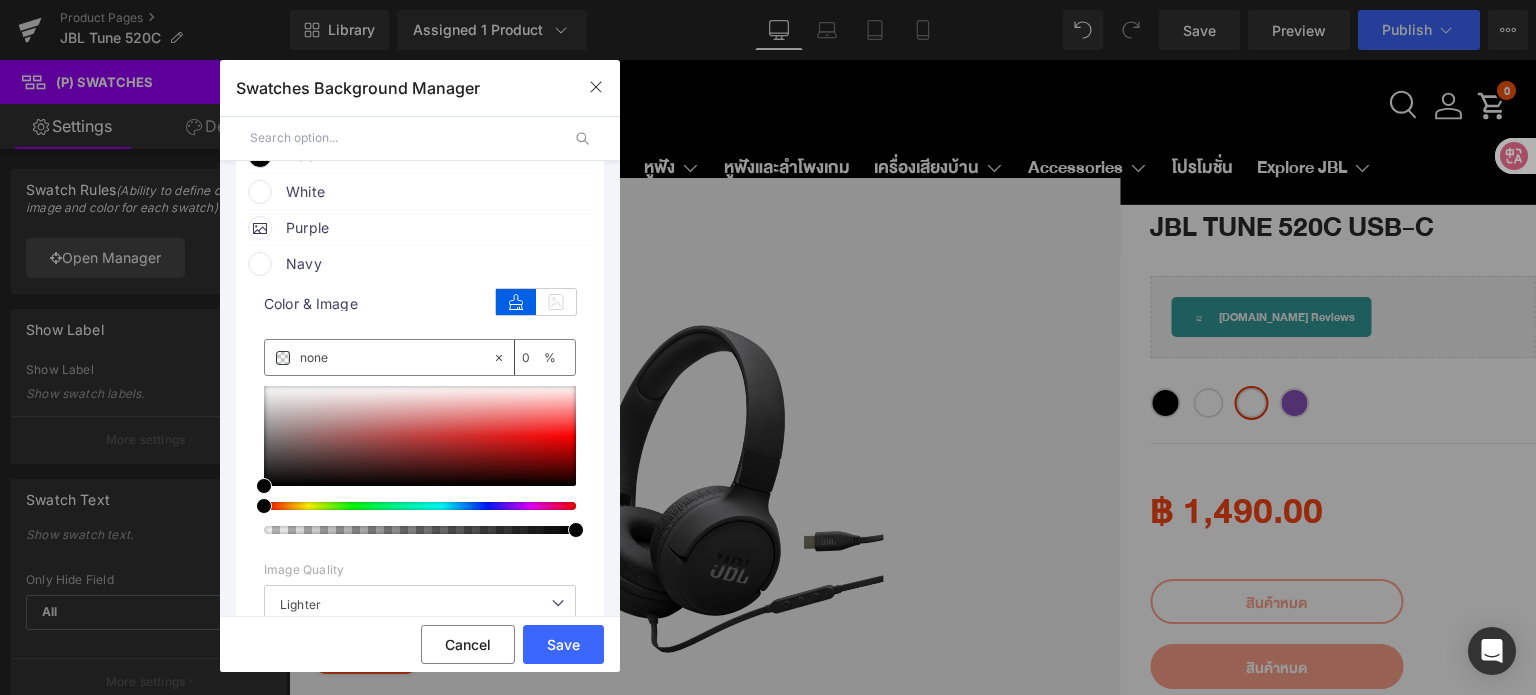 scroll, scrollTop: 300, scrollLeft: 0, axis: vertical 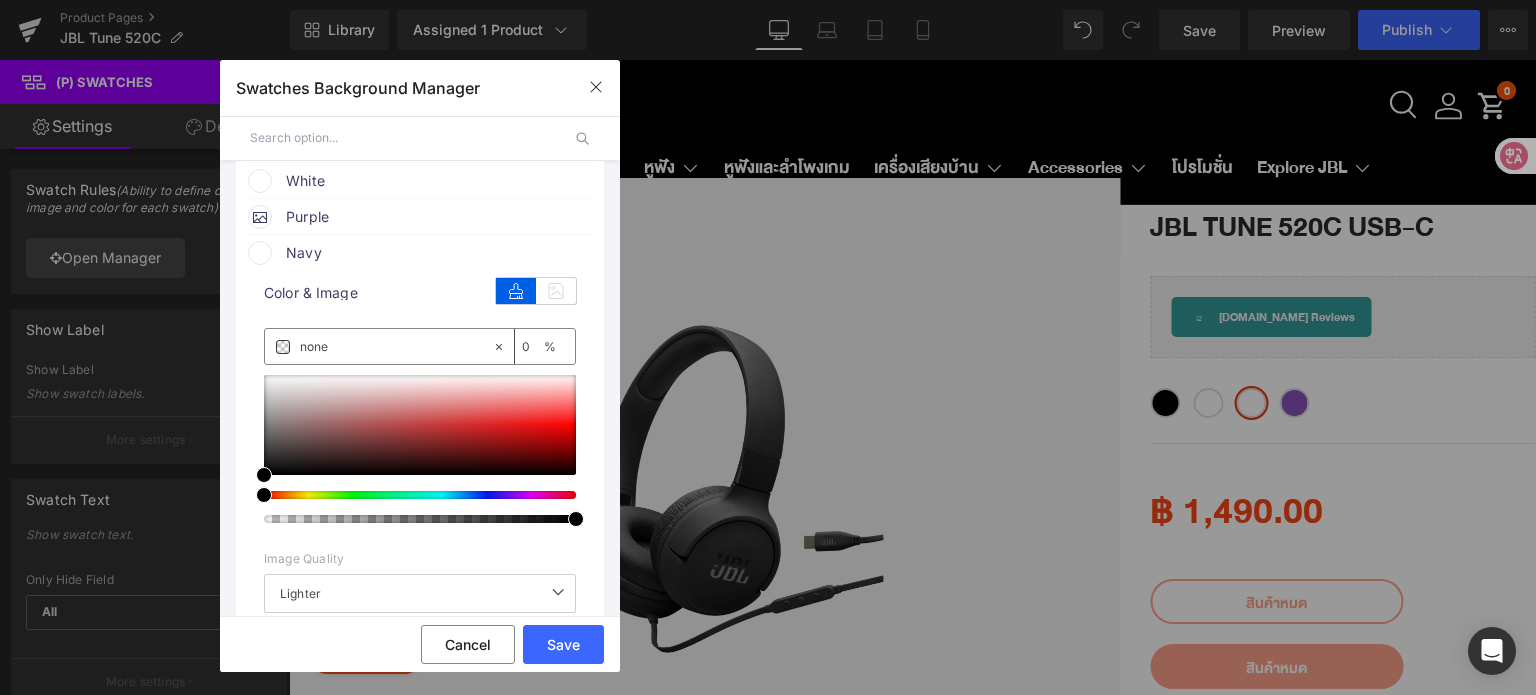 click at bounding box center [412, 495] 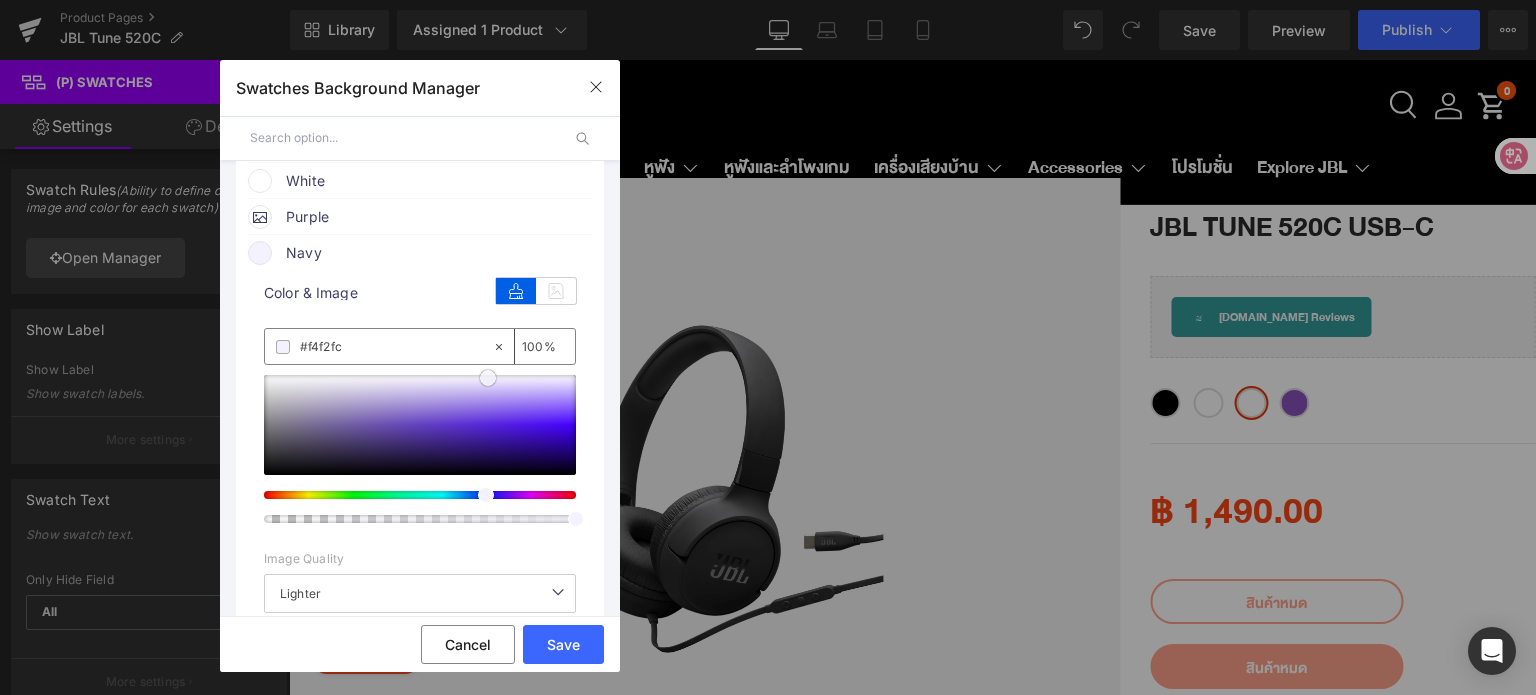 drag, startPoint x: 476, startPoint y: 401, endPoint x: 488, endPoint y: 382, distance: 22.472204 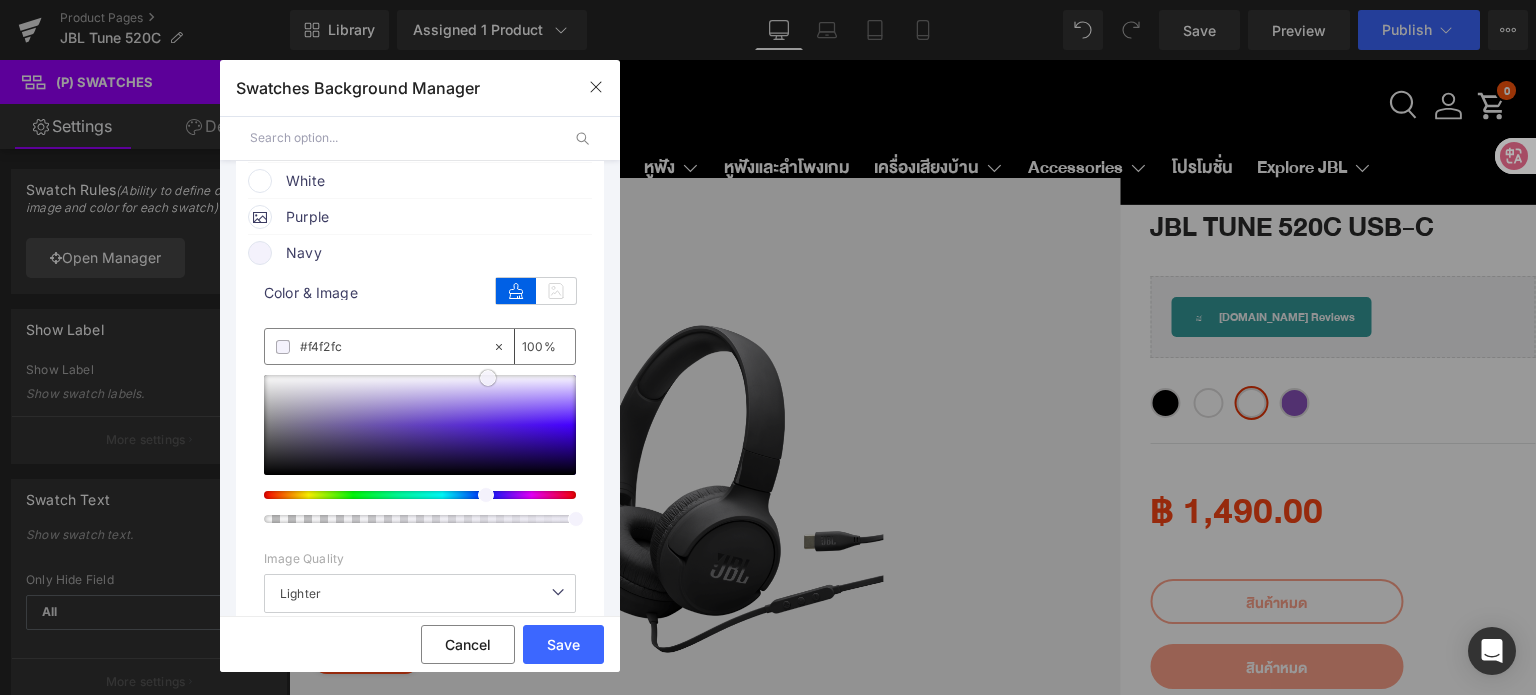 click at bounding box center [420, 425] 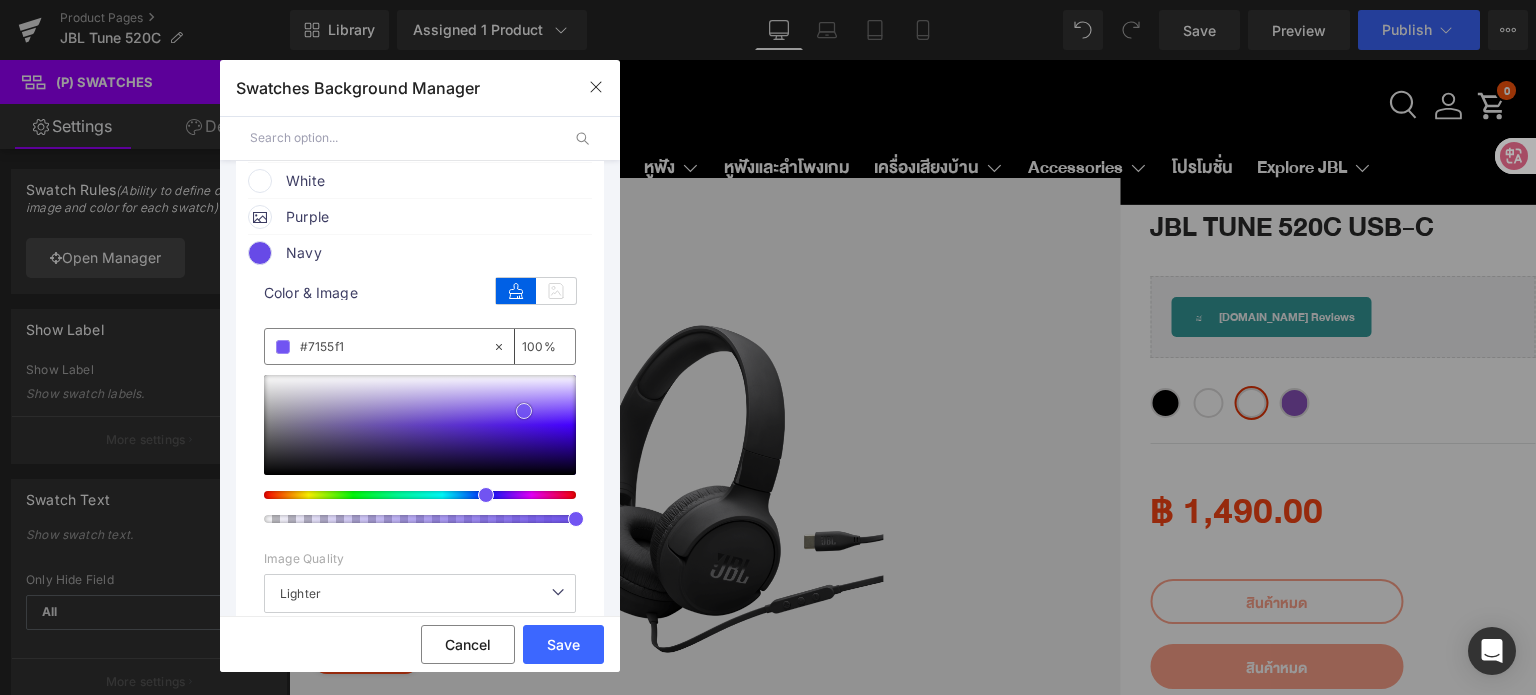 drag, startPoint x: 500, startPoint y: 391, endPoint x: 524, endPoint y: 415, distance: 33.941124 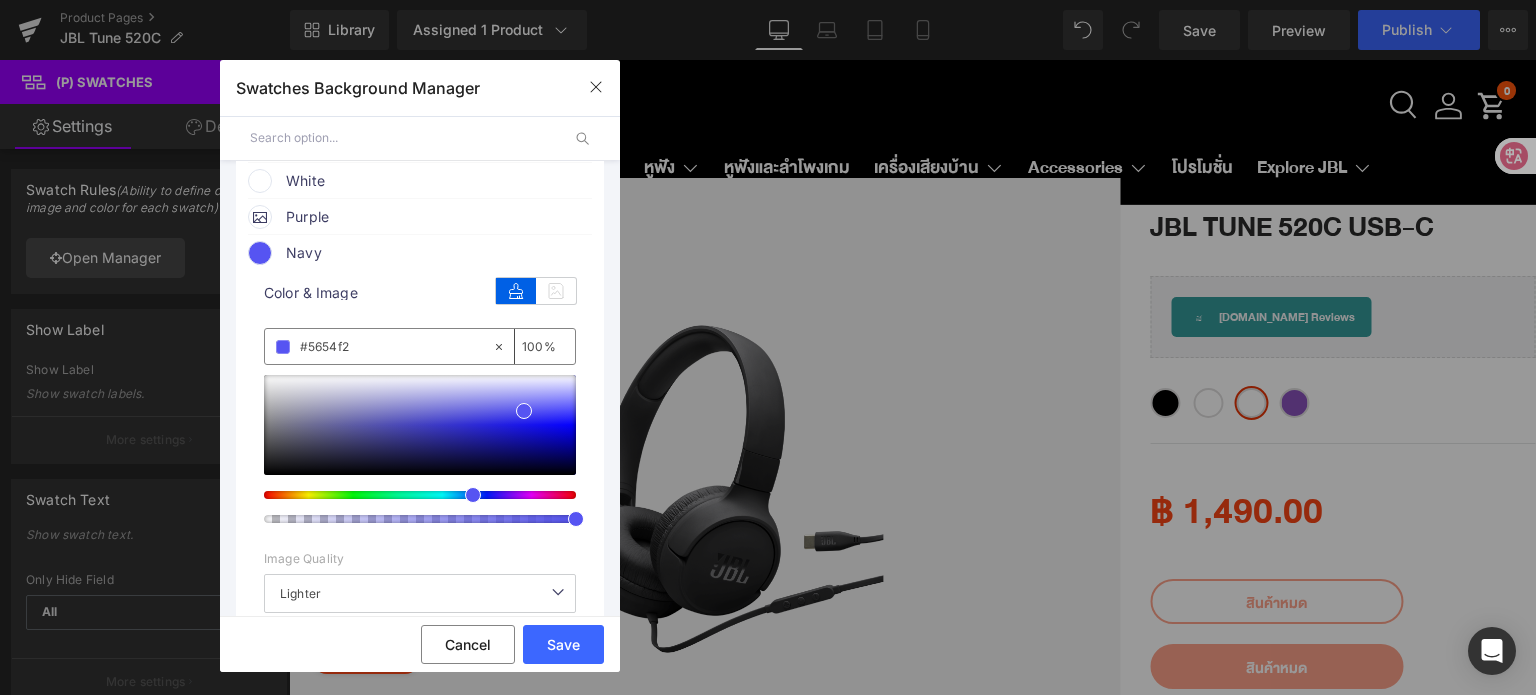 drag, startPoint x: 480, startPoint y: 497, endPoint x: 460, endPoint y: 496, distance: 20.024984 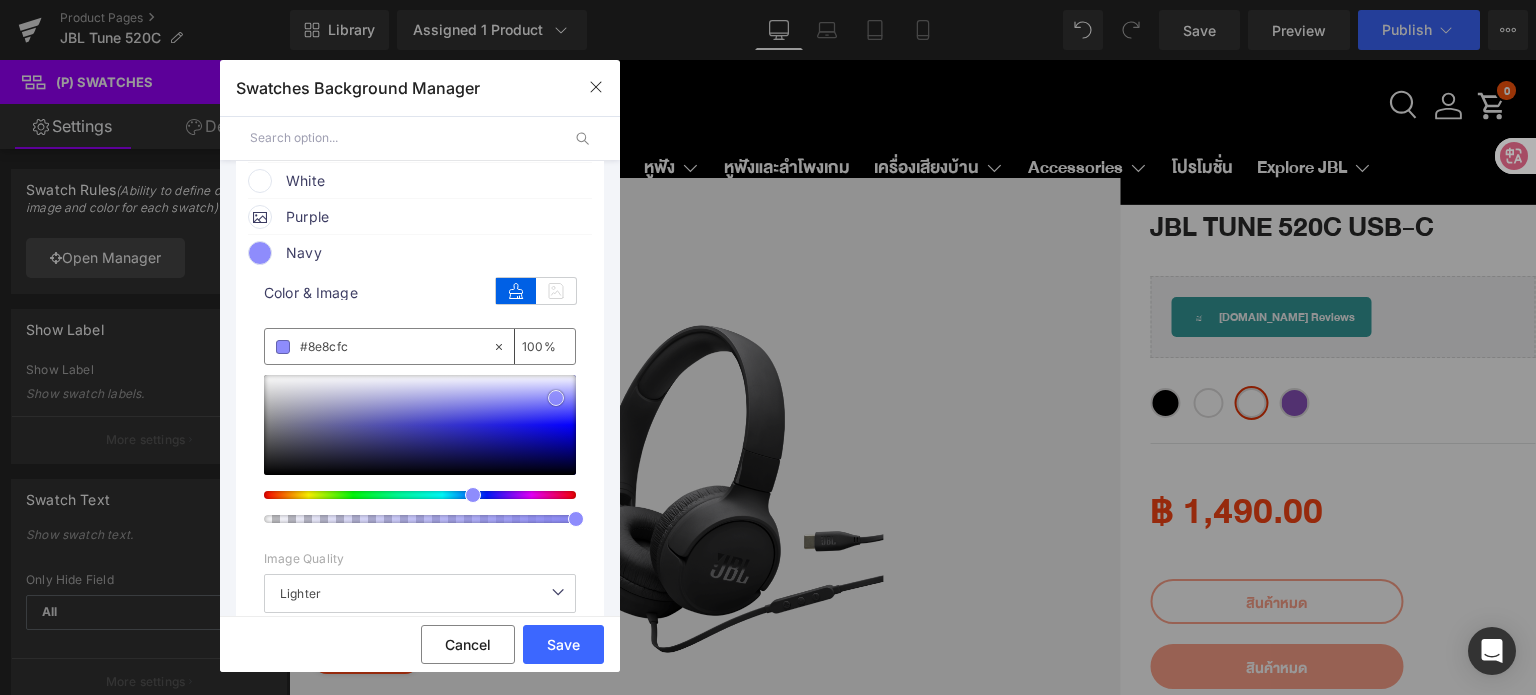 drag, startPoint x: 525, startPoint y: 407, endPoint x: 557, endPoint y: 394, distance: 34.539833 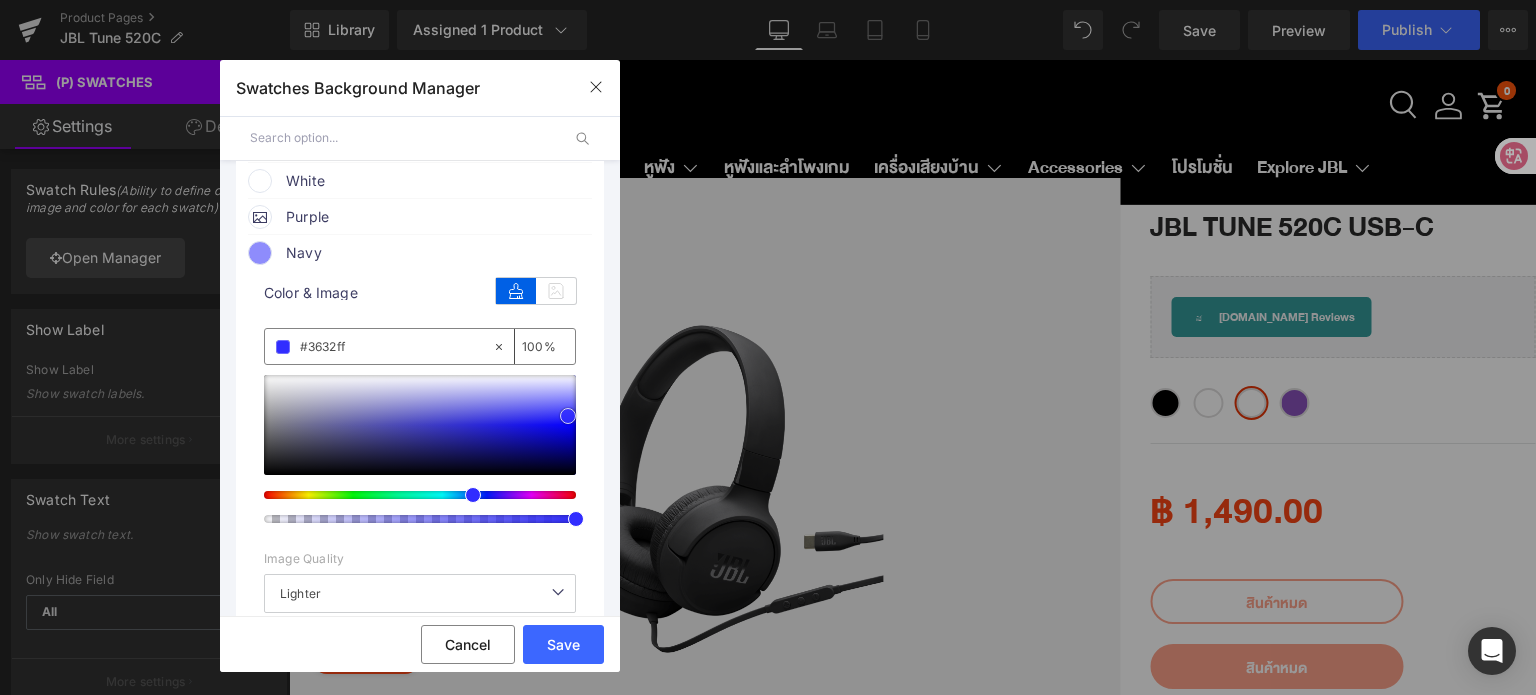 drag, startPoint x: 554, startPoint y: 398, endPoint x: 568, endPoint y: 416, distance: 22.803509 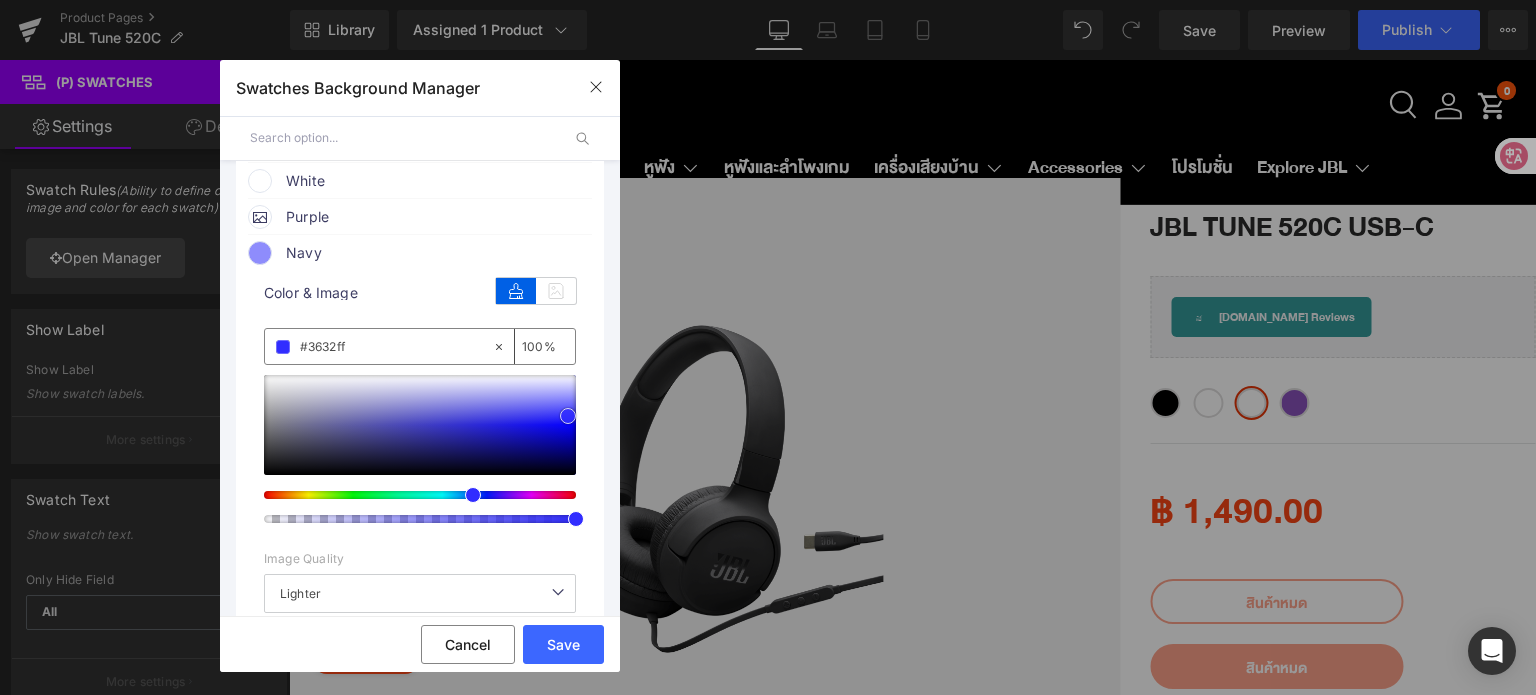click at bounding box center [568, 416] 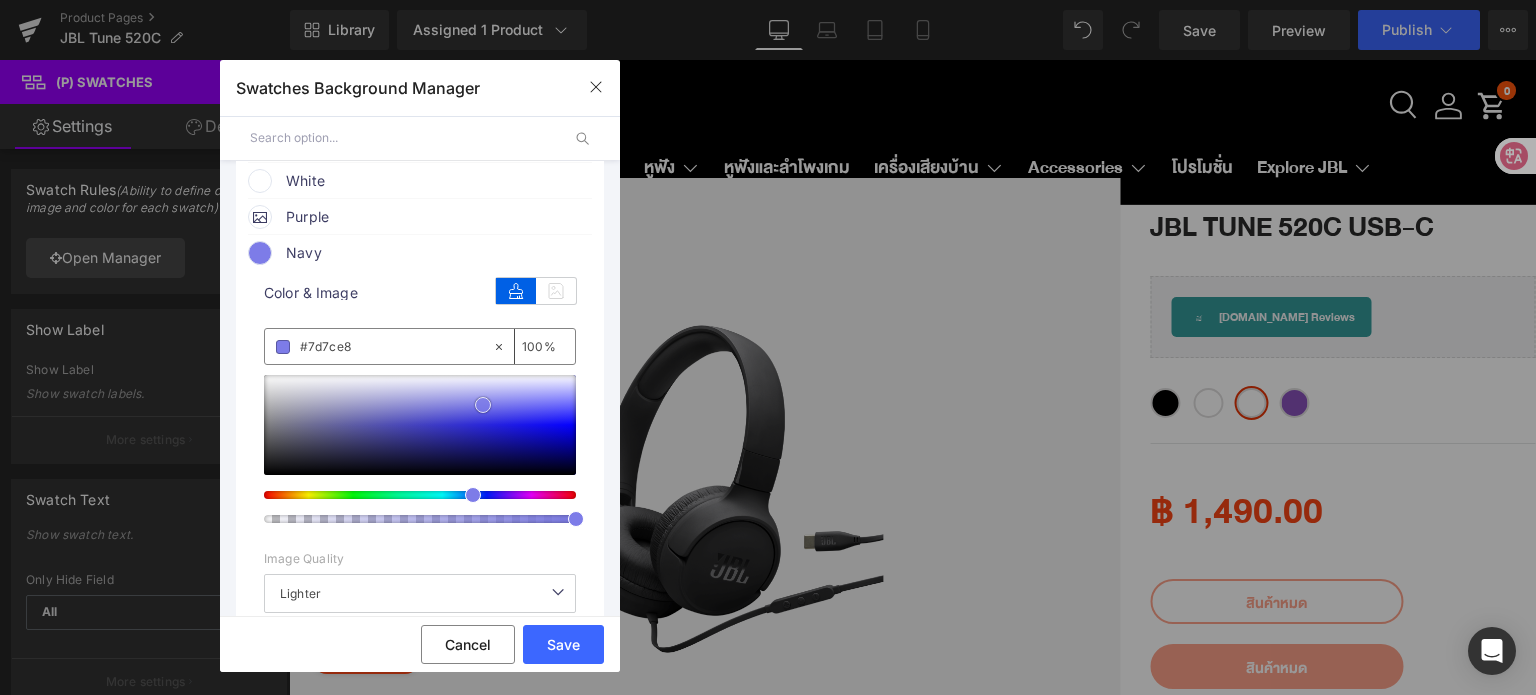drag, startPoint x: 563, startPoint y: 412, endPoint x: 478, endPoint y: 401, distance: 85.70881 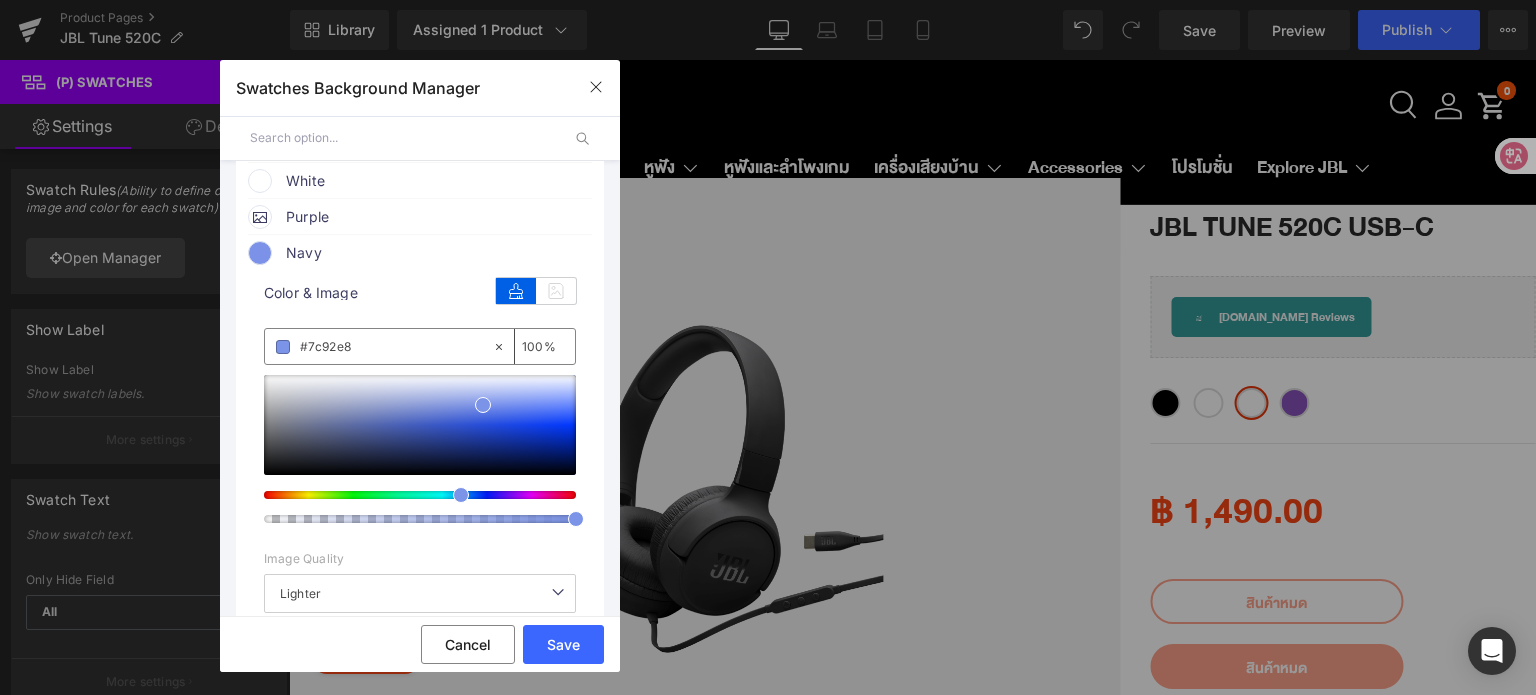 drag, startPoint x: 460, startPoint y: 499, endPoint x: 441, endPoint y: 498, distance: 19.026299 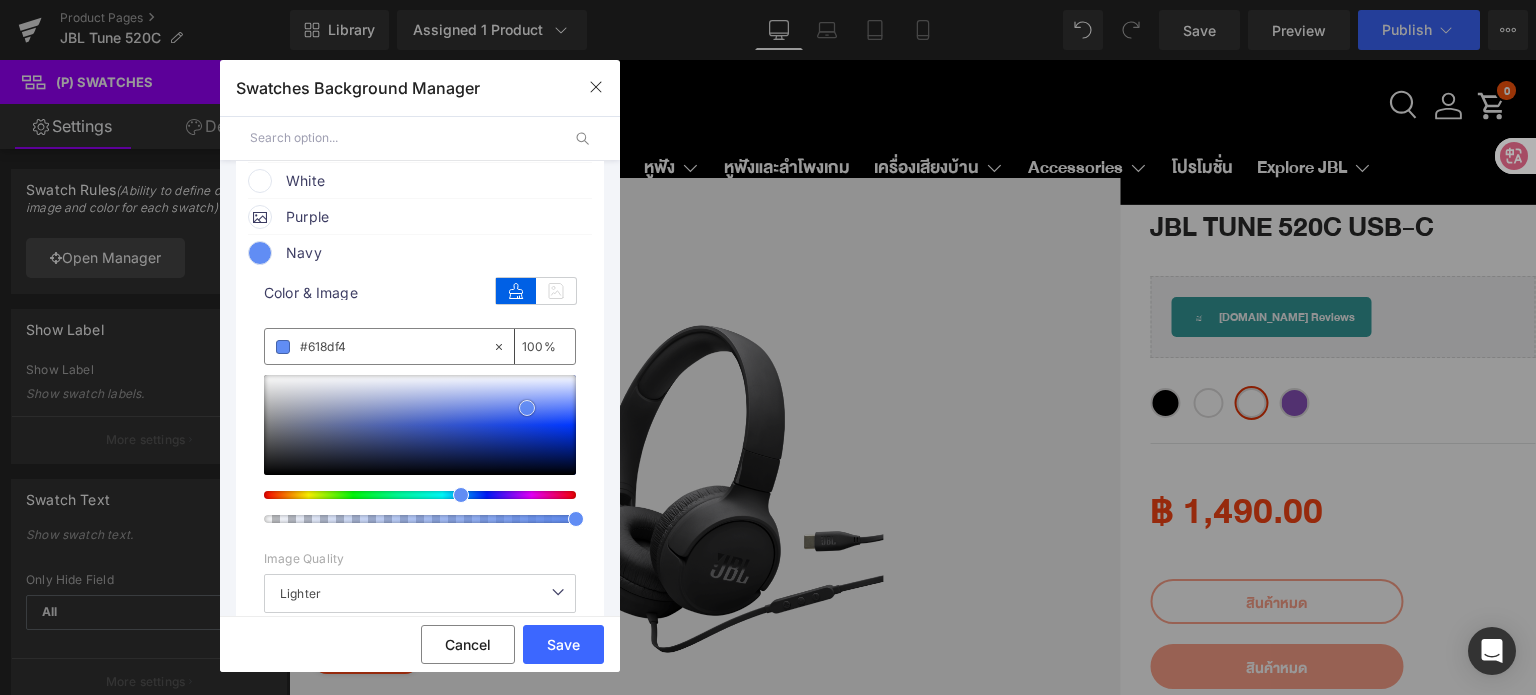 drag, startPoint x: 476, startPoint y: 402, endPoint x: 527, endPoint y: 412, distance: 51.971146 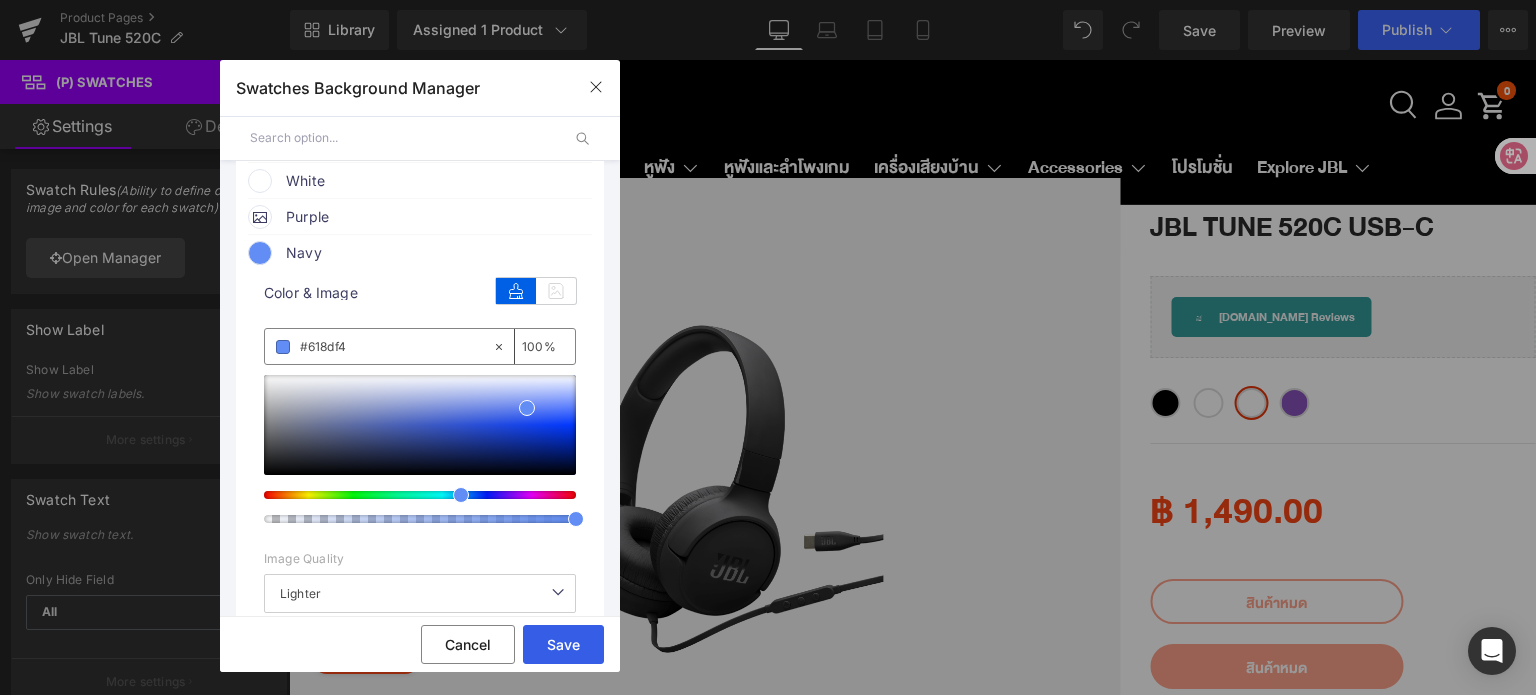 click on "Save" at bounding box center [563, 644] 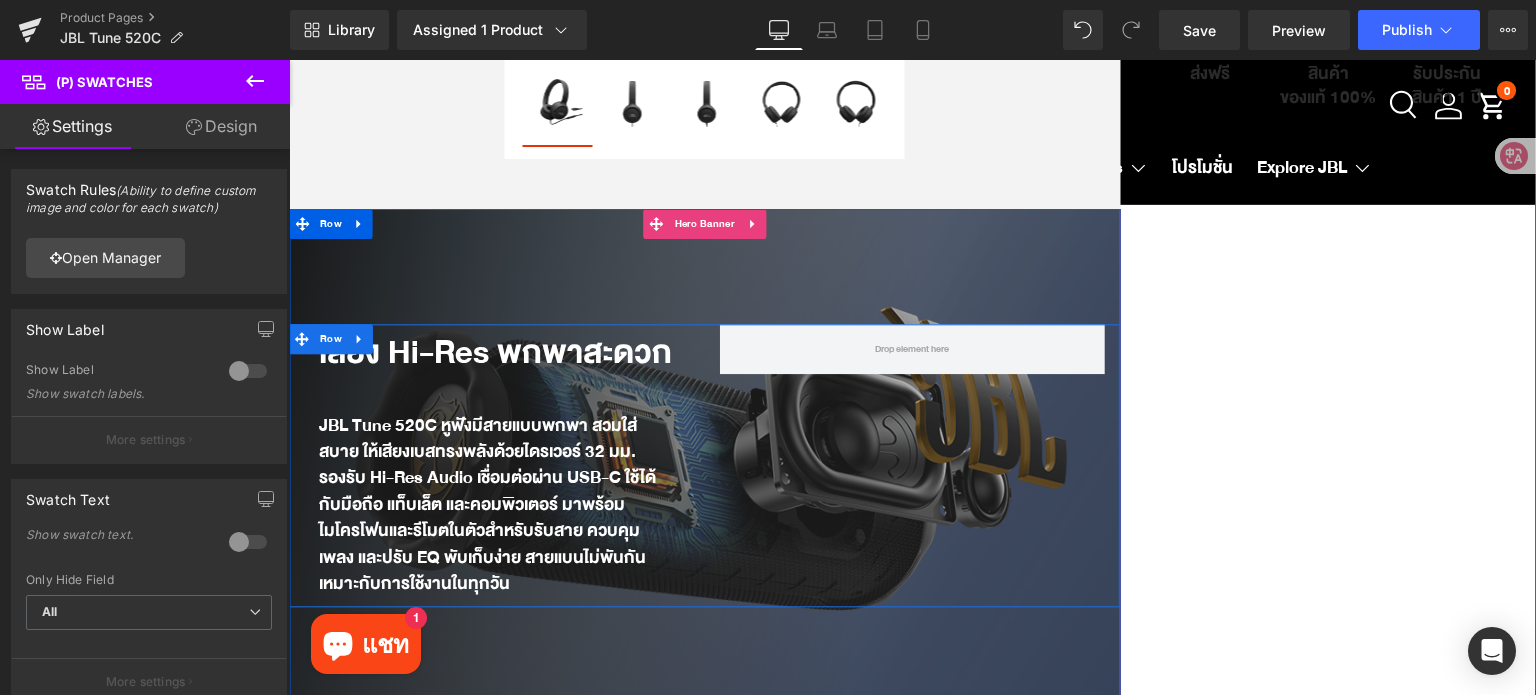 scroll, scrollTop: 700, scrollLeft: 0, axis: vertical 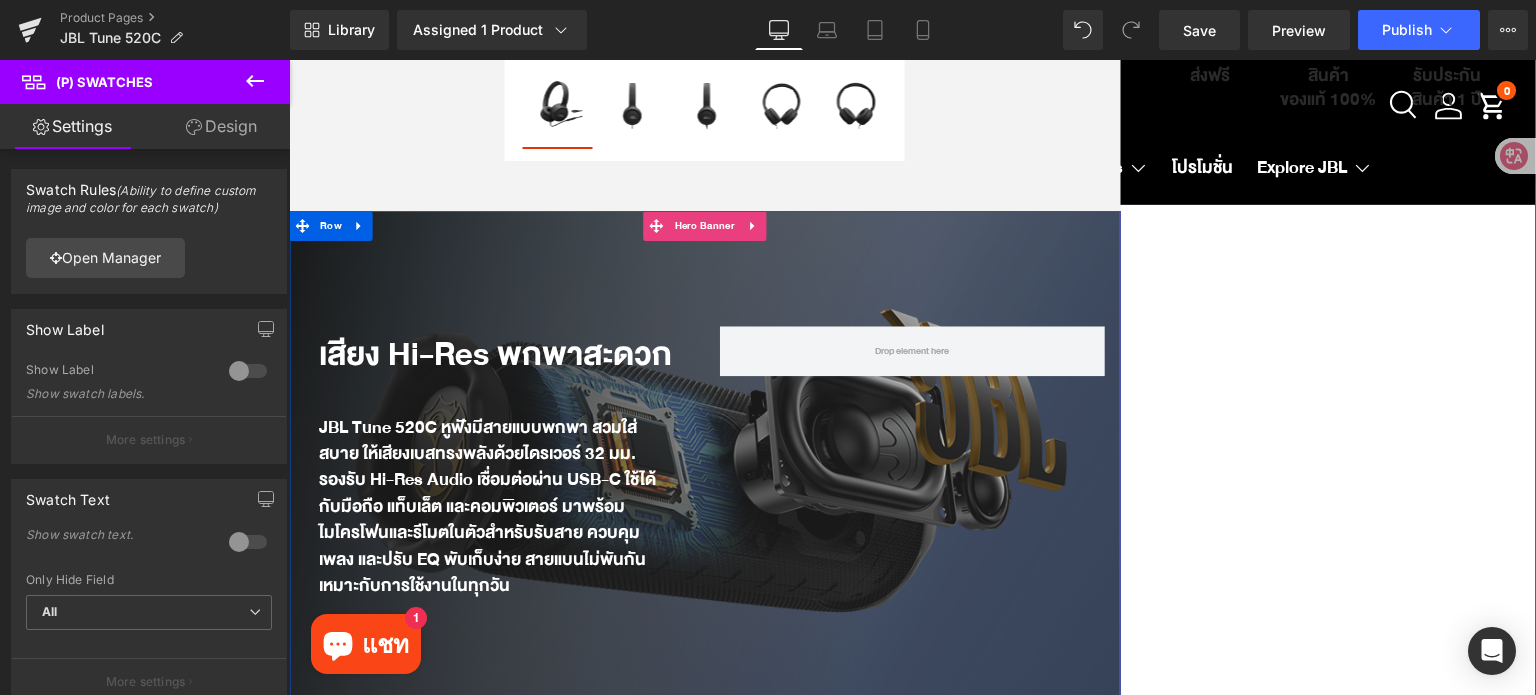 click on "เสียง Hi-Res พกพาสะดวก
Heading
JBL Tune 520C หูฟังมีสายแบบพกพา สวมใส่สบาย ให้เสียงเบสทรงพลังด้วยไดรเวอร์ 32 มม. รองรับ Hi-Res Audio เชื่อมต่อผ่าน USB-C ใช้ได้กับมือถือ แท็บเล็ต และคอมพิวเตอร์ มาพร้อมไมโครโฟนและรีโมตในตัวสำหรับรับสาย ควบคุมเพลง และปรับ EQ  พับเก็บง่าย สายแบนไม่พันกัน เหมาะกับการใช้งานในทุกวัน
Text Block" at bounding box center [704, 468] 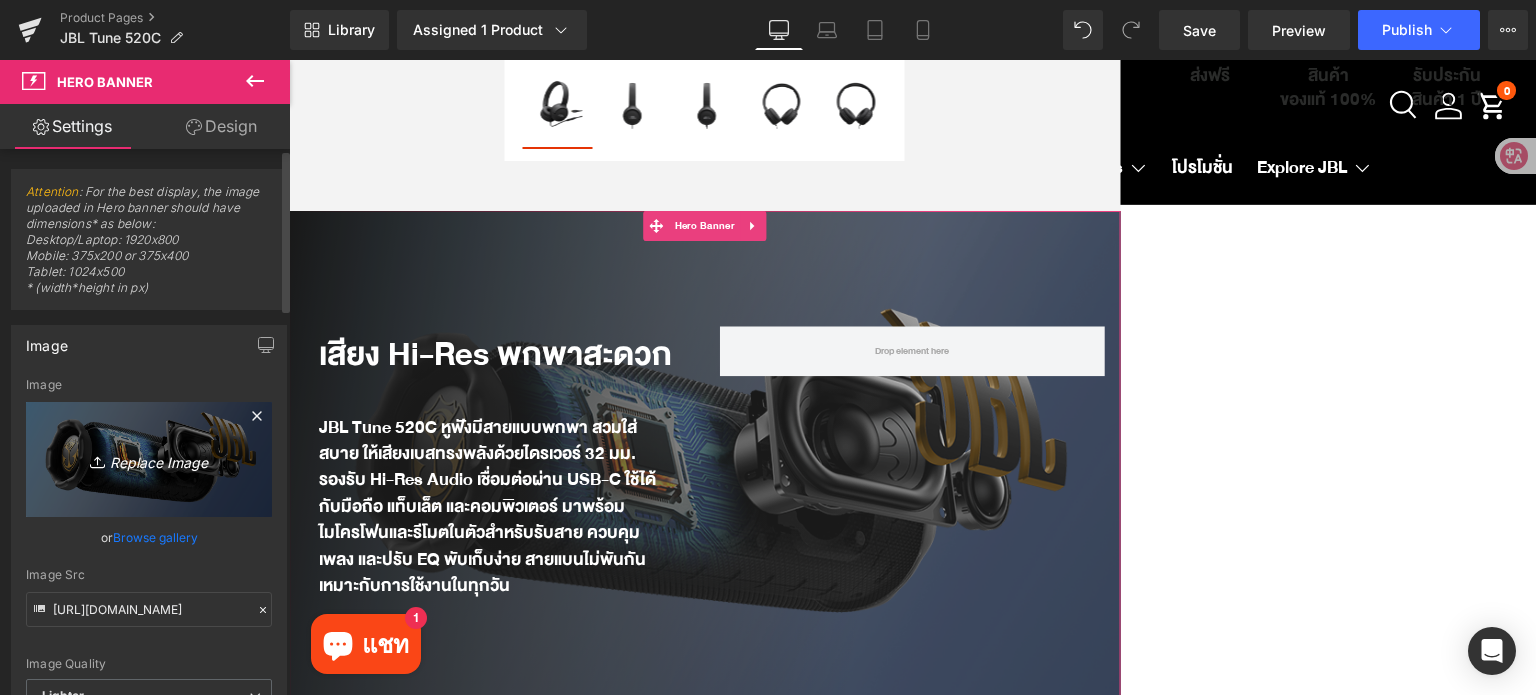 click on "Replace Image" at bounding box center [149, 459] 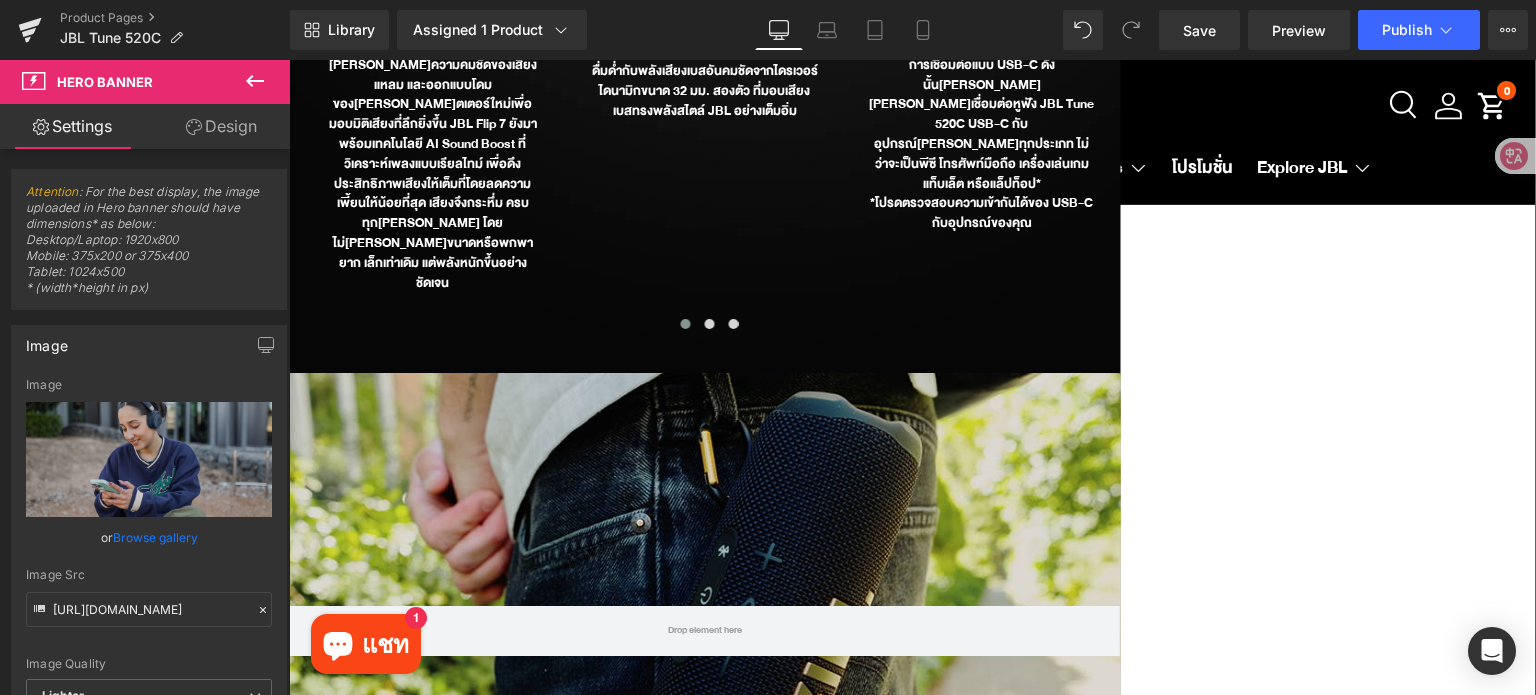 scroll, scrollTop: 2600, scrollLeft: 0, axis: vertical 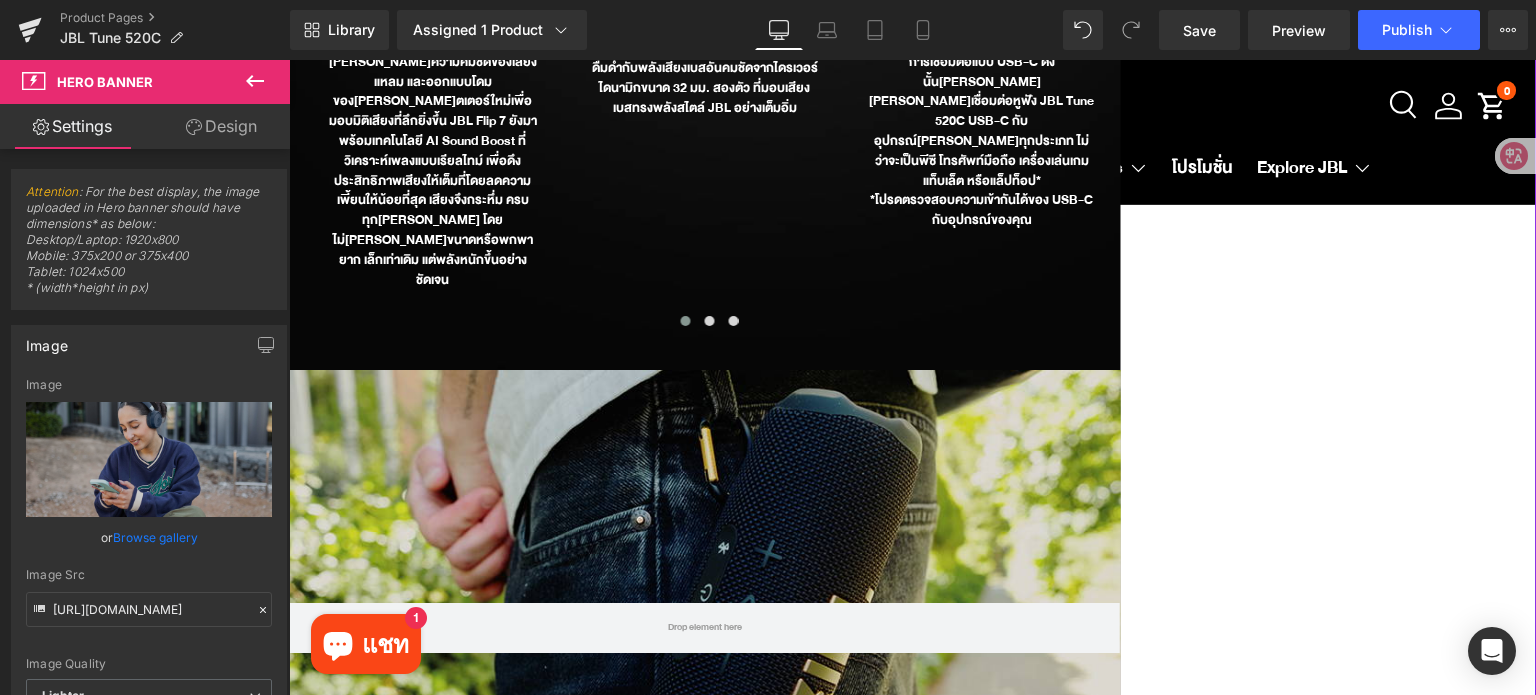 click at bounding box center (704, 627) 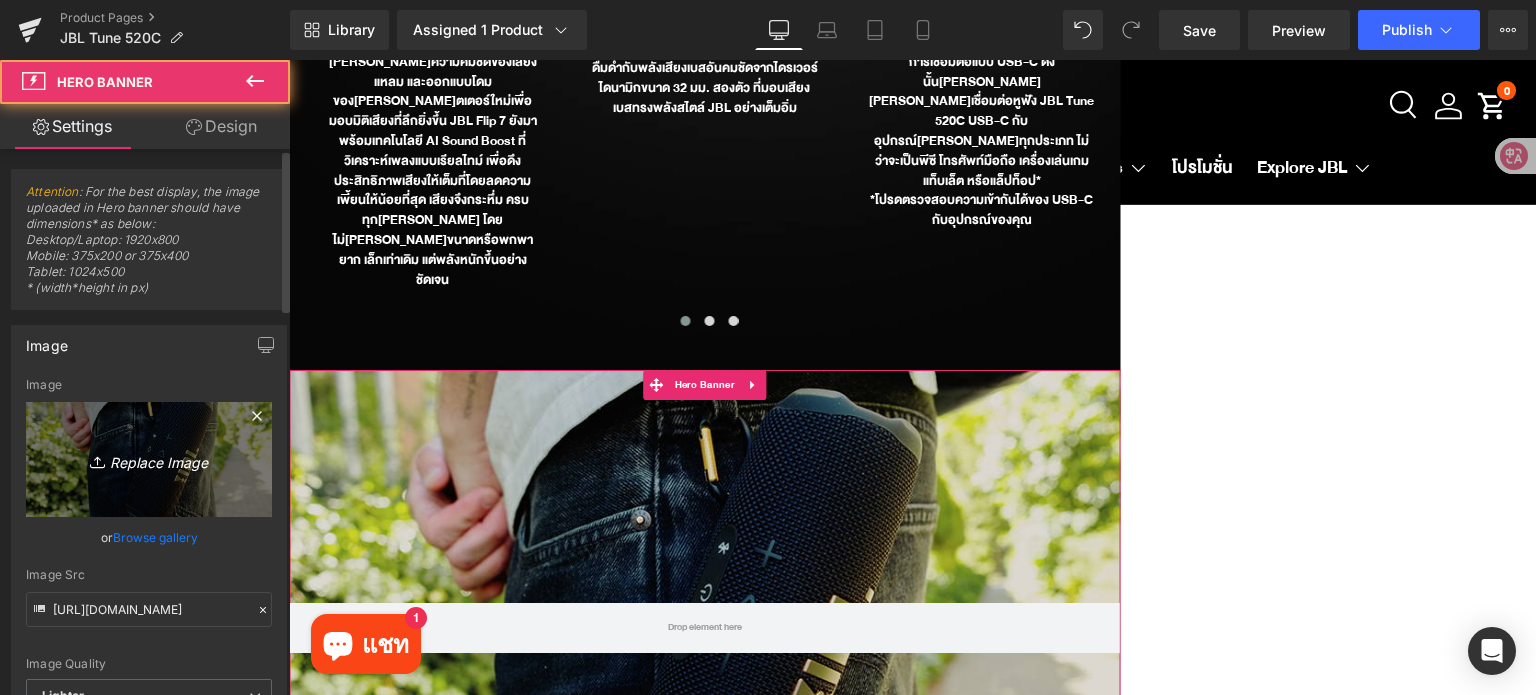 click on "Replace Image" at bounding box center (149, 459) 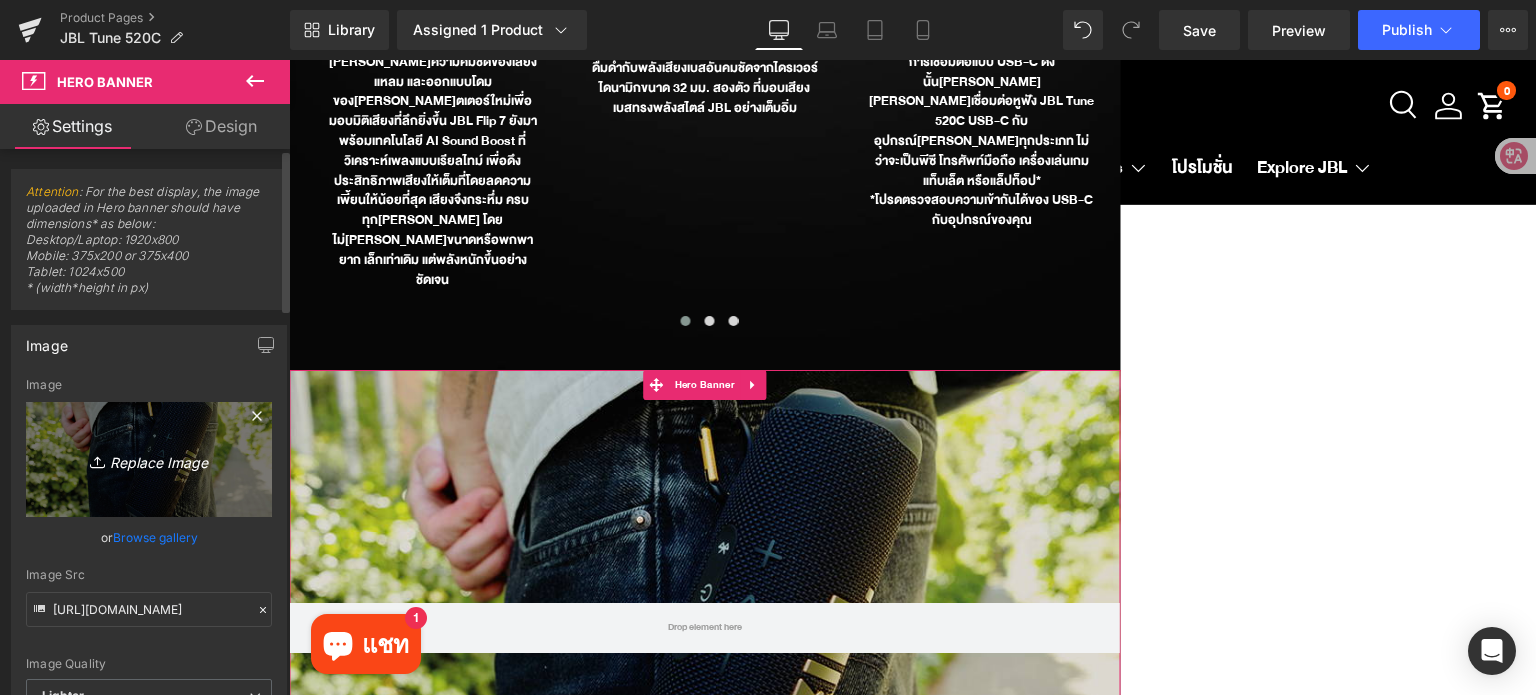 type on "C:\fakepath\JBL_Tune-520C-USBC_Black_Sound.webp" 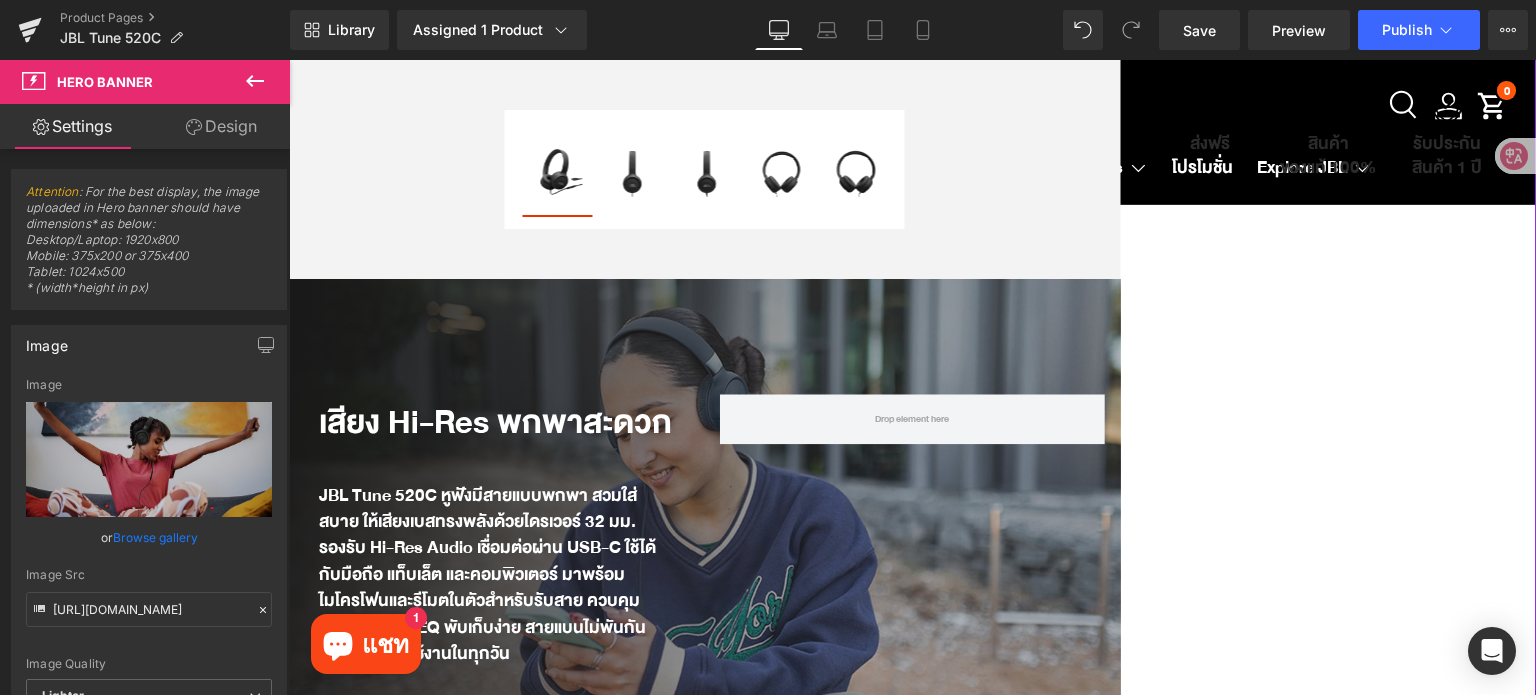 scroll, scrollTop: 800, scrollLeft: 0, axis: vertical 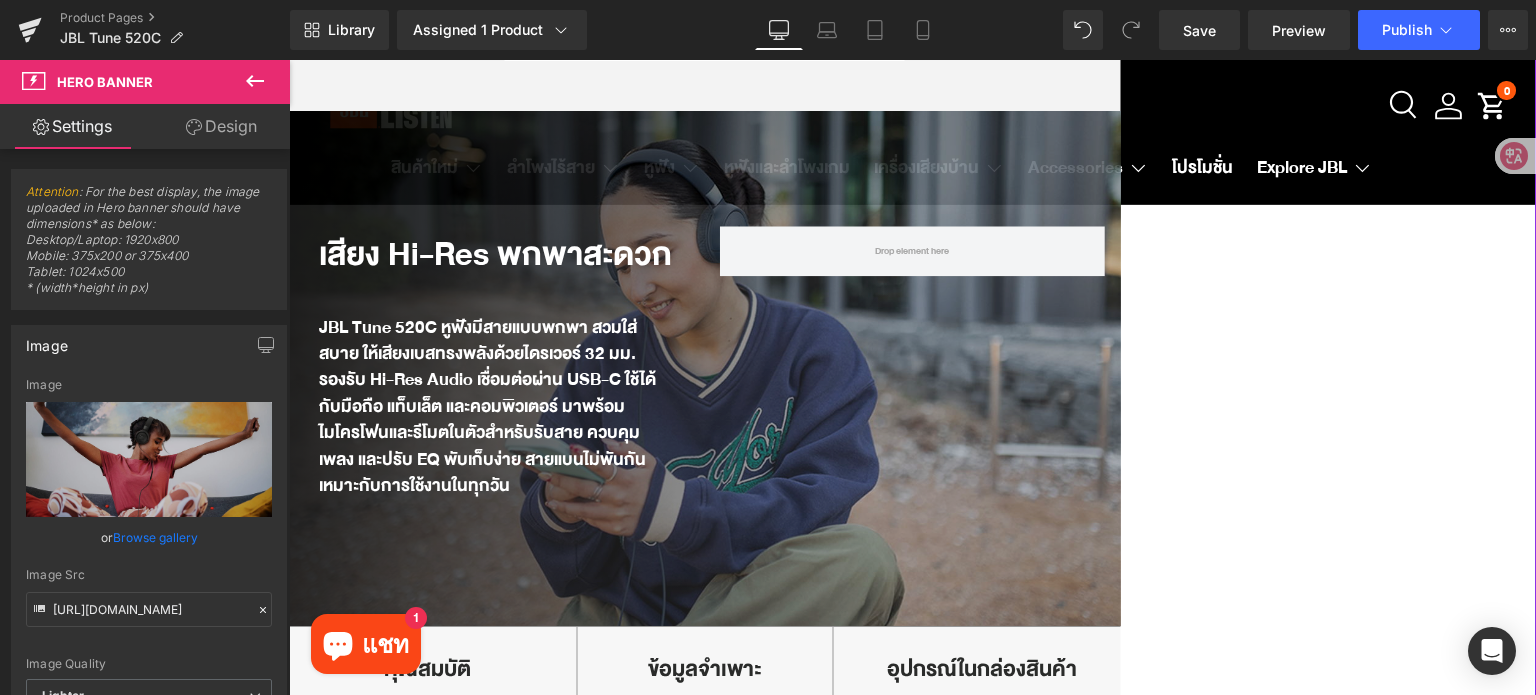 click on "JBL Tune 520C หูฟังมีสายแบบพกพา สวมใส่สบาย ให้เสียงเบสทรงพลังด้วยไดรเวอร์ 32 มม. รองรับ Hi-Res Audio เชื่อมต่อผ่าน USB-C ใช้ได้กับมือถือ แท็บเล็ต และคอมพิวเตอร์ มาพร้อมไมโครโฟนและรีโมตในตัวสำหรับรับสาย ควบคุมเพลง และปรับ EQ  พับเก็บง่าย สายแบนไม่พันกัน เหมาะกับการใช้งานในทุกวัน" at bounding box center [497, 407] 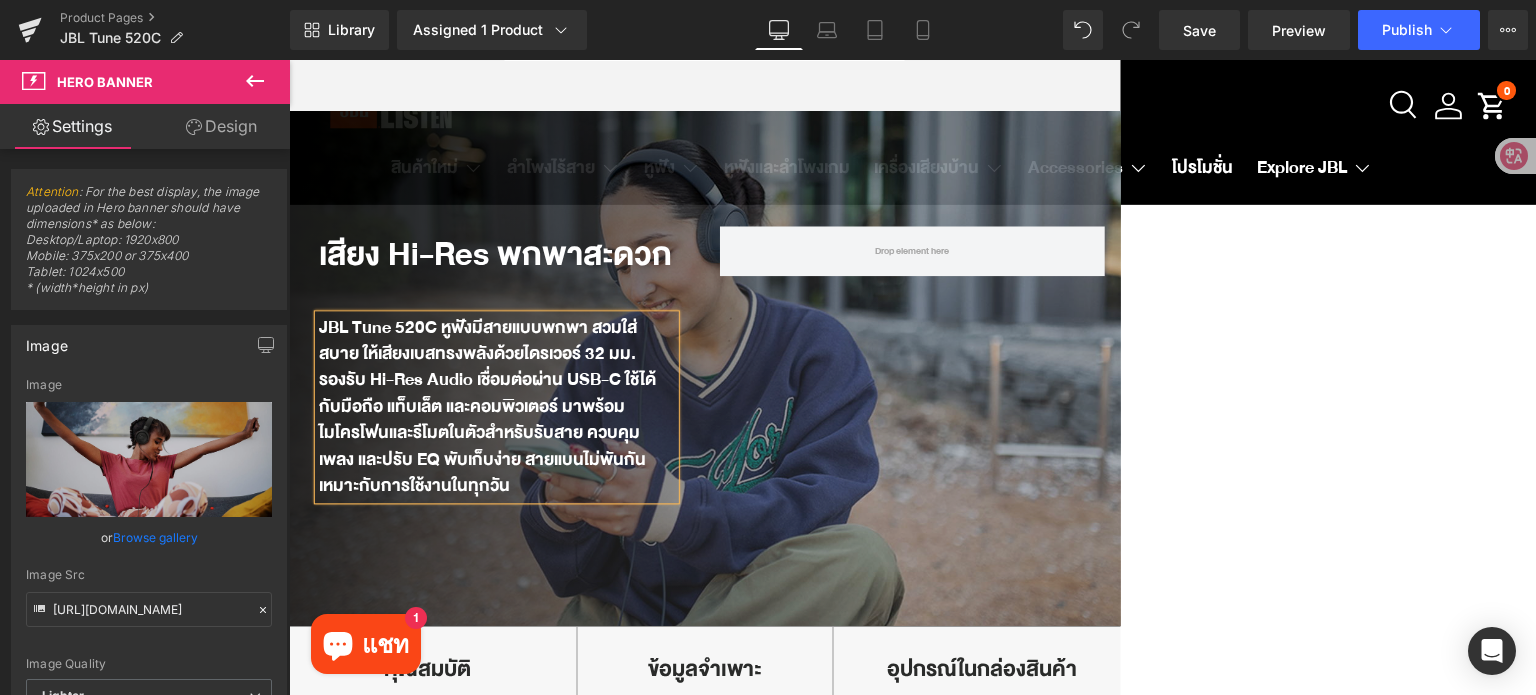 click on "JBL Tune 520C หูฟังมีสายแบบพกพา สวมใส่สบาย ให้เสียงเบสทรงพลังด้วยไดรเวอร์ 32 มม. รองรับ Hi-Res Audio เชื่อมต่อผ่าน USB-C ใช้ได้กับมือถือ แท็บเล็ต และคอมพิวเตอร์ มาพร้อมไมโครโฟนและรีโมตในตัวสำหรับรับสาย ควบคุมเพลง และปรับ EQ  พับเก็บง่าย สายแบนไม่พันกัน เหมาะกับการใช้งานในทุกวัน" at bounding box center (497, 407) 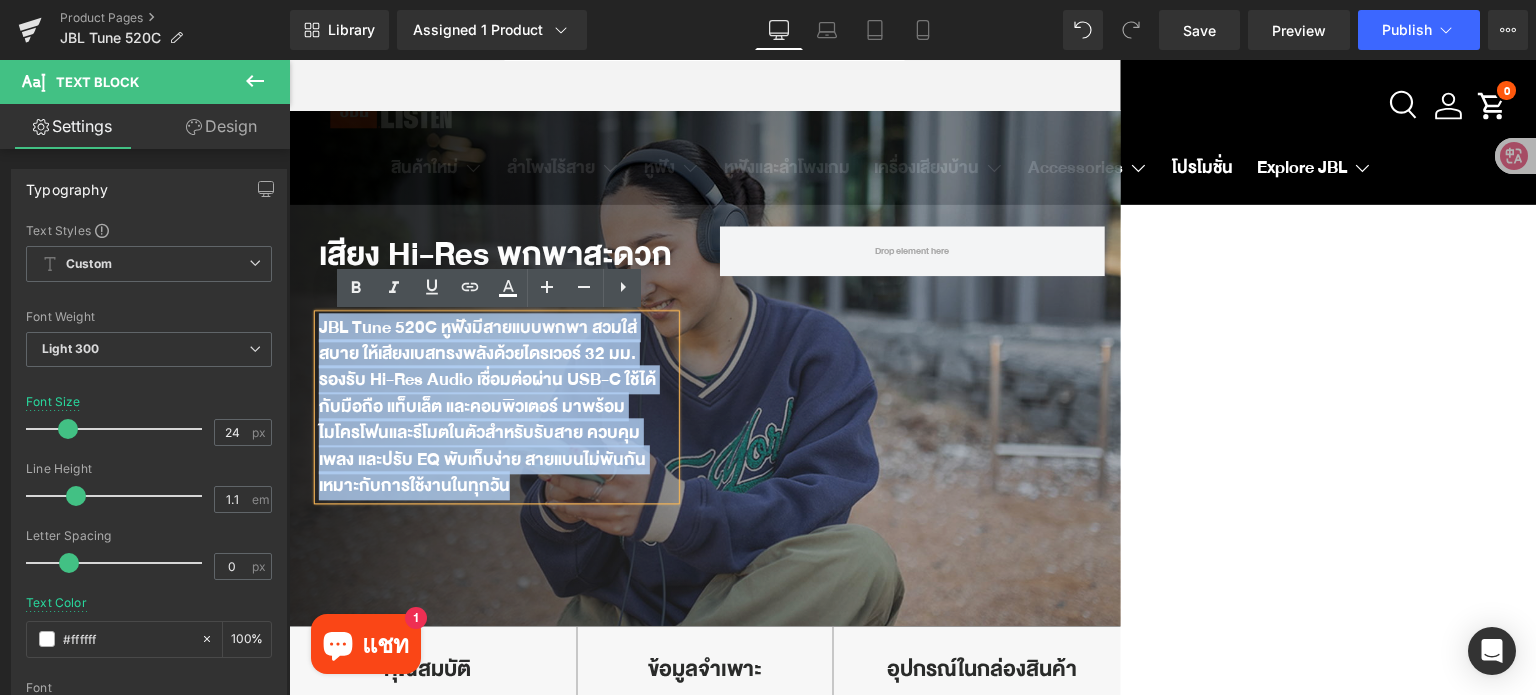 paste 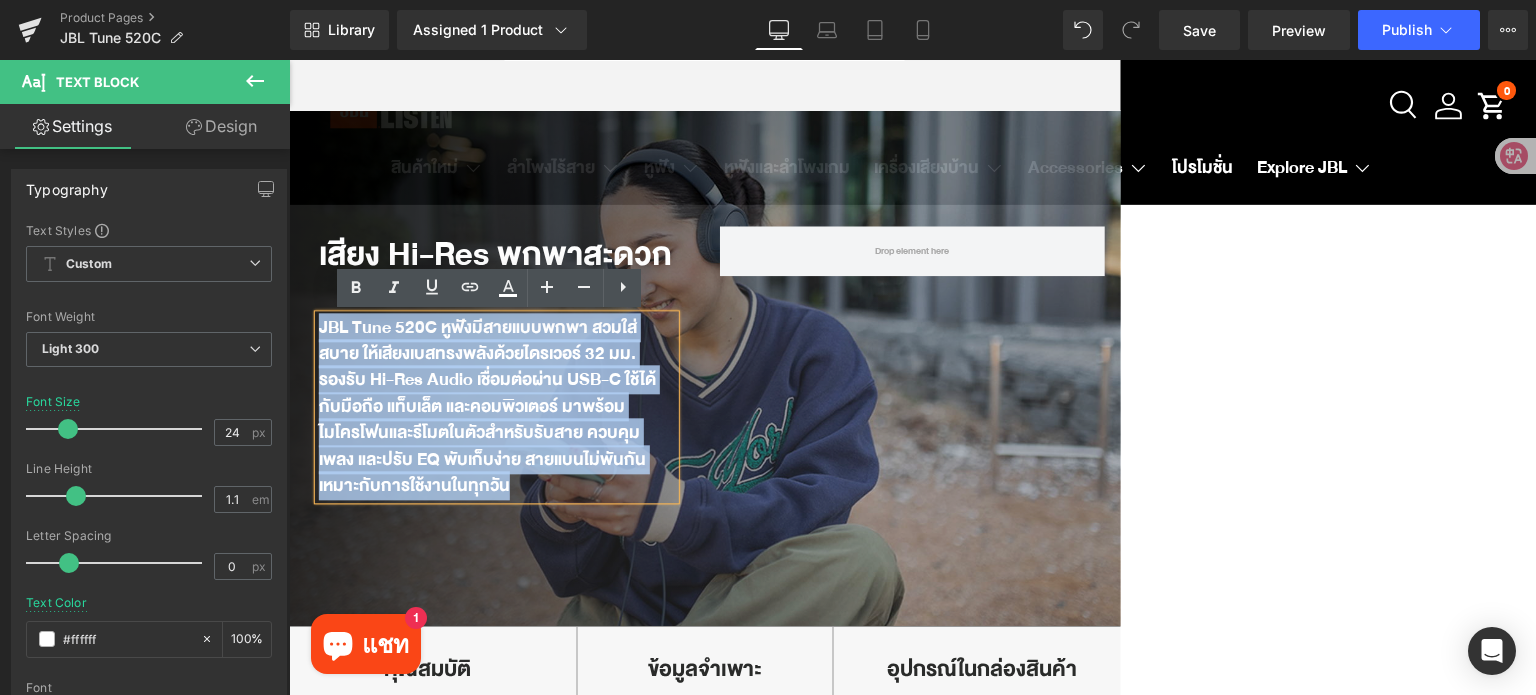 scroll, scrollTop: 812, scrollLeft: 0, axis: vertical 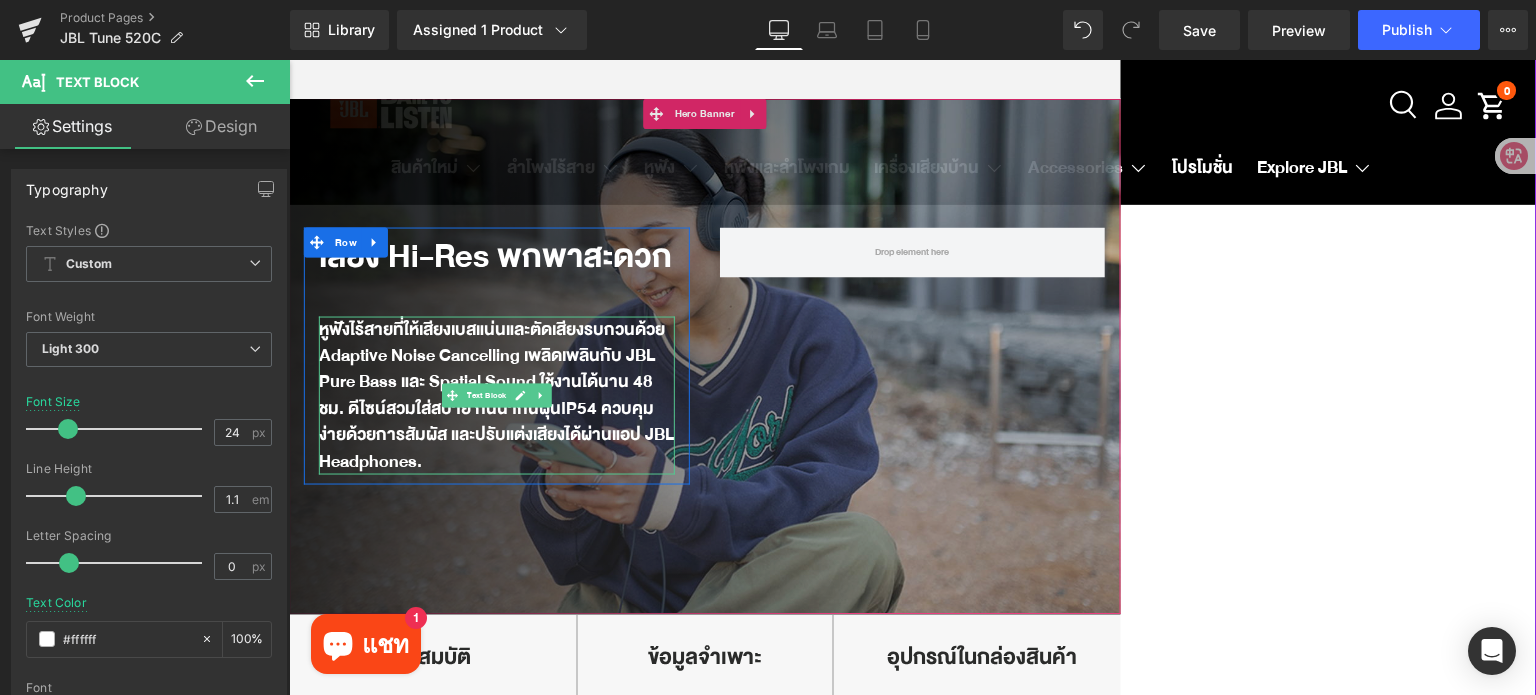 click on "หูฟังไร้สายที่ให้เสียงเบสแน่นและตัดเสียงรบกวนด้วย Adaptive Noise Cancelling เพลิดเพลินกับ JBL Pure Bass และ Spatial Sound ใช้งานได้นาน 48 ชม. ดีไซน์สวมใส่สบาย กันน้ำกันฝุ่นIP54 ควบคุมง่ายด้วยการสัมผัส และปรับแต่งเสียงได้ผ่านแอป JBL Headphones." at bounding box center [497, 395] 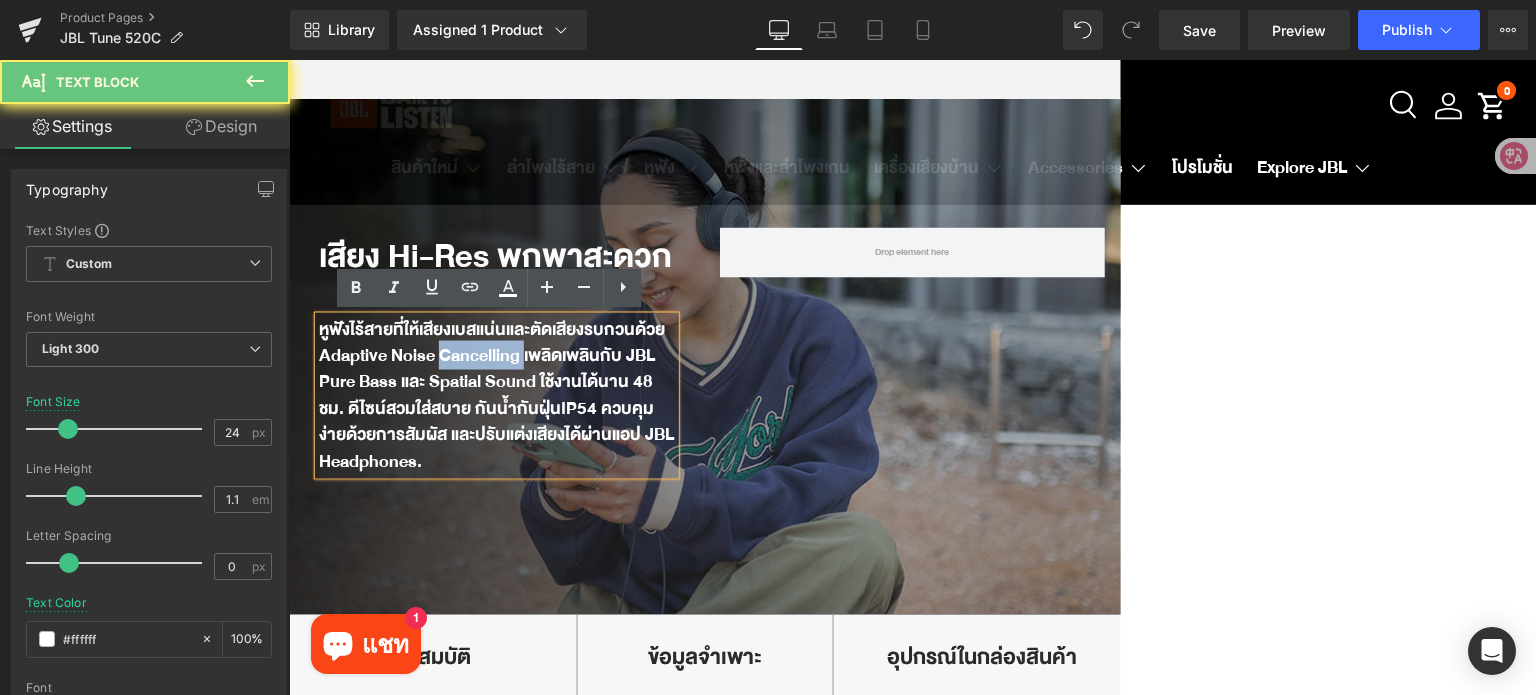 click on "หูฟังไร้สายที่ให้เสียงเบสแน่นและตัดเสียงรบกวนด้วย Adaptive Noise Cancelling เพลิดเพลินกับ JBL Pure Bass และ Spatial Sound ใช้งานได้นาน 48 ชม. ดีไซน์สวมใส่สบาย กันน้ำกันฝุ่นIP54 ควบคุมง่ายด้วยการสัมผัส และปรับแต่งเสียงได้ผ่านแอป JBL Headphones." at bounding box center [497, 395] 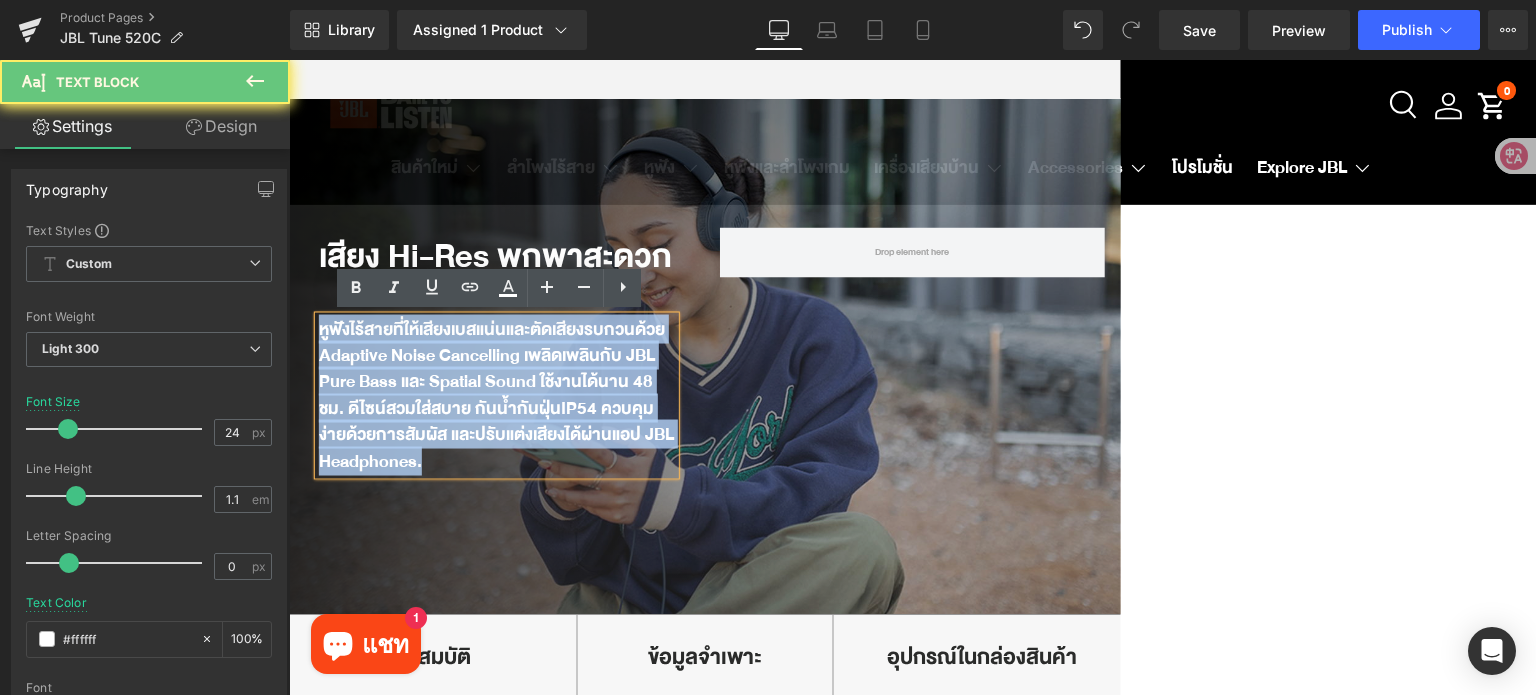 click on "หูฟังไร้สายที่ให้เสียงเบสแน่นและตัดเสียงรบกวนด้วย Adaptive Noise Cancelling เพลิดเพลินกับ JBL Pure Bass และ Spatial Sound ใช้งานได้นาน 48 ชม. ดีไซน์สวมใส่สบาย กันน้ำกันฝุ่นIP54 ควบคุมง่ายด้วยการสัมผัส และปรับแต่งเสียงได้ผ่านแอป JBL Headphones." at bounding box center [497, 395] 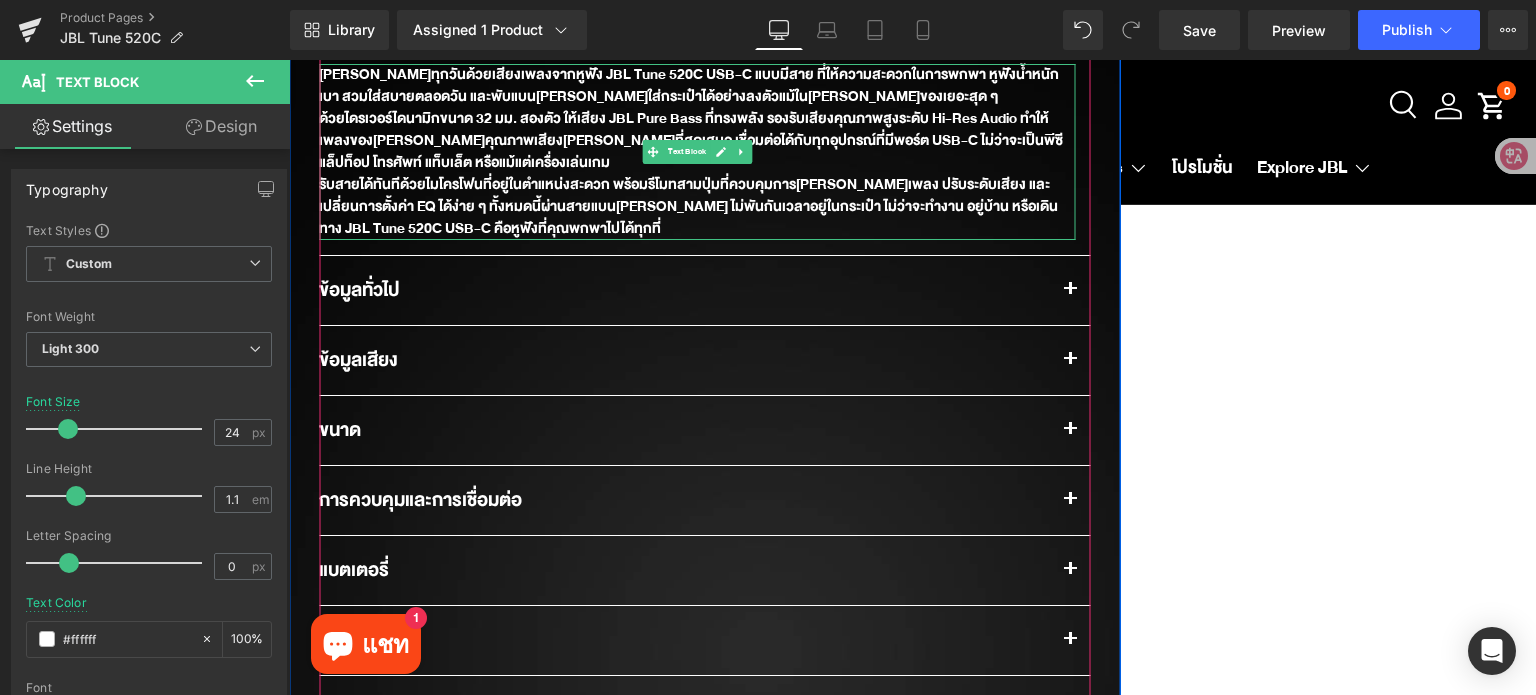 scroll, scrollTop: 1700, scrollLeft: 0, axis: vertical 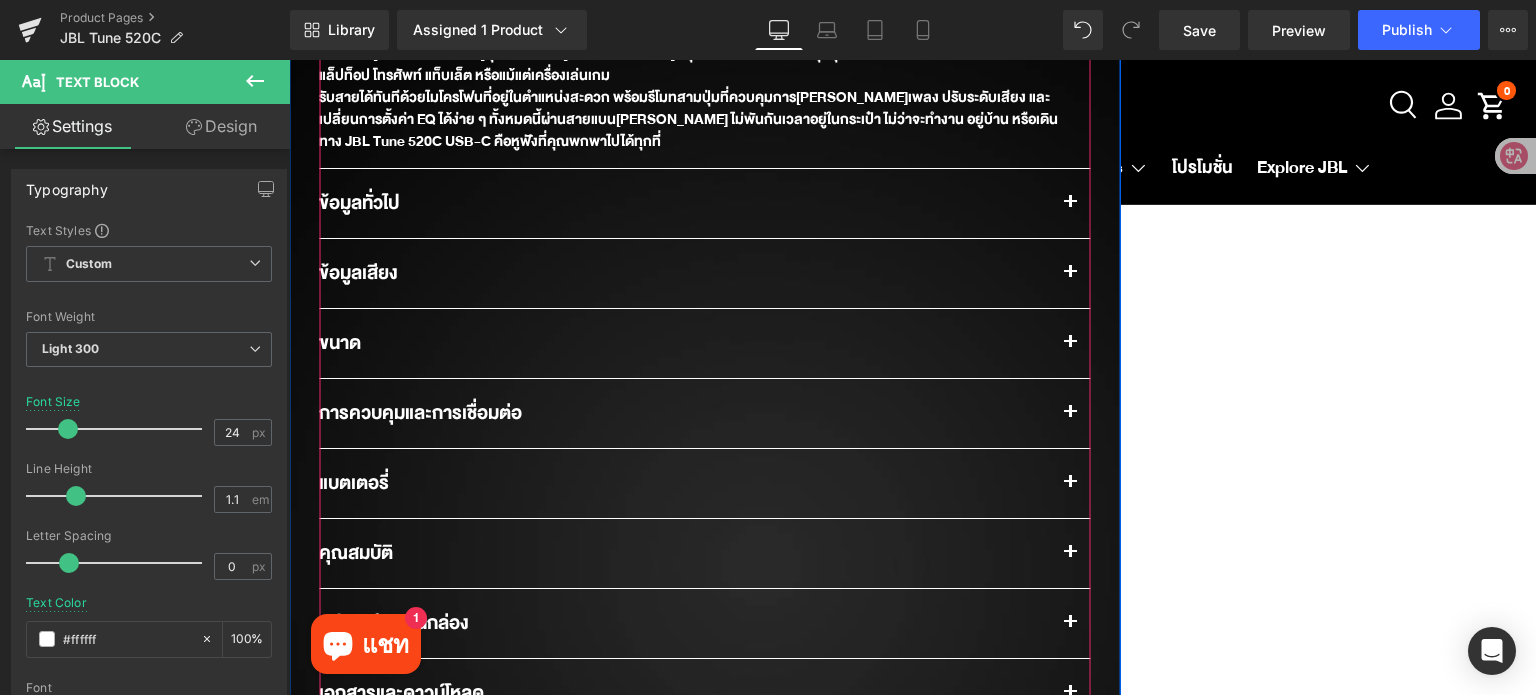 drag, startPoint x: 1055, startPoint y: 197, endPoint x: 1055, endPoint y: 238, distance: 41 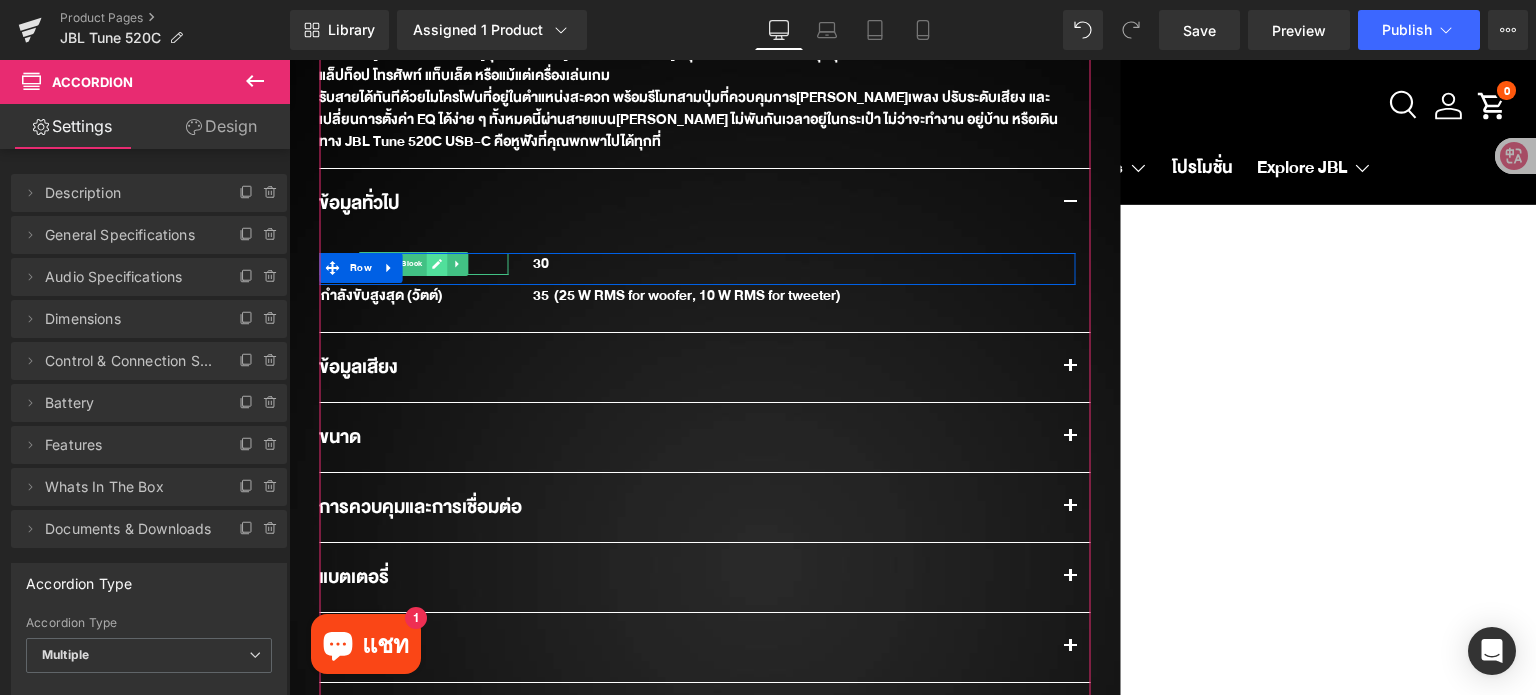 click 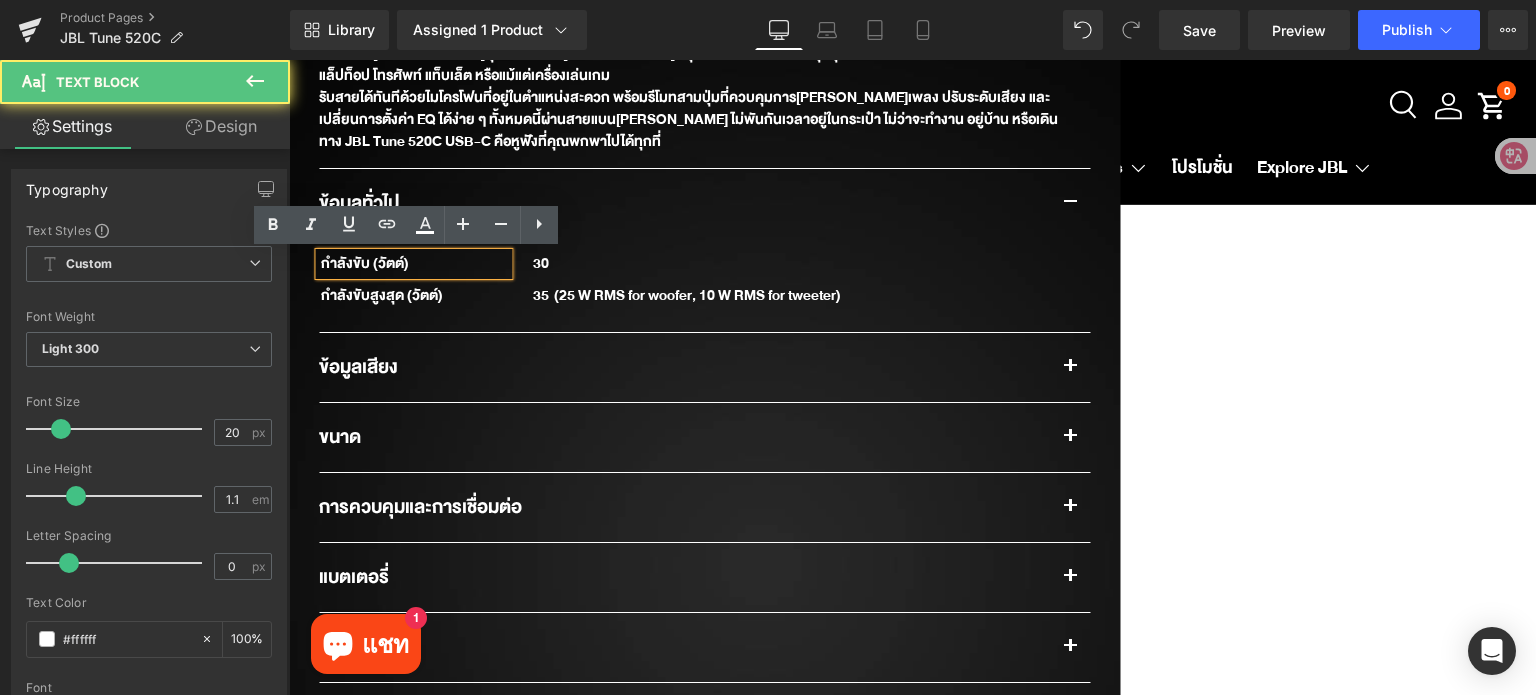 drag, startPoint x: 407, startPoint y: 263, endPoint x: 308, endPoint y: 263, distance: 99 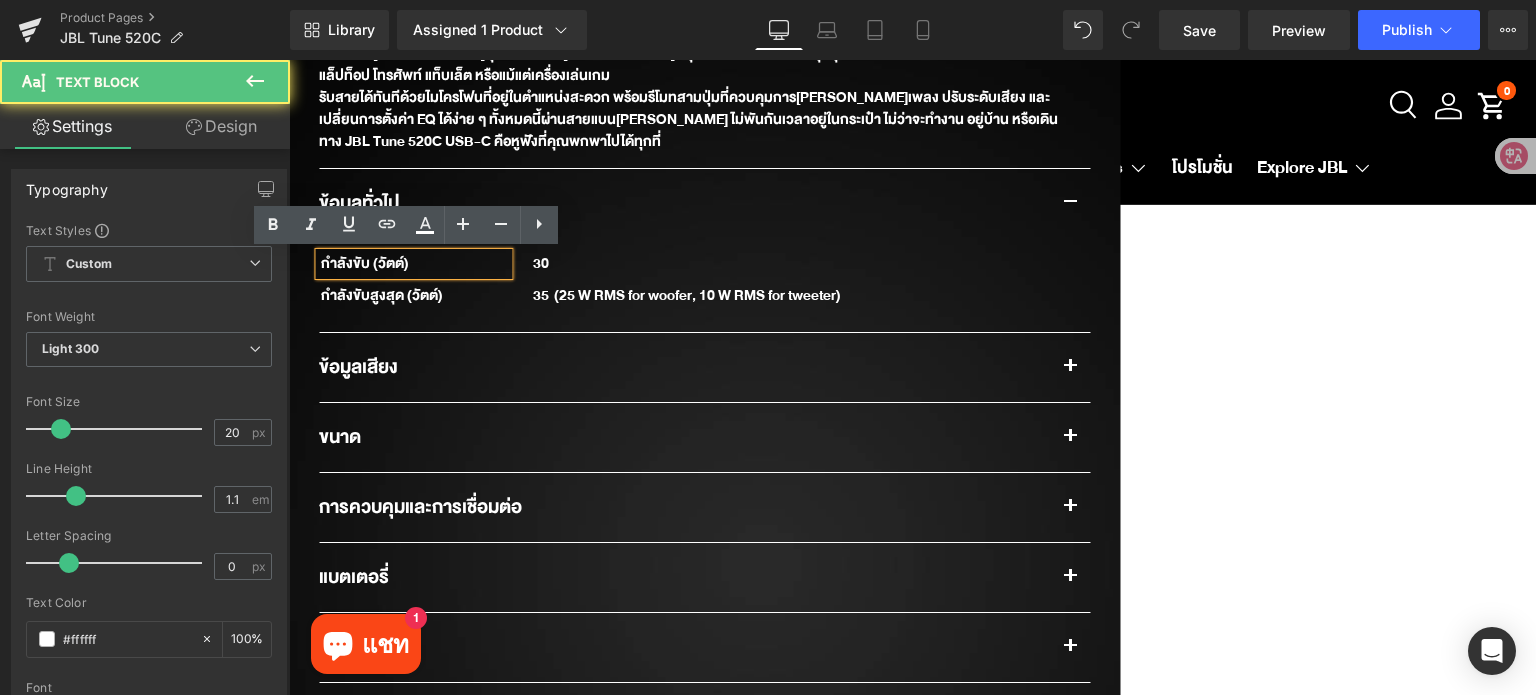 click on "กำลังขับ (วัตต์)" at bounding box center (413, 264) 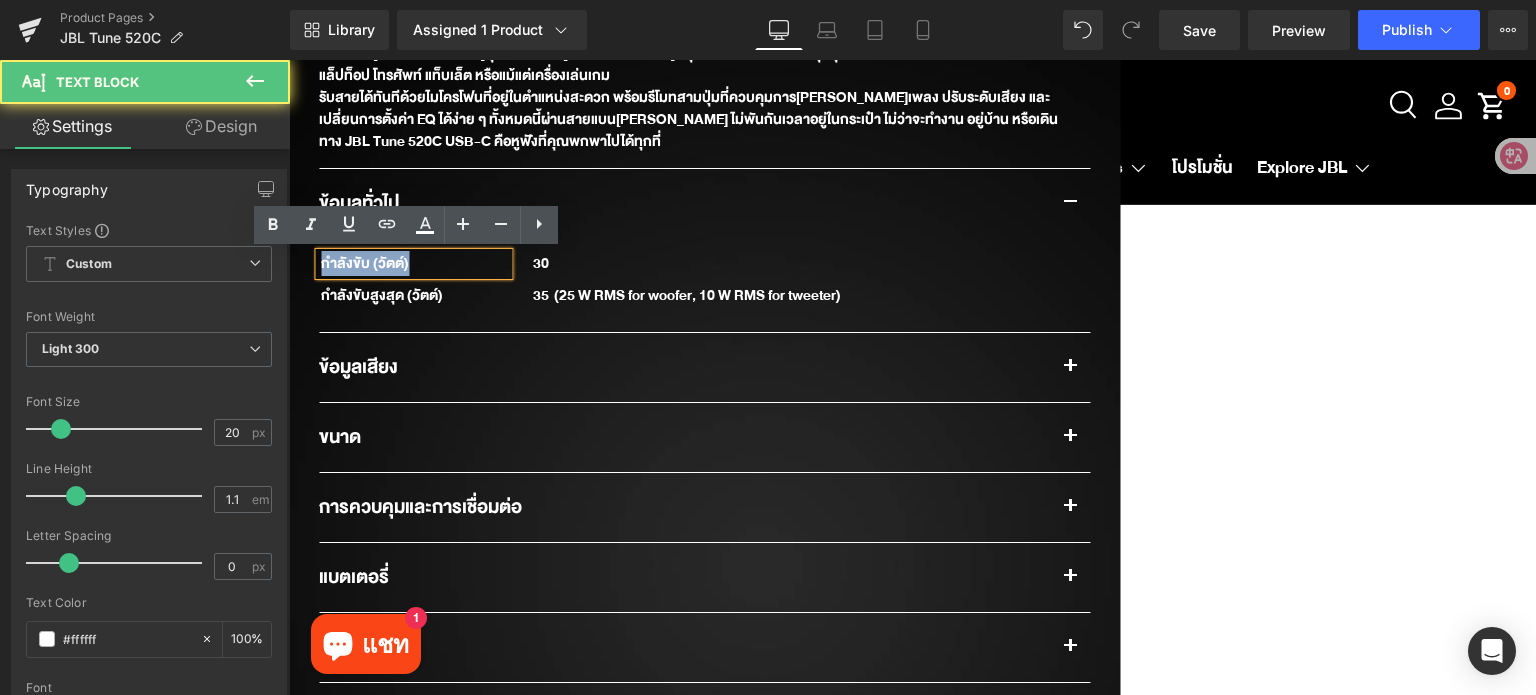 drag, startPoint x: 407, startPoint y: 265, endPoint x: 317, endPoint y: 270, distance: 90.13878 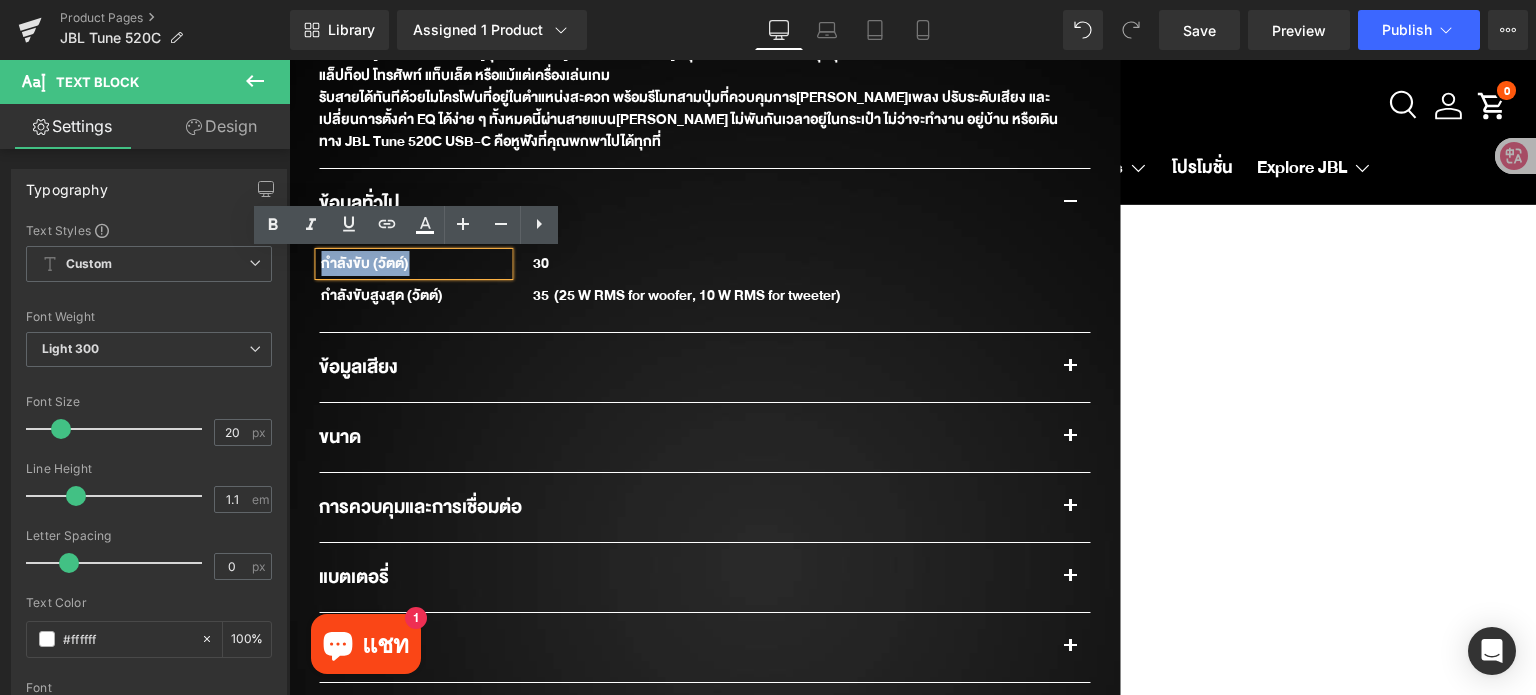type 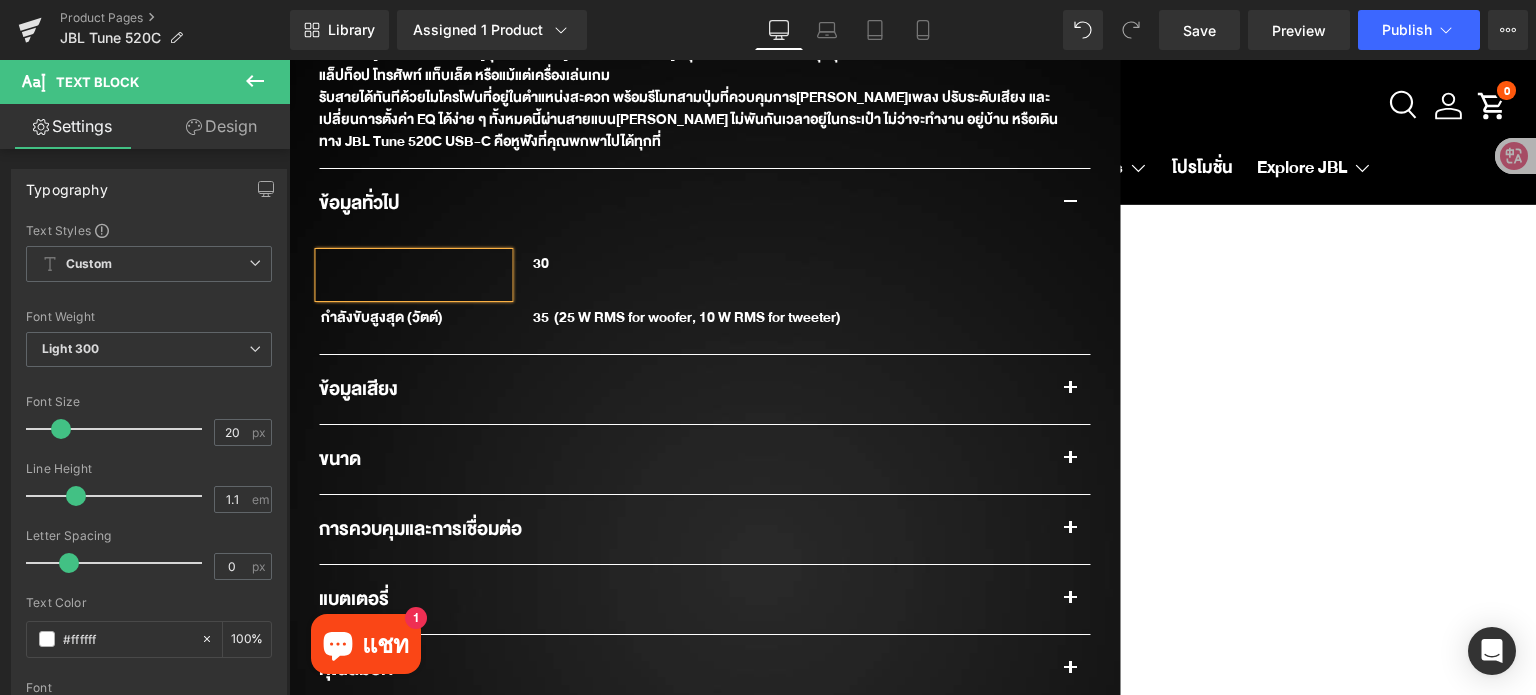 click at bounding box center (413, 275) 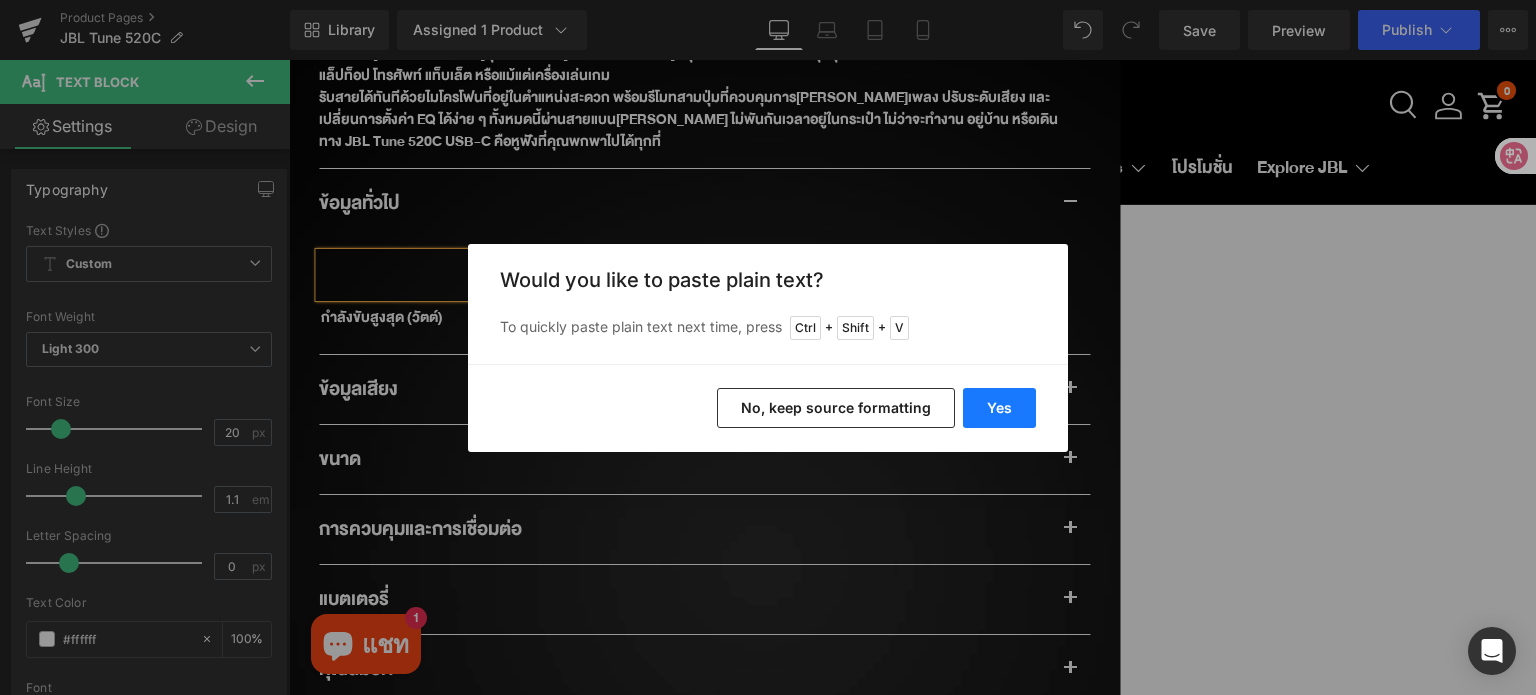 click on "Yes" at bounding box center [999, 408] 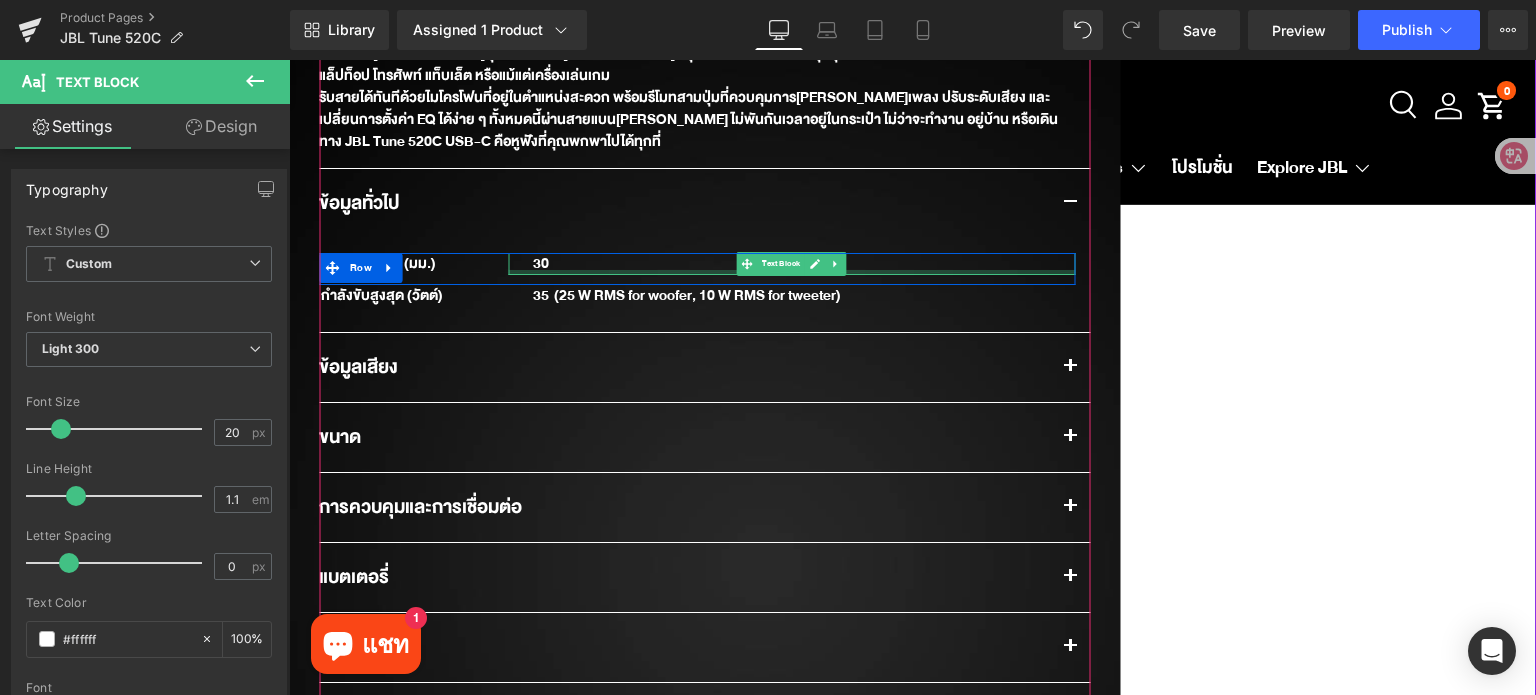 click on "30" at bounding box center (804, 264) 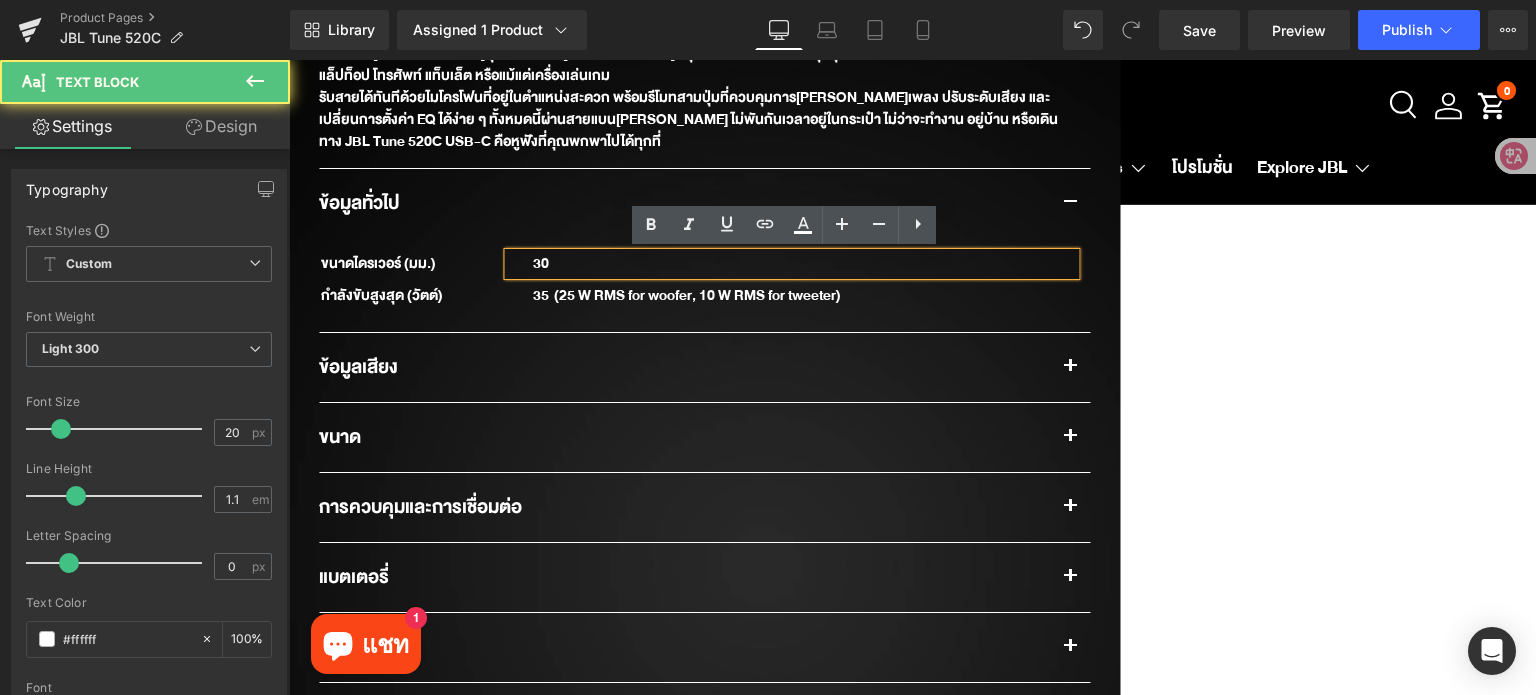 click on "30" at bounding box center [804, 264] 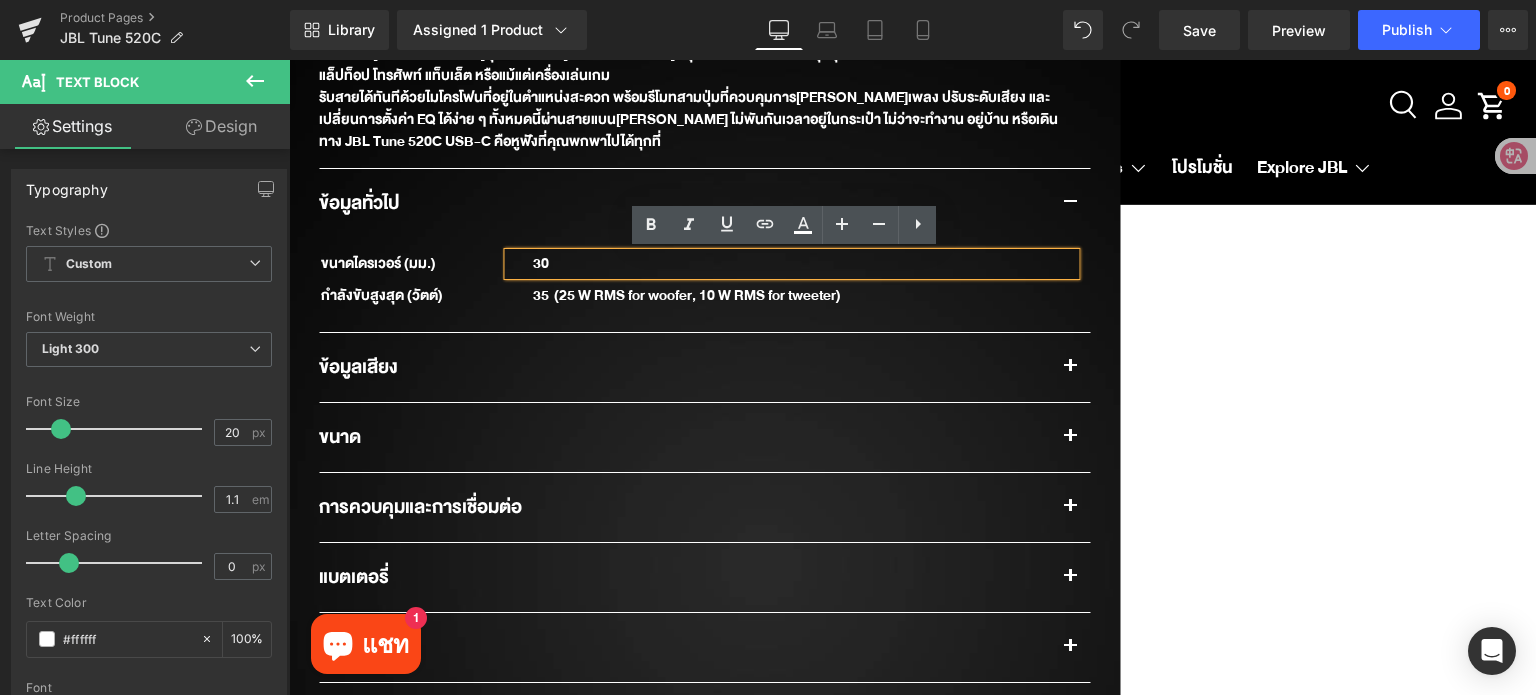 type 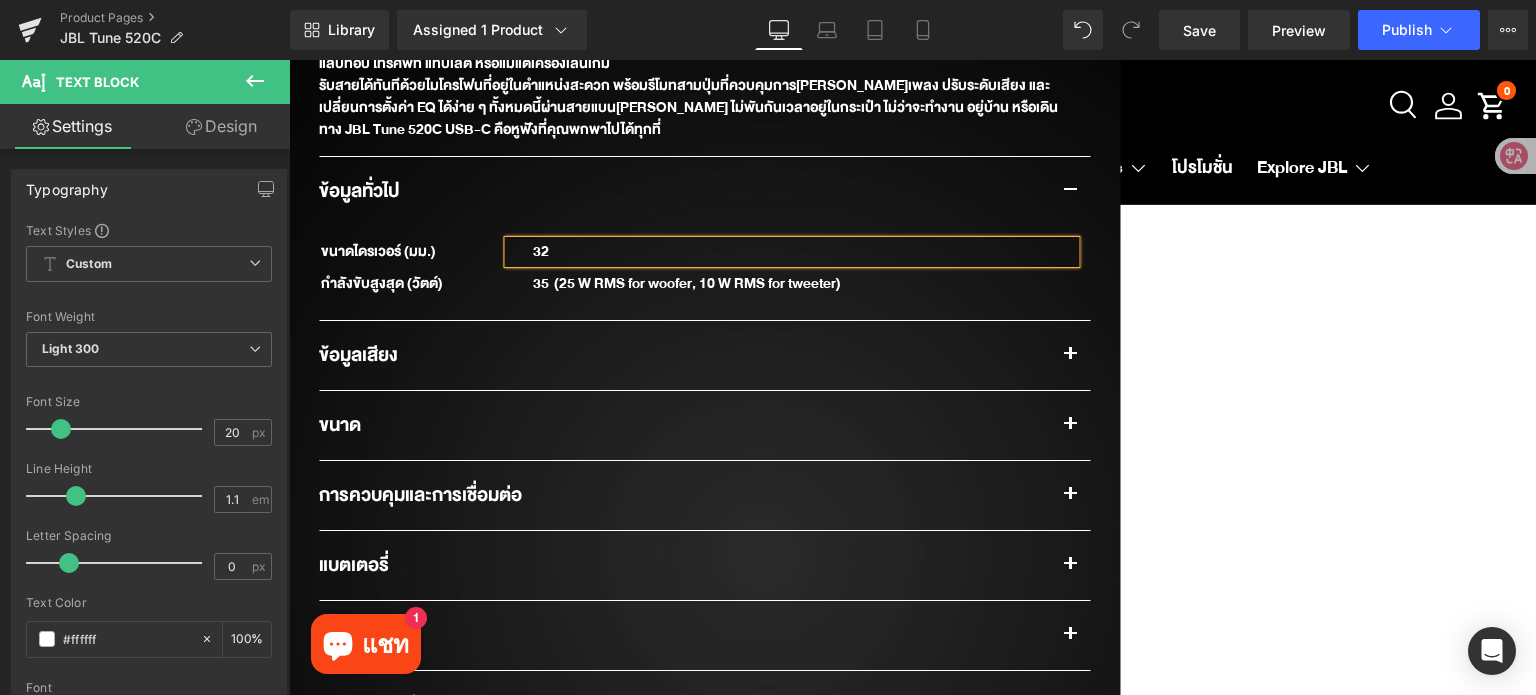 scroll, scrollTop: 1700, scrollLeft: 0, axis: vertical 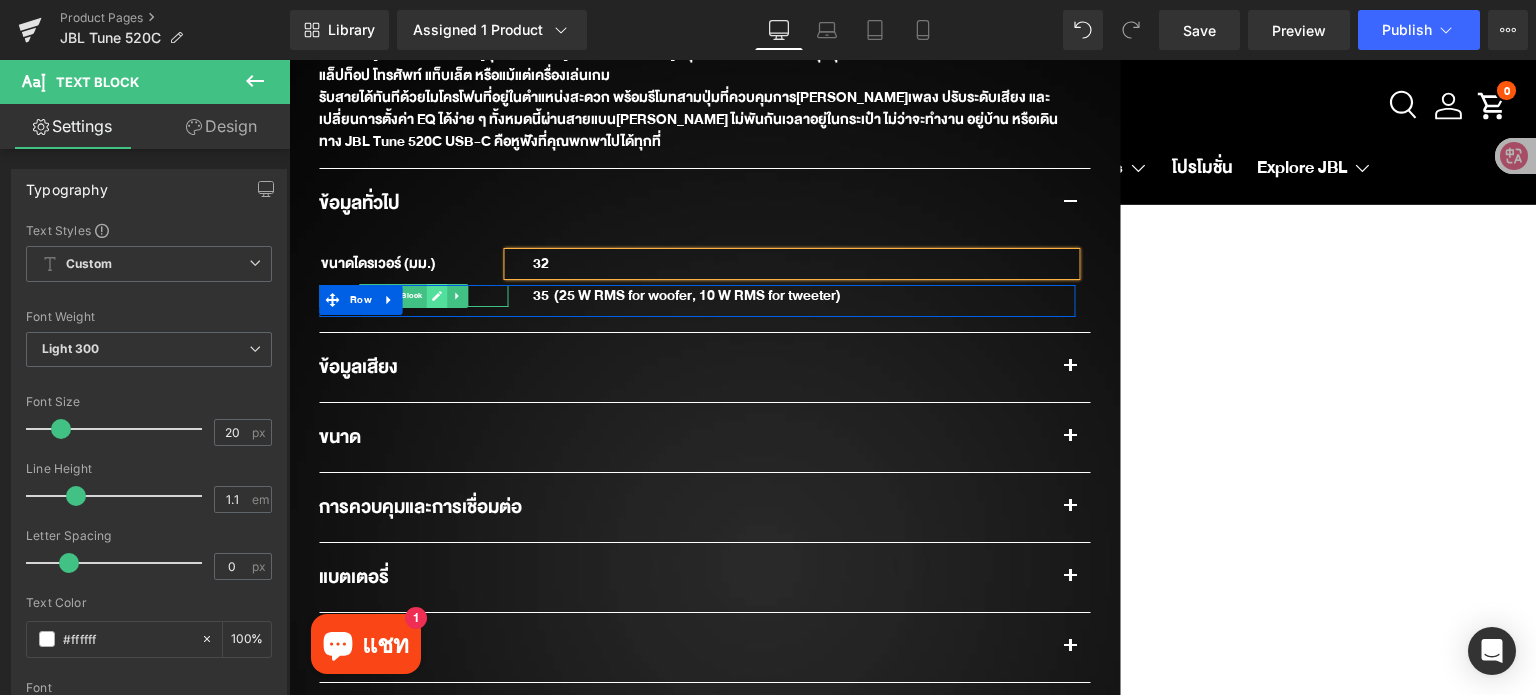 click 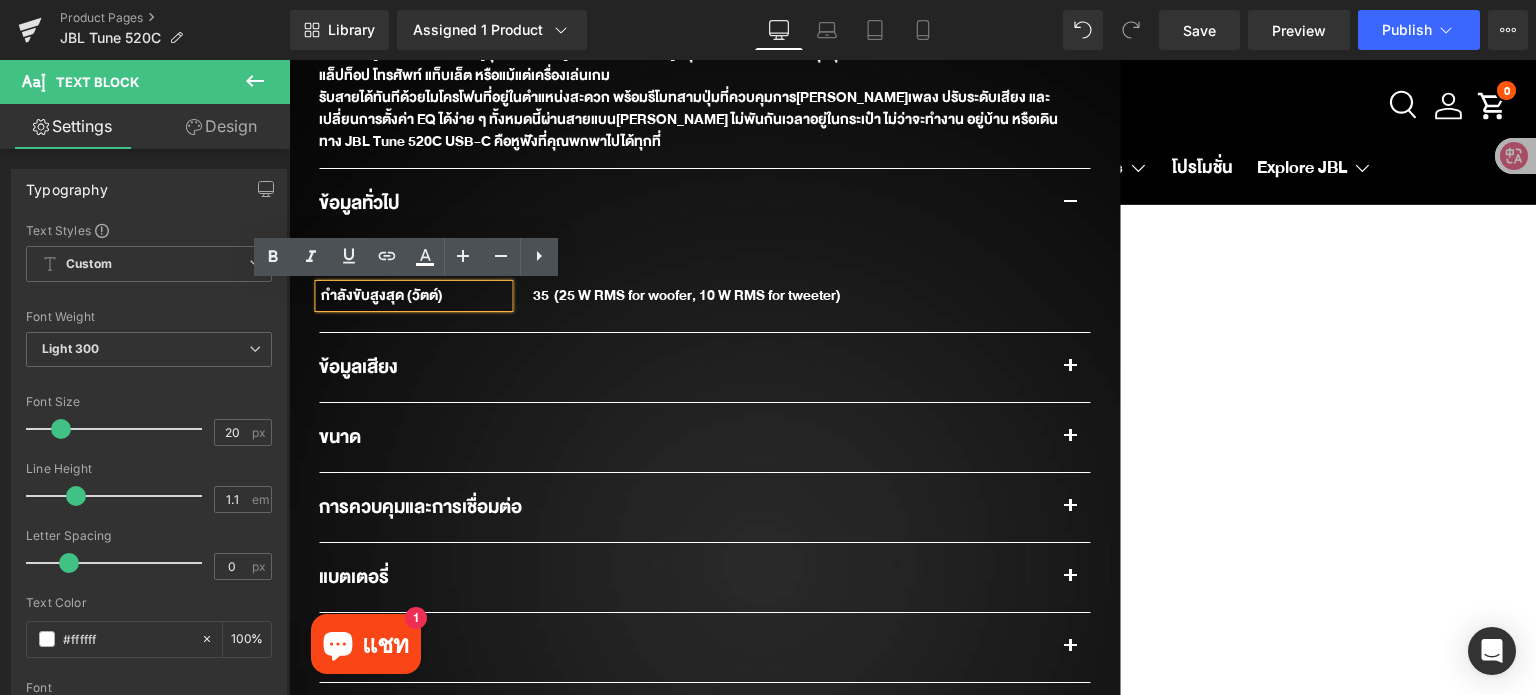 click on "กำลังขับสูงสุด (วัตต์)" at bounding box center (413, 296) 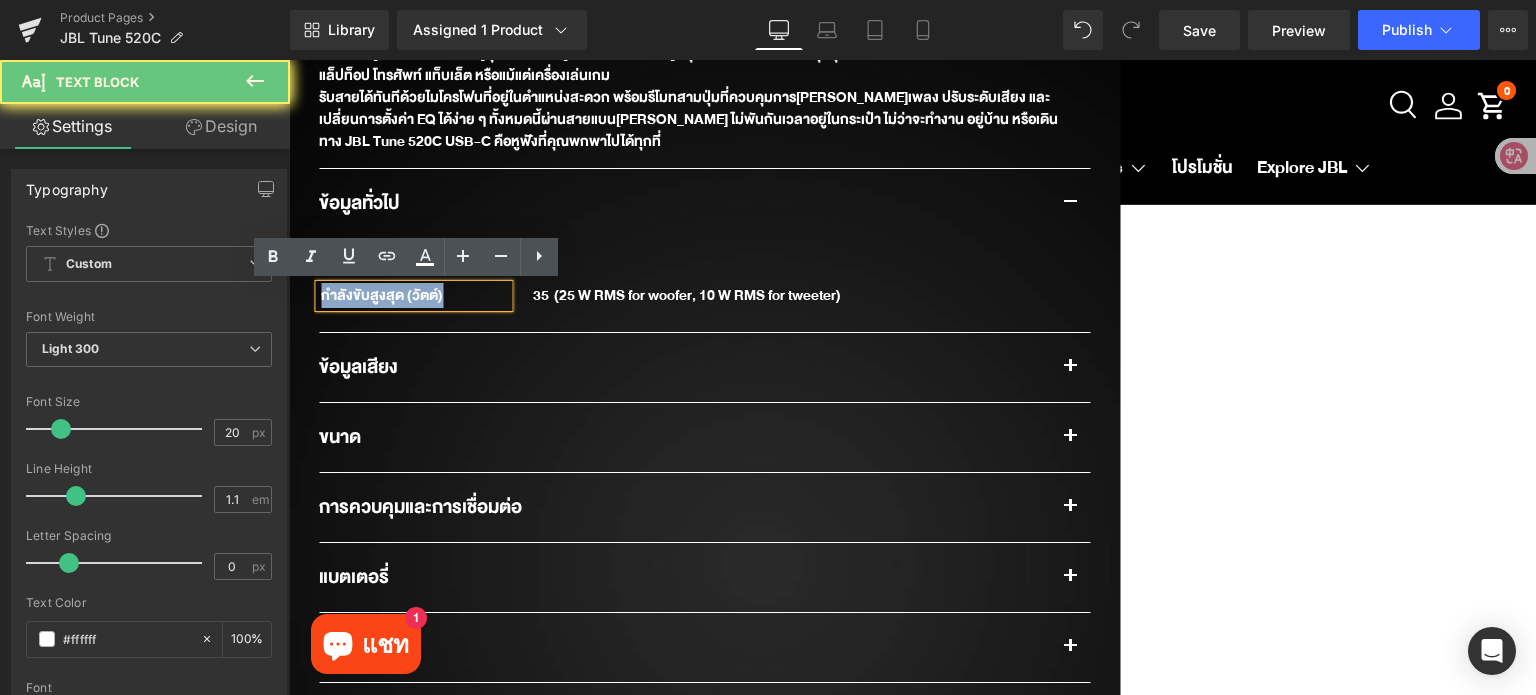 click on "กำลังขับสูงสุด (วัตต์)" at bounding box center (413, 296) 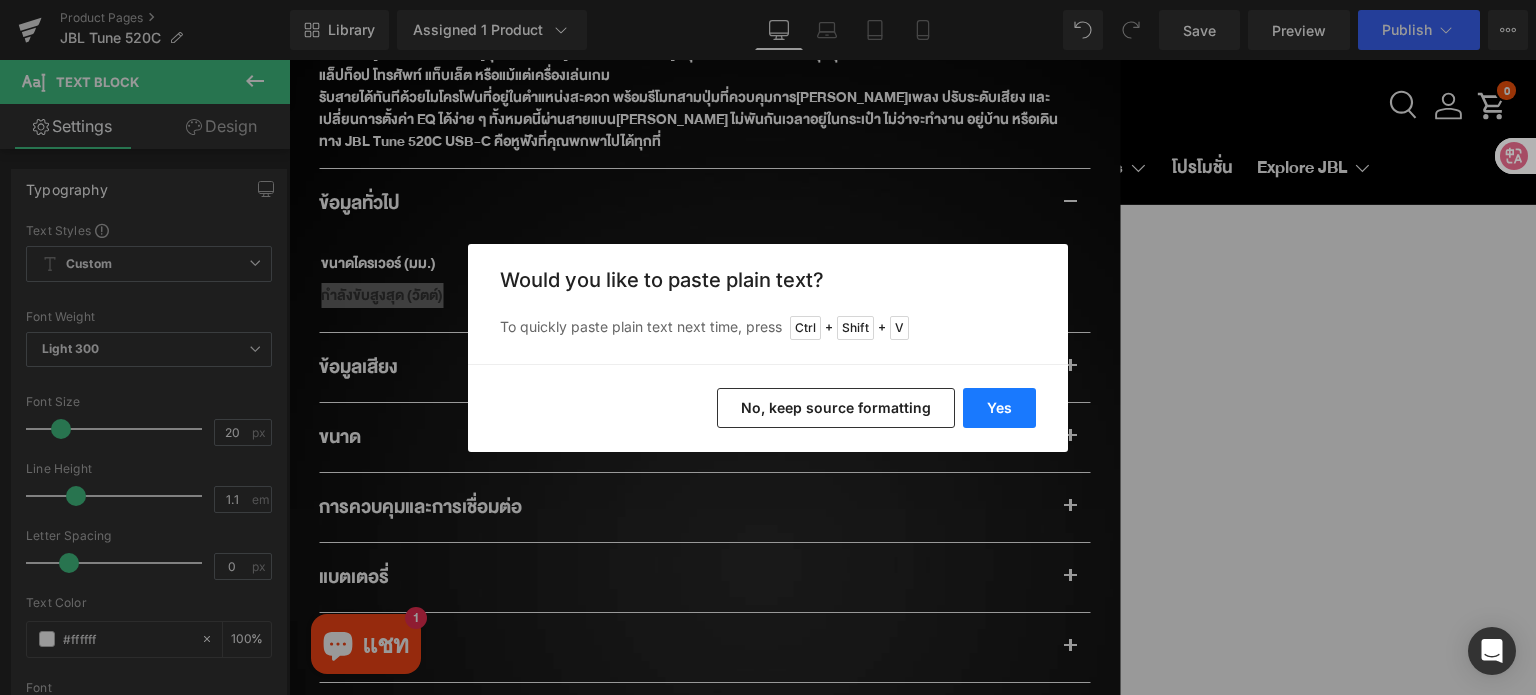 click on "Yes" at bounding box center (999, 408) 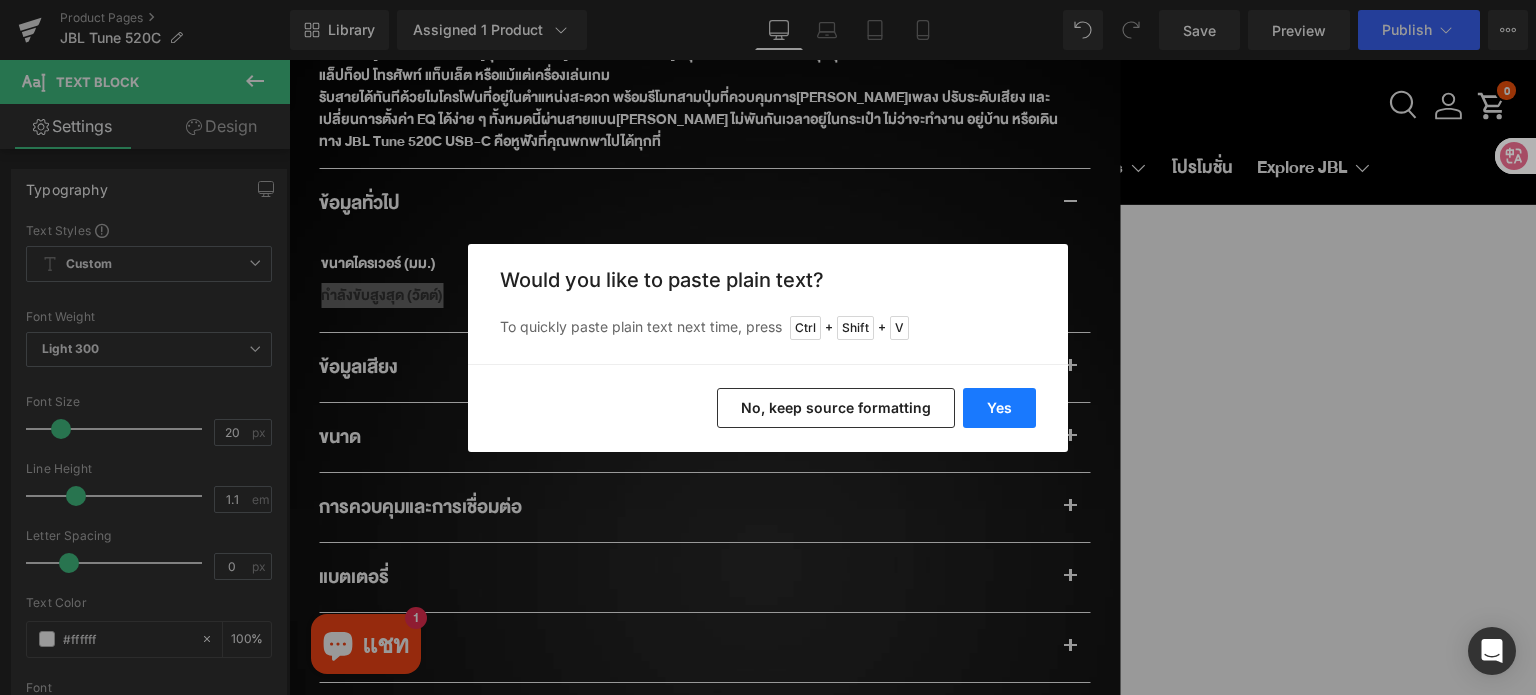type 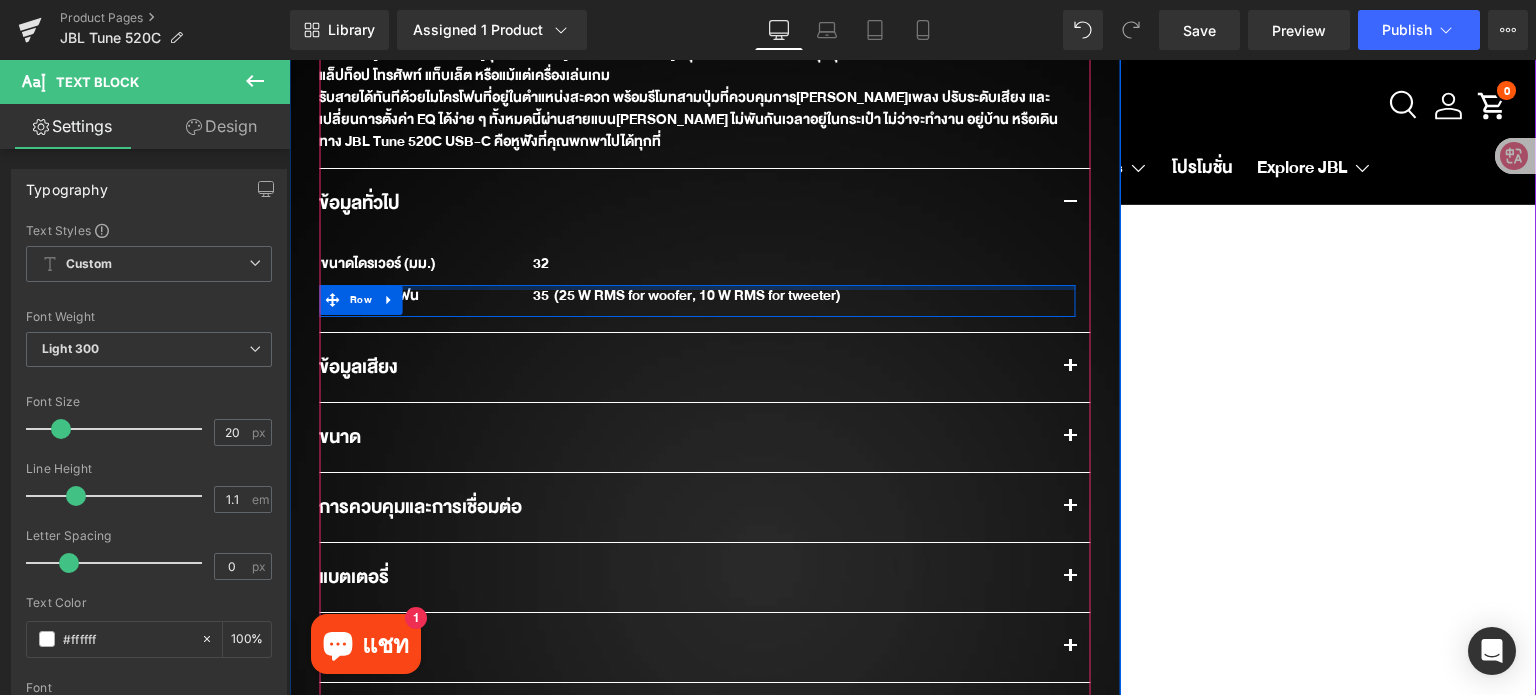 click at bounding box center [697, 287] 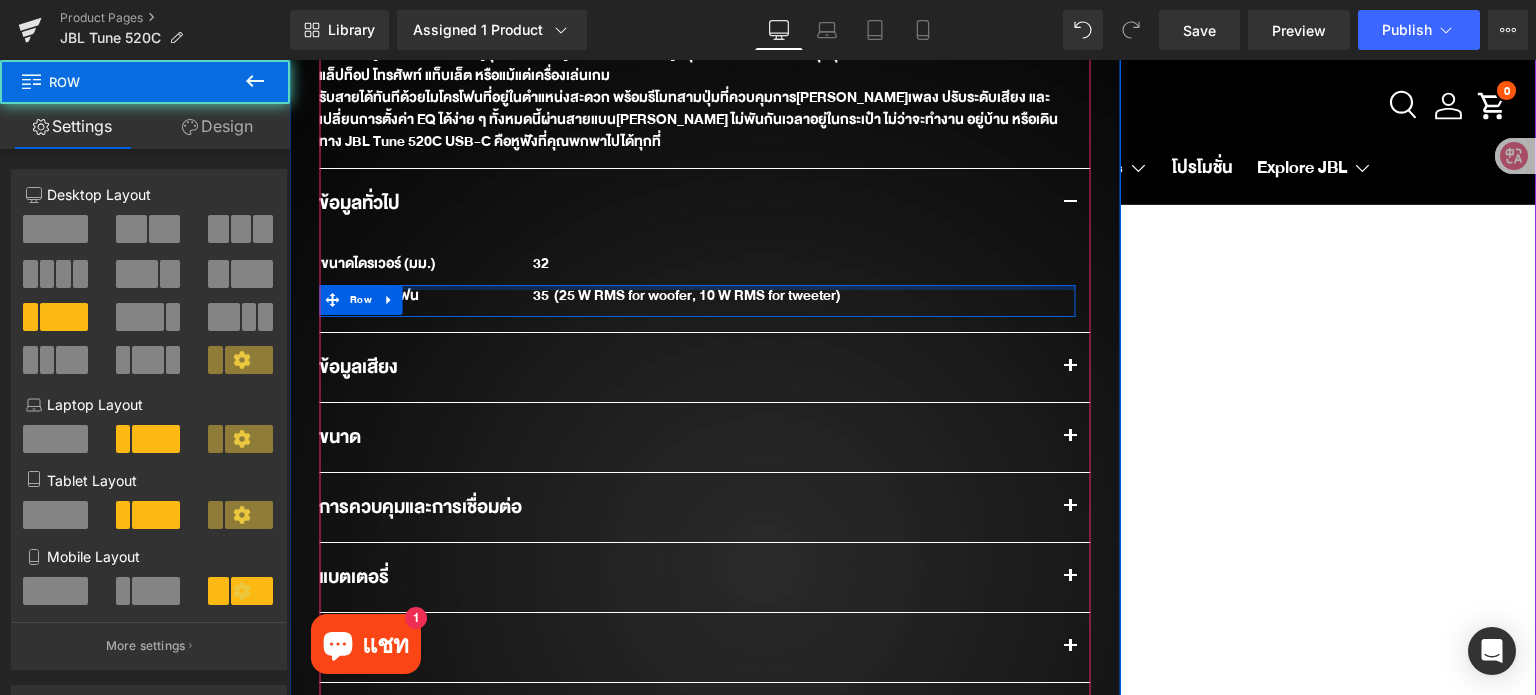 click at bounding box center [697, 287] 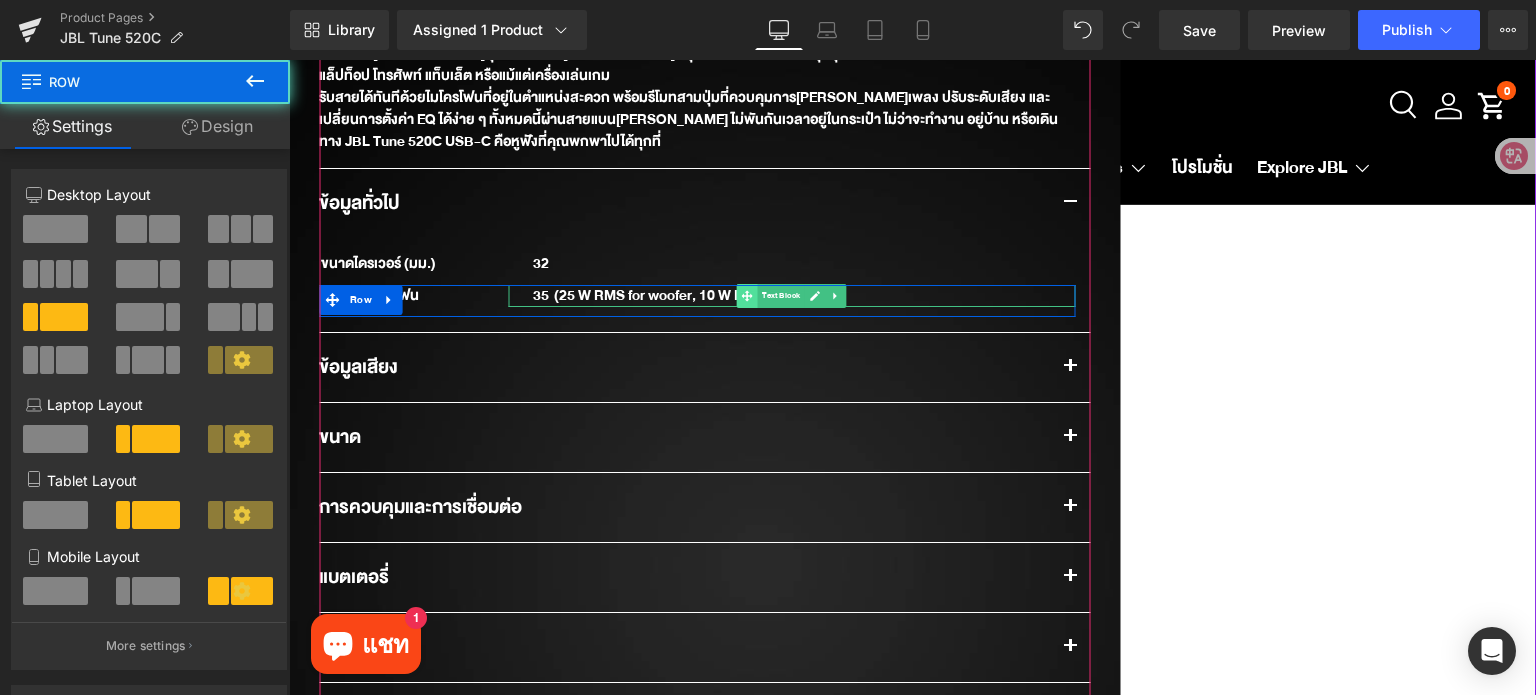click 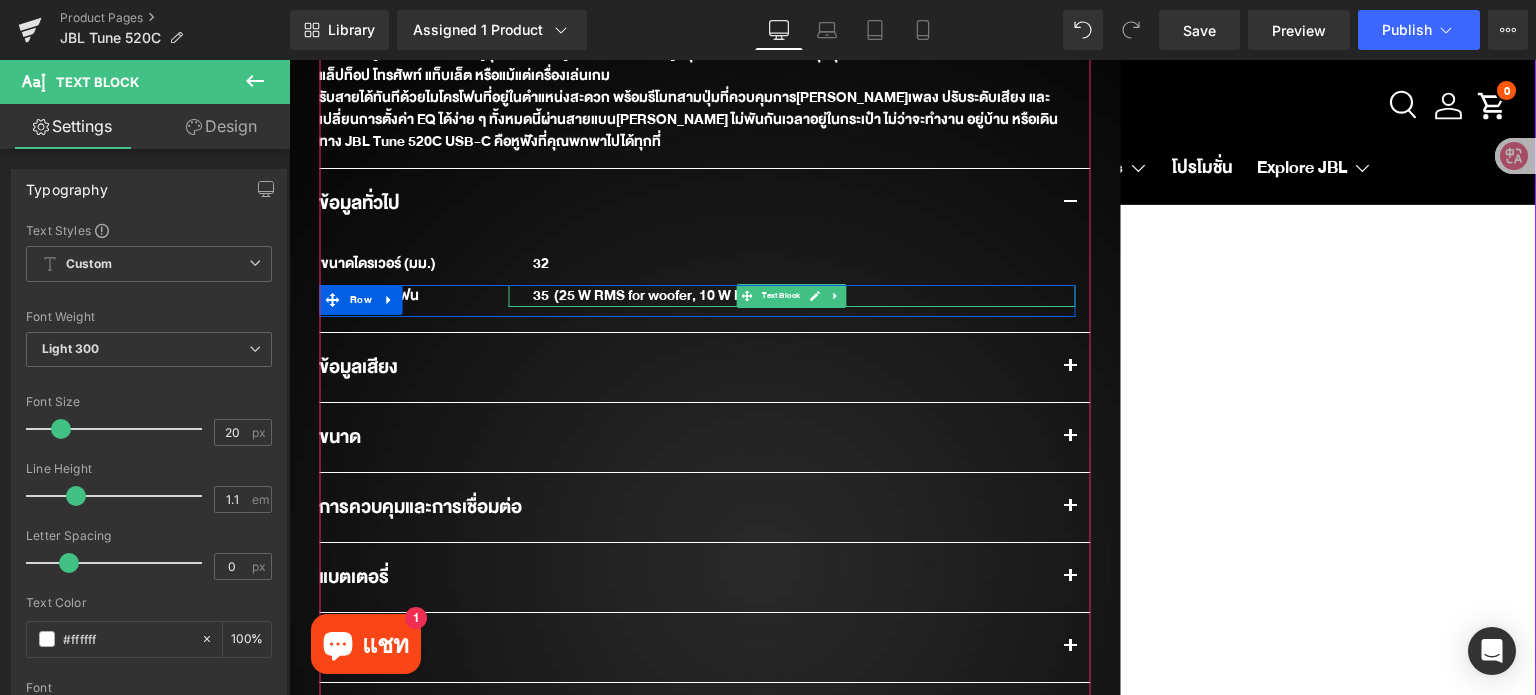 click at bounding box center (815, 296) 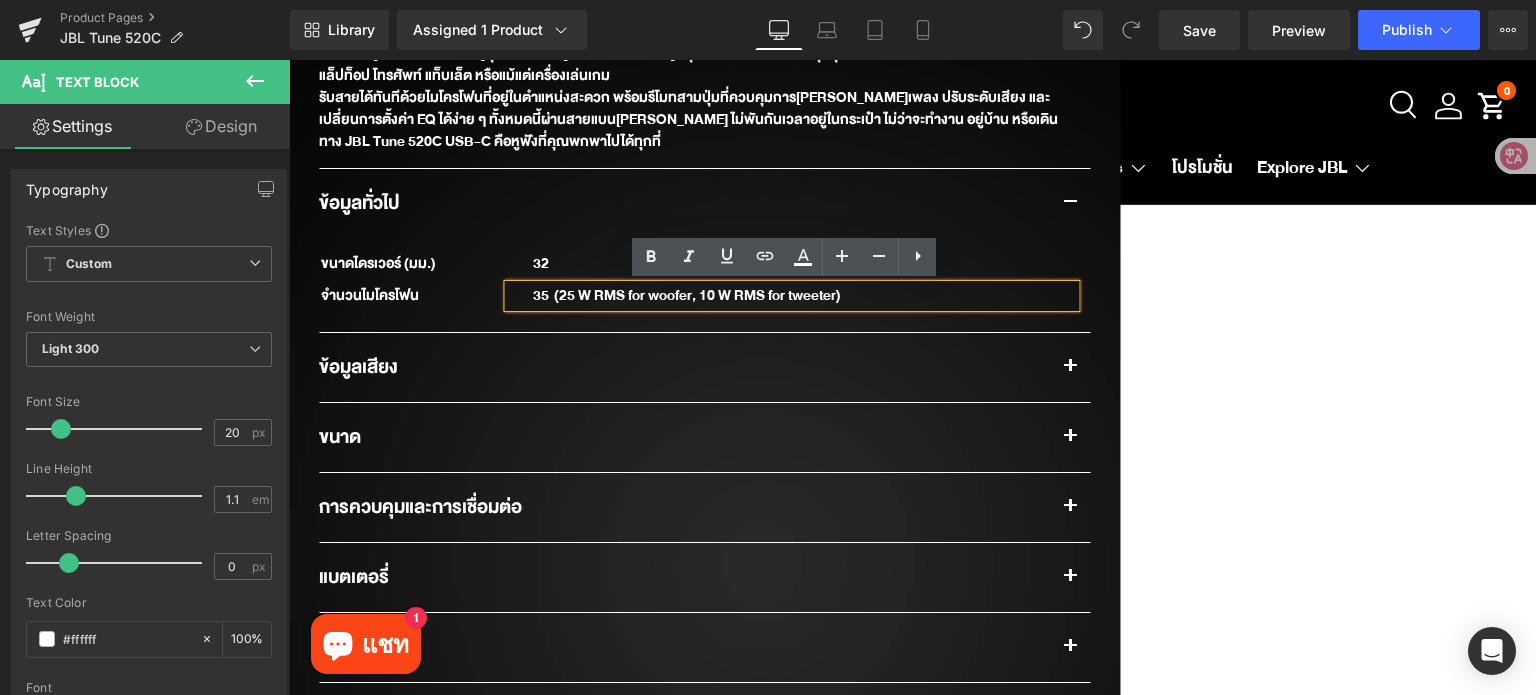 click on "35  (25 W RMS for woofer, 10 W RMS for tweeter)" at bounding box center [687, 295] 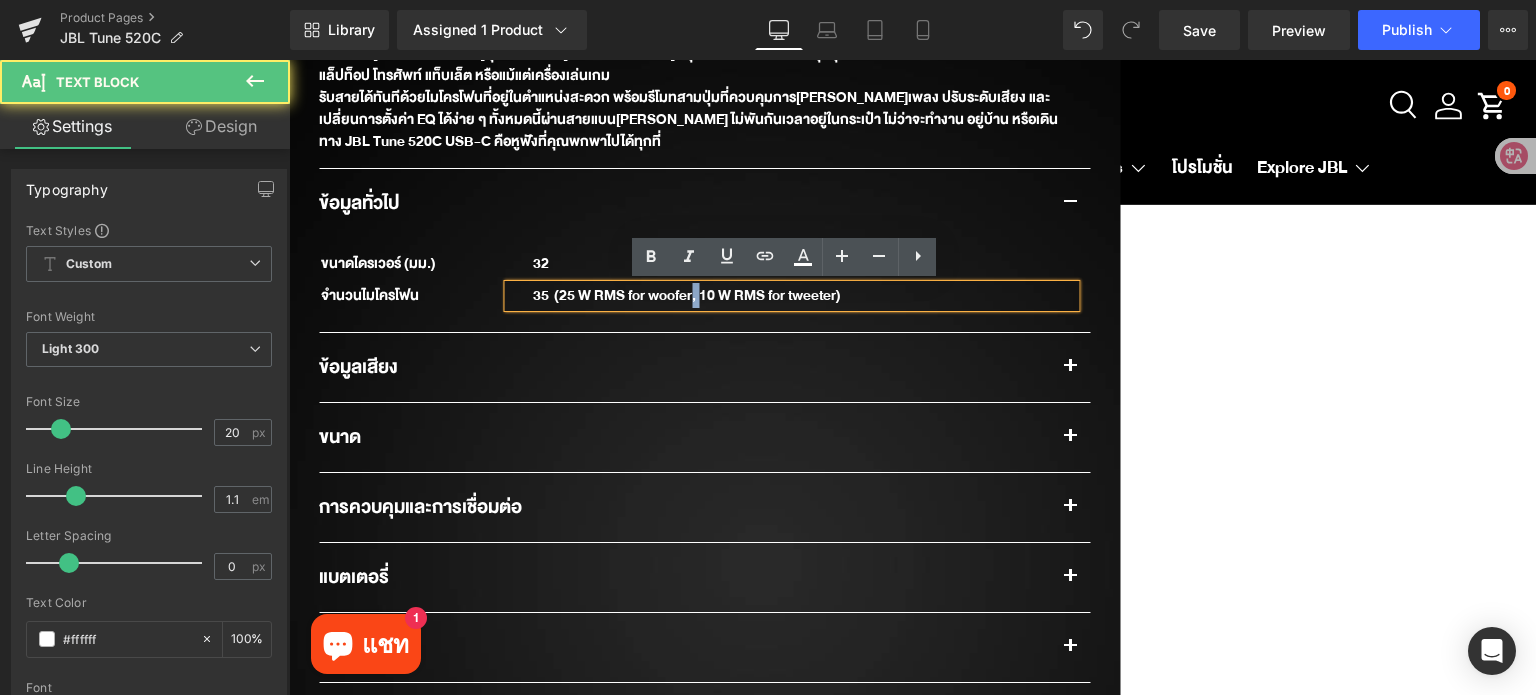 click on "35  (25 W RMS for woofer, 10 W RMS for tweeter)" at bounding box center [687, 295] 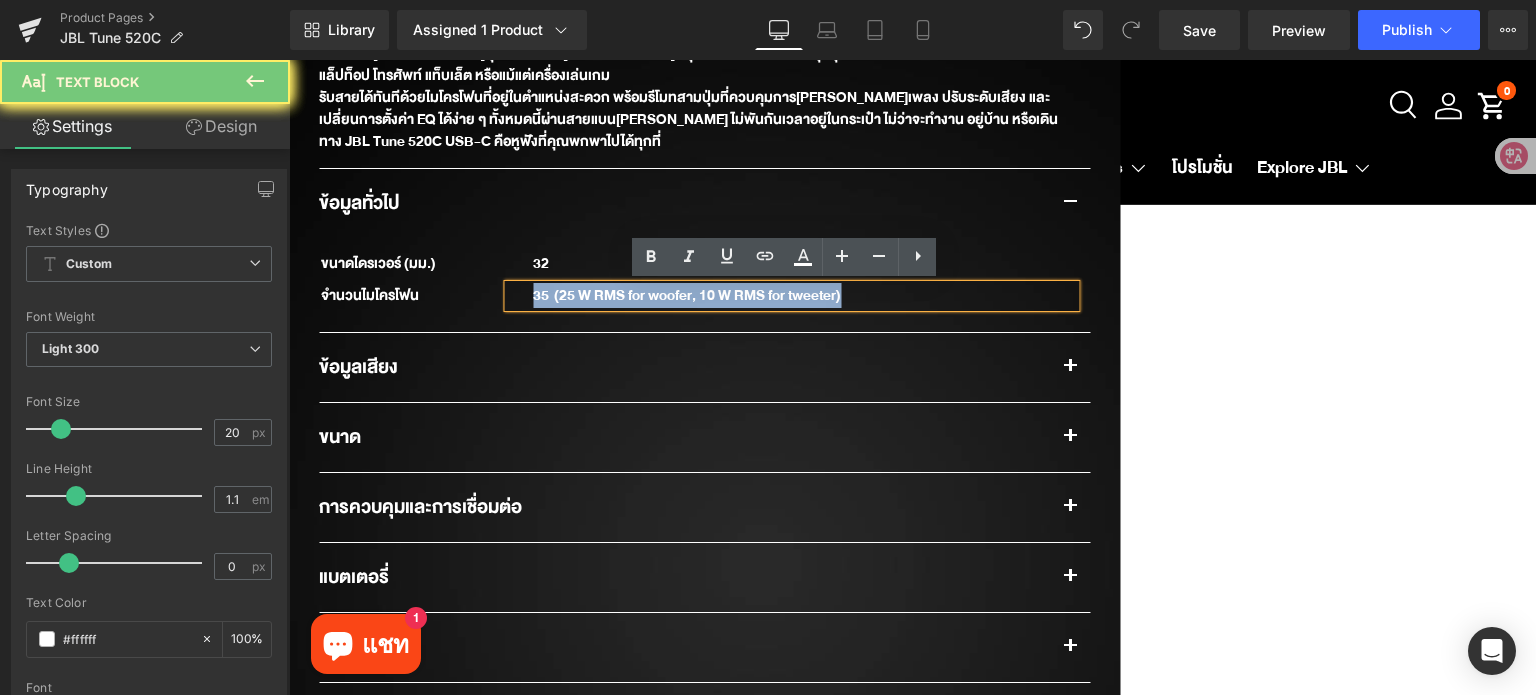 click on "35  (25 W RMS for woofer, 10 W RMS for tweeter)" at bounding box center [687, 295] 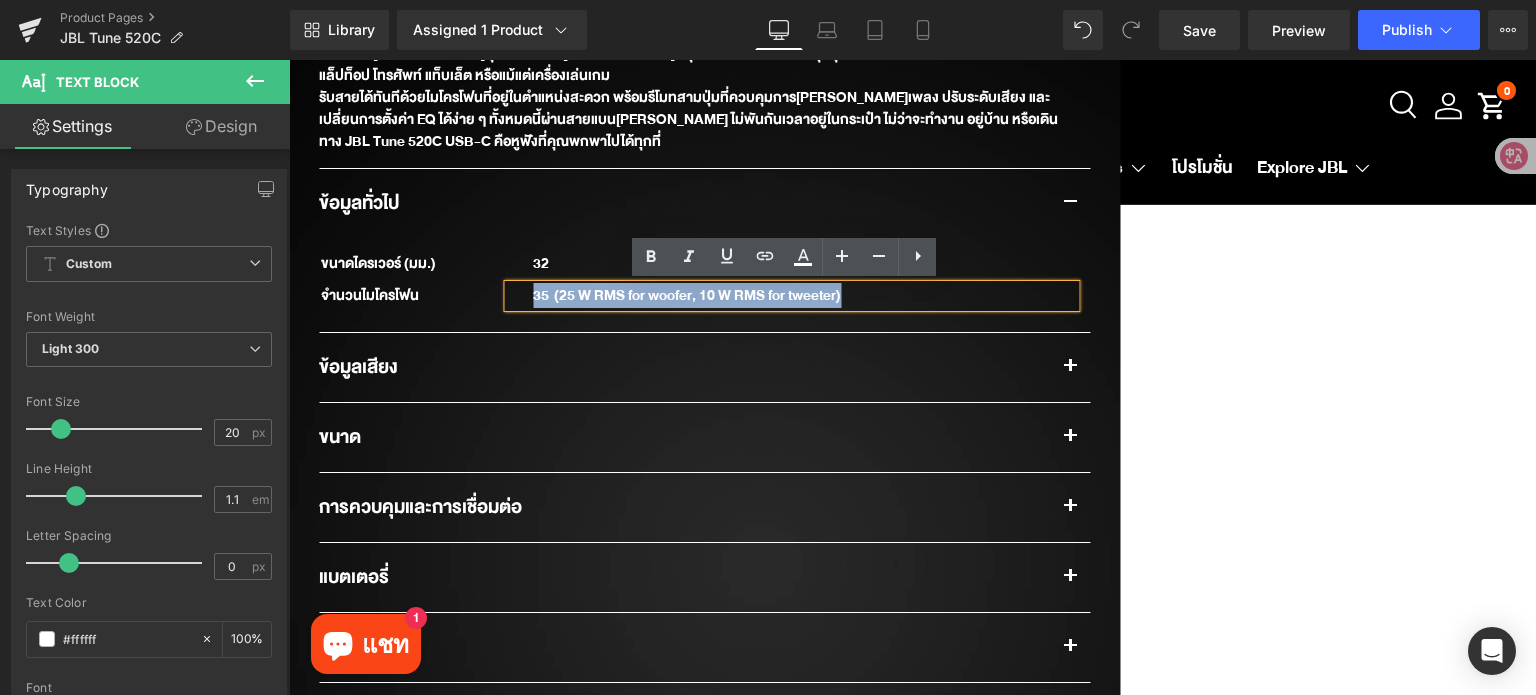 type 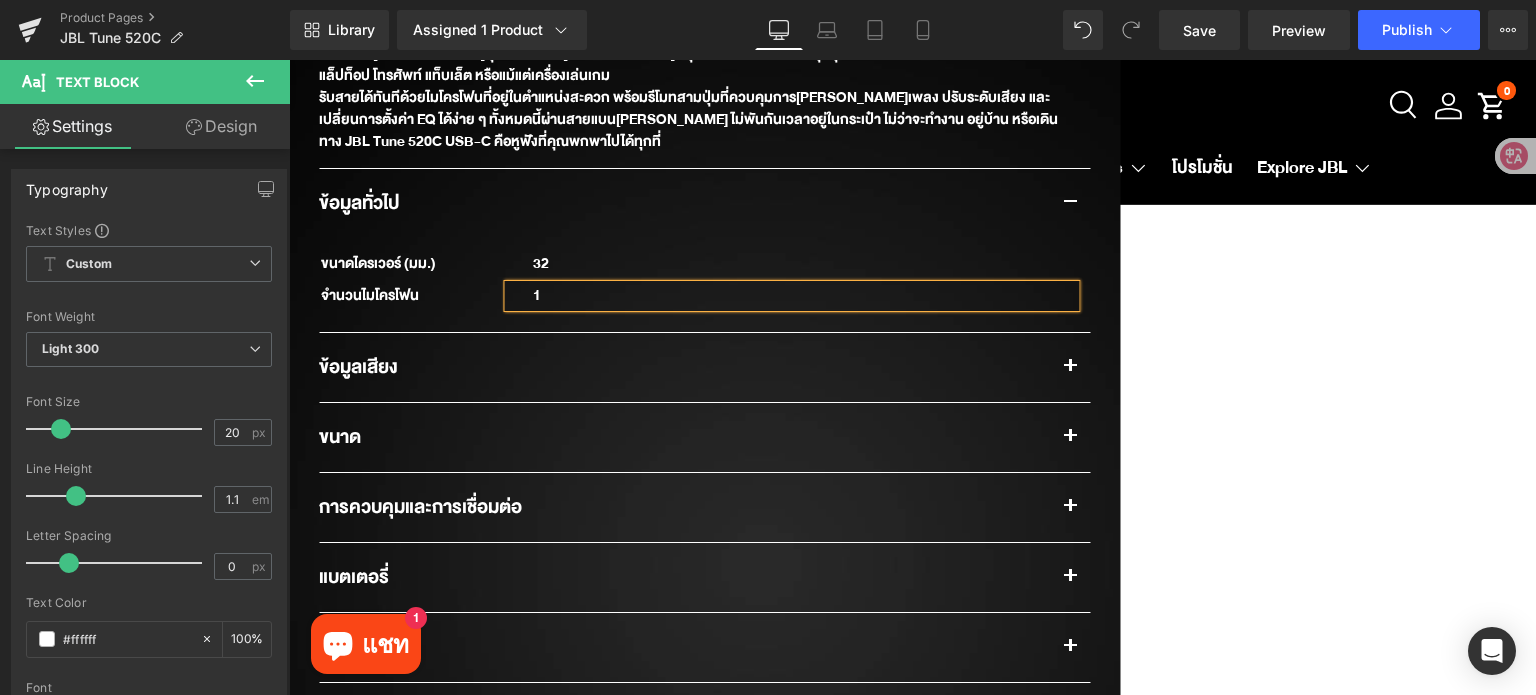 click at bounding box center (1070, 372) 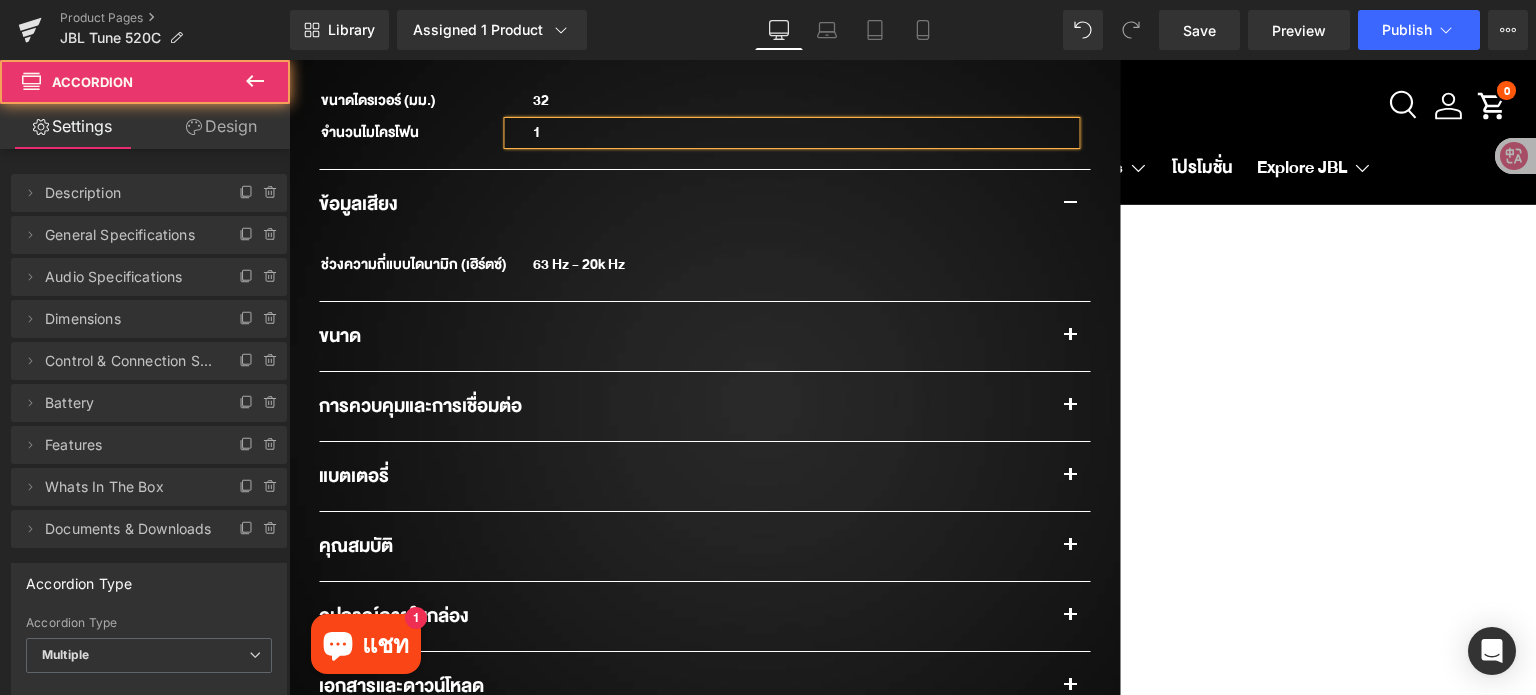 scroll, scrollTop: 1900, scrollLeft: 0, axis: vertical 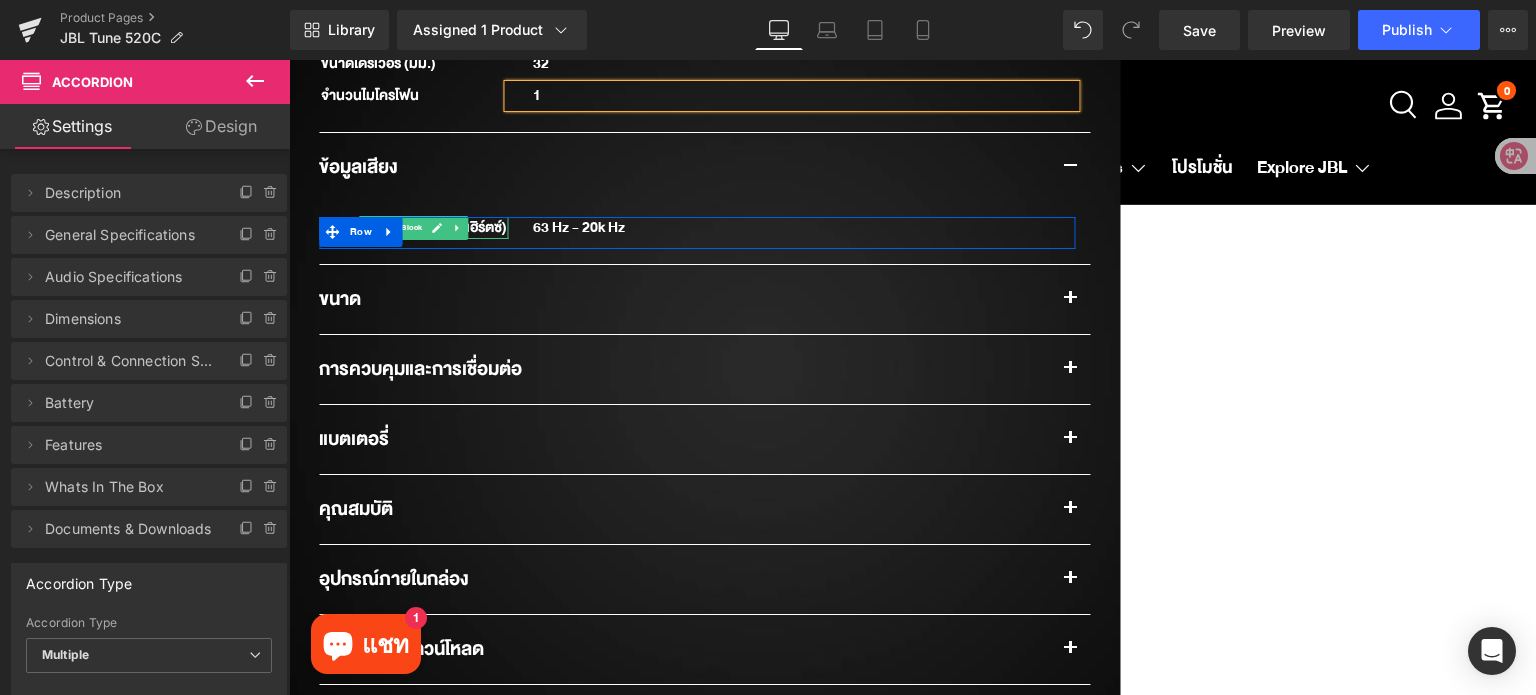click 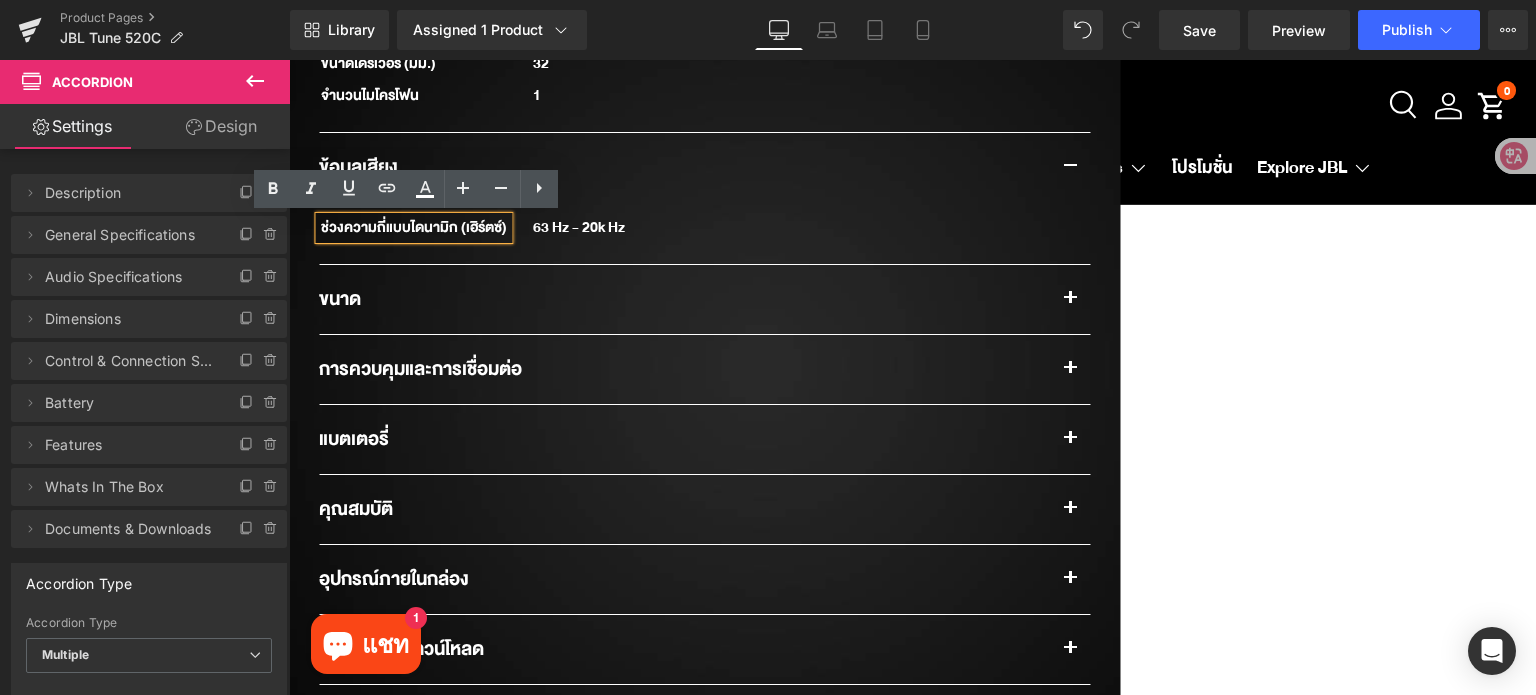 click on "ช่วงความถี่แบบไดนามิก (เฮิร์ตซ์)" at bounding box center [413, 228] 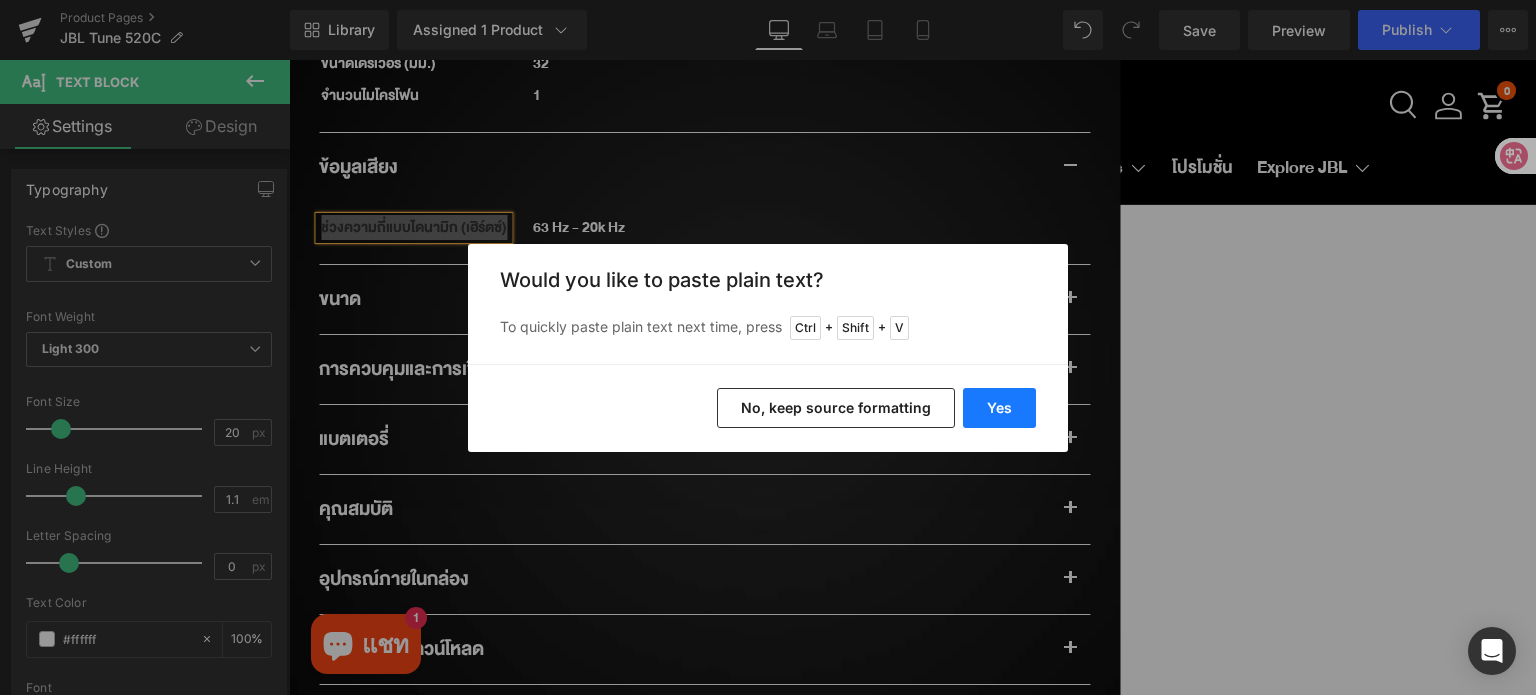 click on "Yes" at bounding box center [999, 408] 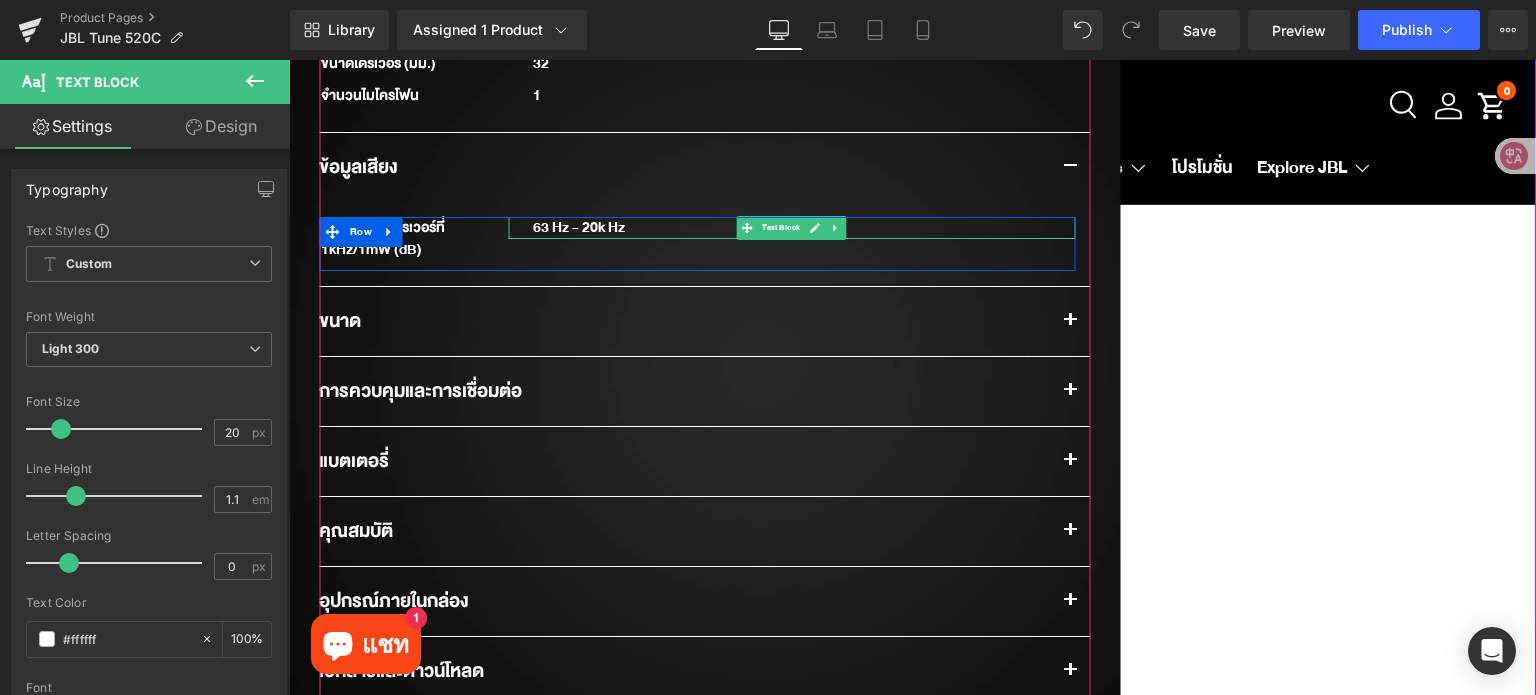 click on "63 Hz - 20k Hz" at bounding box center (791, 228) 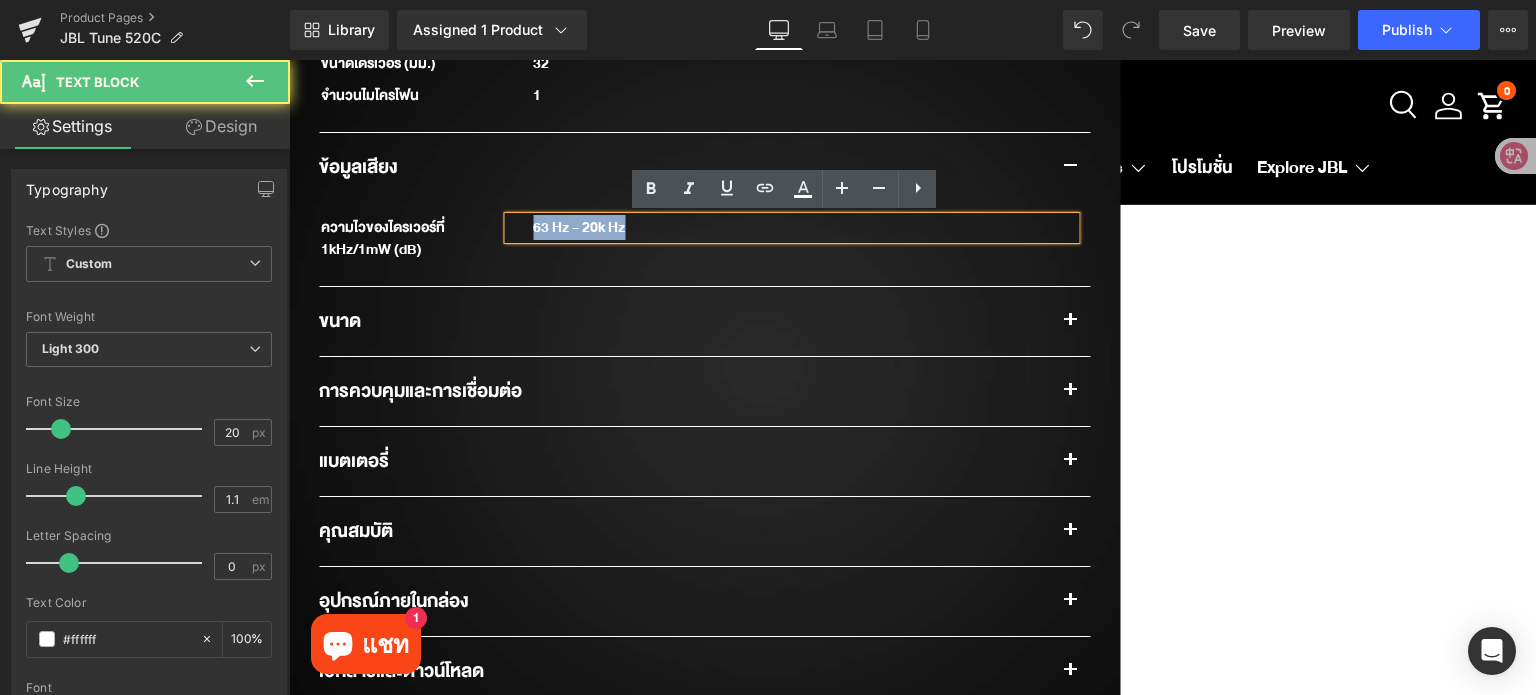drag, startPoint x: 632, startPoint y: 229, endPoint x: 520, endPoint y: 229, distance: 112 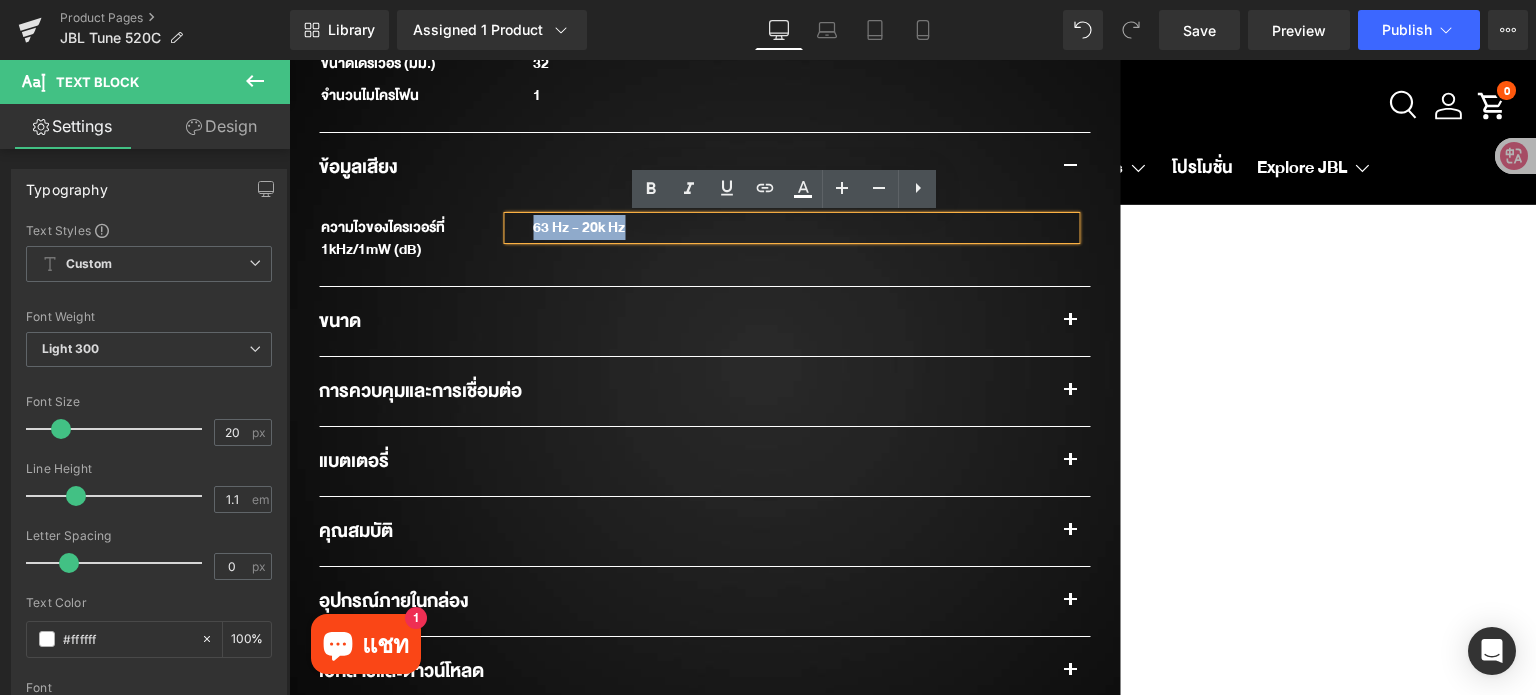 type 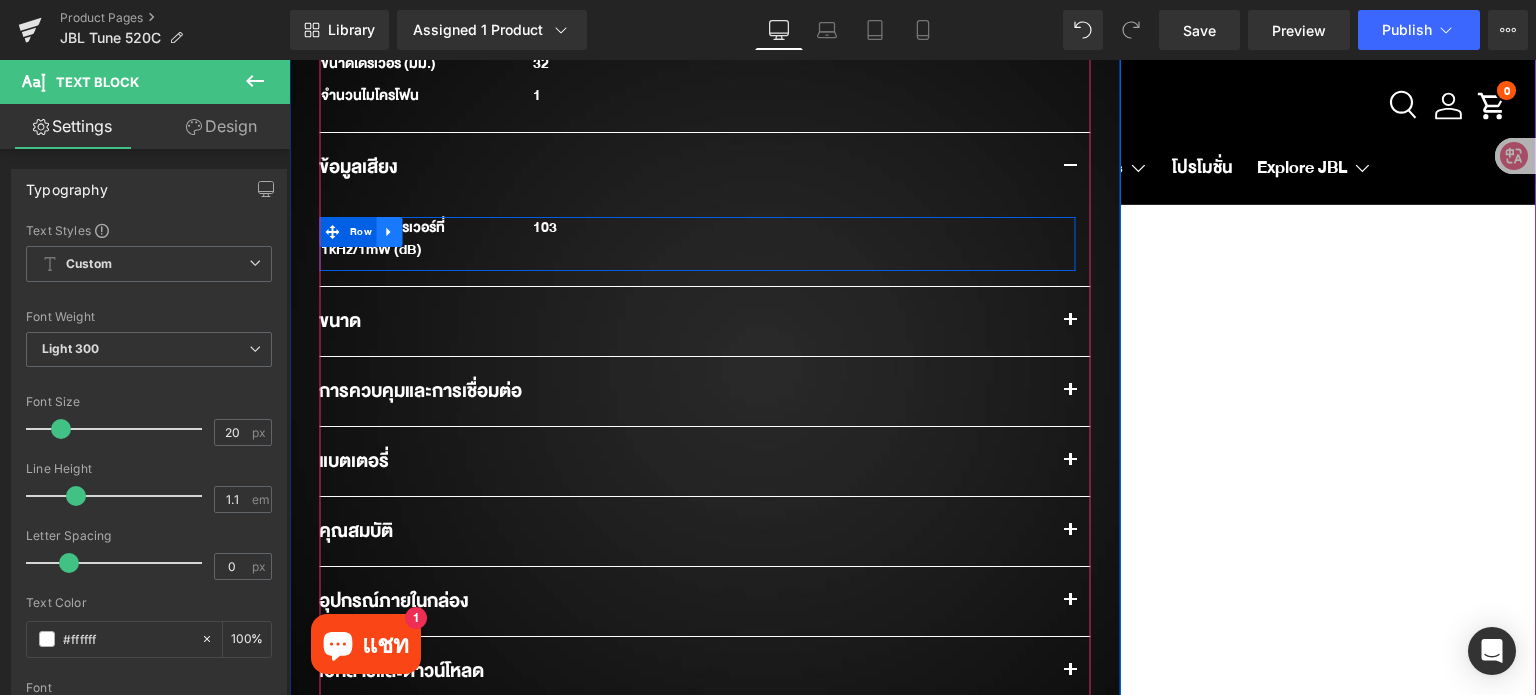 click 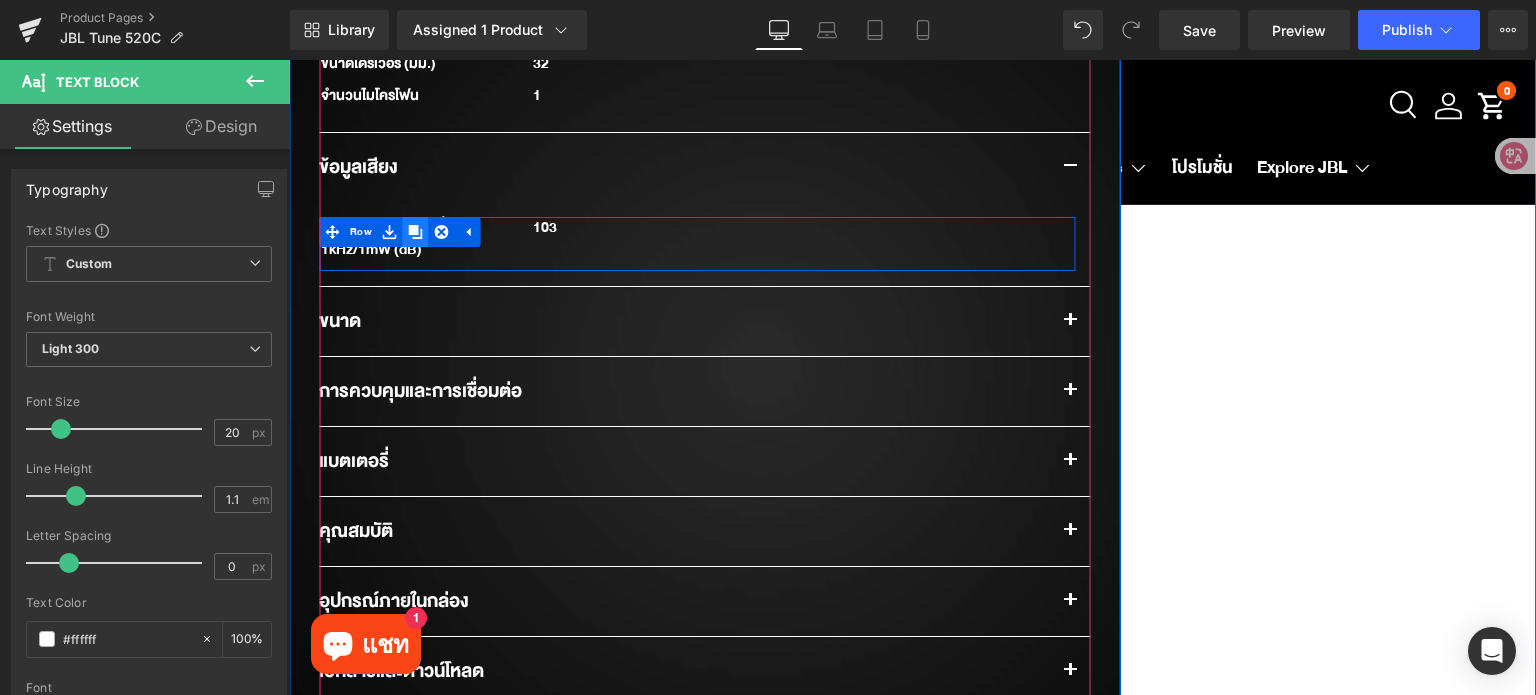 click 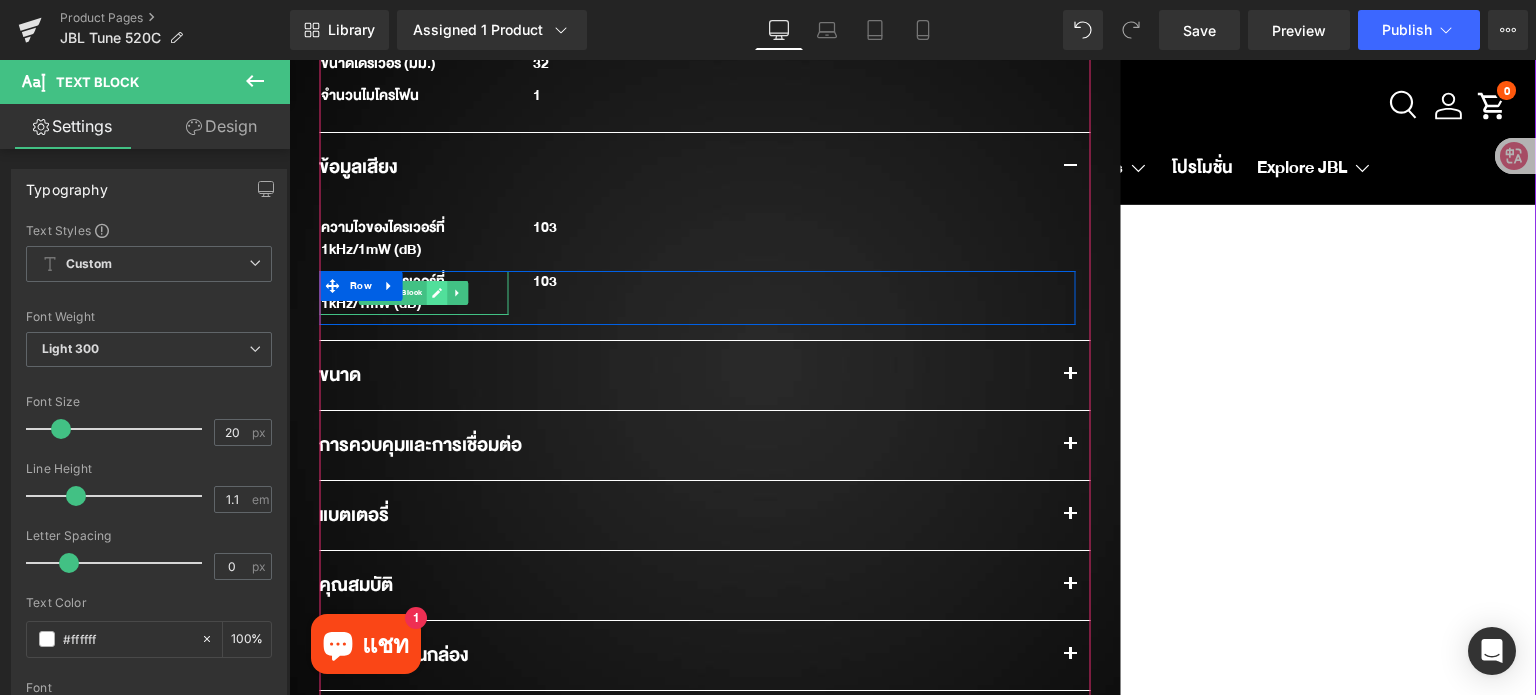 click 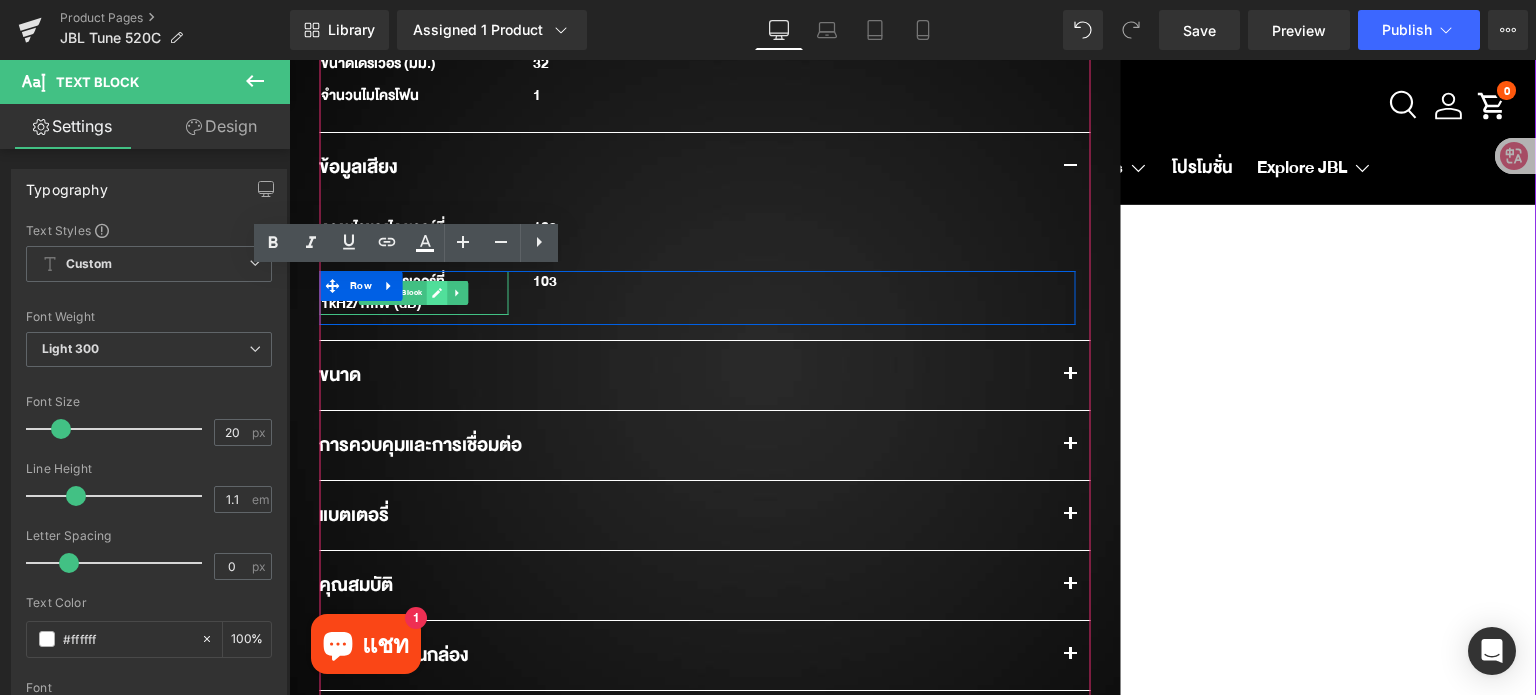 click on "ความไวของไดรเวอร์ที่ 1kHz/1mW (dB)" at bounding box center [413, 293] 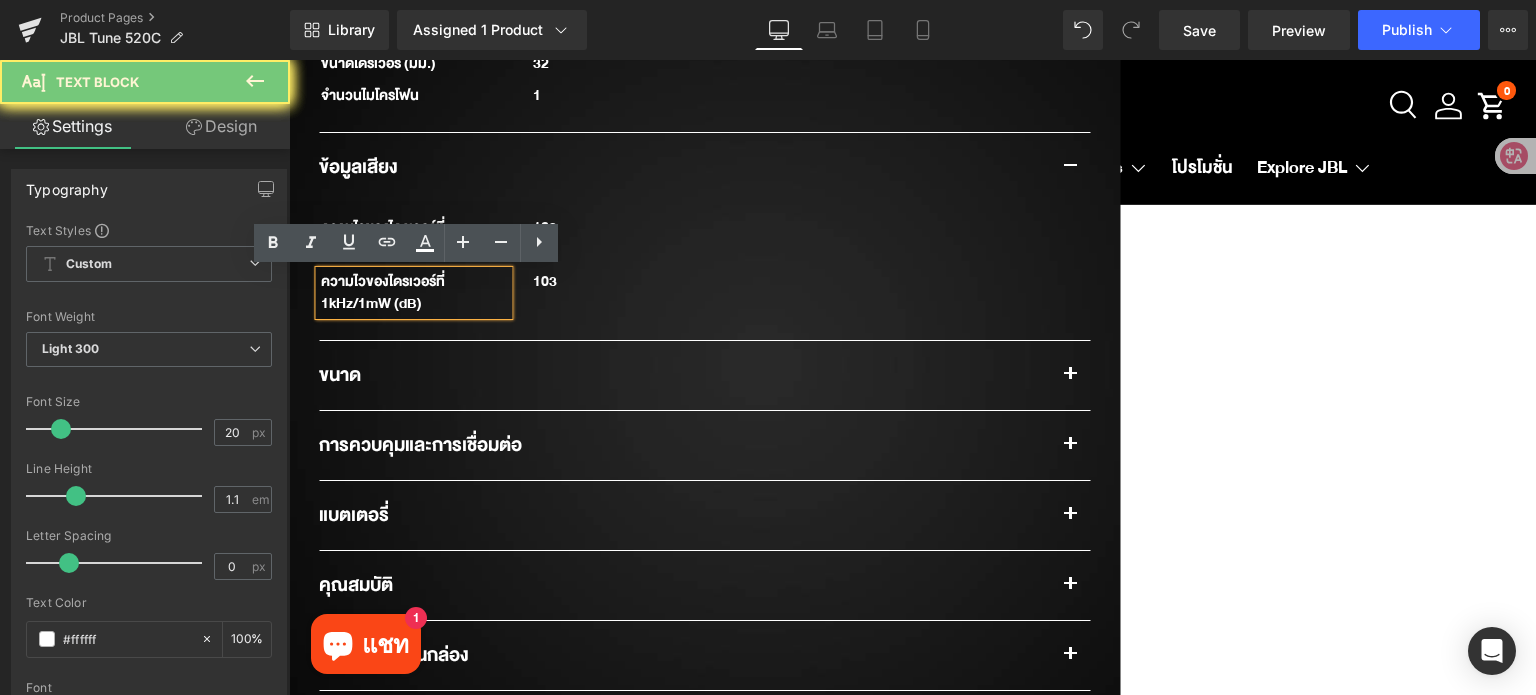 click on "ความไวของไดรเวอร์ที่ 1kHz/1mW (dB)" at bounding box center [413, 293] 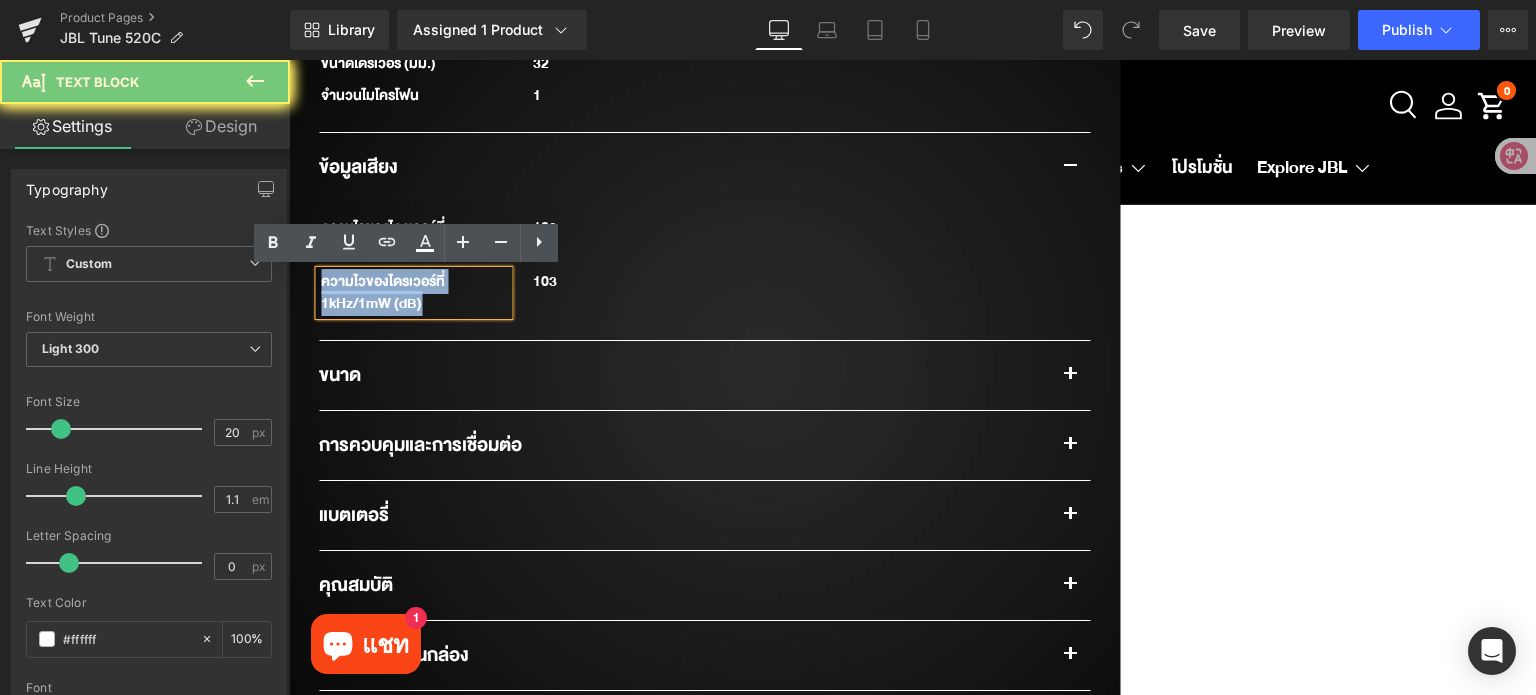 click on "ความไวของไดรเวอร์ที่ 1kHz/1mW (dB)" at bounding box center (413, 293) 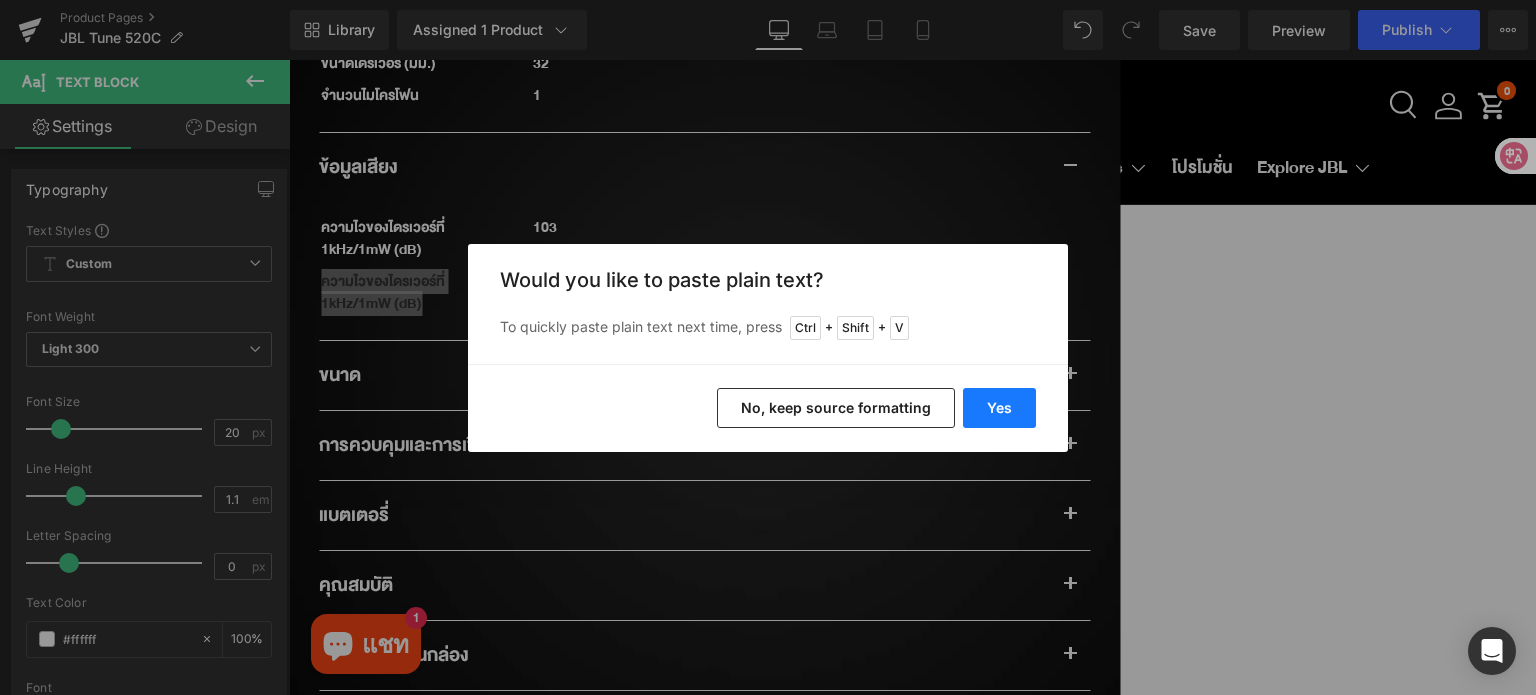 click on "Yes" at bounding box center (999, 408) 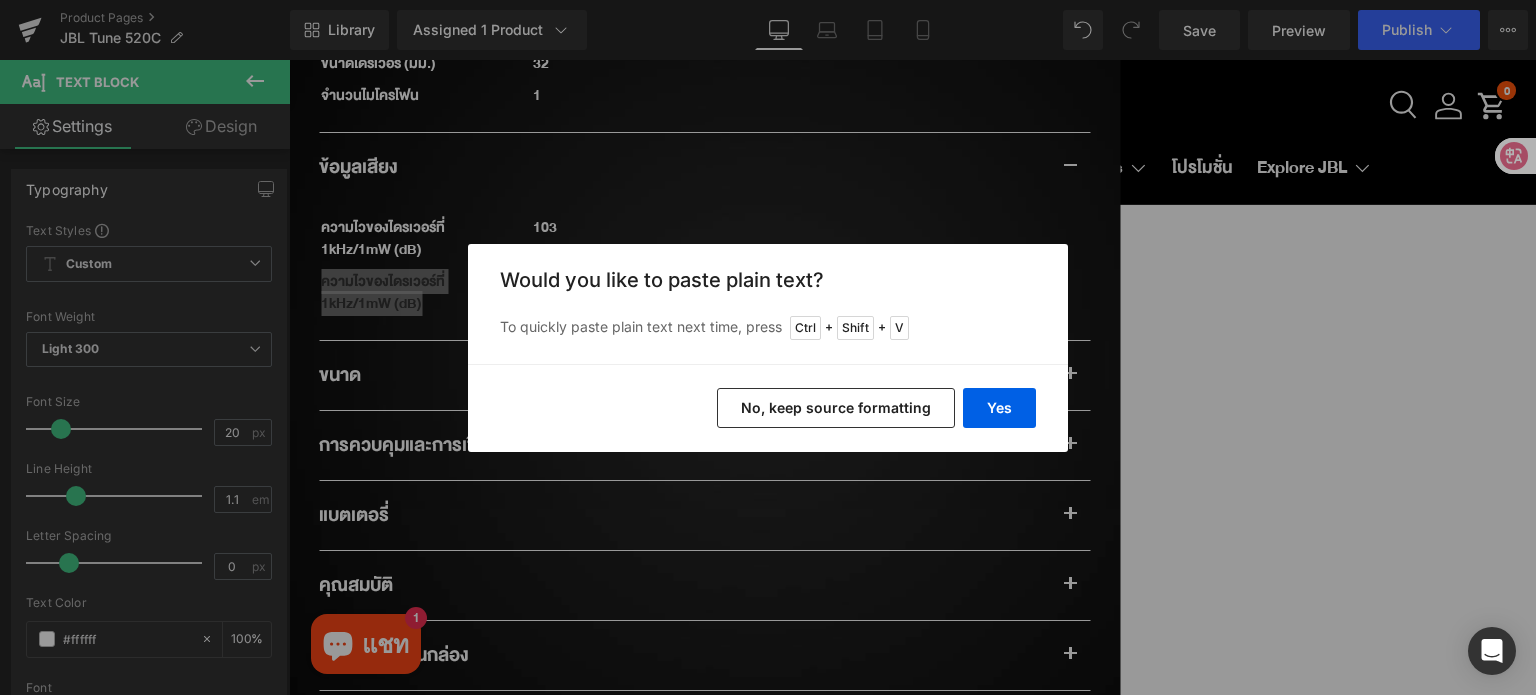 type 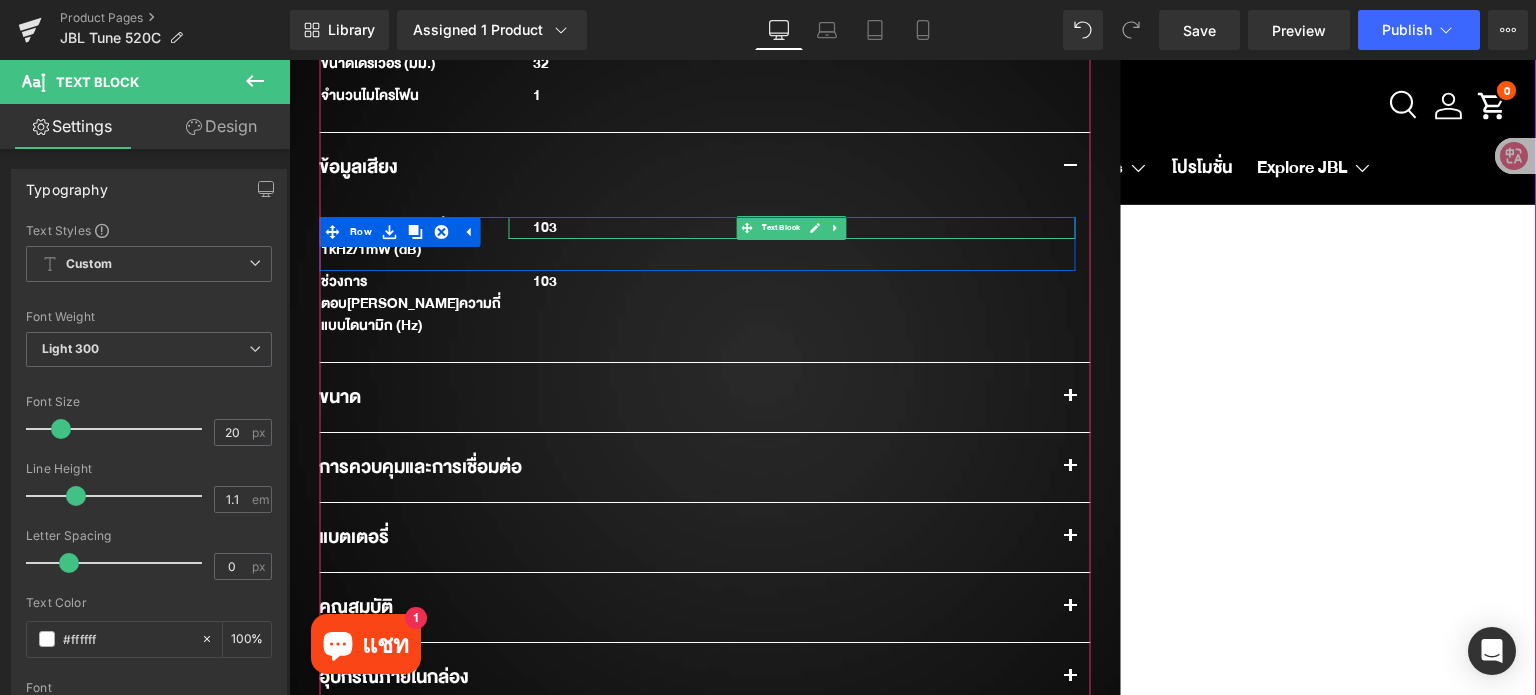 click on "103" at bounding box center [791, 228] 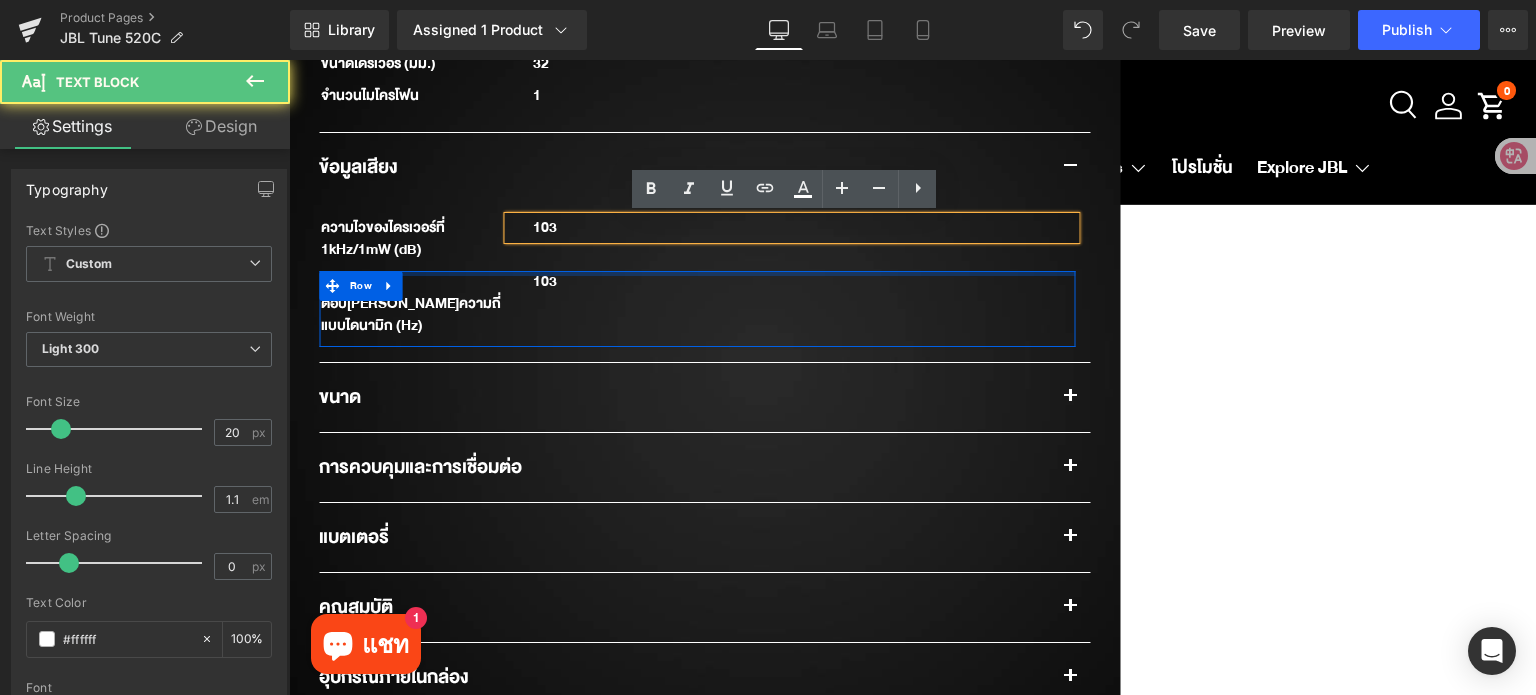 click on "103" at bounding box center (791, 282) 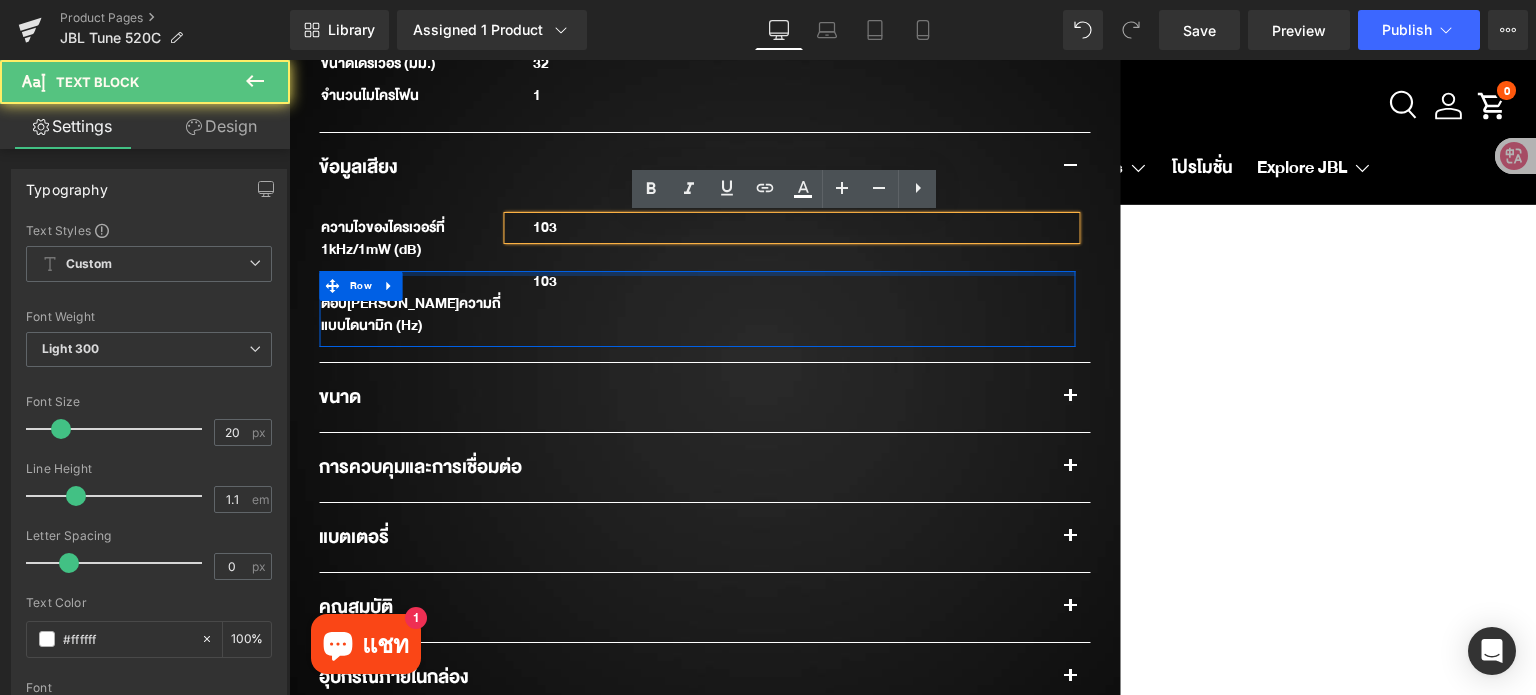 click on "103" at bounding box center (791, 282) 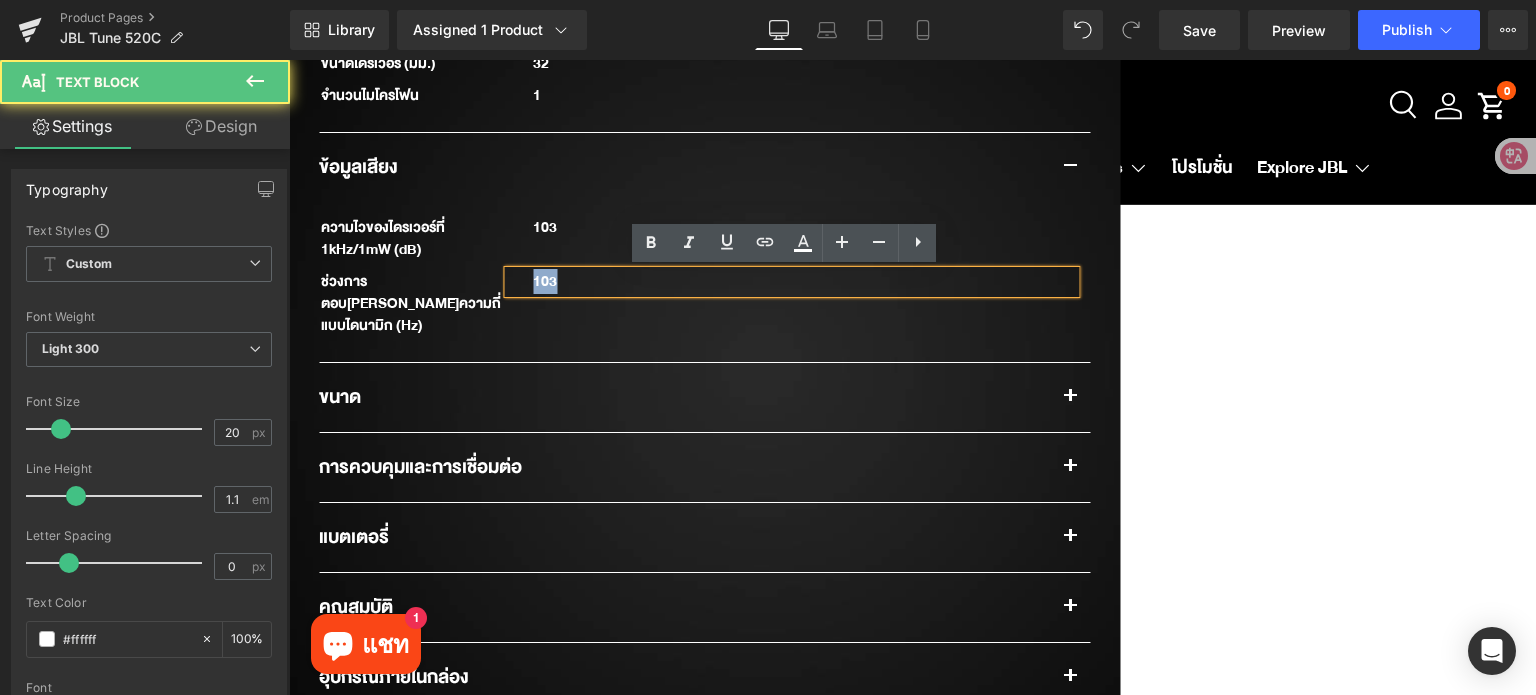 click on "103" at bounding box center [791, 282] 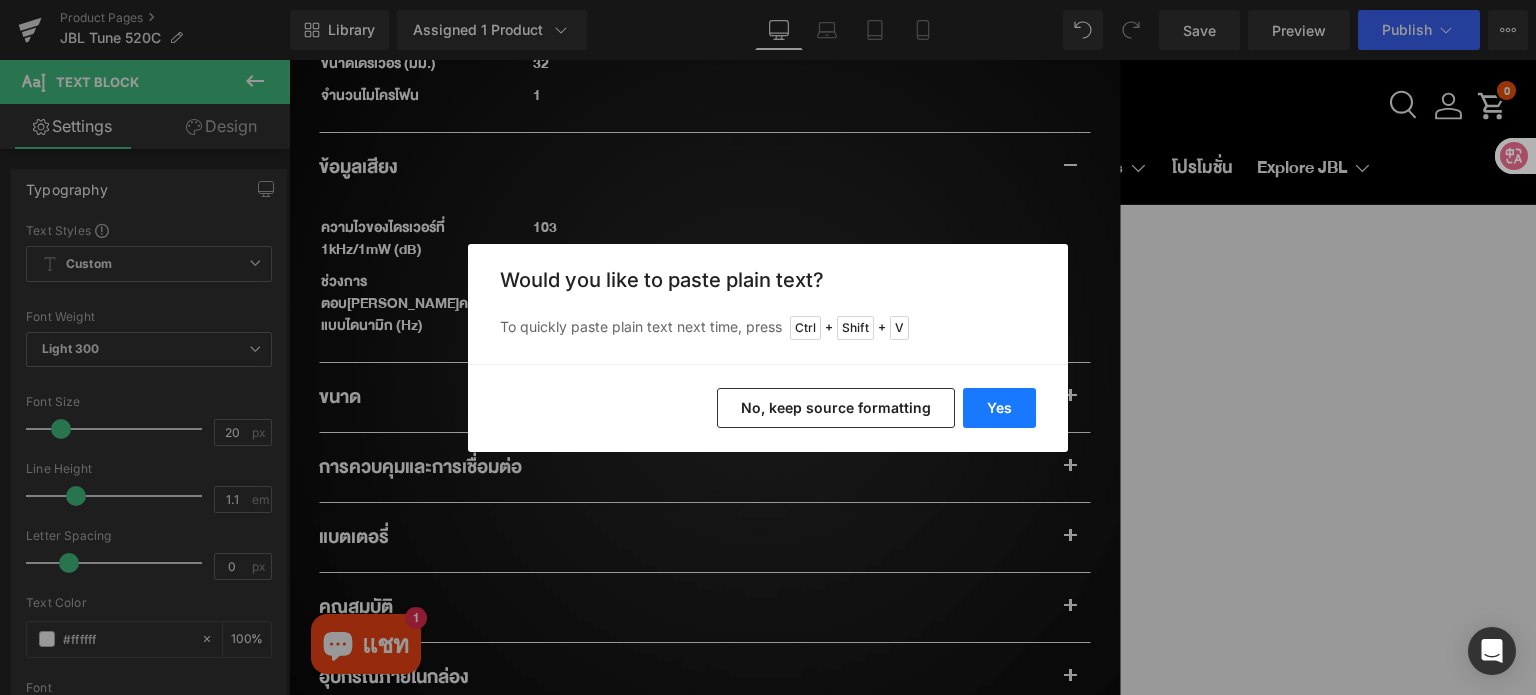 click on "Yes" at bounding box center (999, 408) 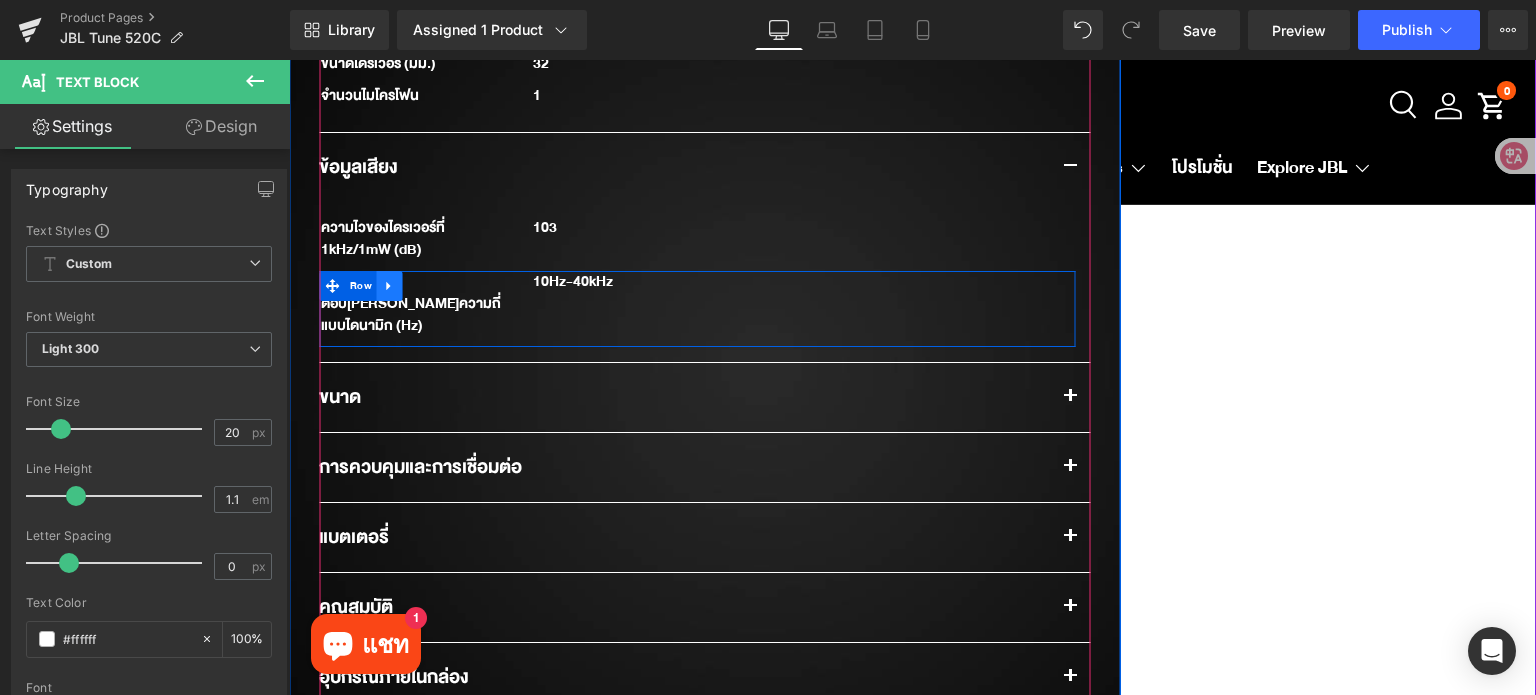 click at bounding box center [390, 286] 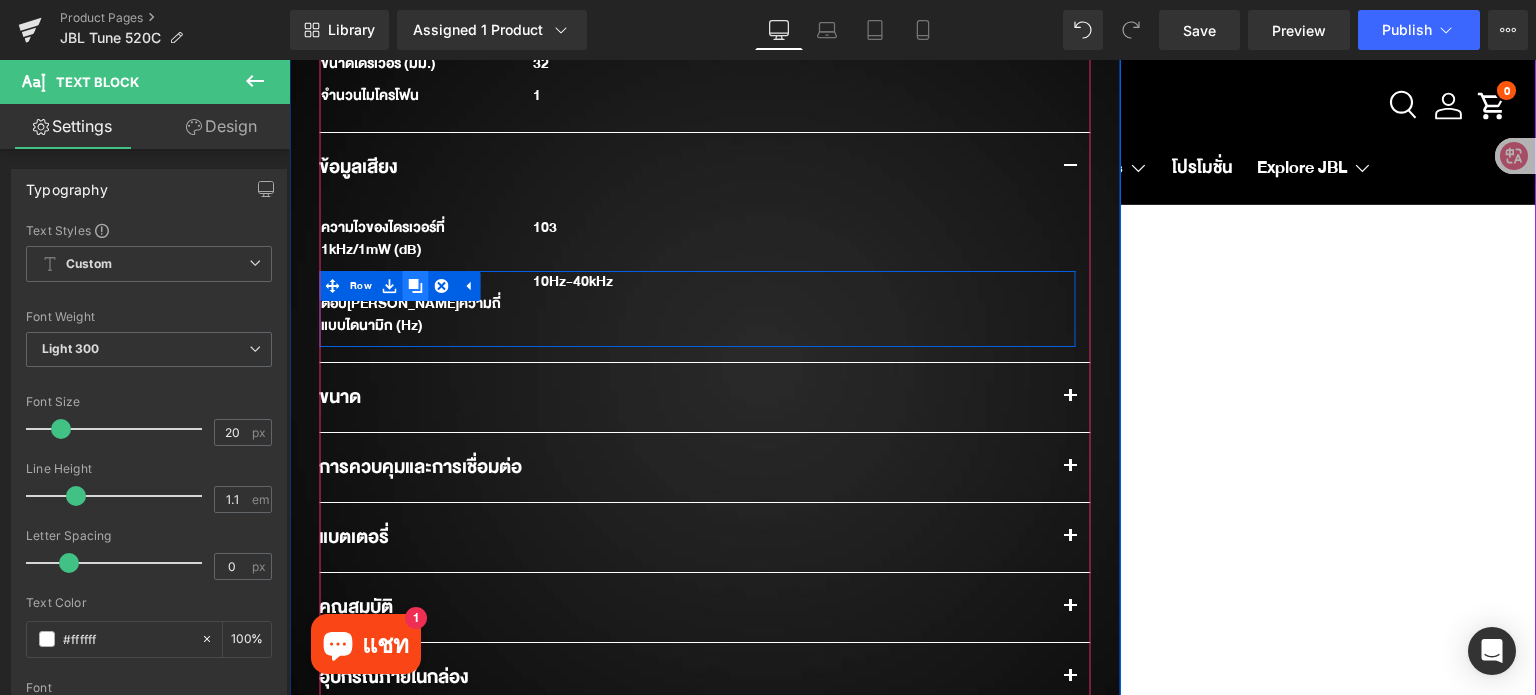 click at bounding box center (416, 286) 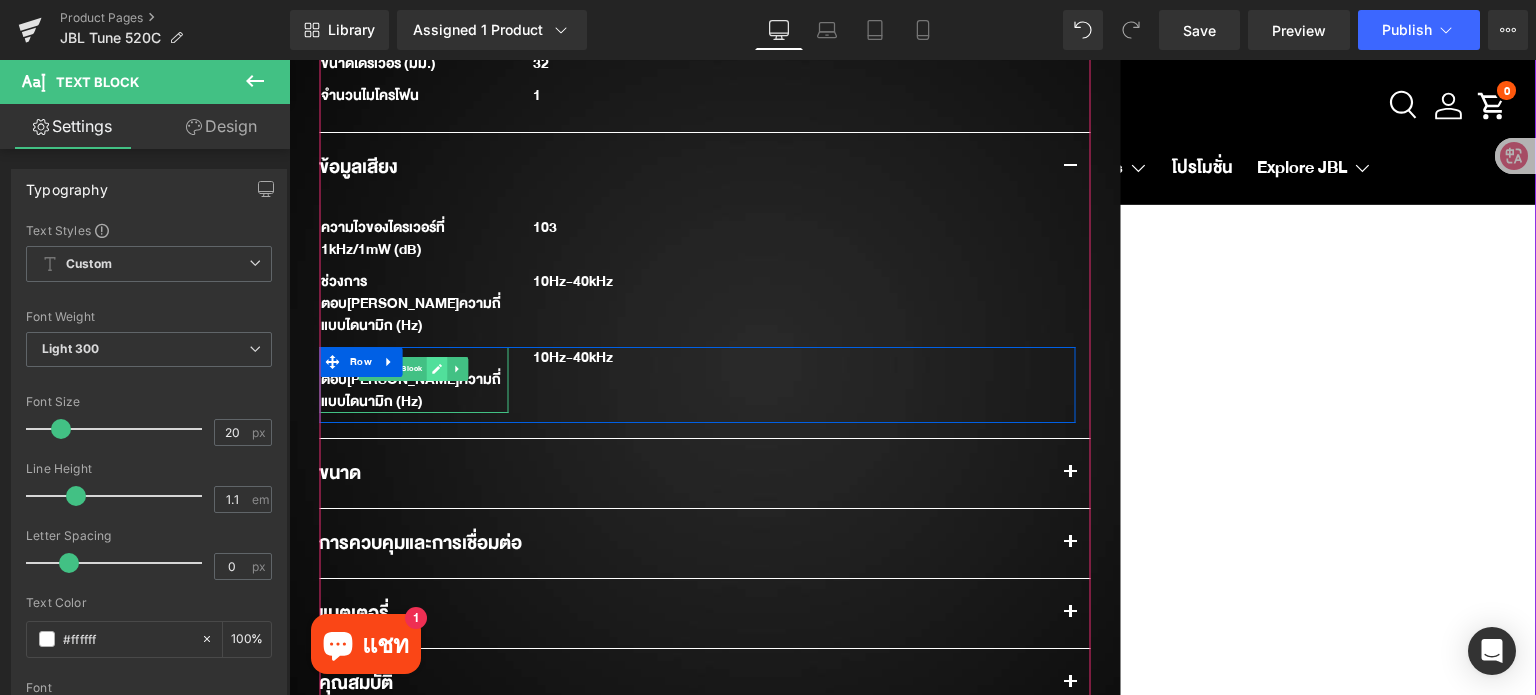 click 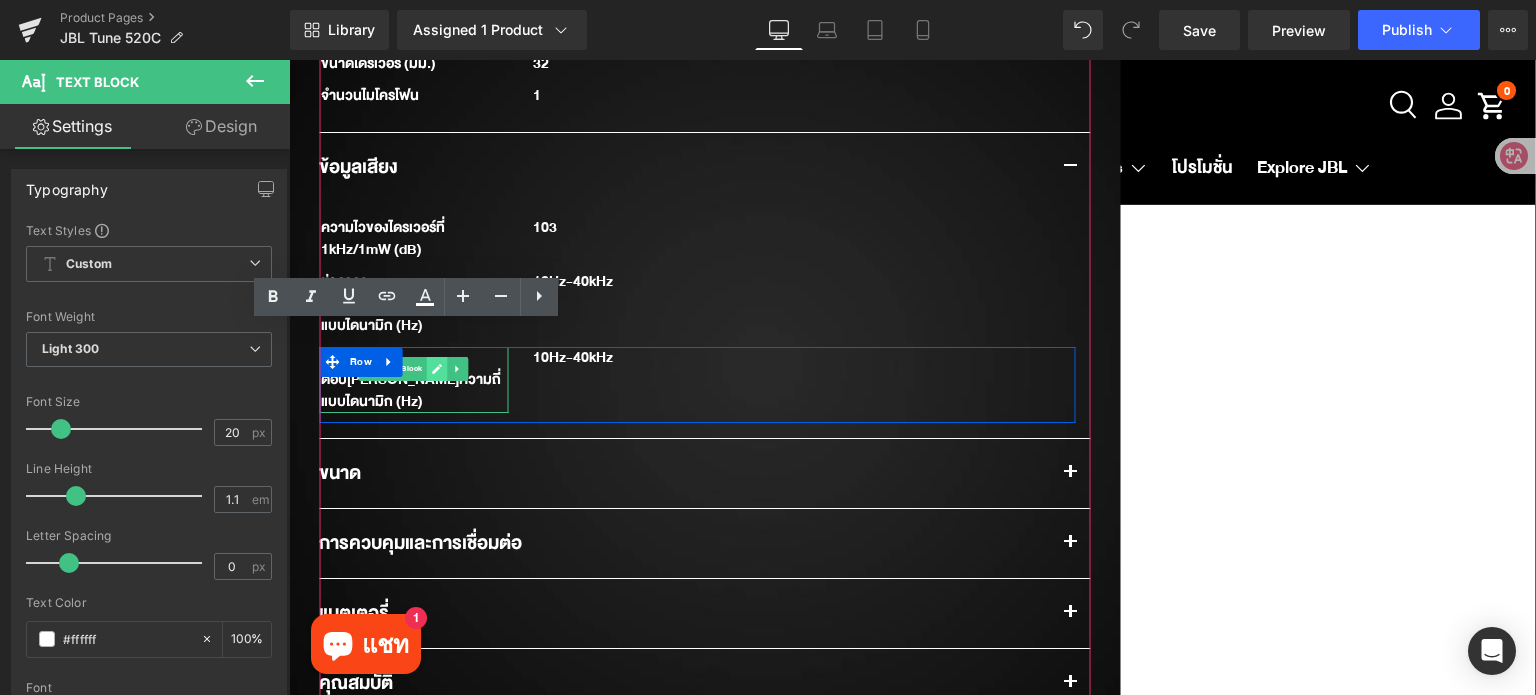 click on "ช่วงการตอบ[PERSON_NAME]ความถี่แบบไดนามิก (Hz)" at bounding box center (413, 380) 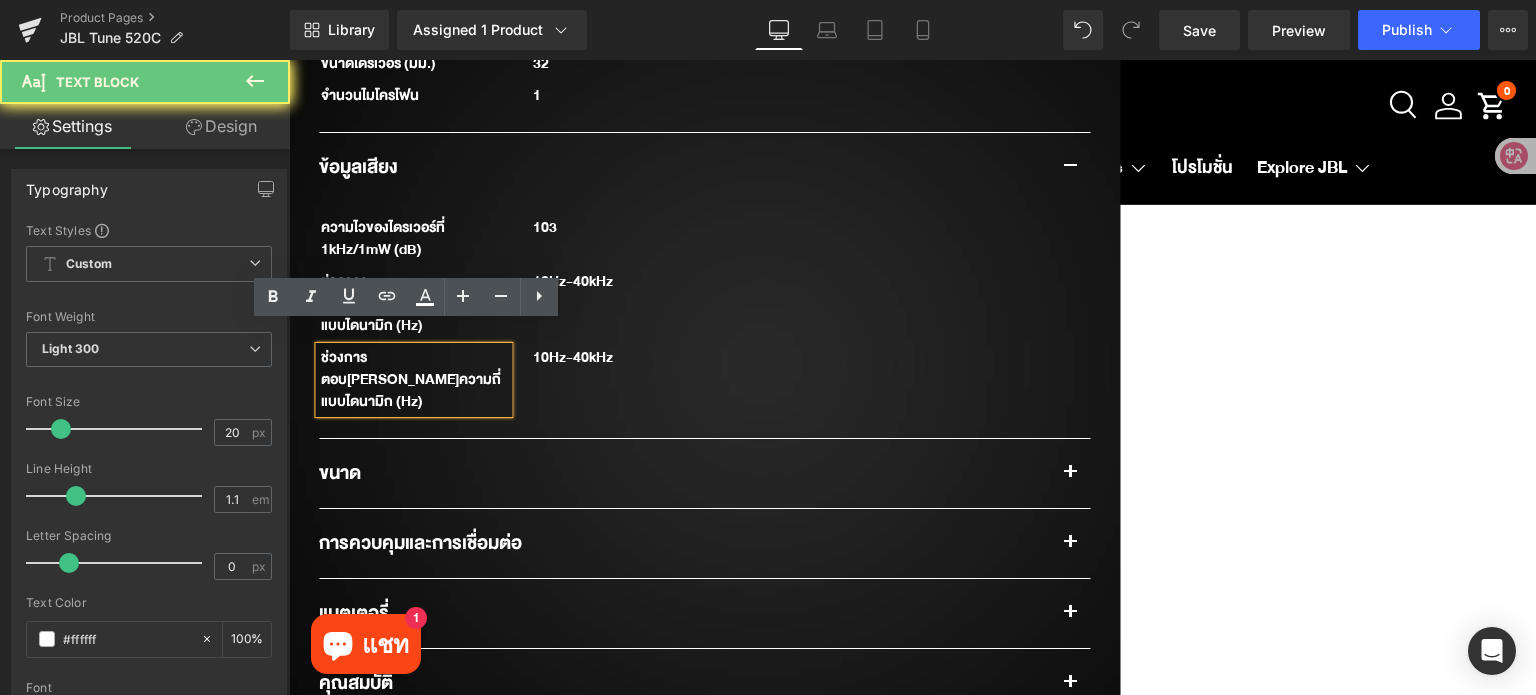 click on "ช่วงการตอบ[PERSON_NAME]ความถี่แบบไดนามิก (Hz)" at bounding box center [413, 380] 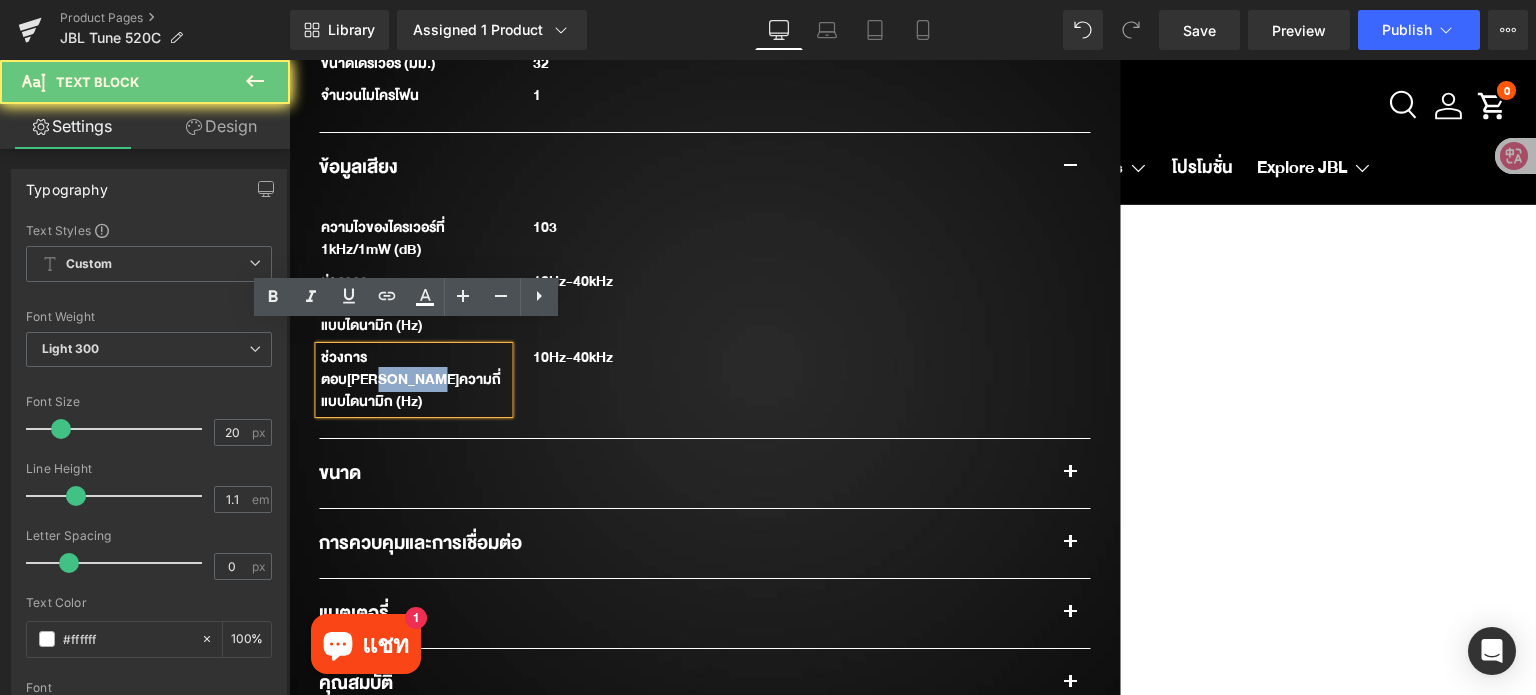 click on "ช่วงการตอบ[PERSON_NAME]ความถี่แบบไดนามิก (Hz)" at bounding box center (413, 380) 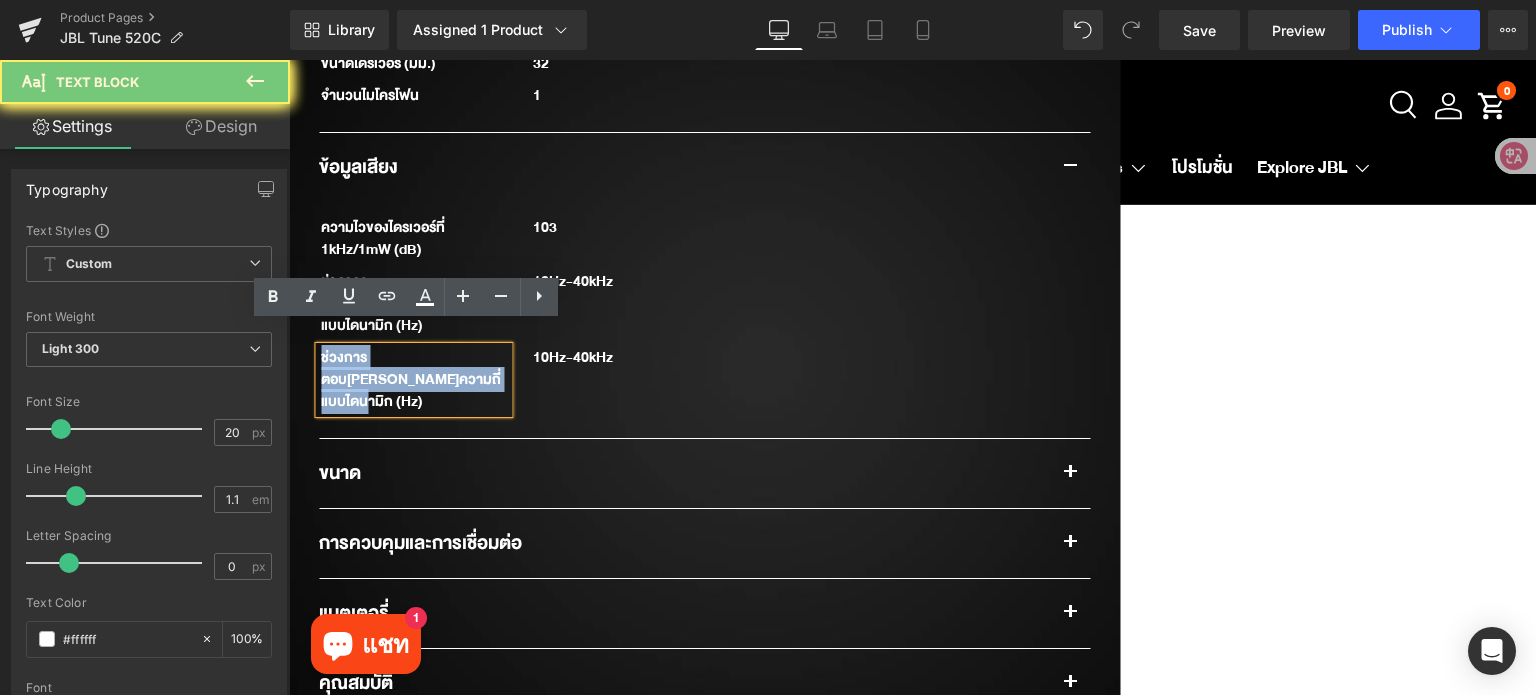 click on "ช่วงการตอบ[PERSON_NAME]ความถี่แบบไดนามิก (Hz)" at bounding box center [413, 380] 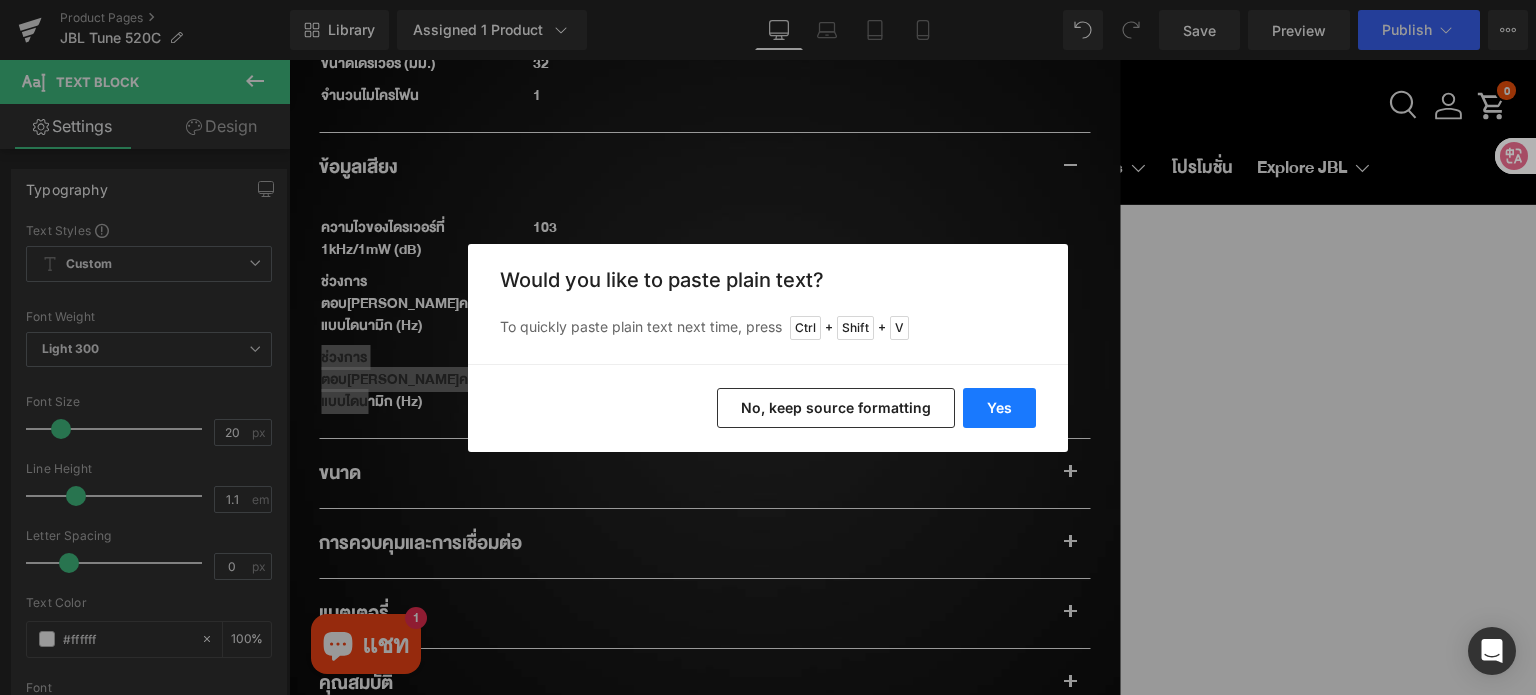 click on "Yes" at bounding box center [999, 408] 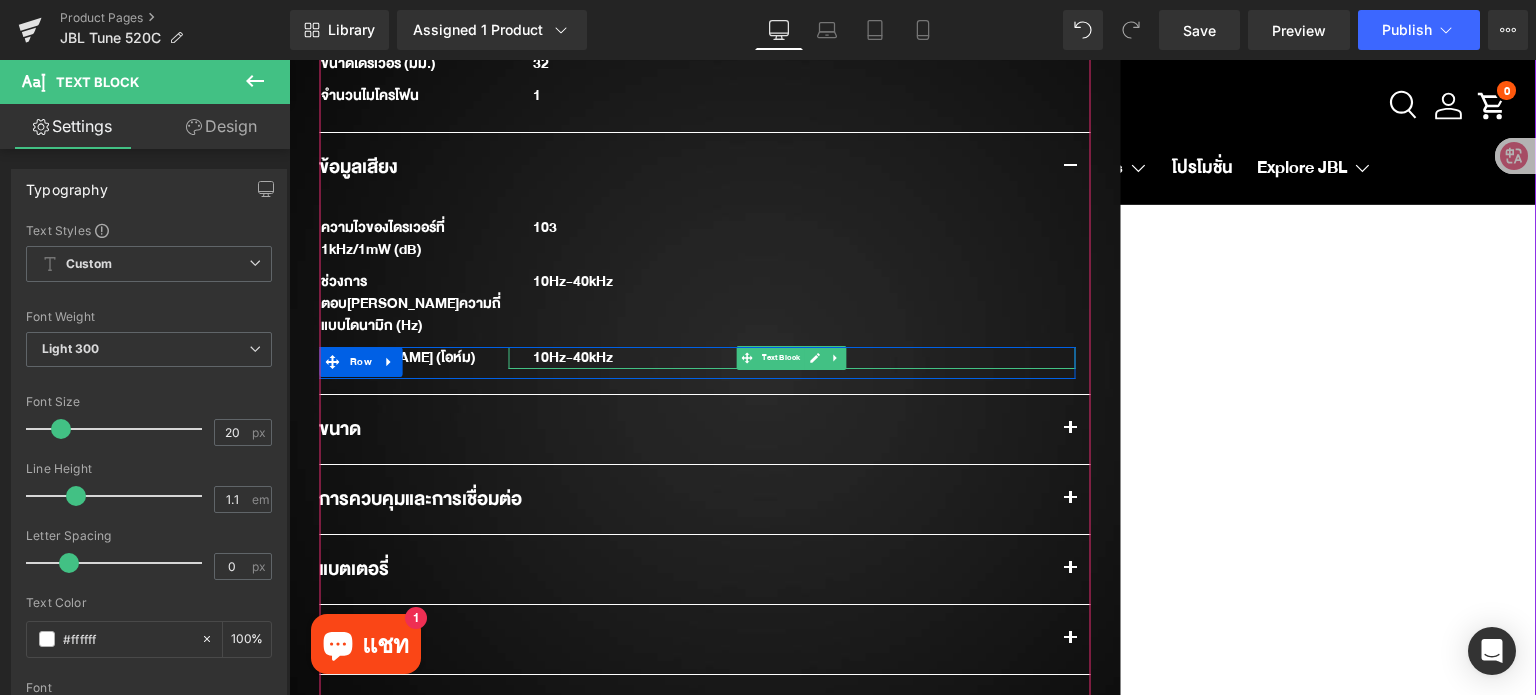 click on "10Hz-40kHz" at bounding box center (791, 358) 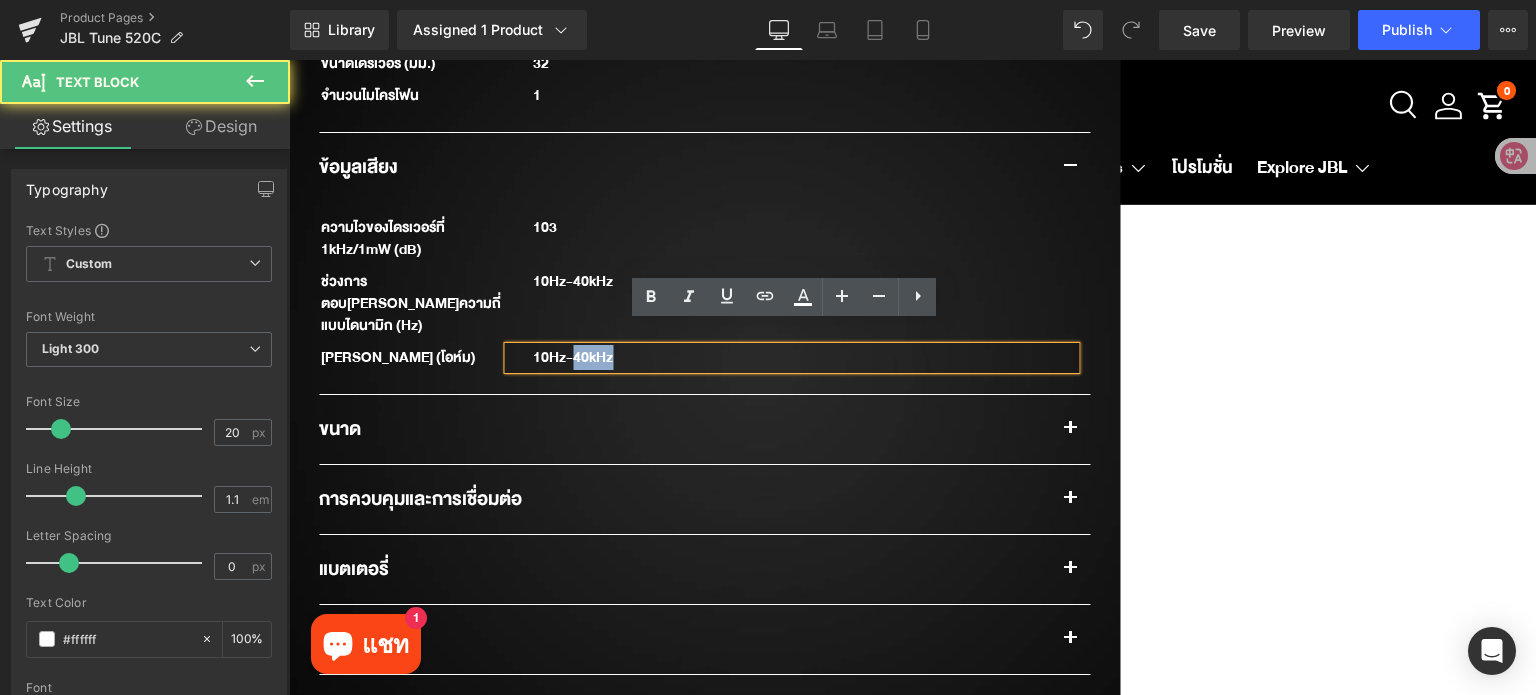 click on "10Hz-40kHz" at bounding box center [791, 358] 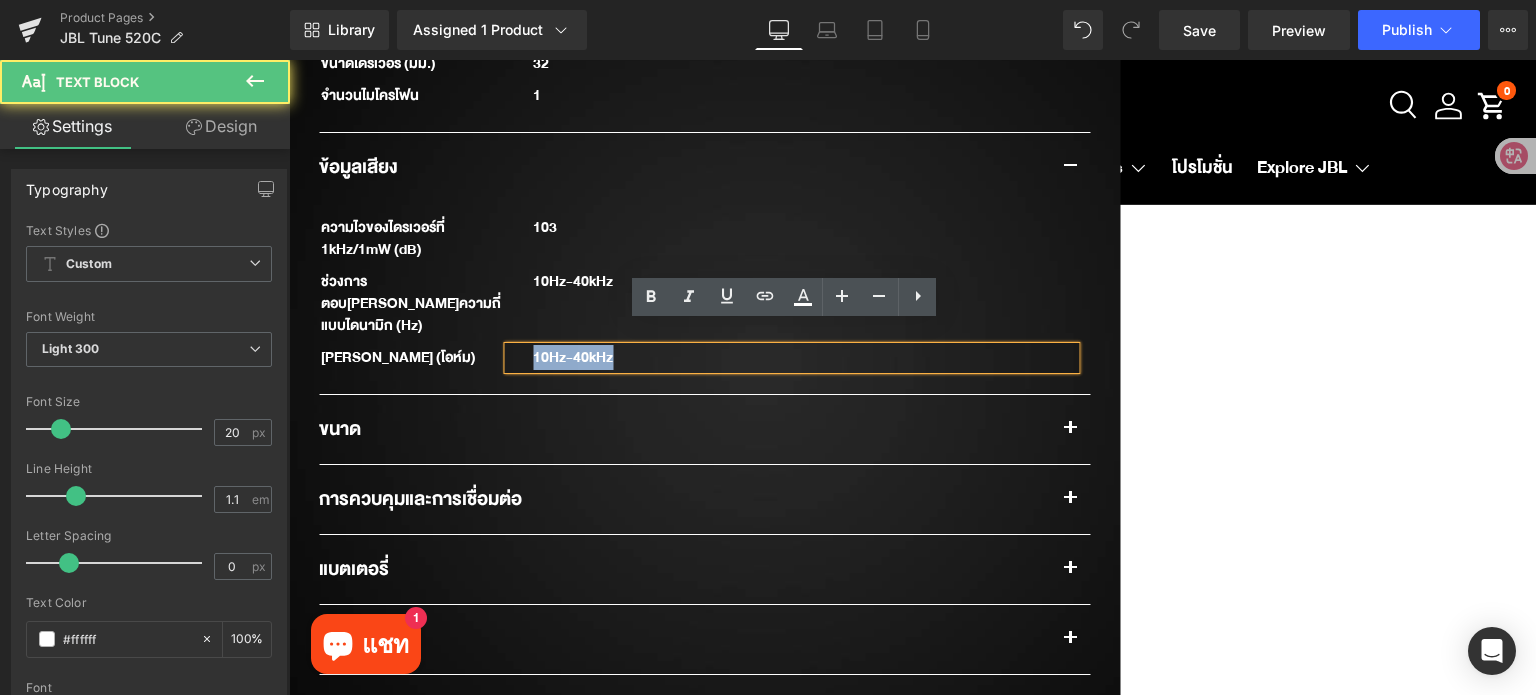 drag, startPoint x: 624, startPoint y: 334, endPoint x: 504, endPoint y: 332, distance: 120.01666 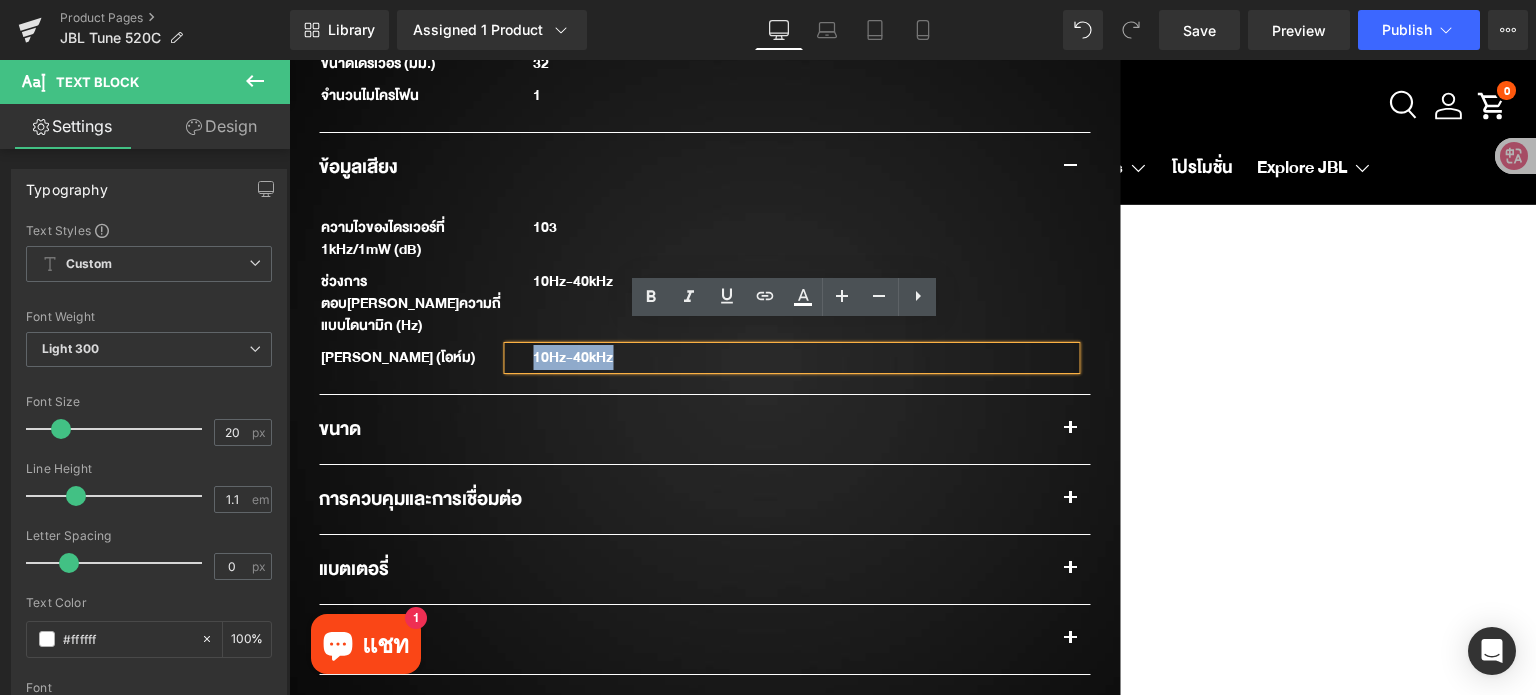 type 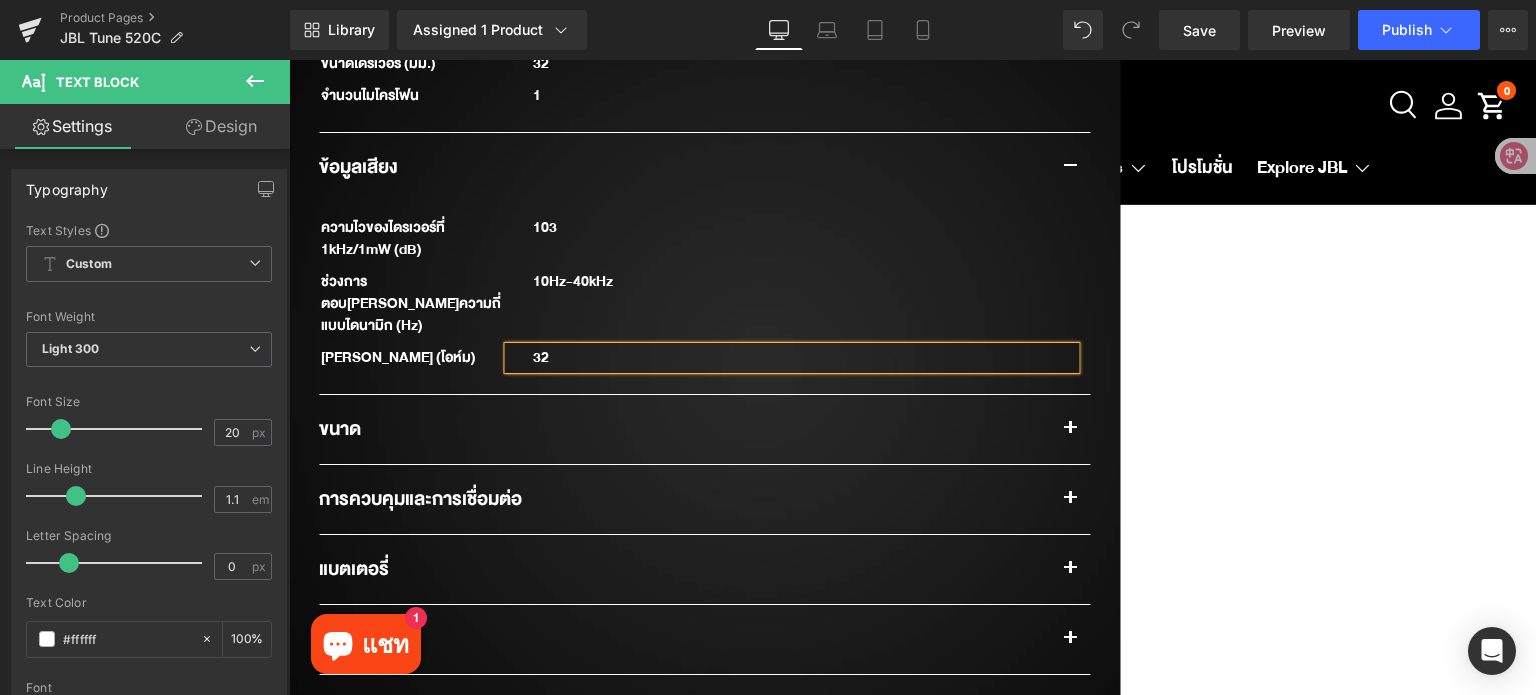 click on "JBL Tune 520C USB-C
(P) Title
฿ 1,490.00
฿ 0
SAVE
-148900%
(P) Price Row         New Text Block         Row
Sale Off
(P) Image
‹" at bounding box center [912, 74] 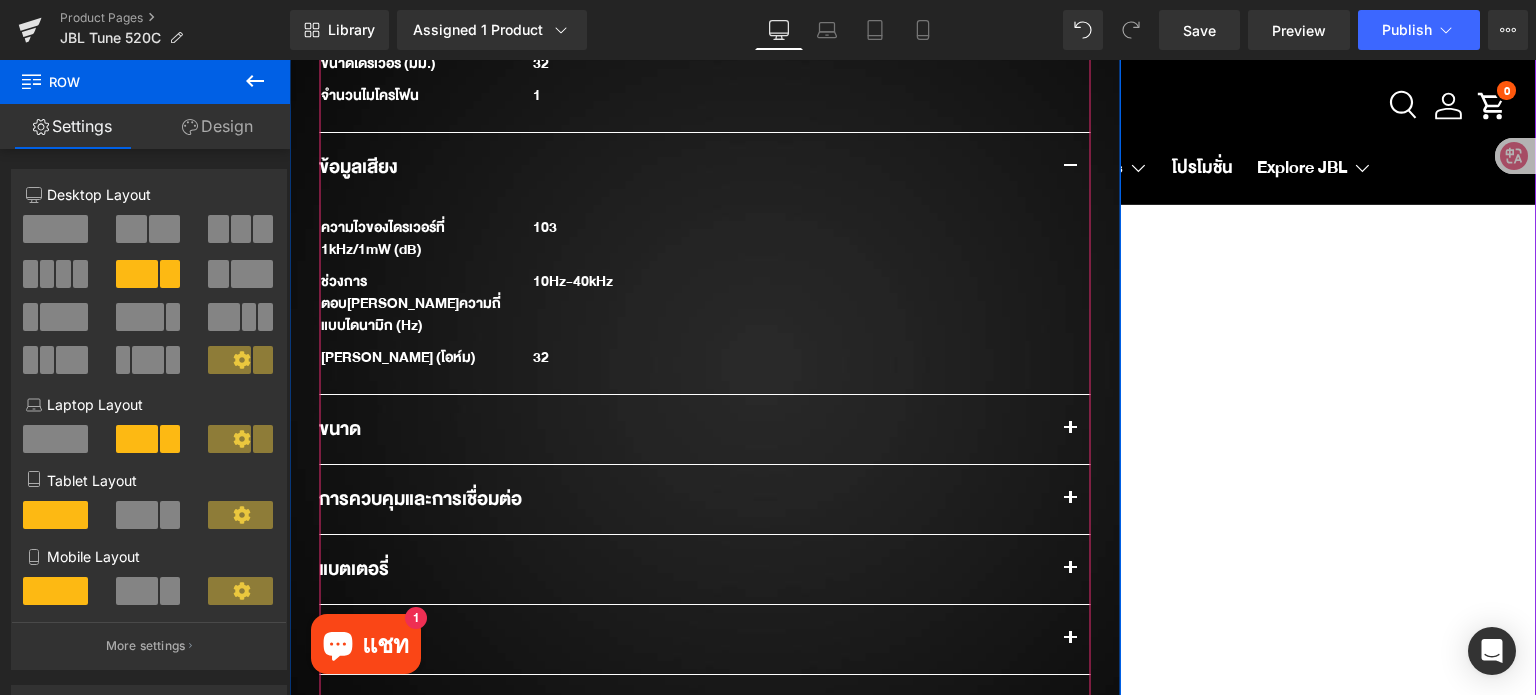 click at bounding box center [1070, 434] 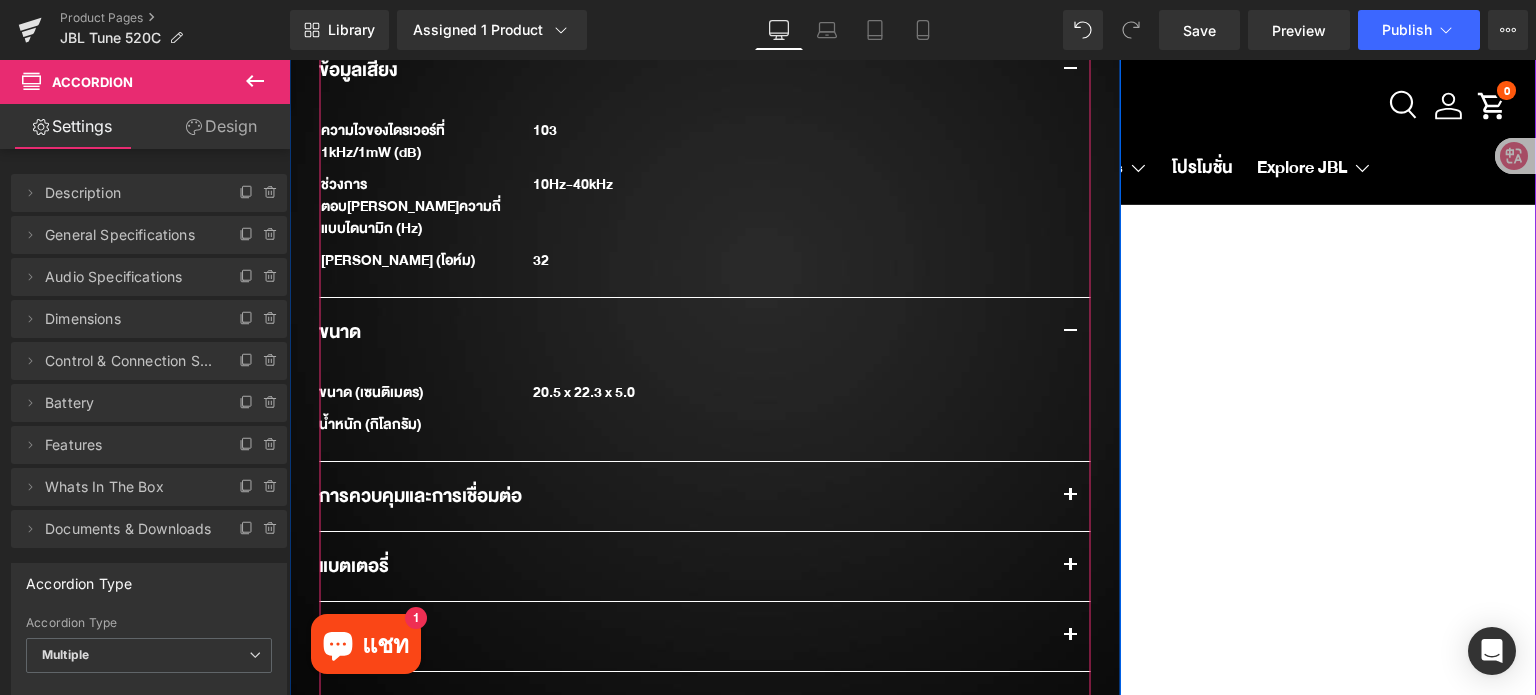scroll, scrollTop: 2000, scrollLeft: 0, axis: vertical 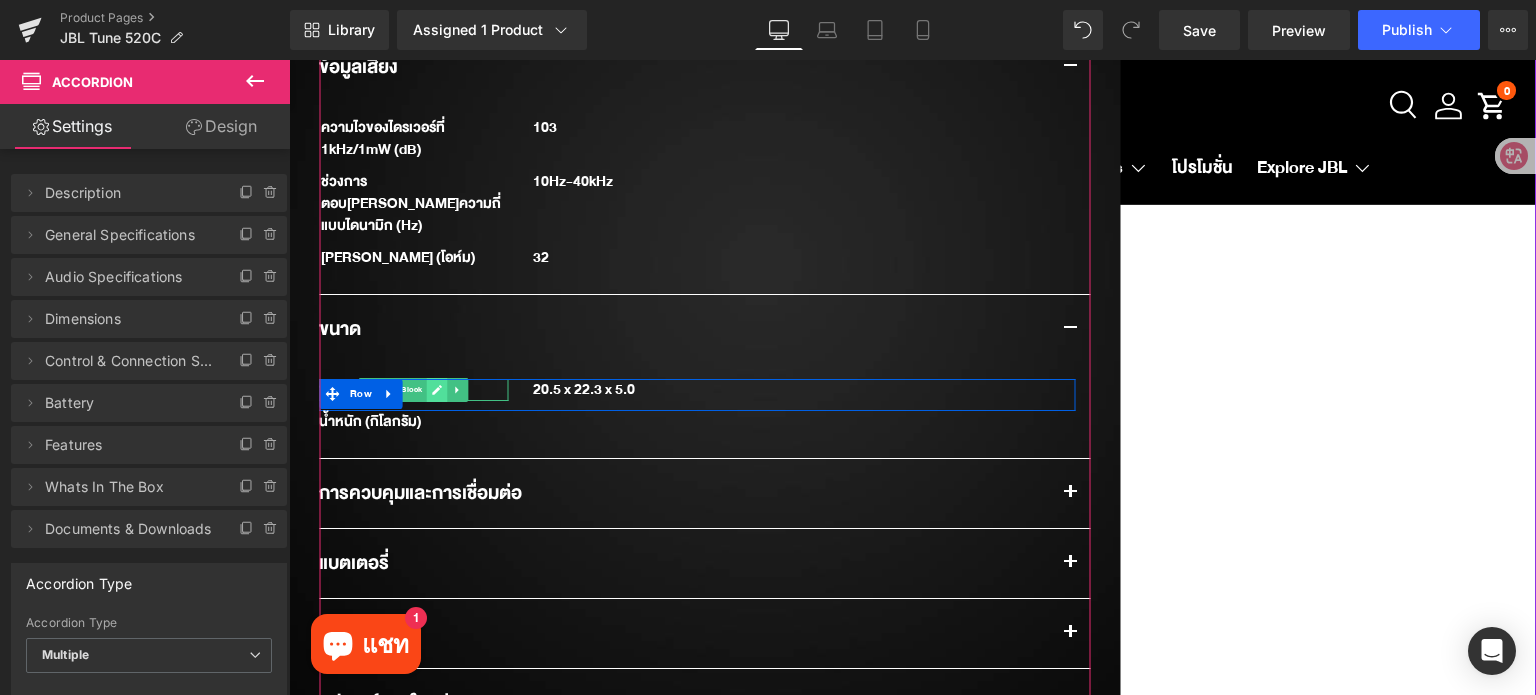 click 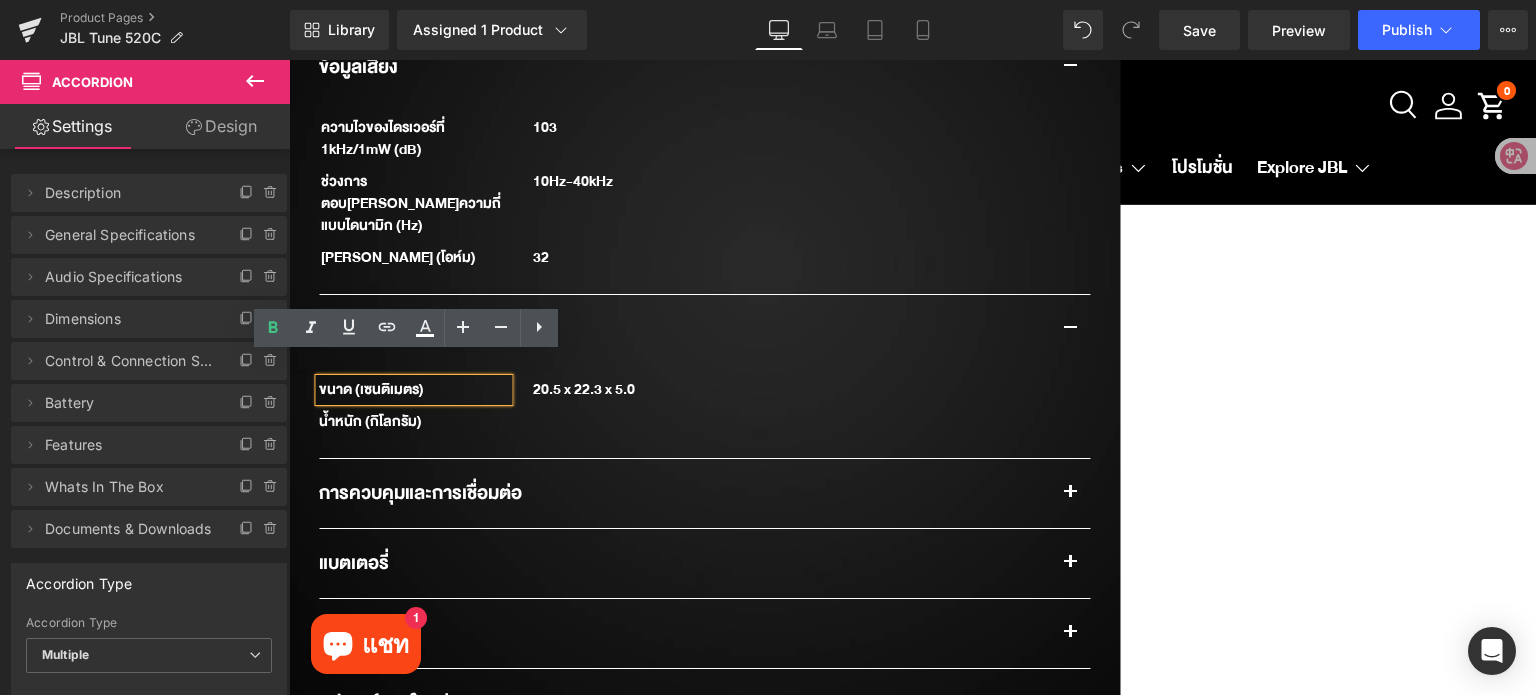 click on "ขนาด (เซนติเมตร)" at bounding box center [413, 390] 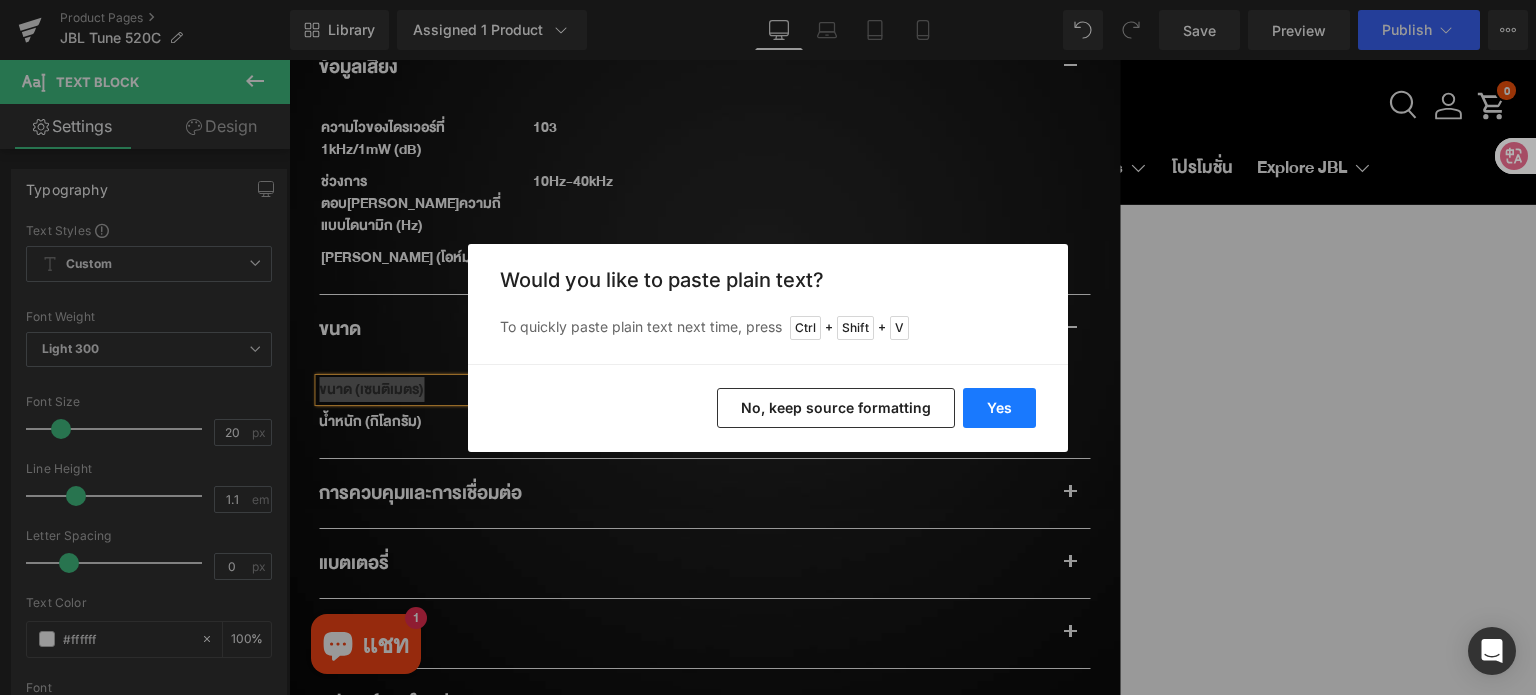 click on "Yes" at bounding box center [999, 408] 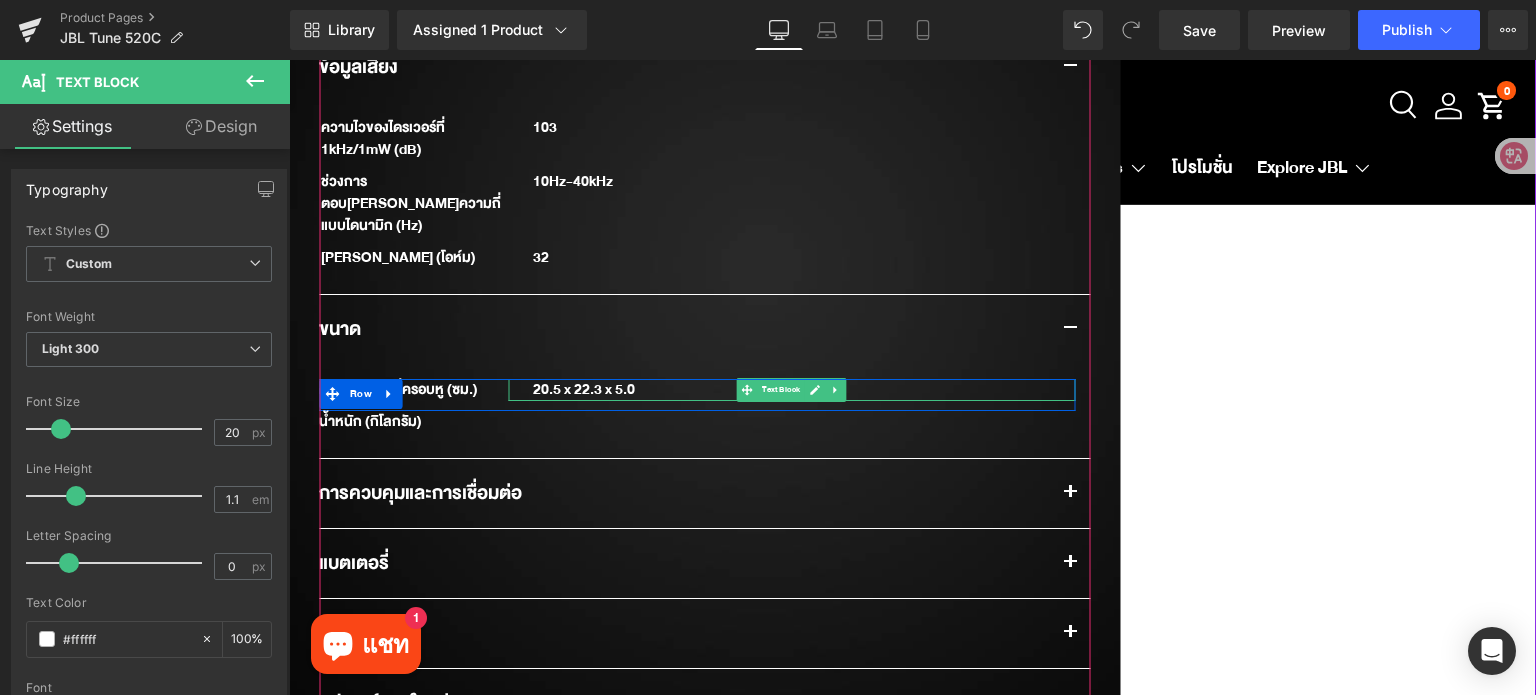 click on "20.5 x 22.3 x 5.0" at bounding box center (791, 390) 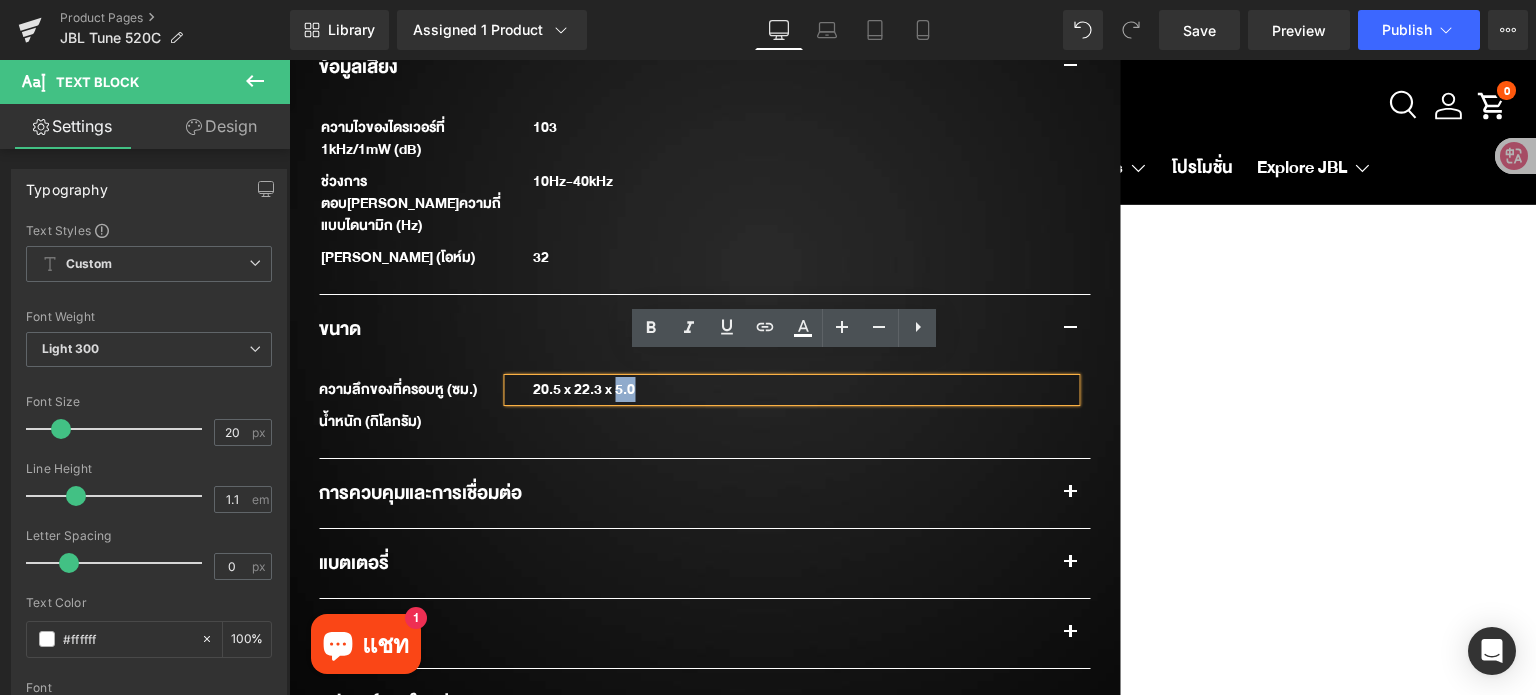 type 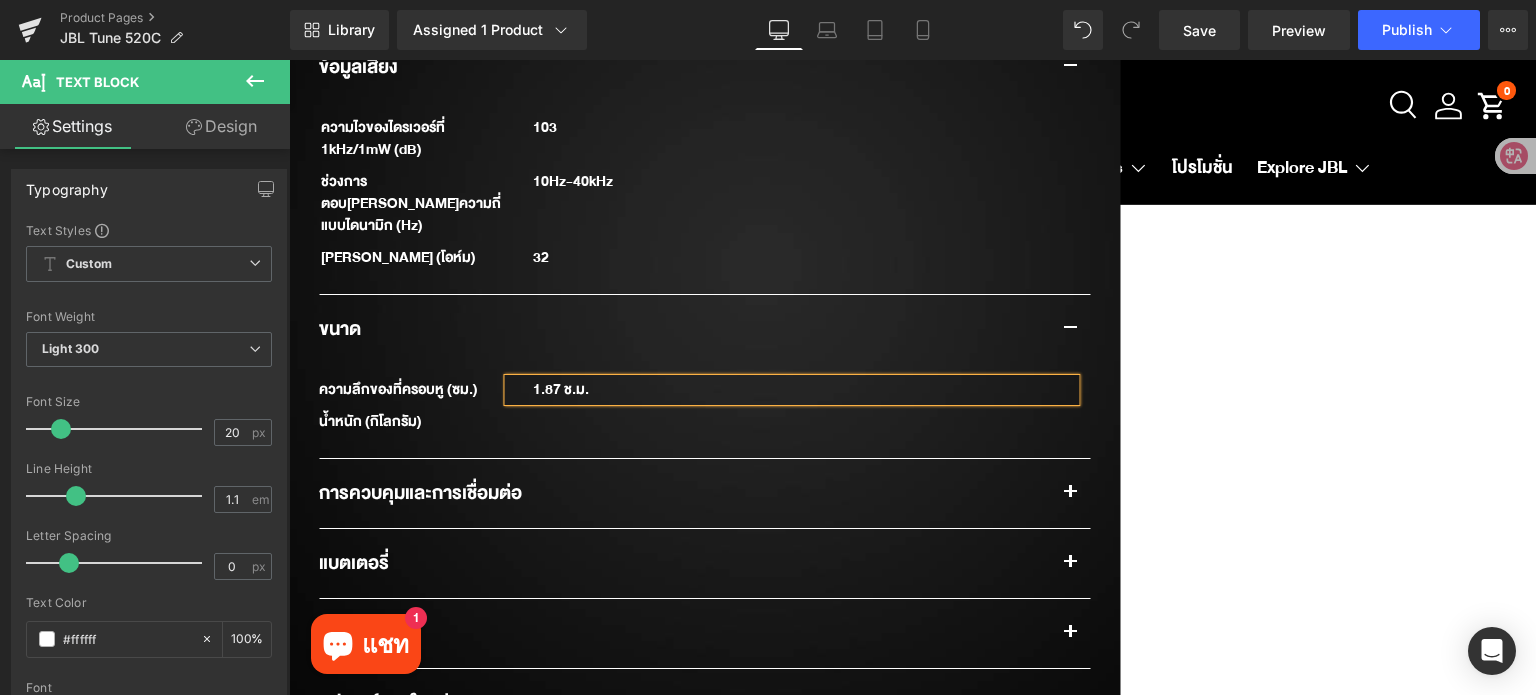click on "ความลึกของที่ครอบหู (ซม.) Text Block         1.87 ช.ม. Text Block         Row         น้ำหนัก (กิโลกรัม) Text Block
Text Block         Row" at bounding box center [704, 411] 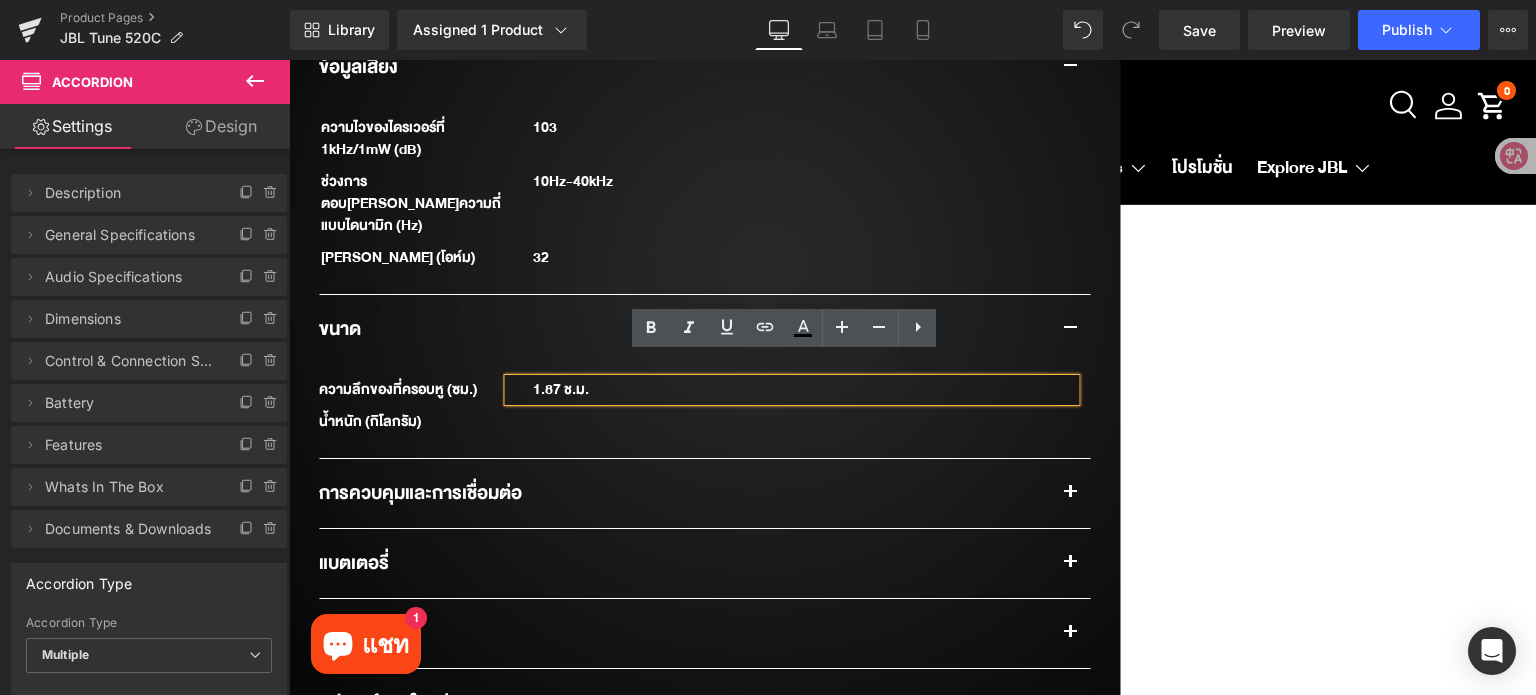 click on "JBL Tune 520C USB-C
(P) Title
฿ 1,490.00
฿ 0
SAVE
-148900%
(P) Price Row         New Text Block         Row
Sale Off
(P) Image
‹" at bounding box center (912, 21) 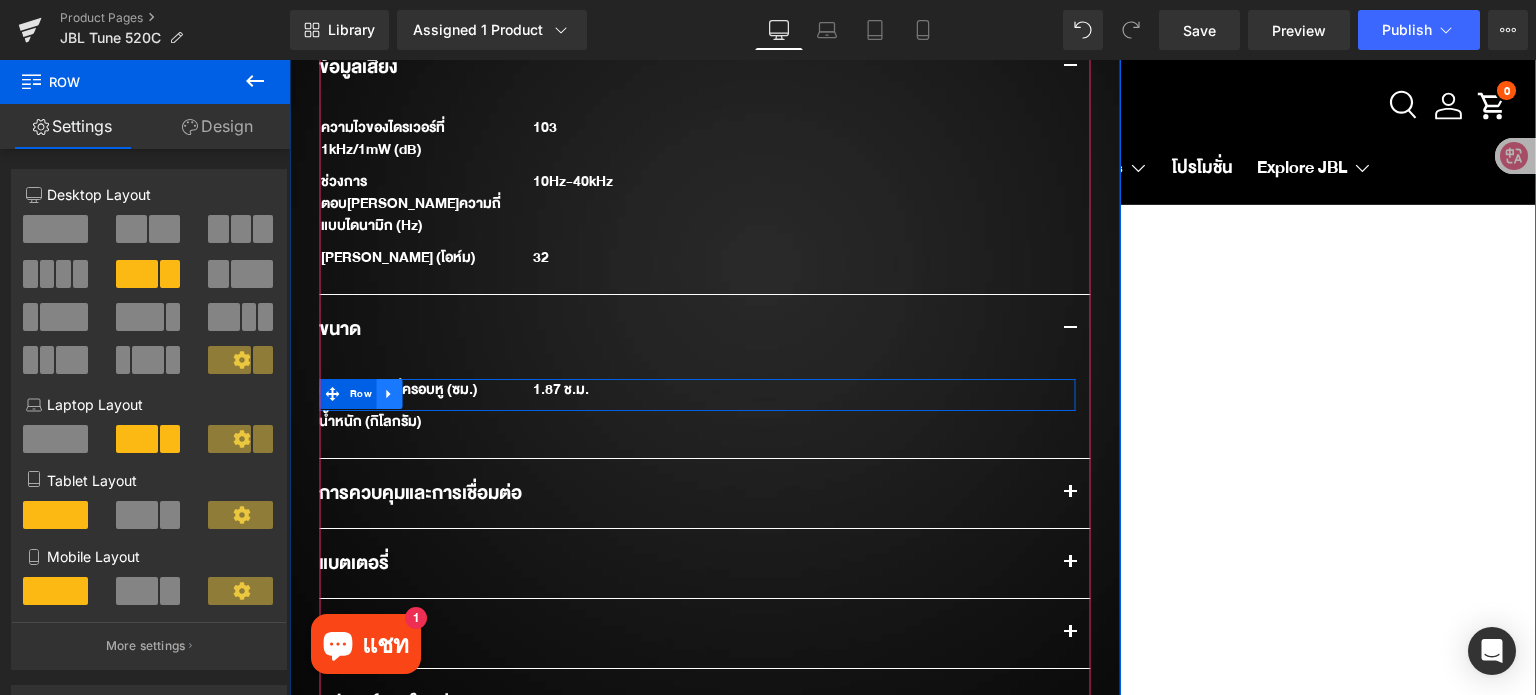 click 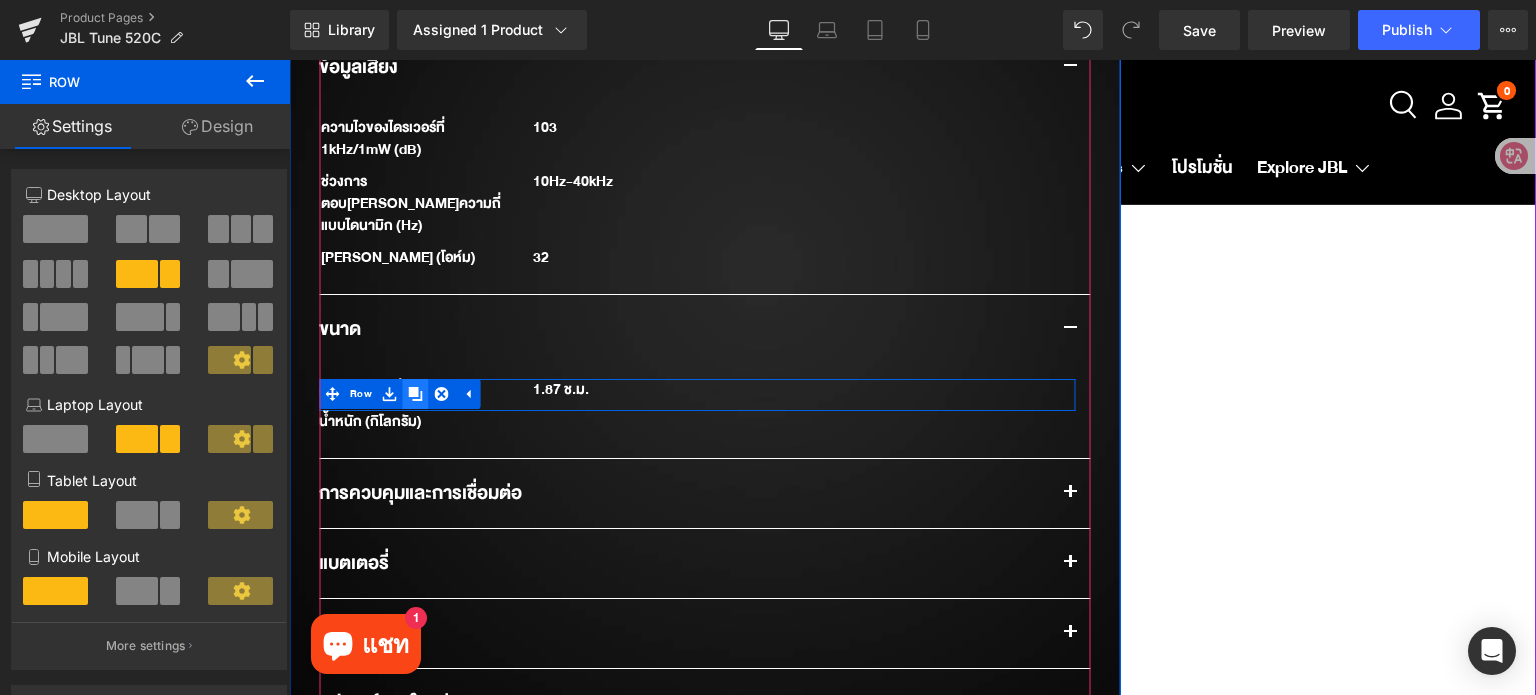 click 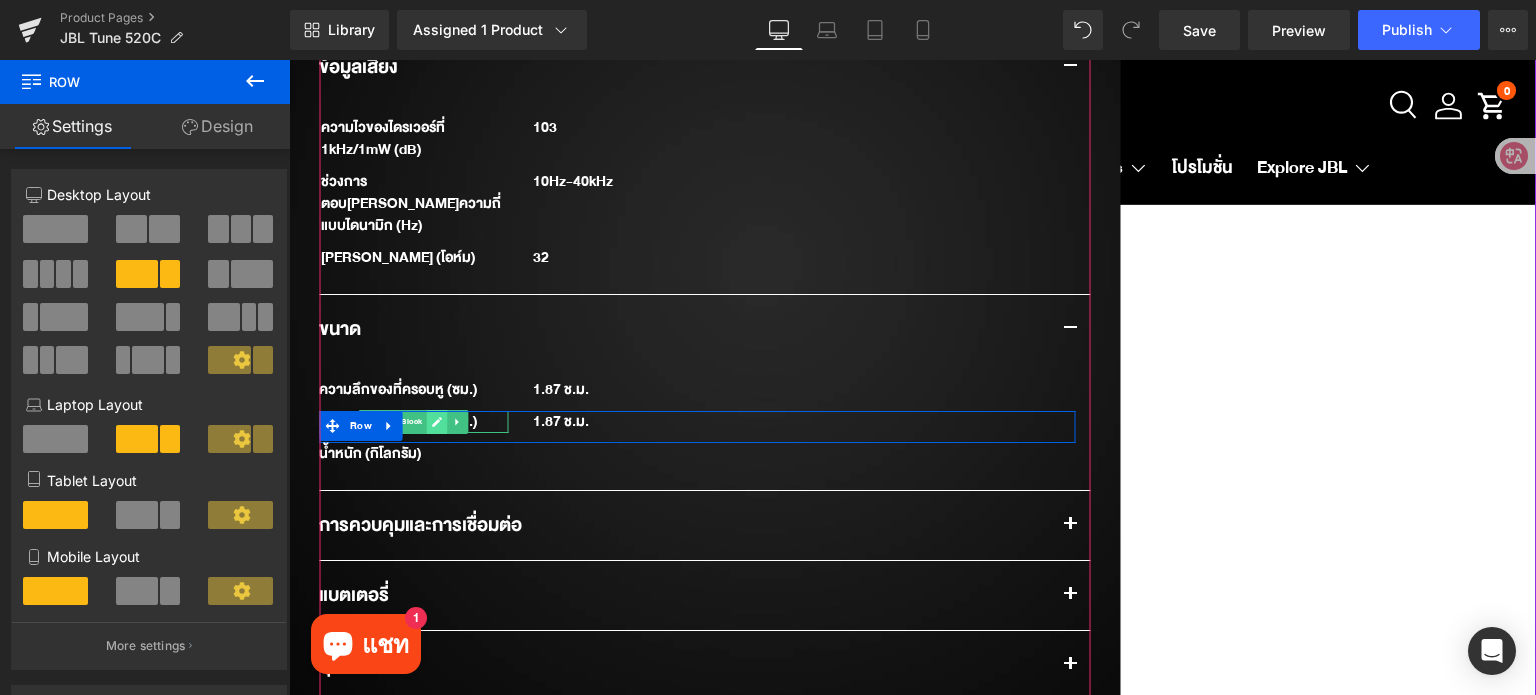 click at bounding box center [437, 422] 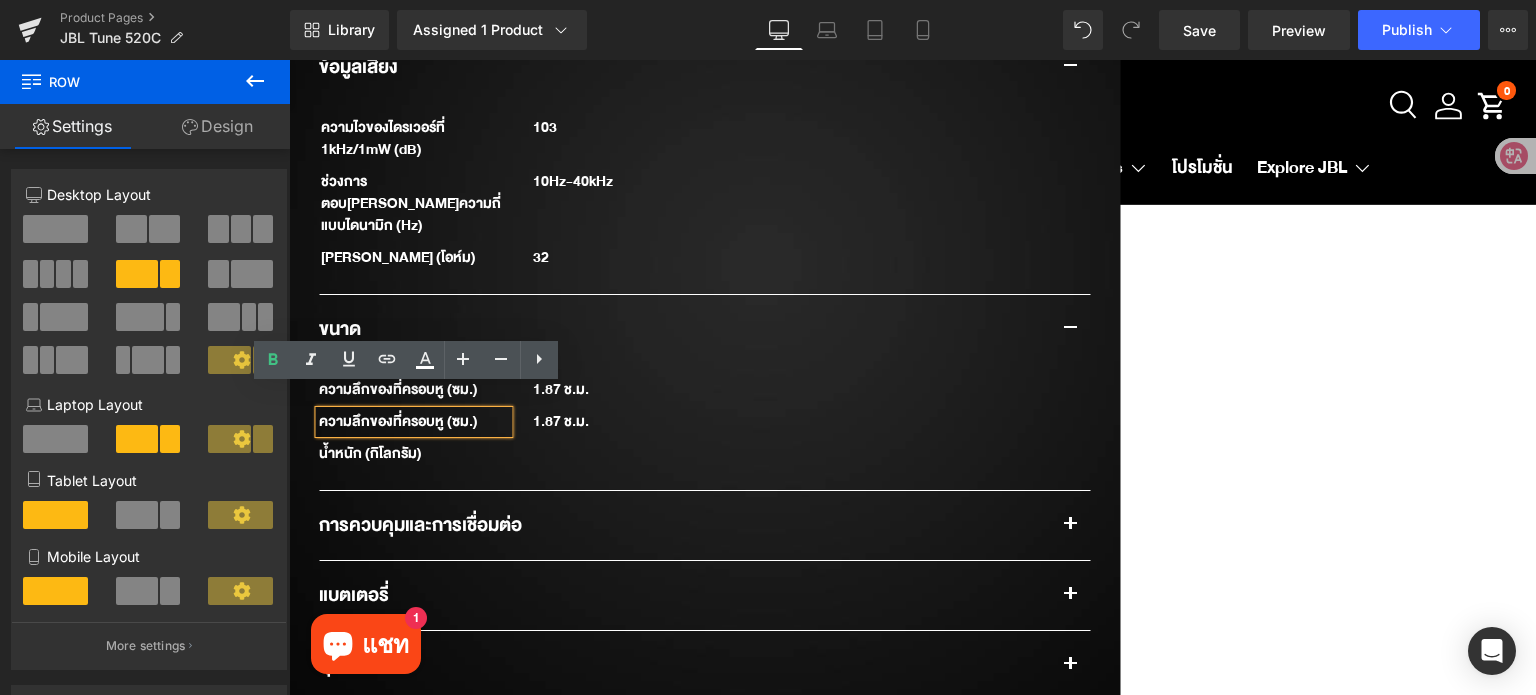 click on "ความลึกของที่ครอบหู (ซม.)" at bounding box center [413, 422] 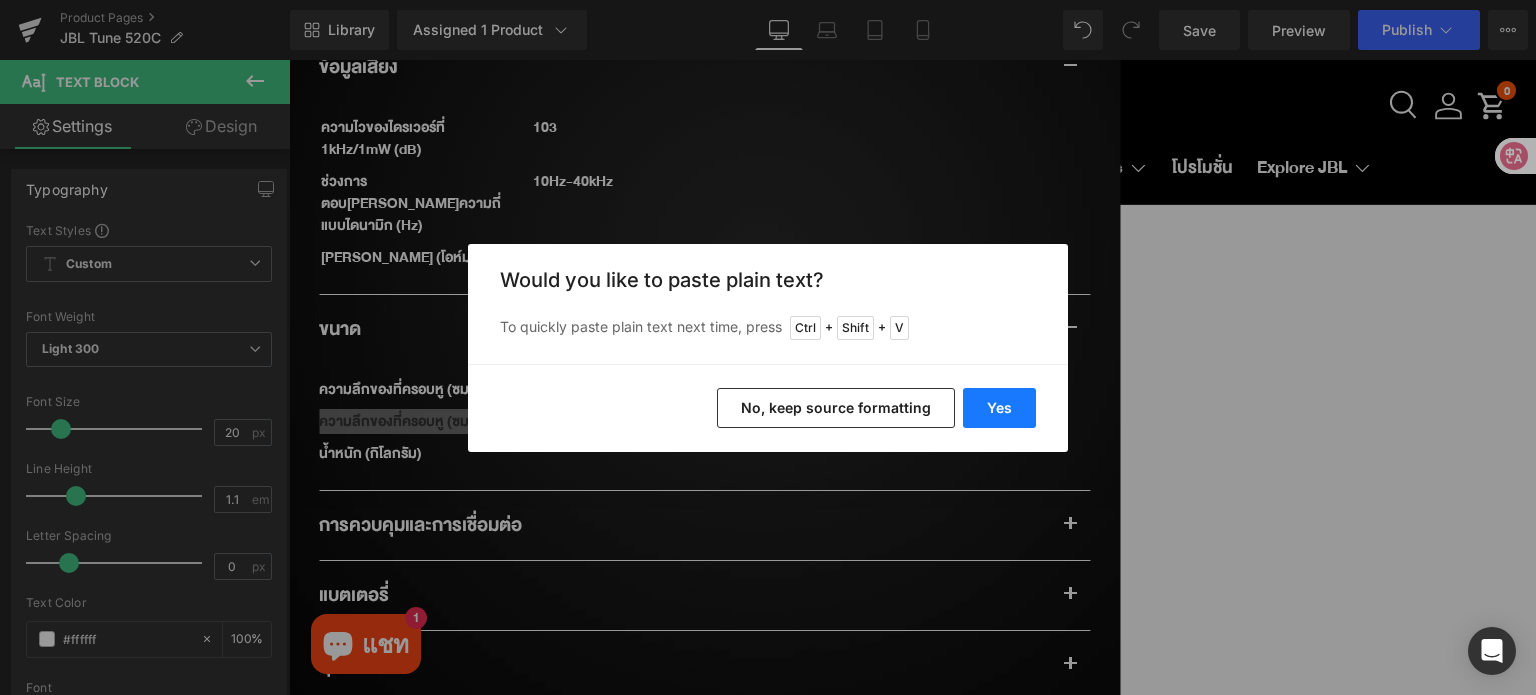 click on "Yes" at bounding box center (999, 408) 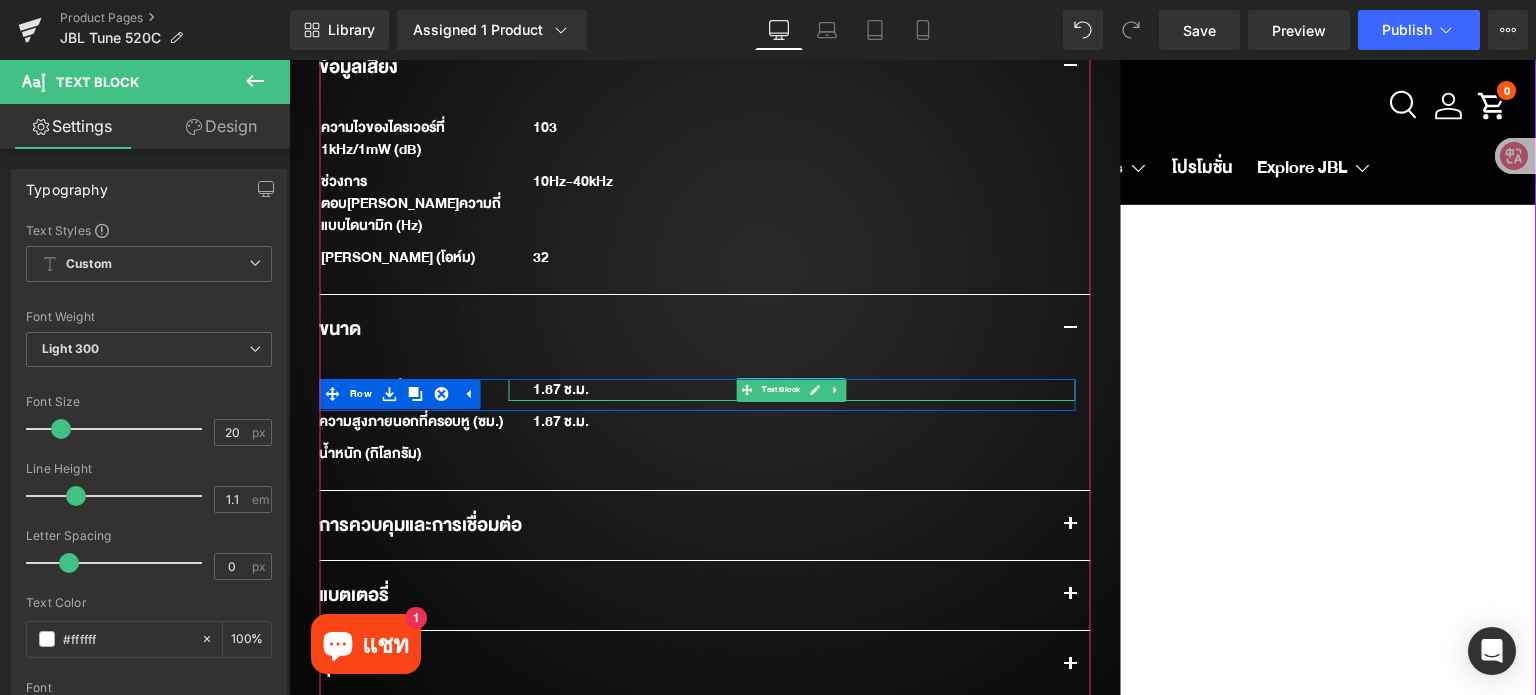 click on "1.87 ช.ม." at bounding box center (791, 390) 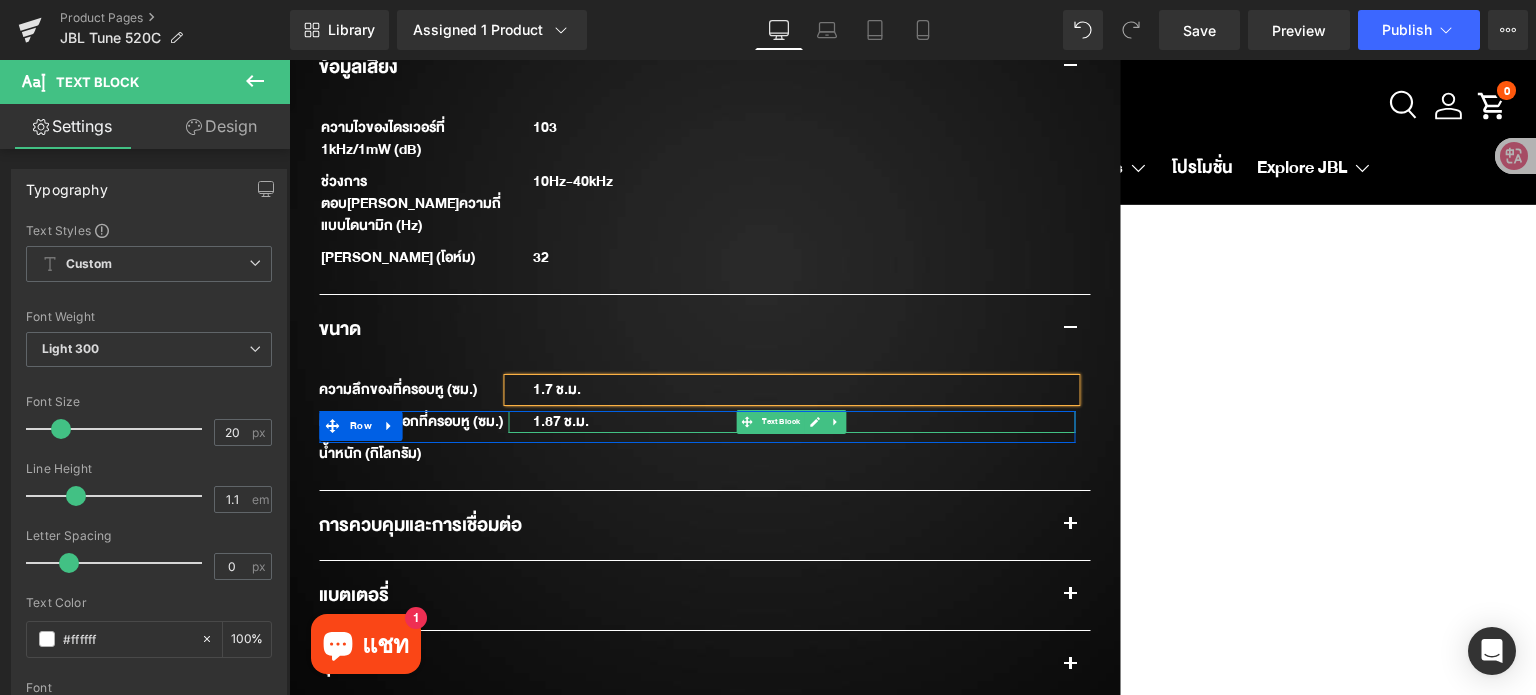 click on "1.87 ช.ม." at bounding box center (791, 422) 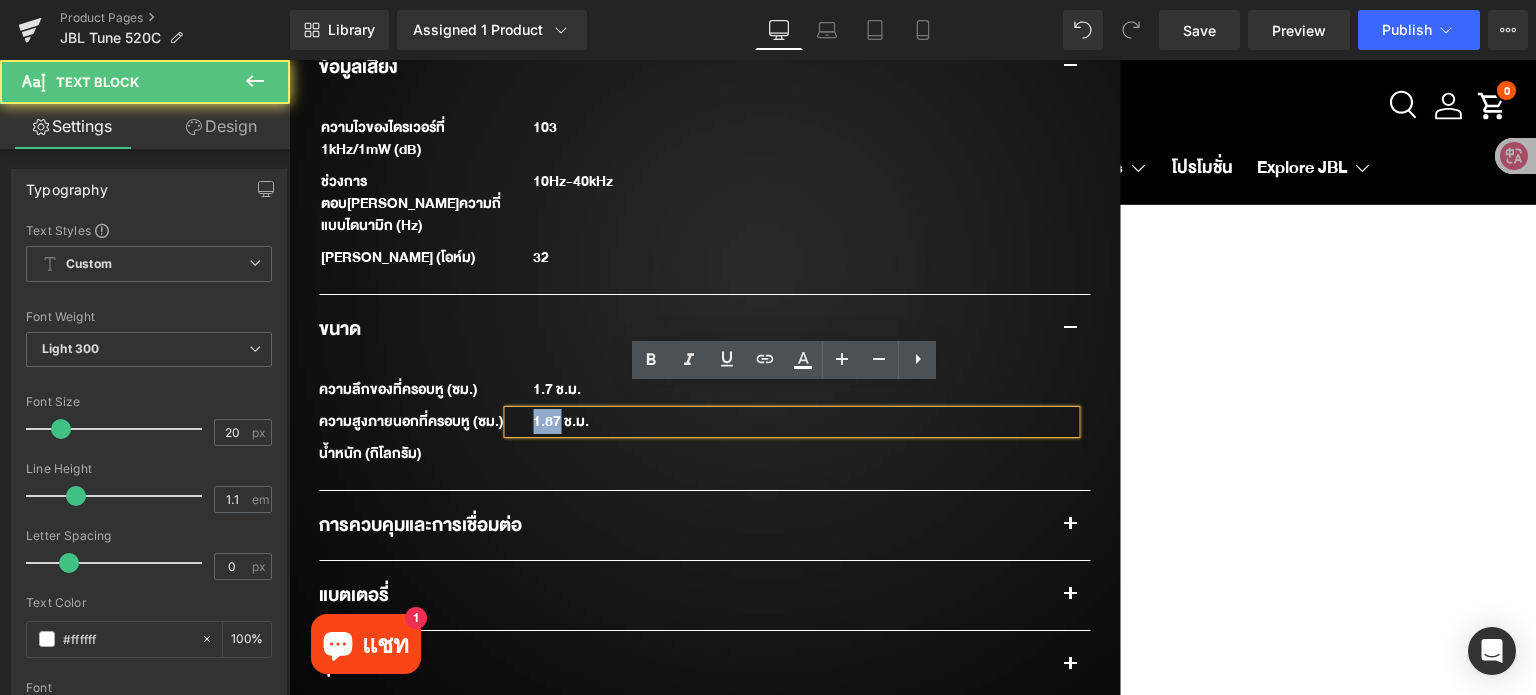 drag, startPoint x: 552, startPoint y: 398, endPoint x: 528, endPoint y: 398, distance: 24 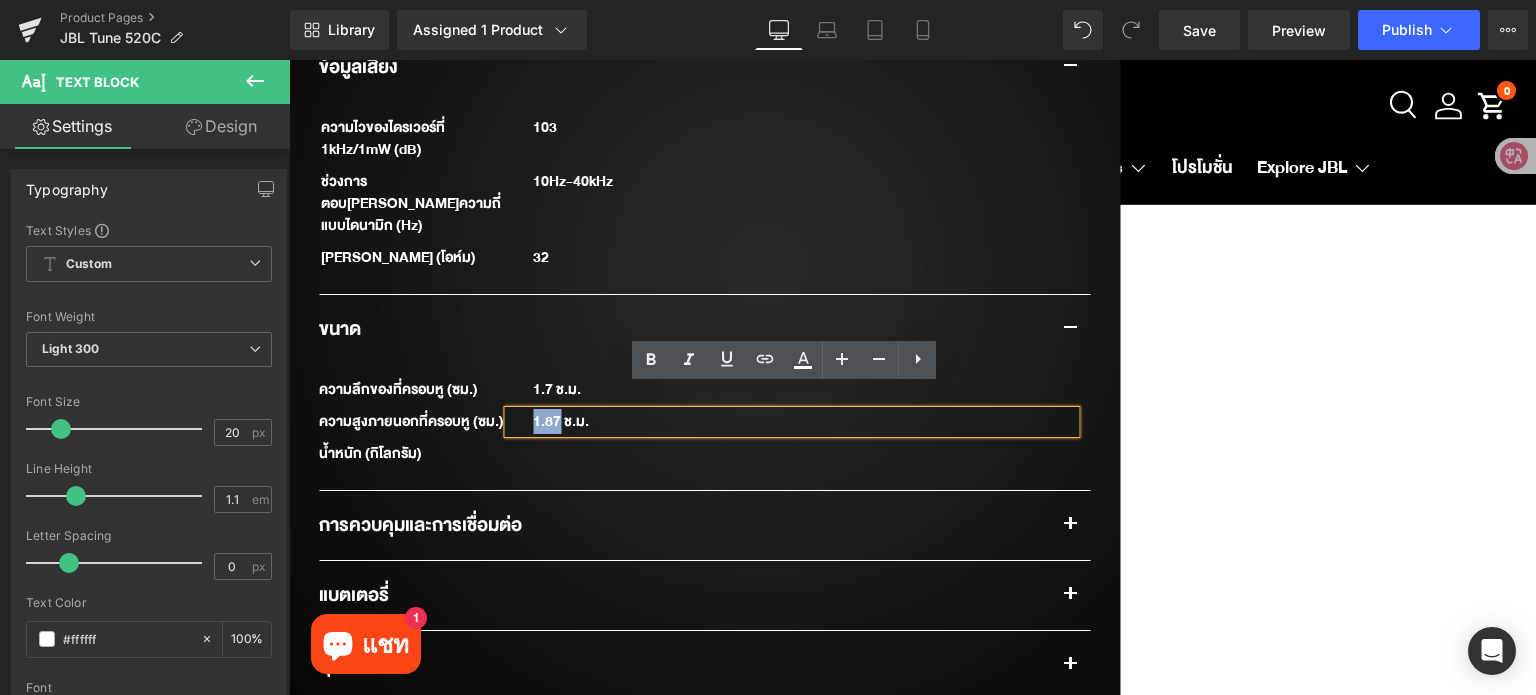 type 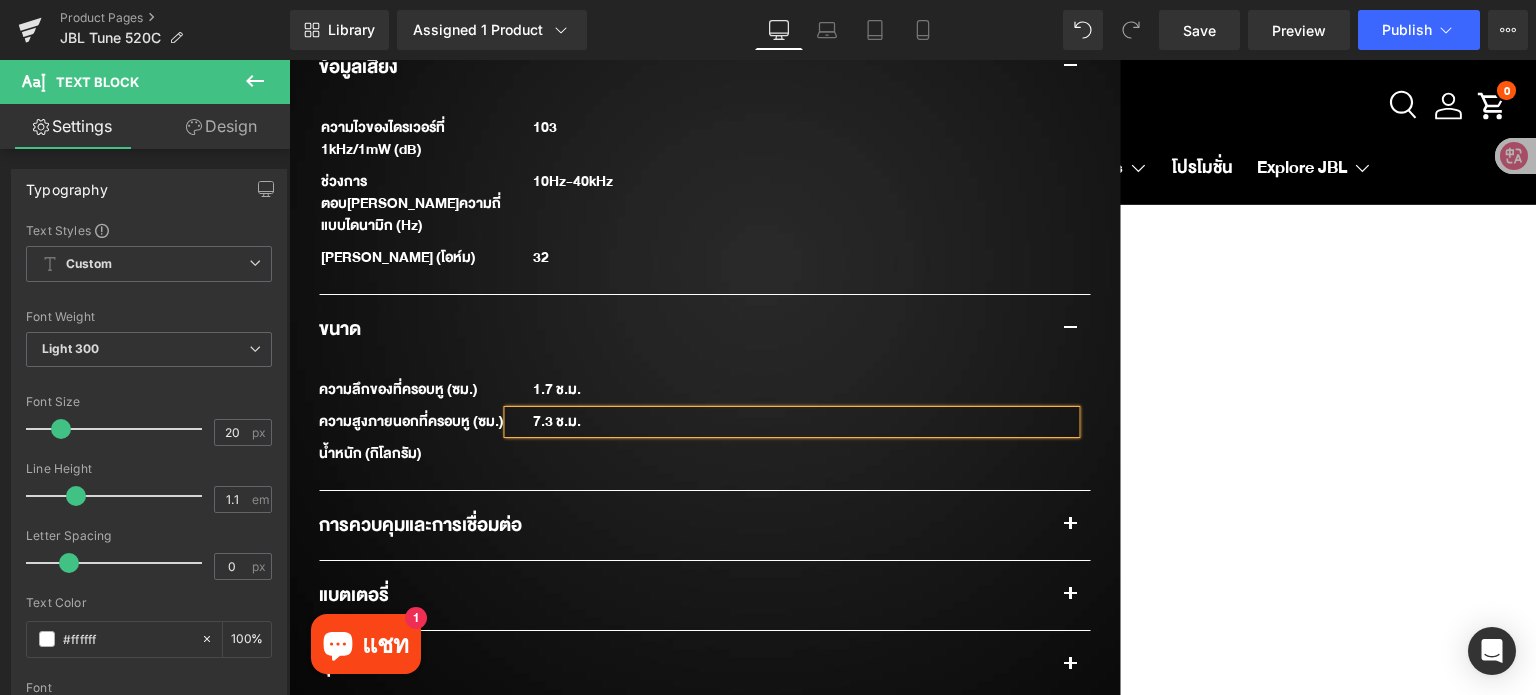 click on "JBL Tune 520C USB-C
(P) Title
฿ 1,490.00
฿ 0
SAVE
-148900%
(P) Price Row         New Text Block         Row
Sale Off
(P) Image
‹" at bounding box center (912, 37) 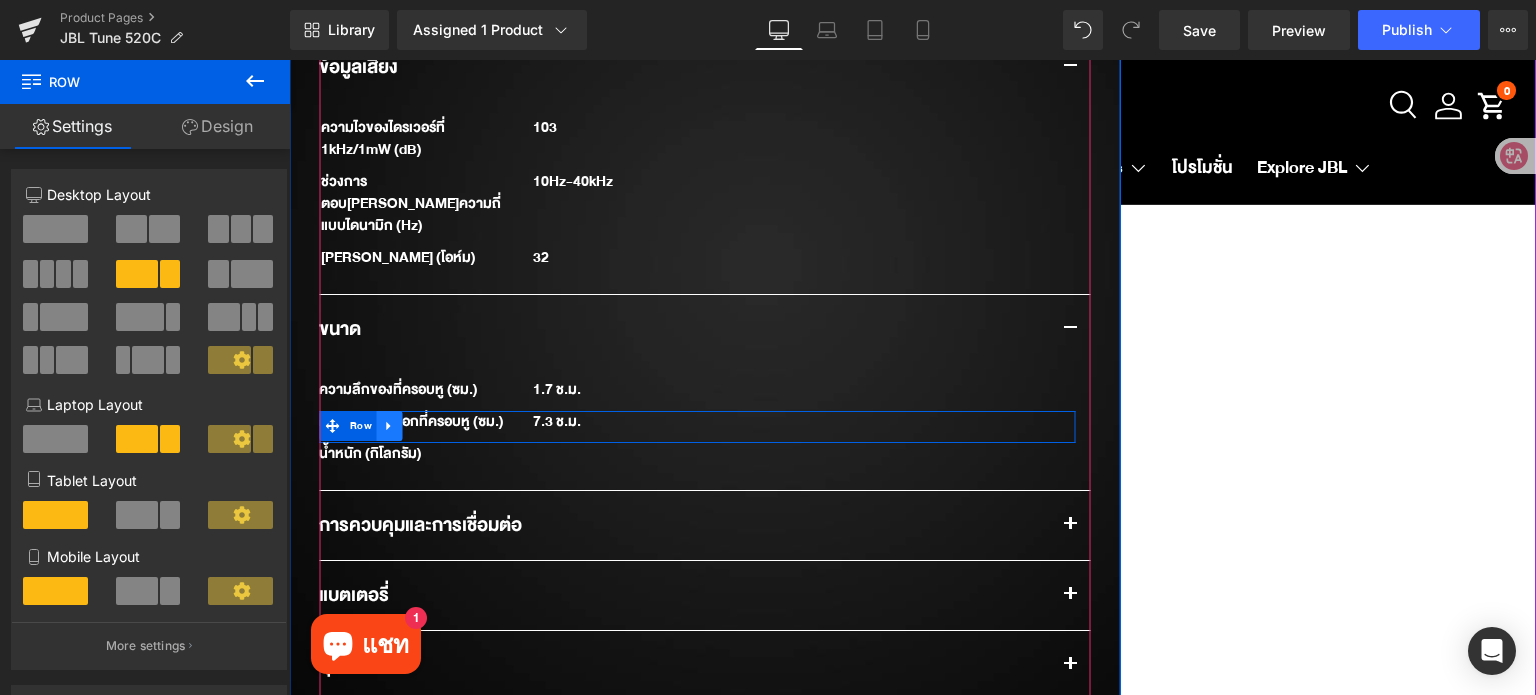 click 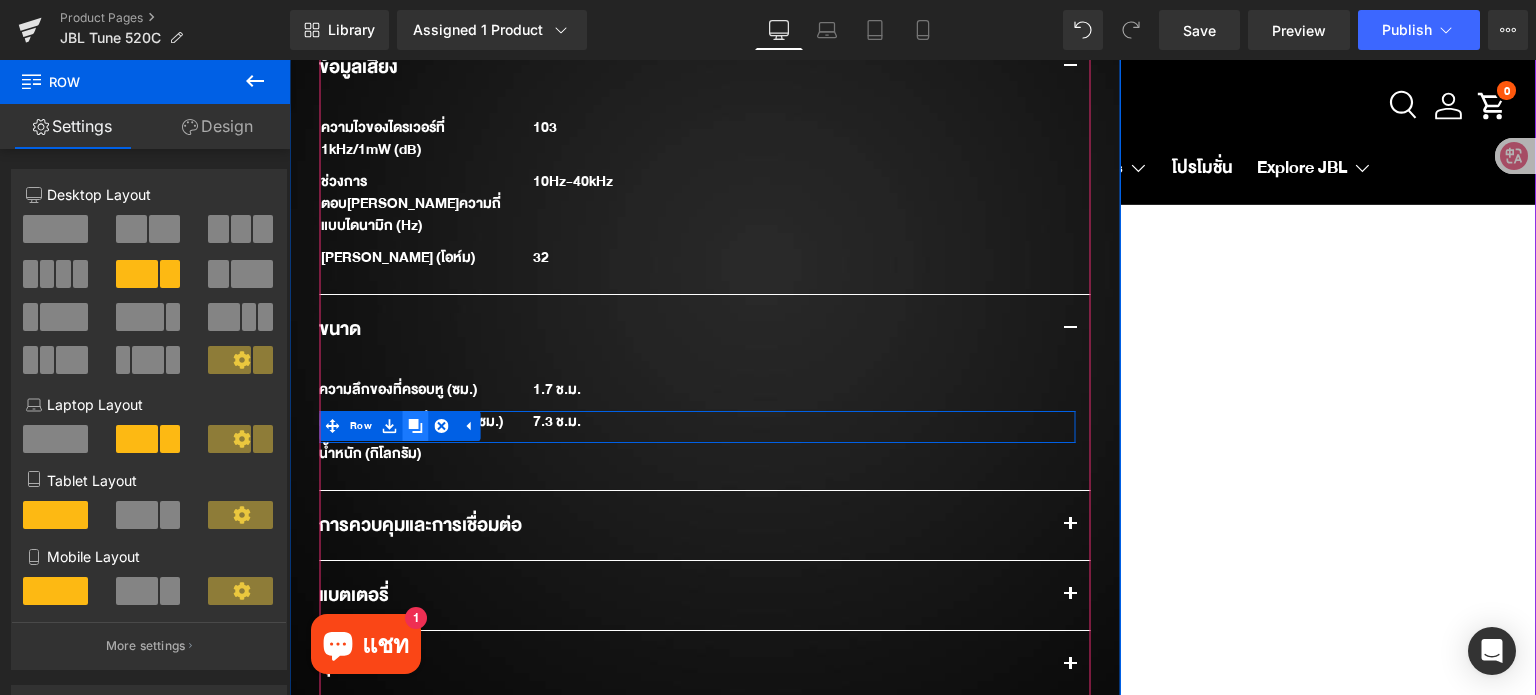 click 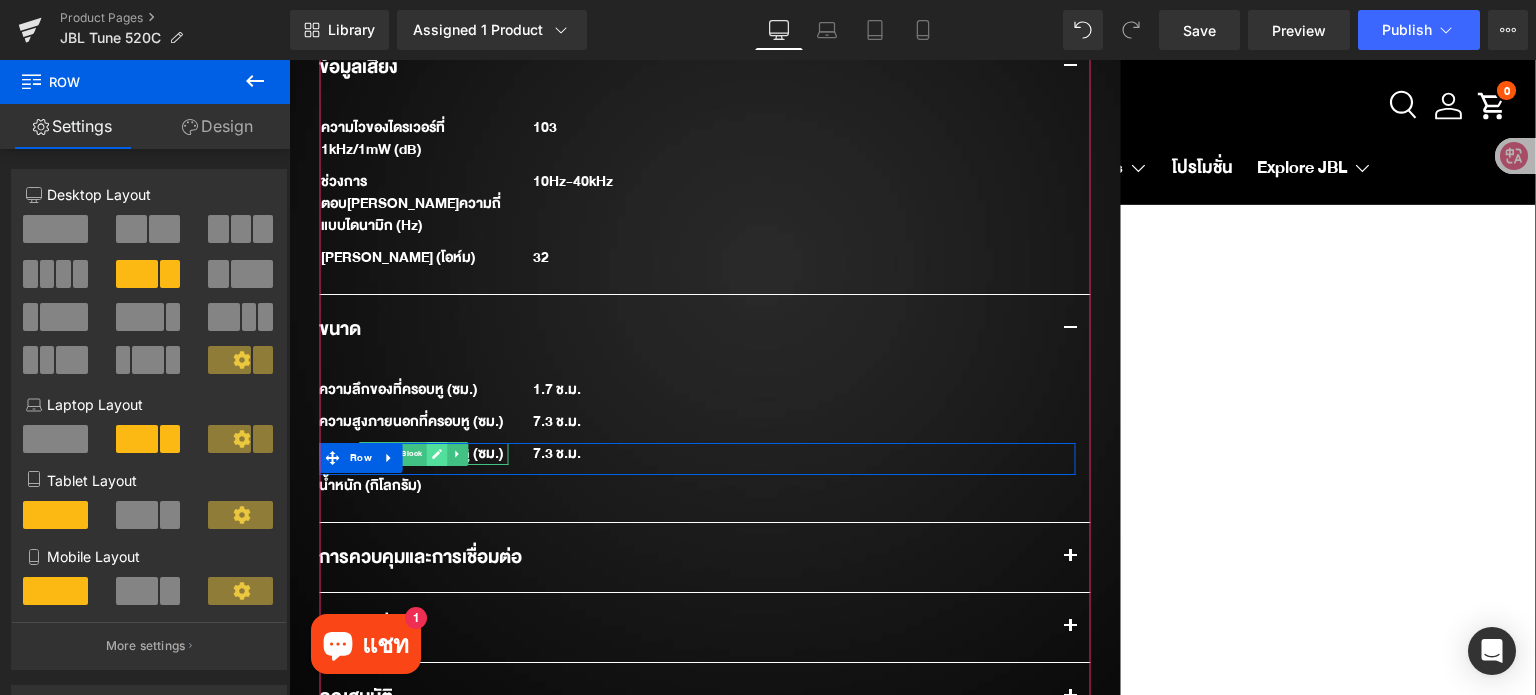 click 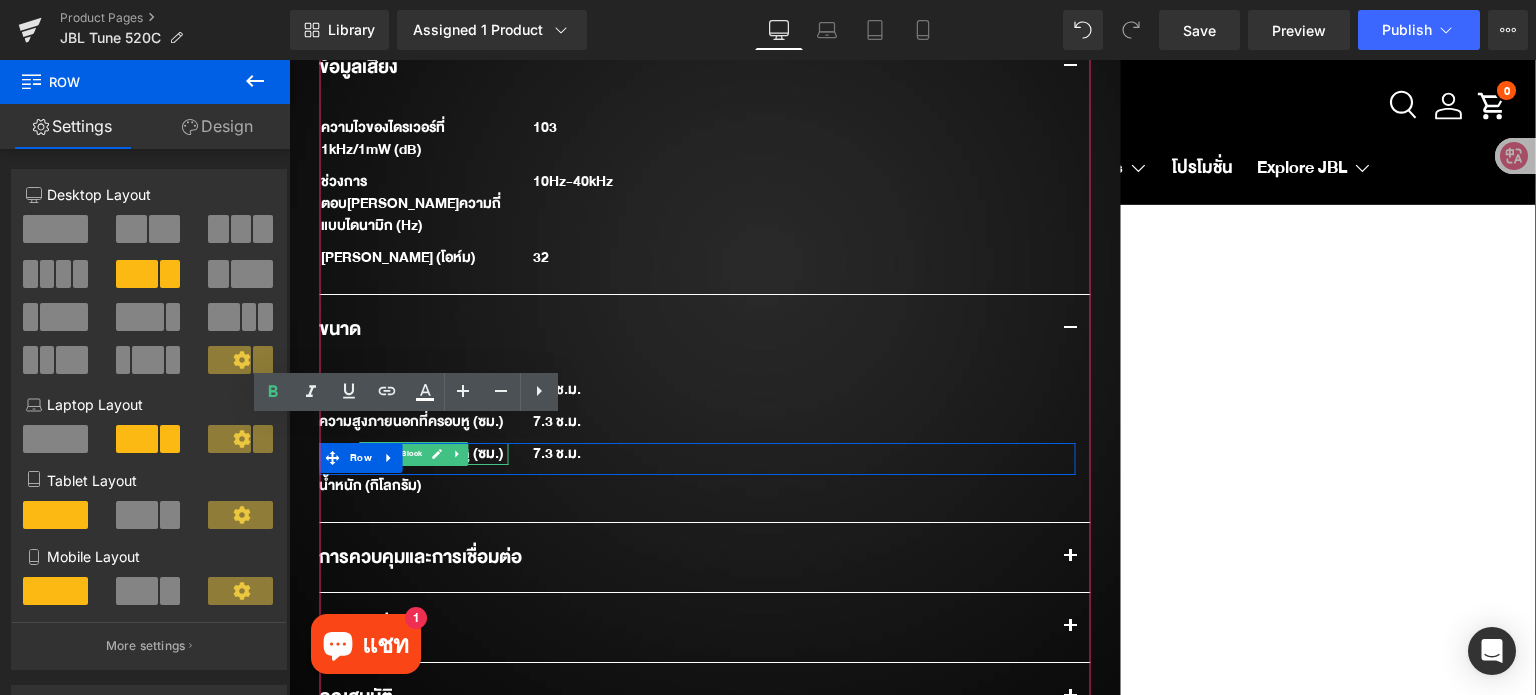 click on "ความสูงภายนอกที่ครอบหู (ซม.)" at bounding box center (413, 454) 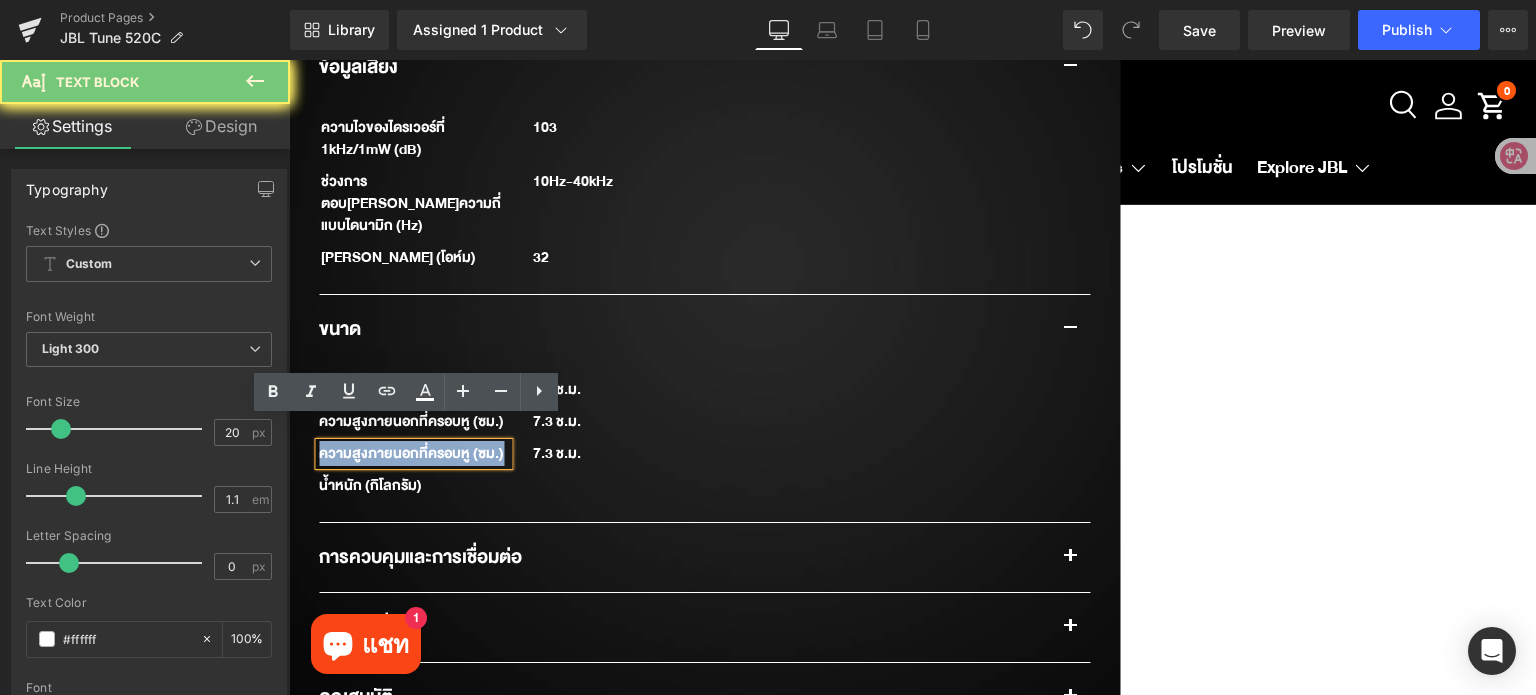 click on "ความสูงภายนอกที่ครอบหู (ซม.)" at bounding box center [413, 454] 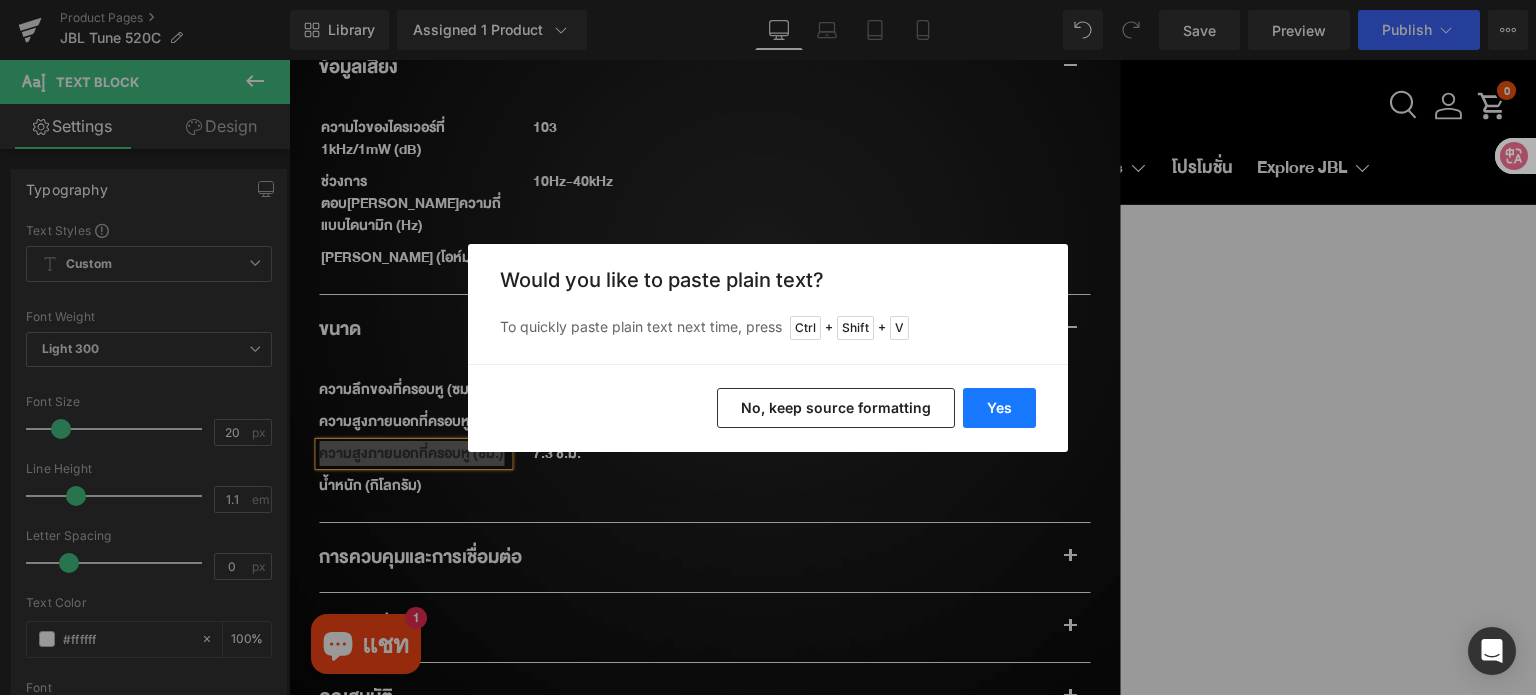 click on "Yes" at bounding box center [999, 408] 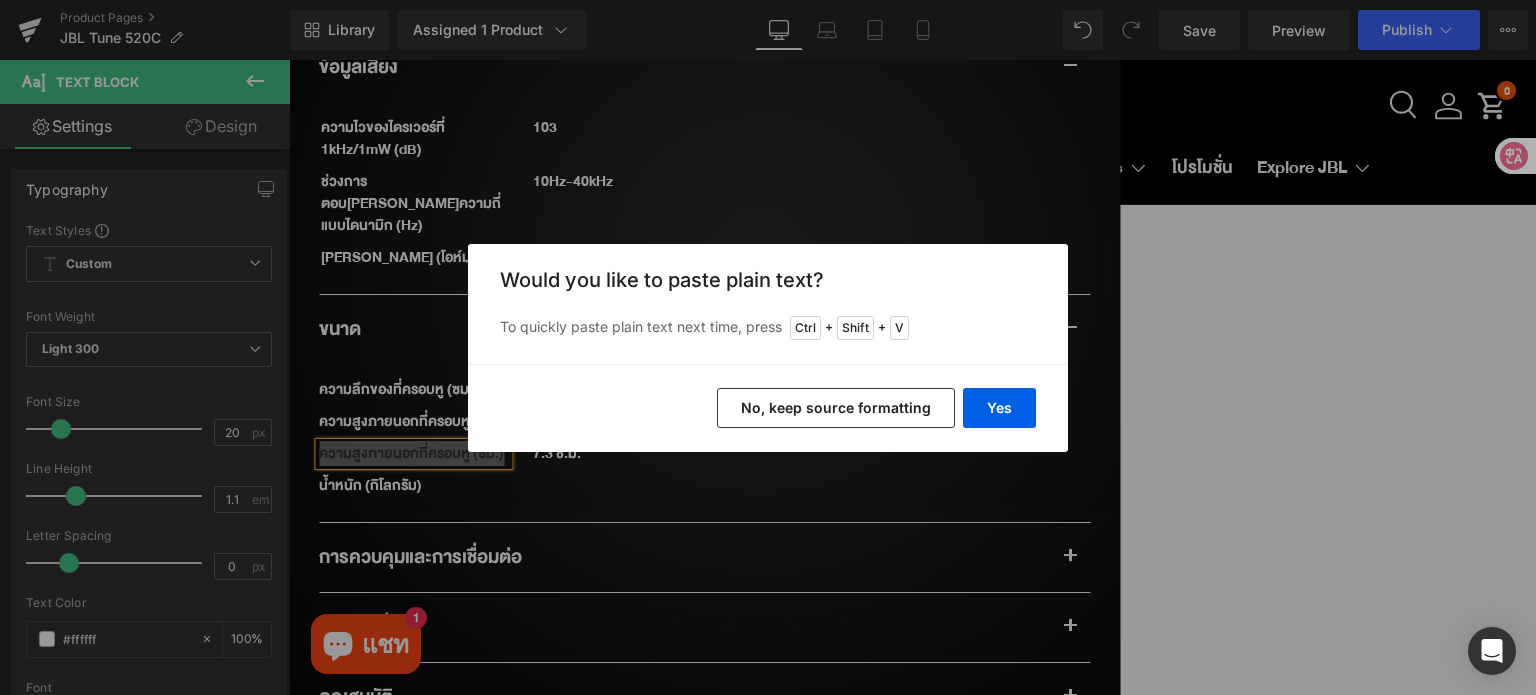 type 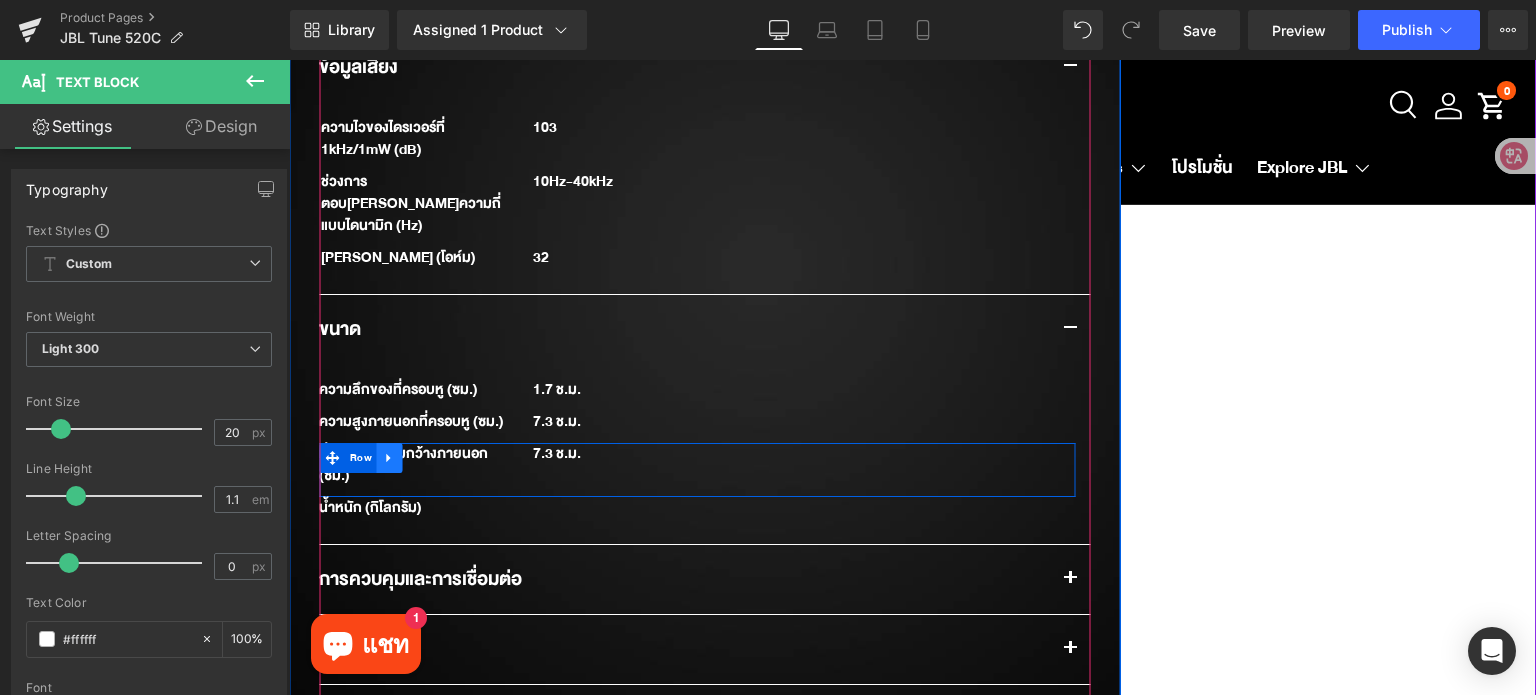 click 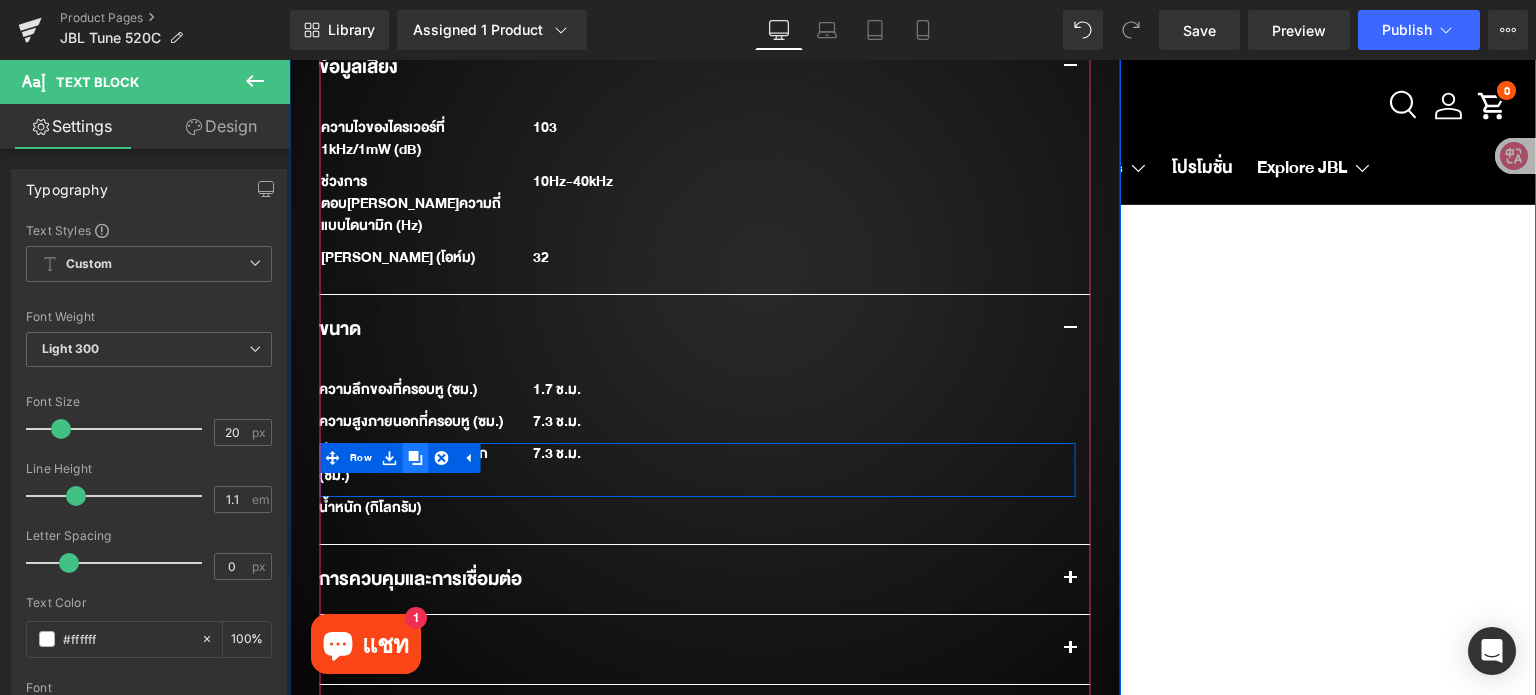 click 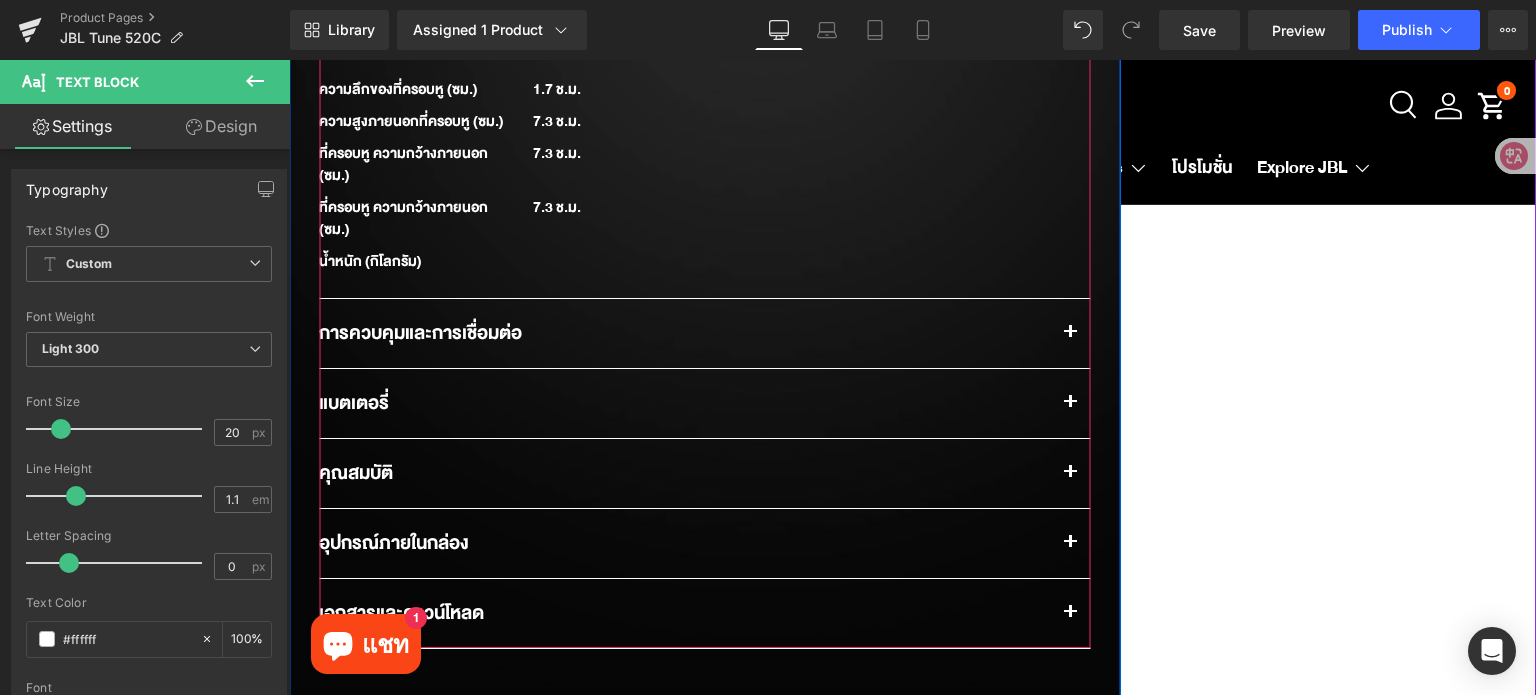 scroll, scrollTop: 2333, scrollLeft: 0, axis: vertical 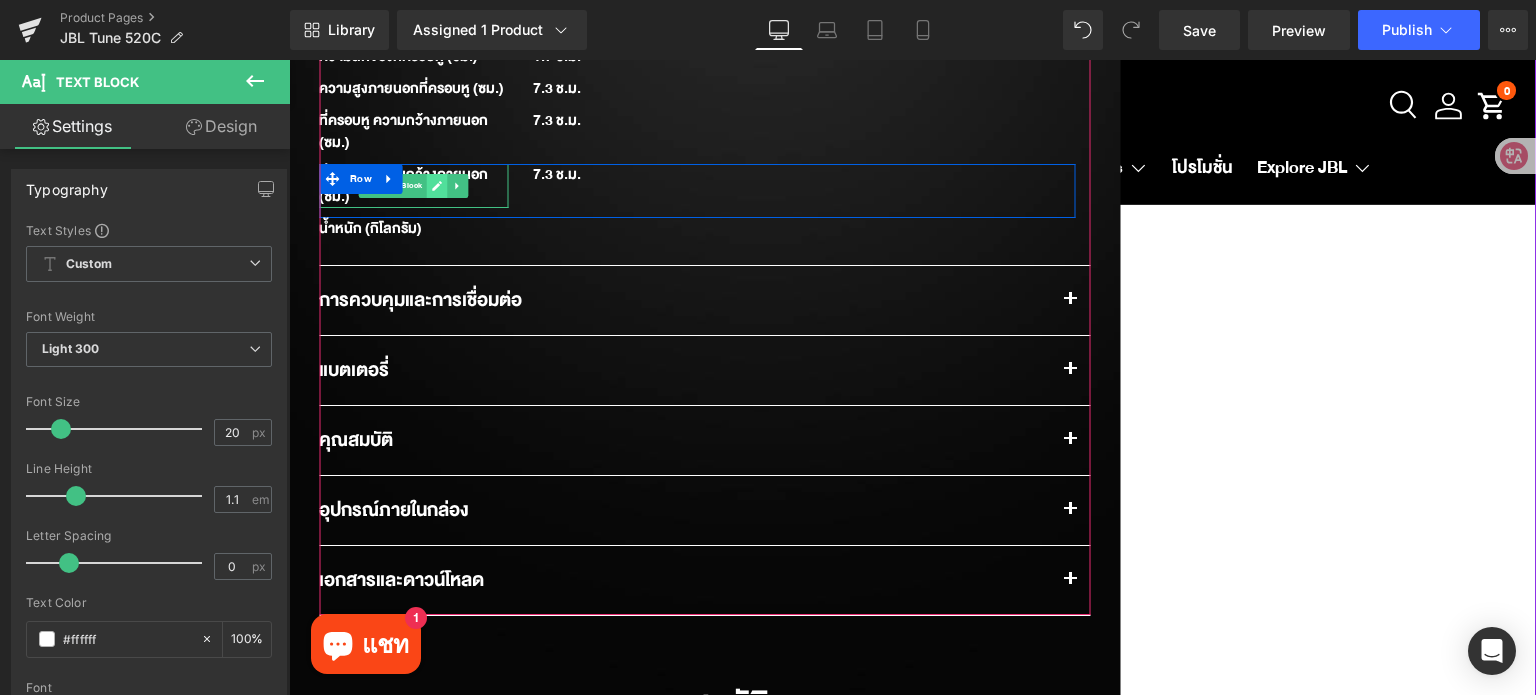 click 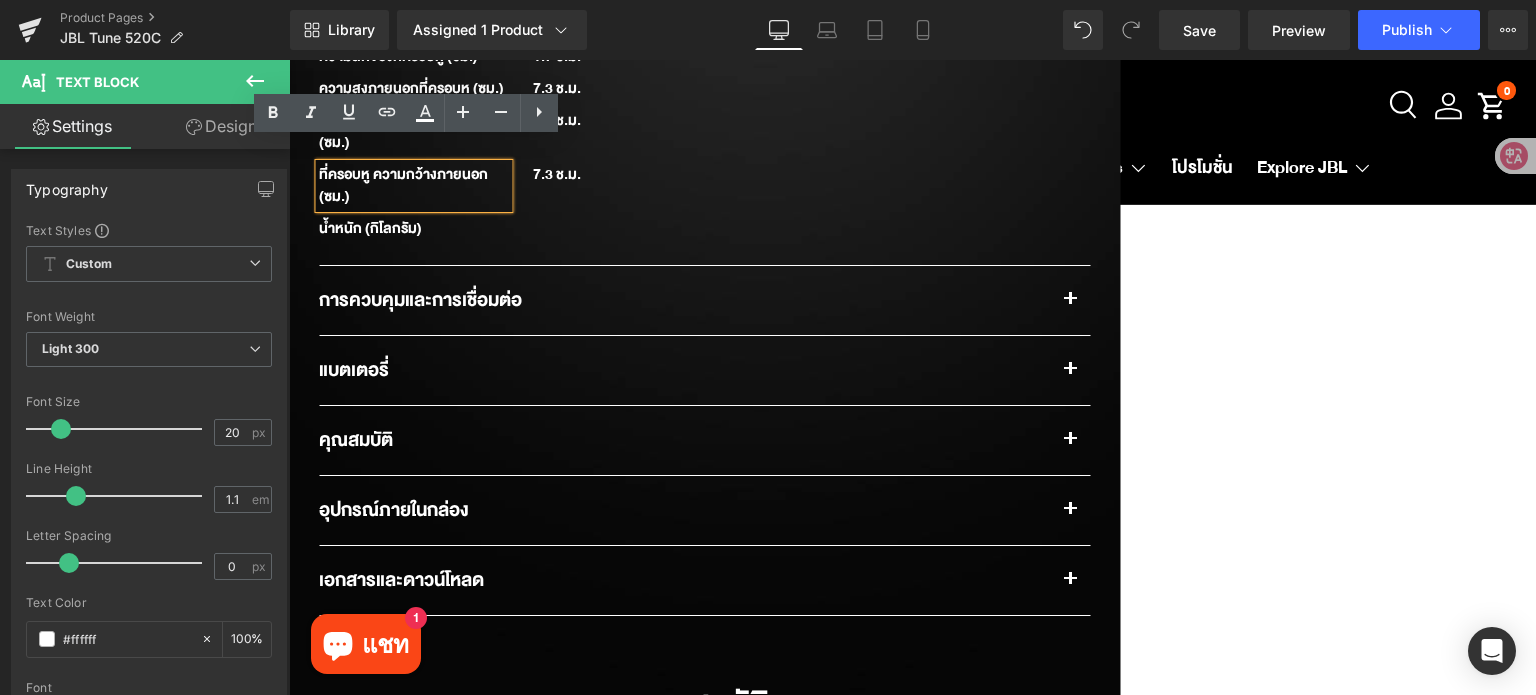 click on "ที่ครอบหู ความกว้างภายนอก (ซม.)" at bounding box center (413, 186) 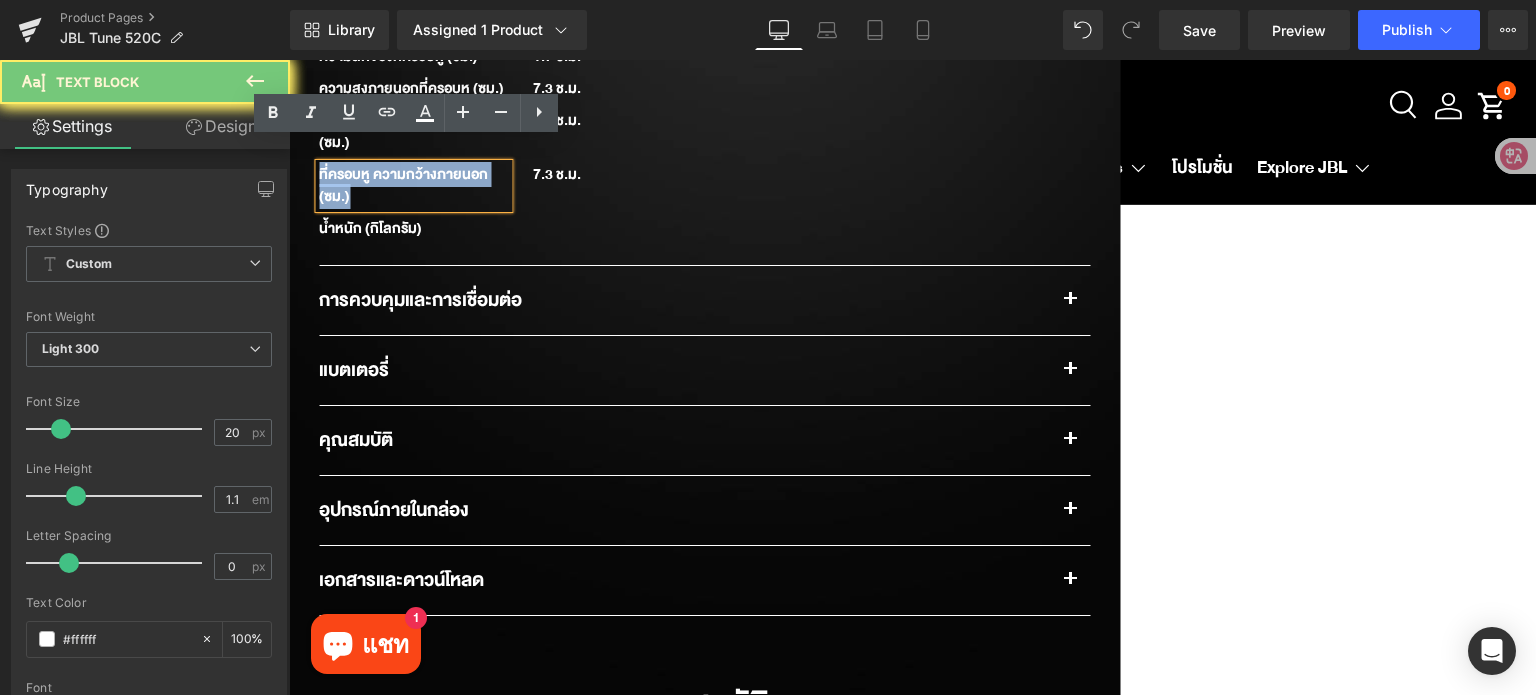 click on "ที่ครอบหู ความกว้างภายนอก (ซม.)" at bounding box center (413, 186) 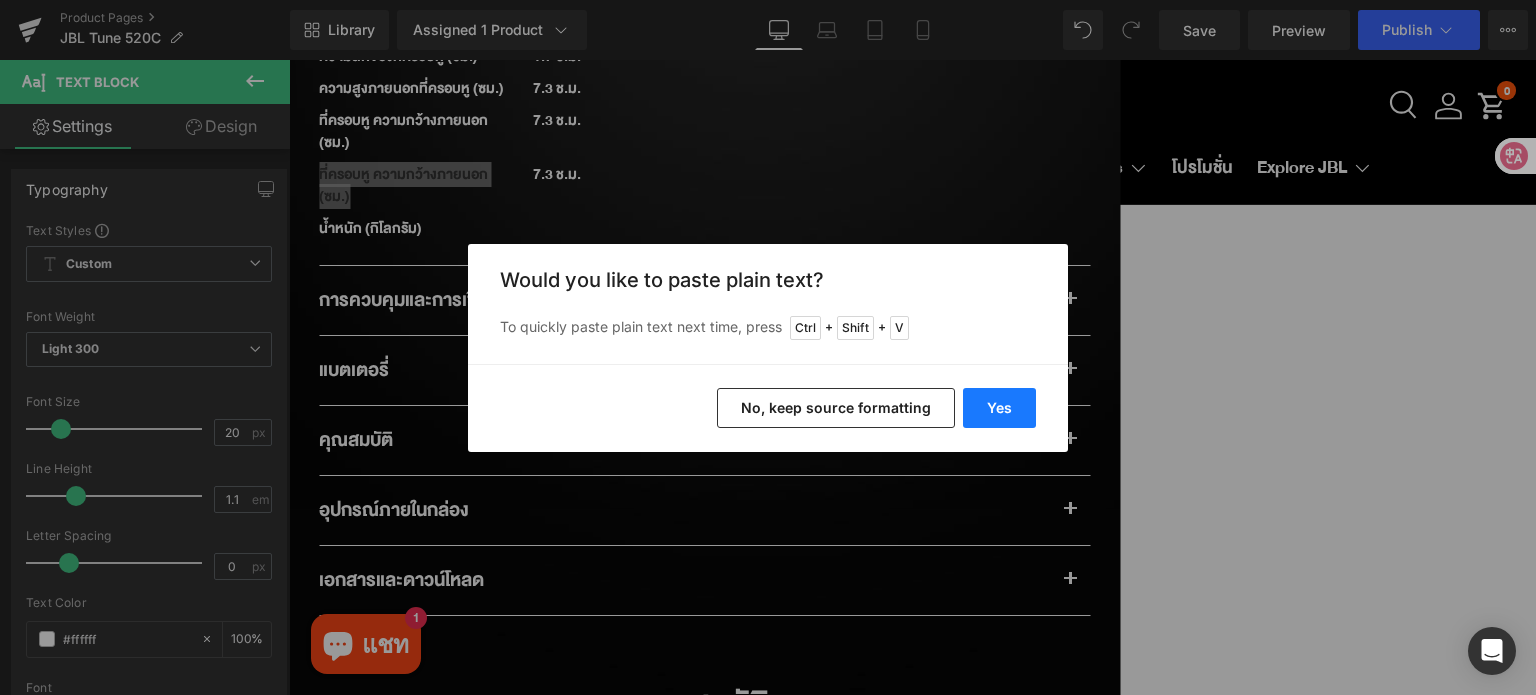click on "Yes" at bounding box center [999, 408] 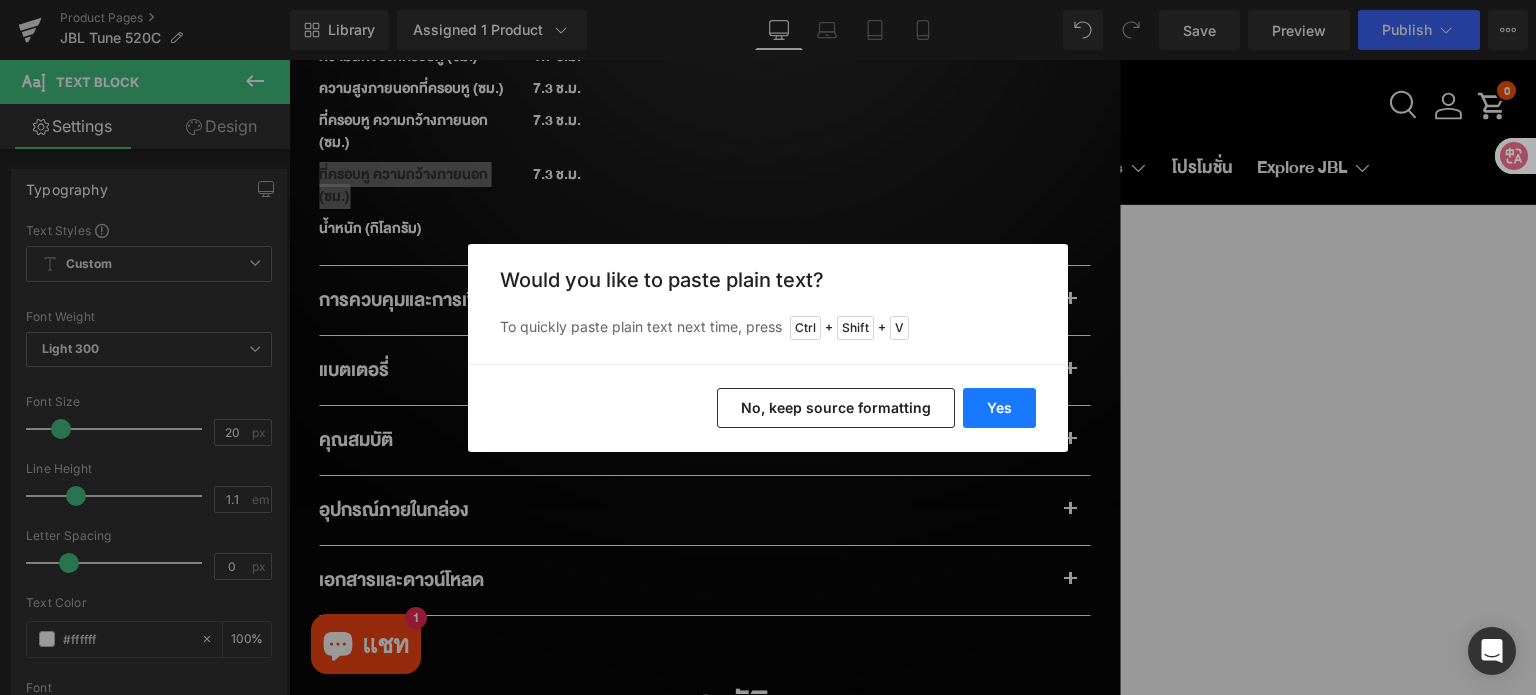 type 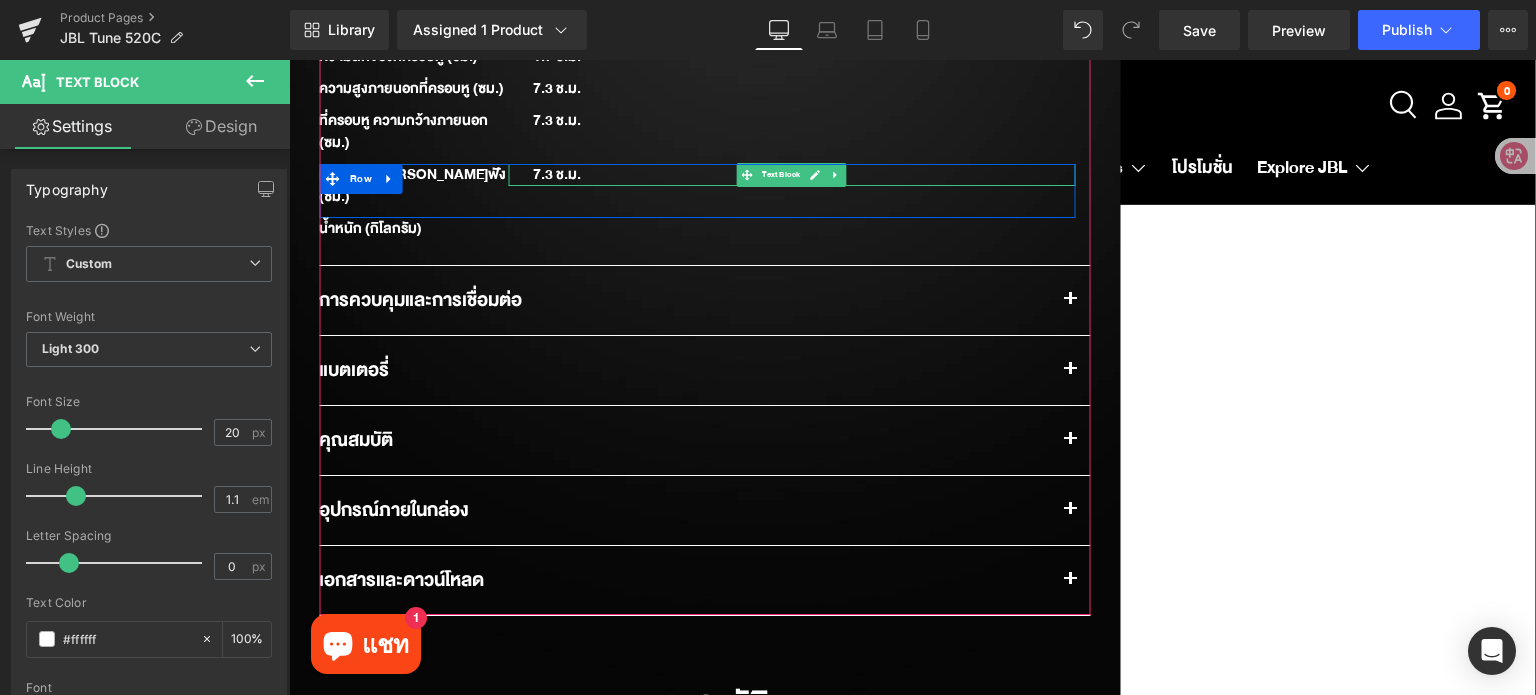 click on "7.3 ช.ม." at bounding box center [791, 175] 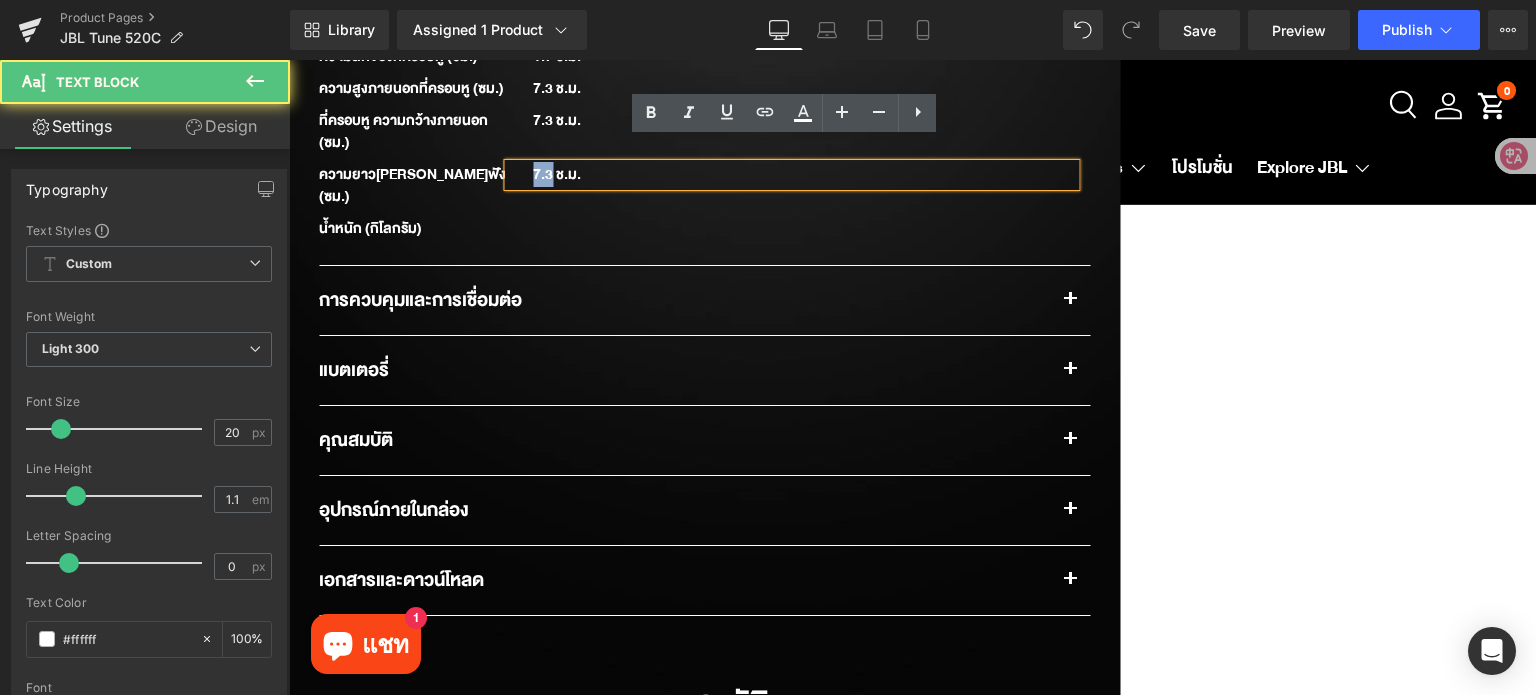 drag, startPoint x: 544, startPoint y: 153, endPoint x: 524, endPoint y: 151, distance: 20.09975 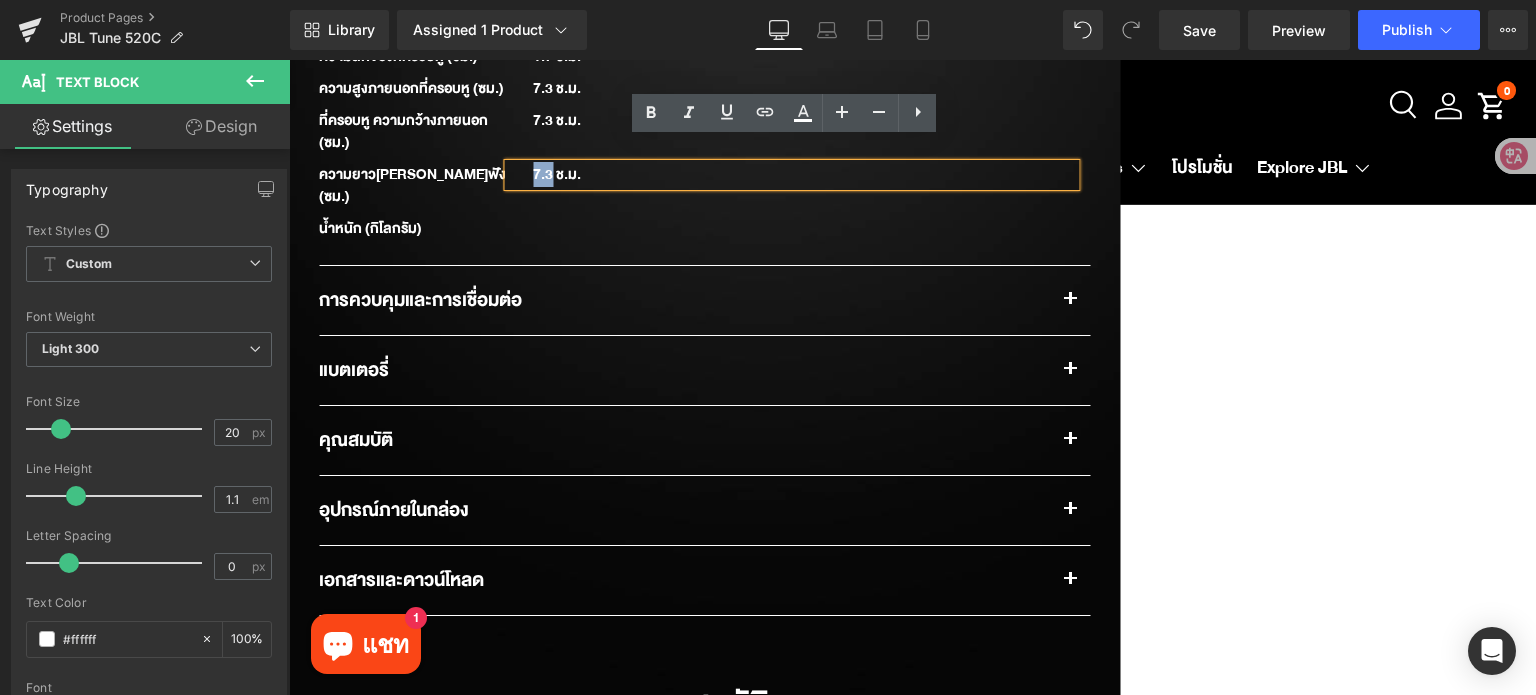 type 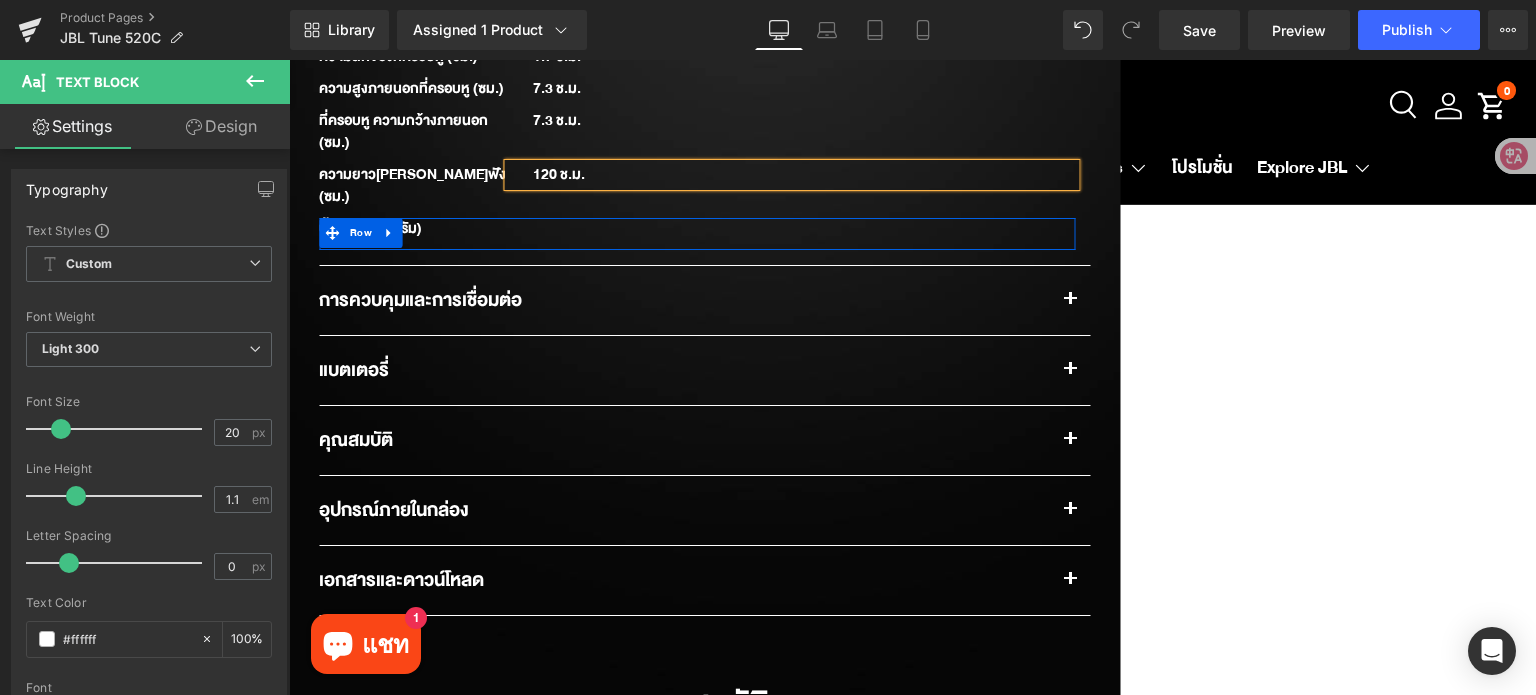 click on "น้ำหนัก (กิโลกรัม) Text Block
Text Block         Row" at bounding box center [697, 234] 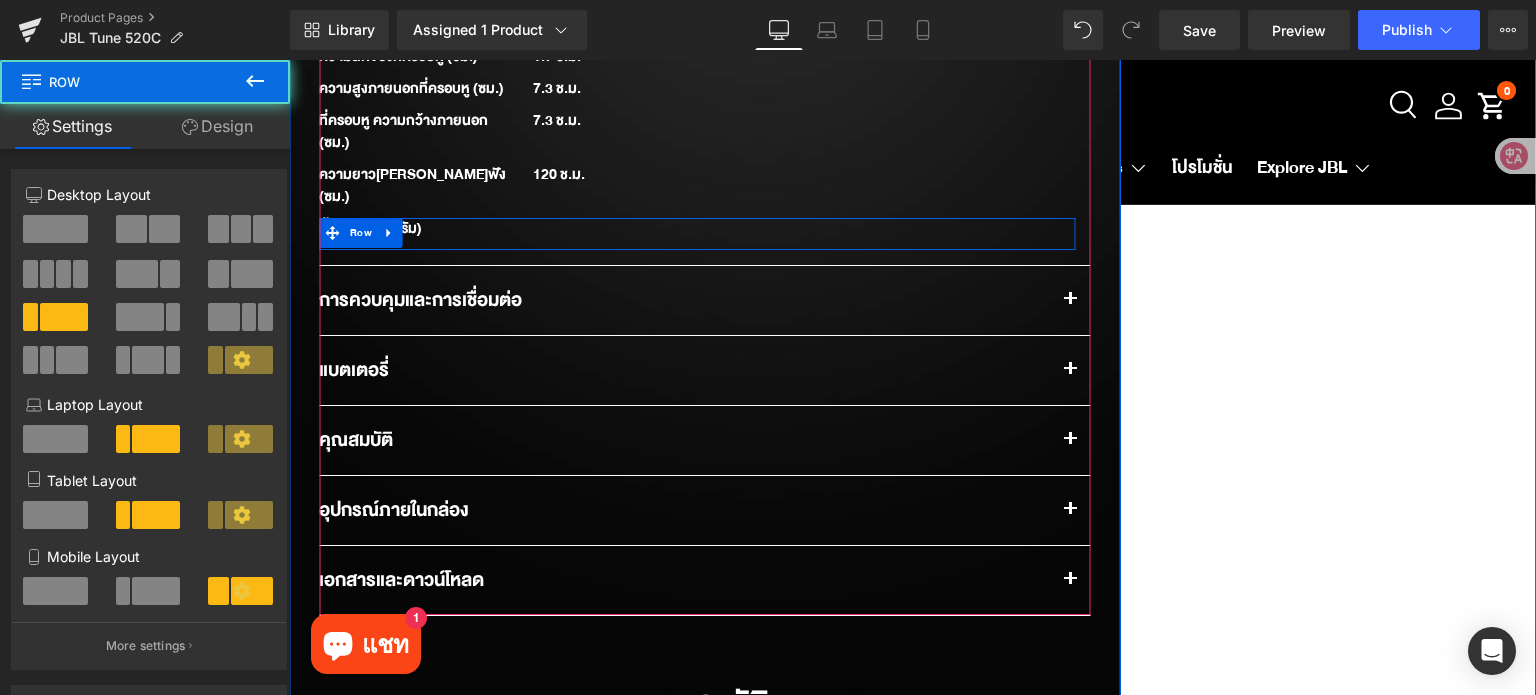 click on "น้ำหนัก (กิโลกรัม) Text Block
Text Block         Row" at bounding box center (697, 234) 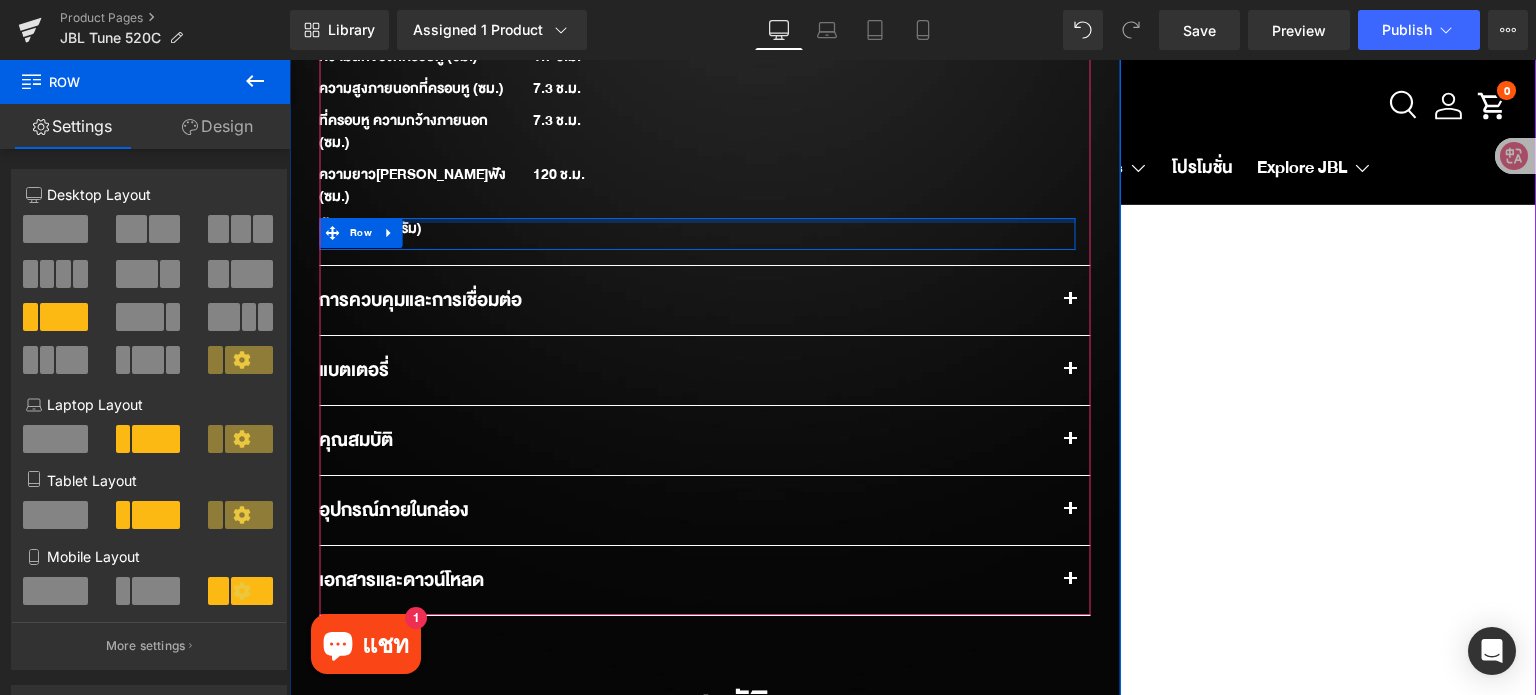 click at bounding box center (697, 220) 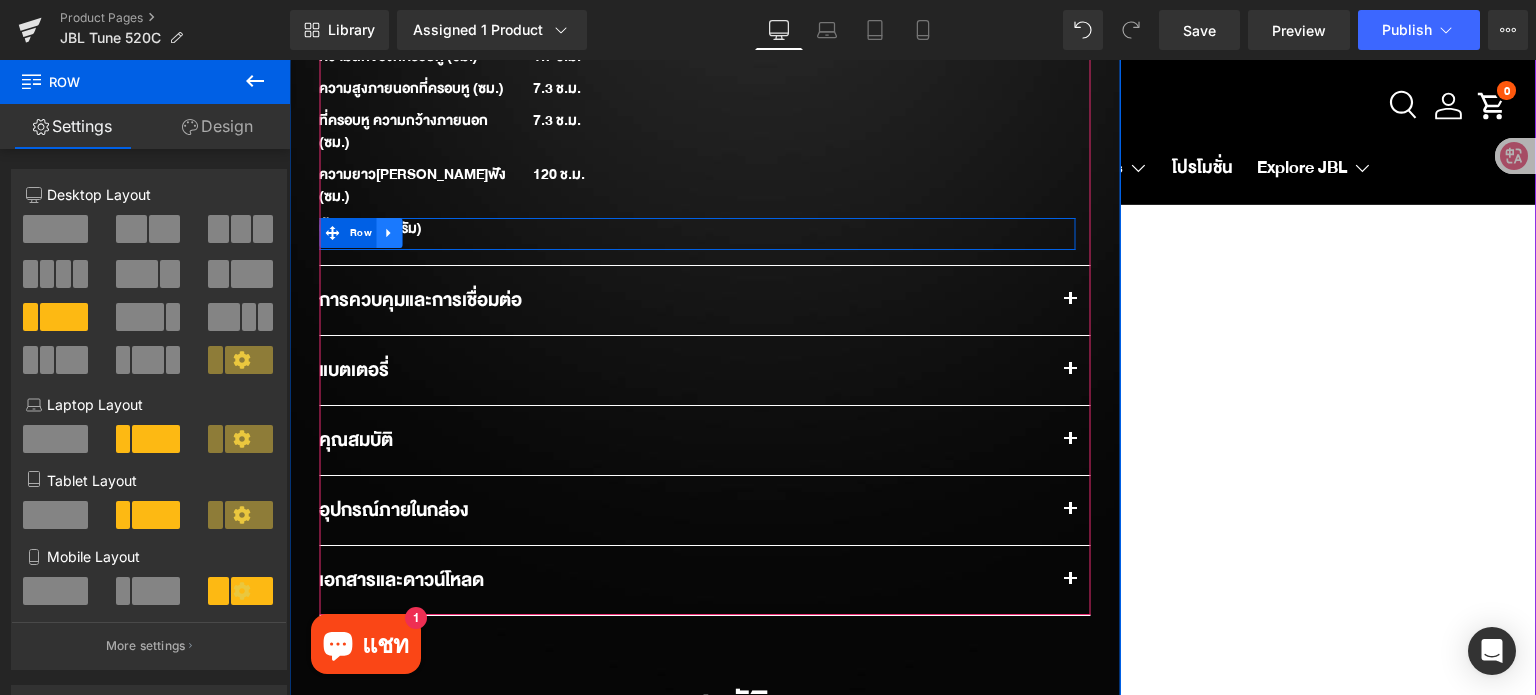 click at bounding box center [390, 233] 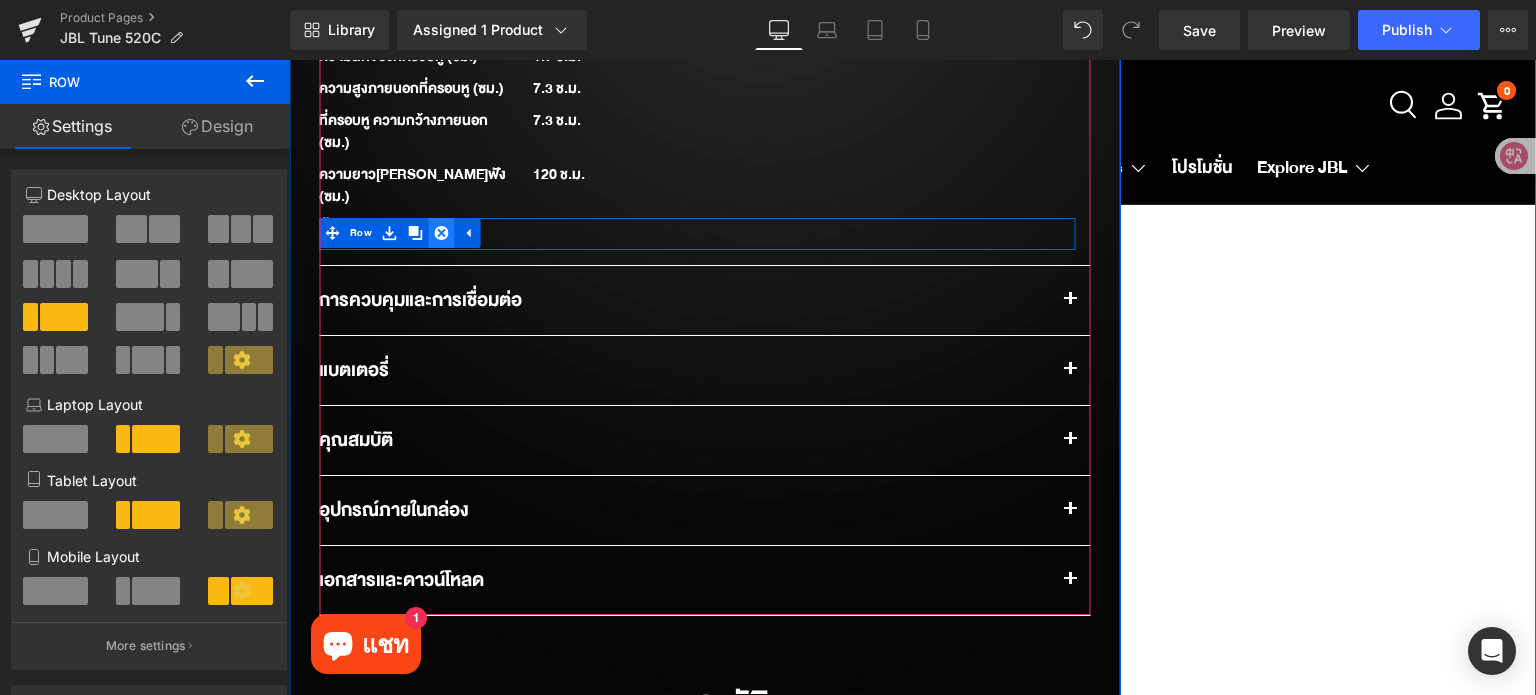 click 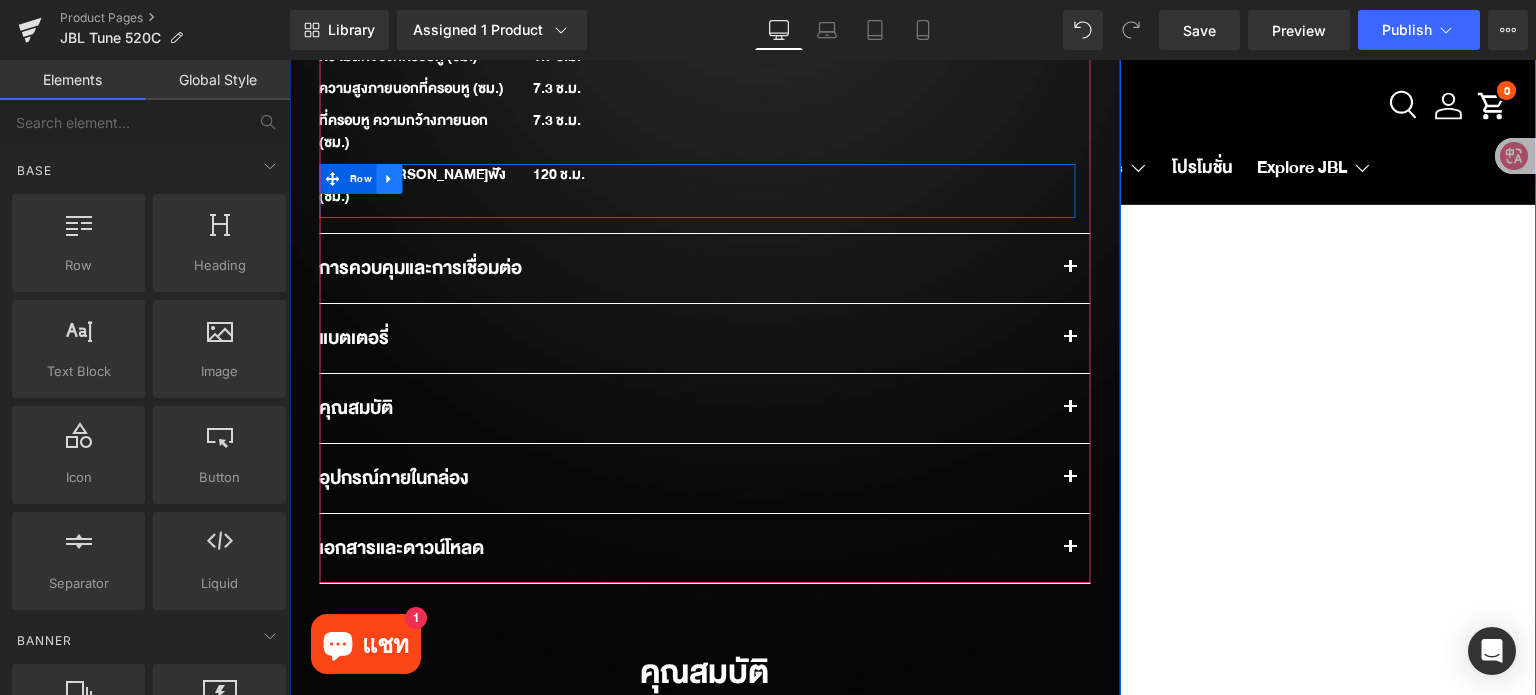 click at bounding box center [390, 179] 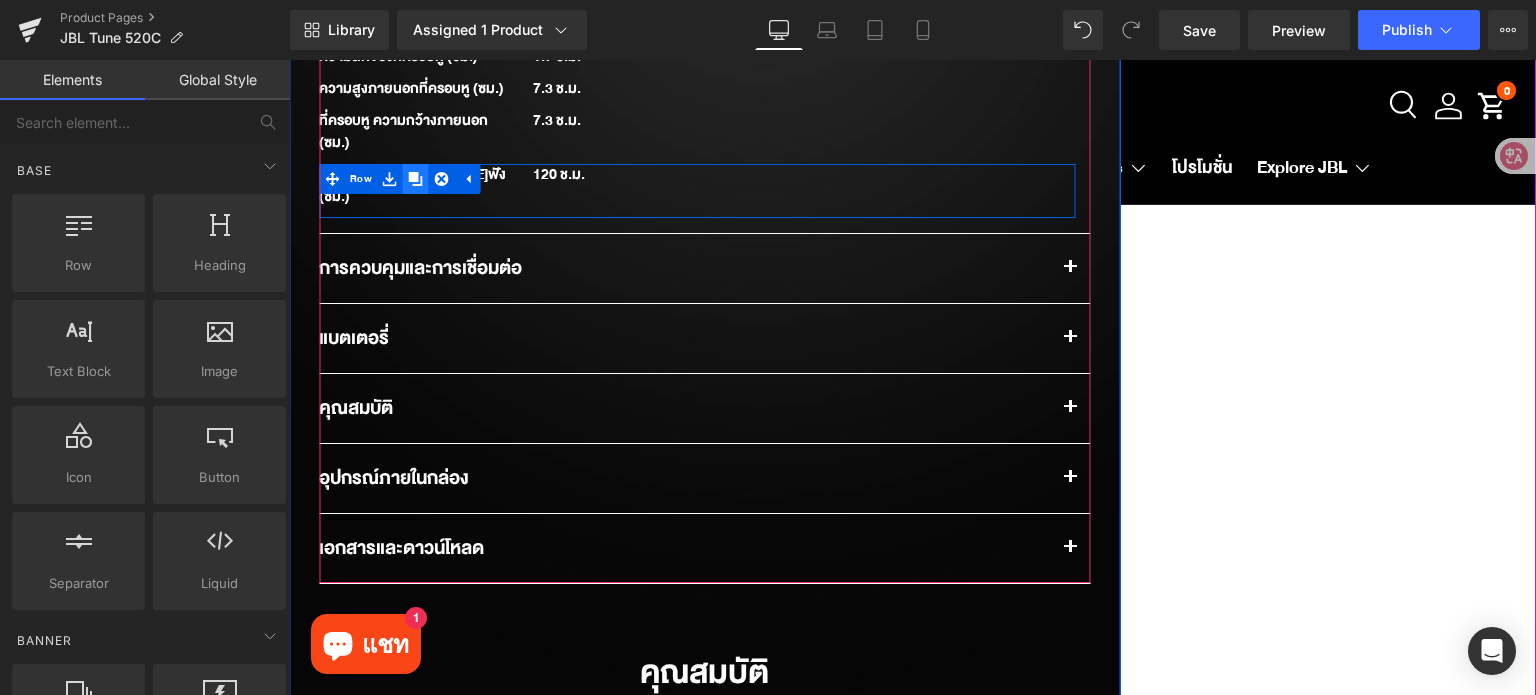 click 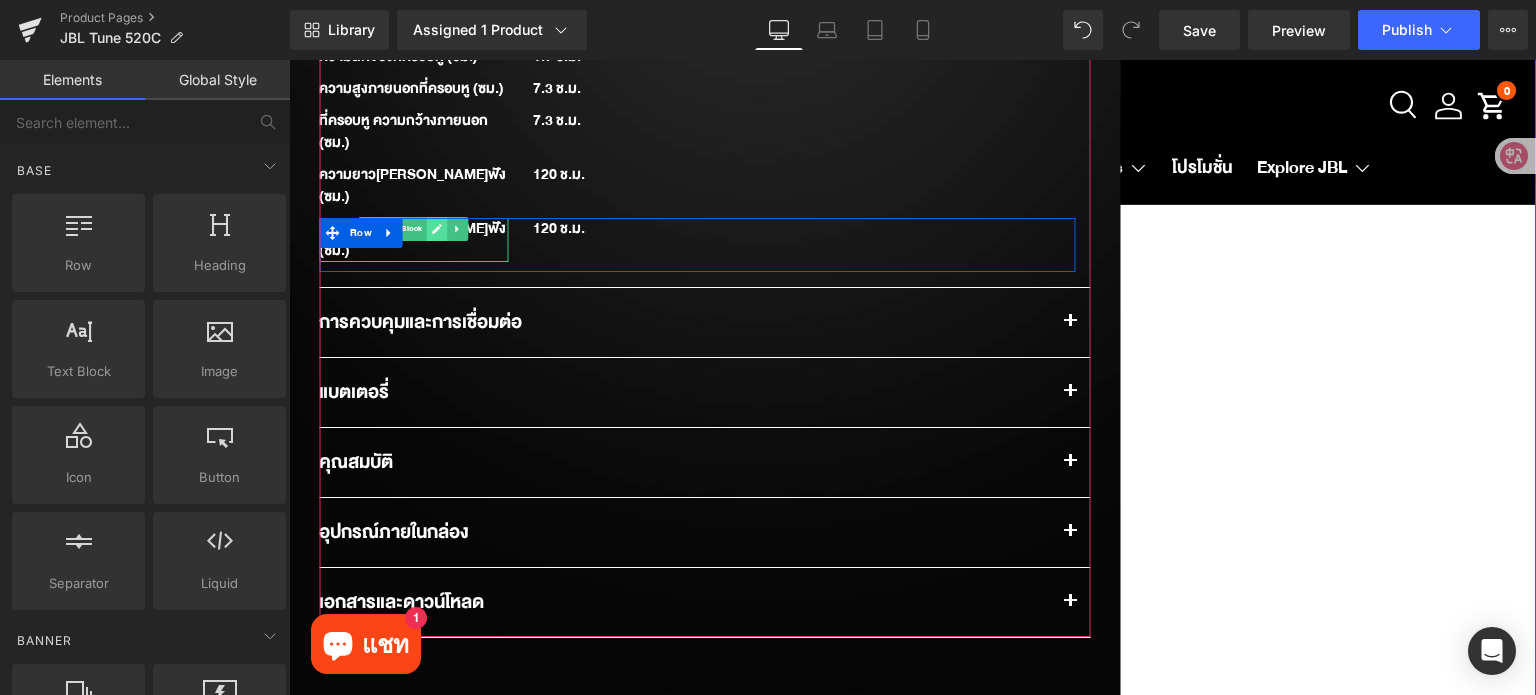 click 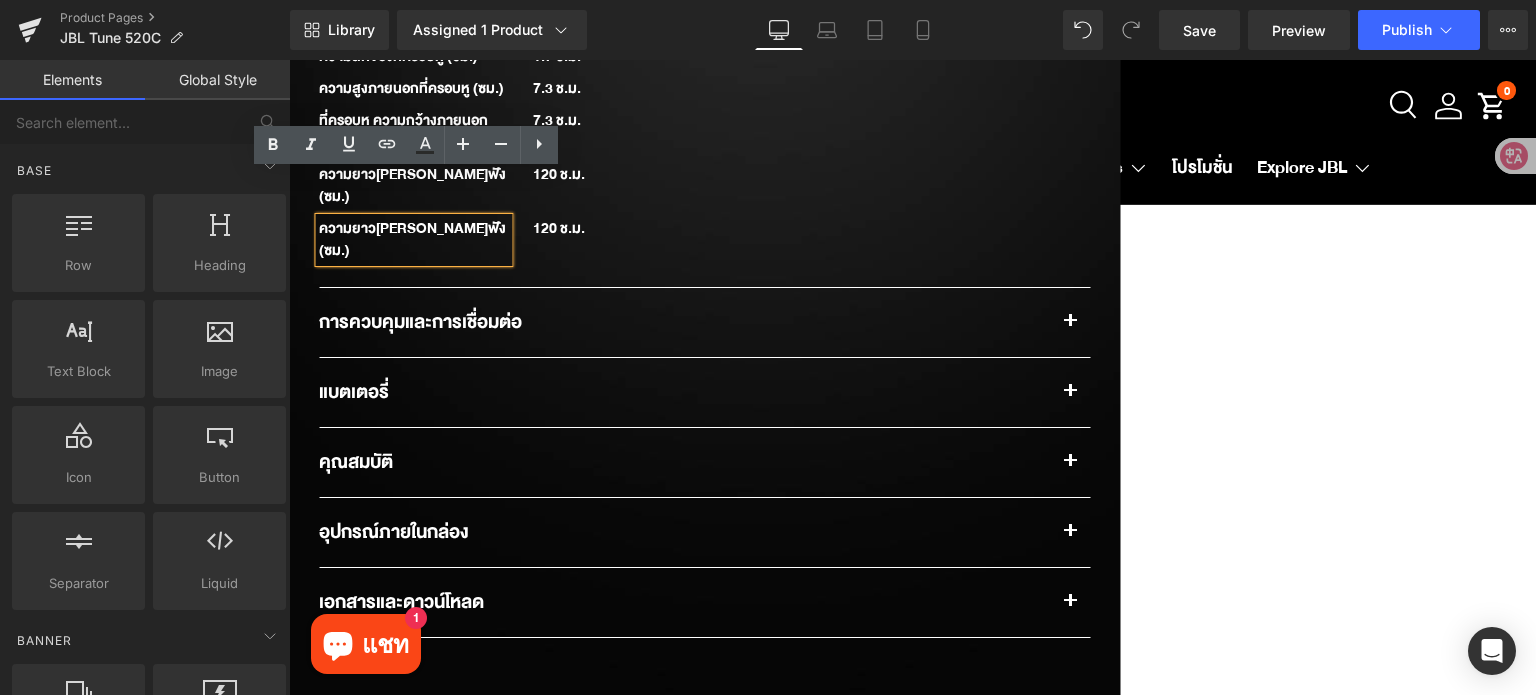 click on "ความยาว[PERSON_NAME]ฟัง (ซม.)" at bounding box center (413, 240) 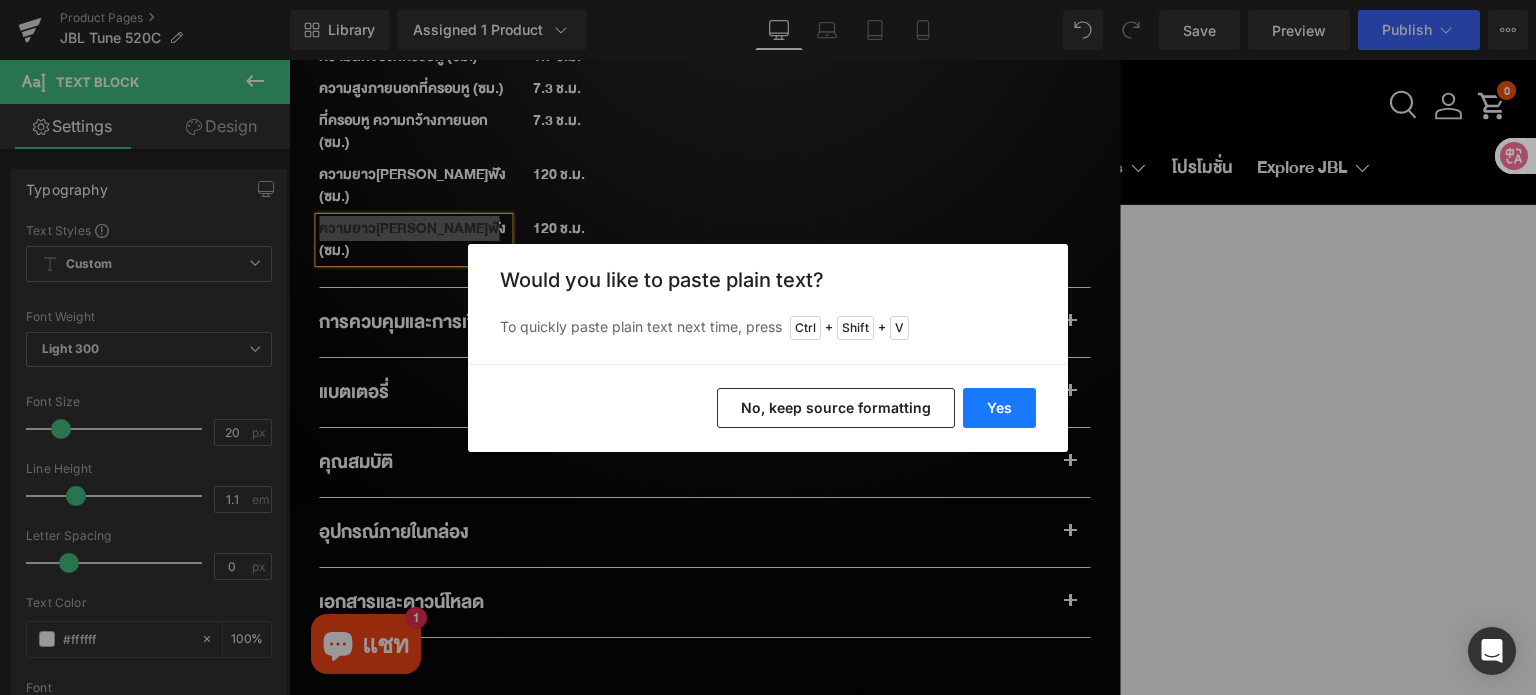 drag, startPoint x: 1004, startPoint y: 408, endPoint x: 716, endPoint y: 348, distance: 294.18362 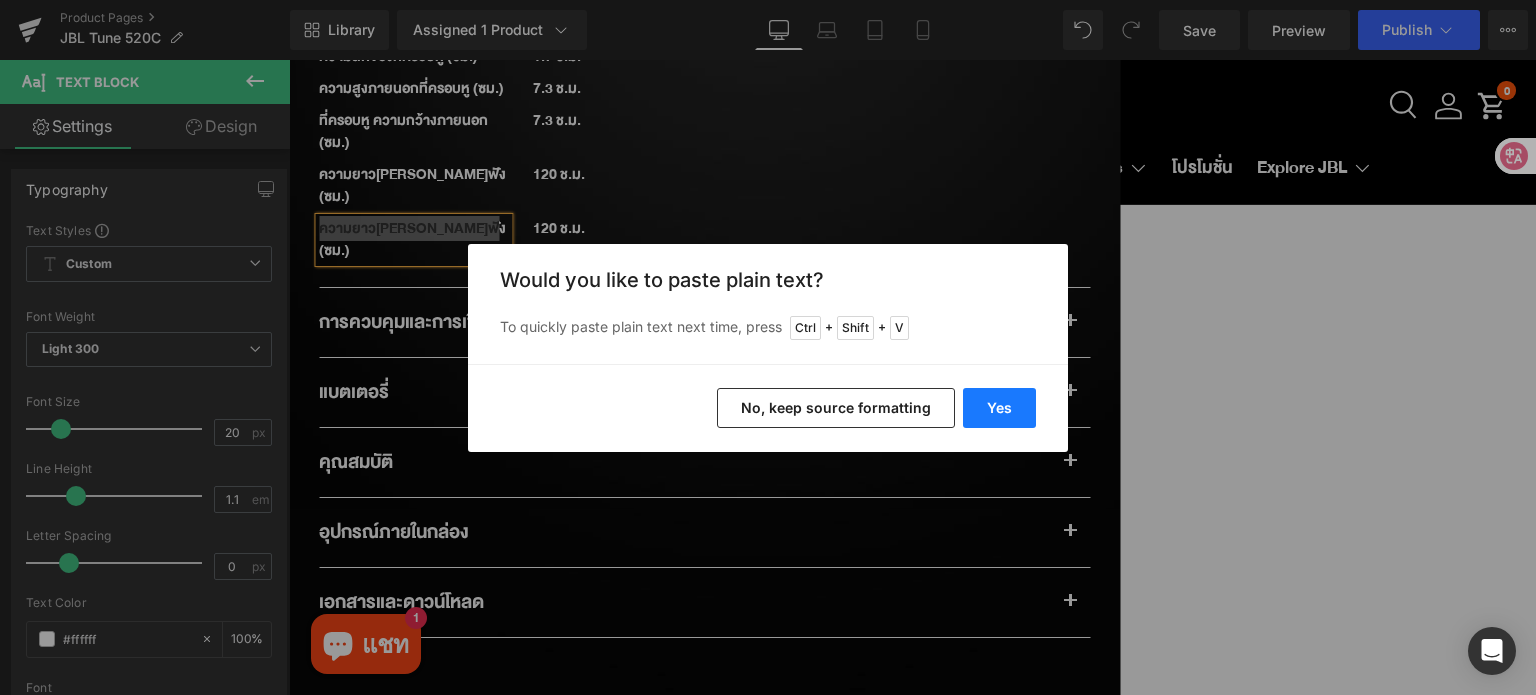 click on "Yes" at bounding box center (999, 408) 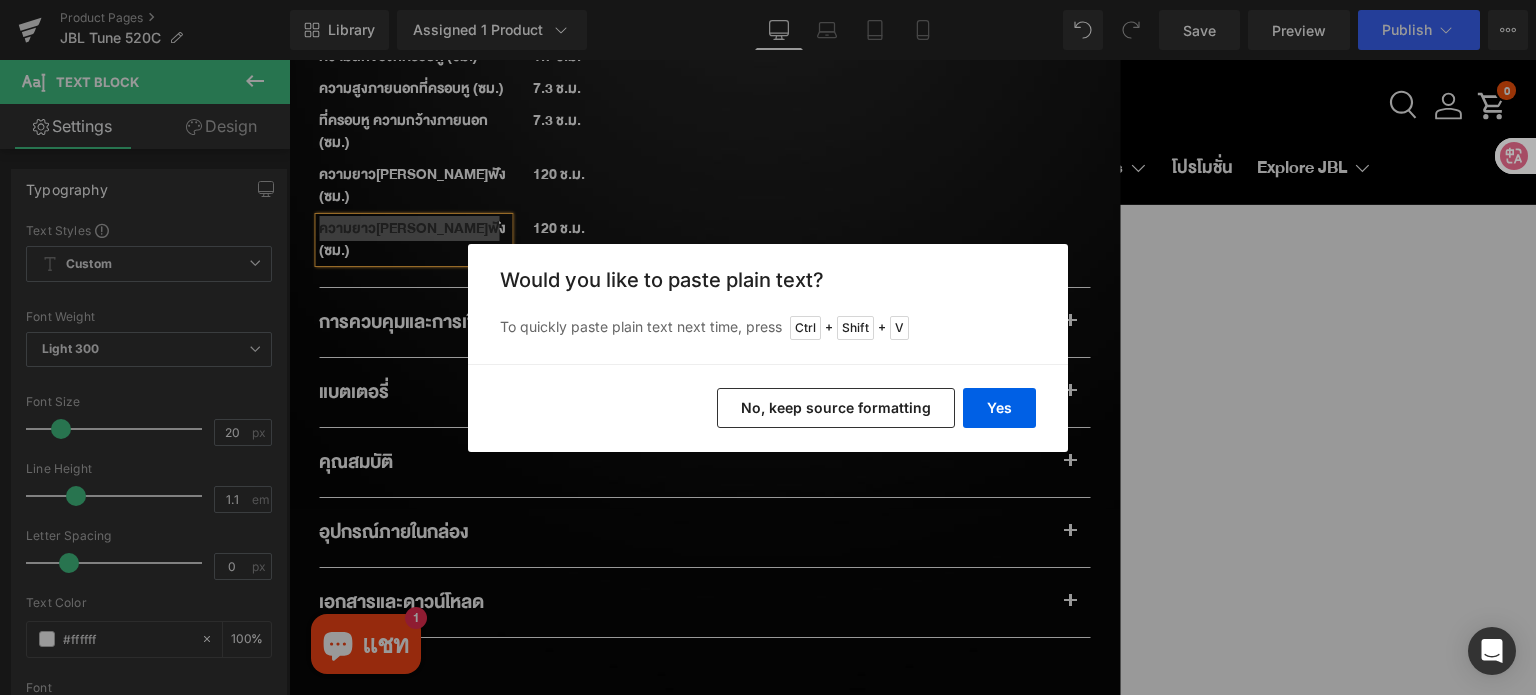 type 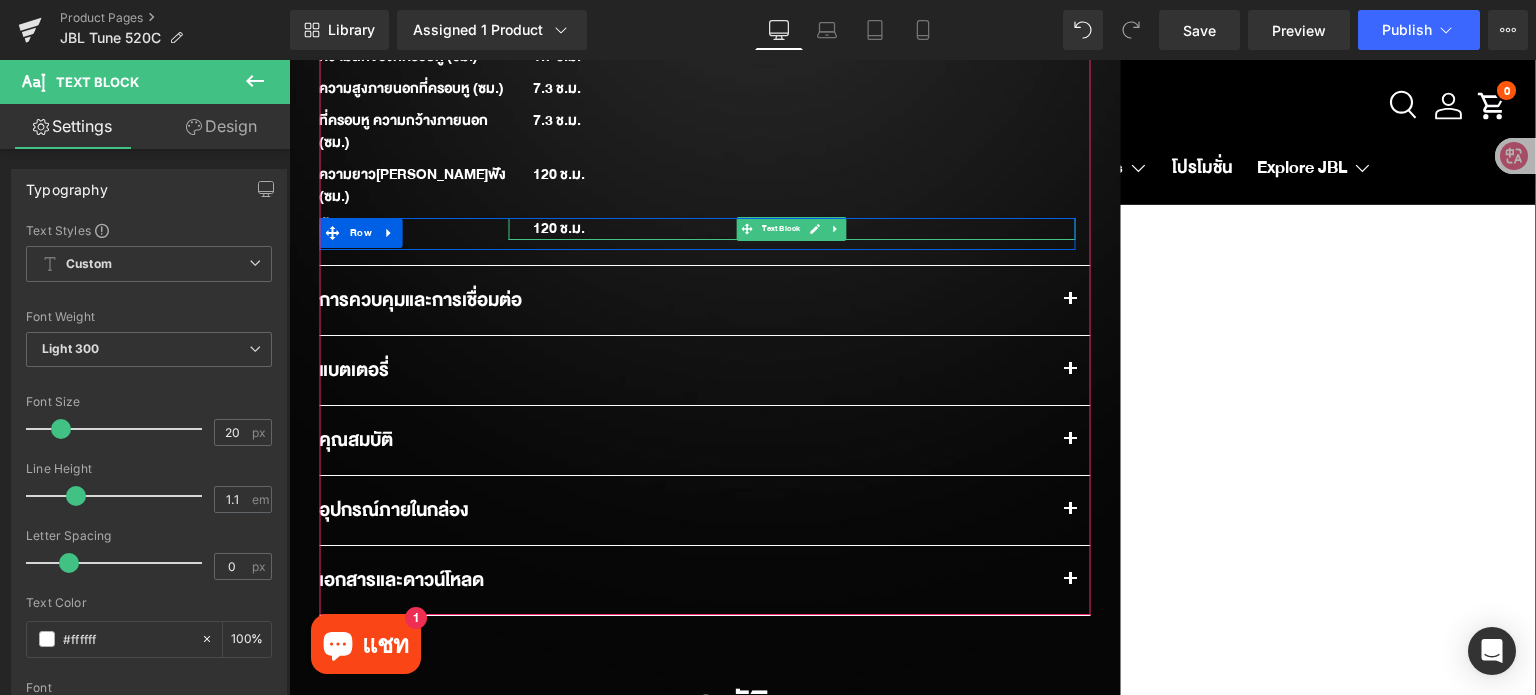 click on "120 ช.ม." at bounding box center [791, 229] 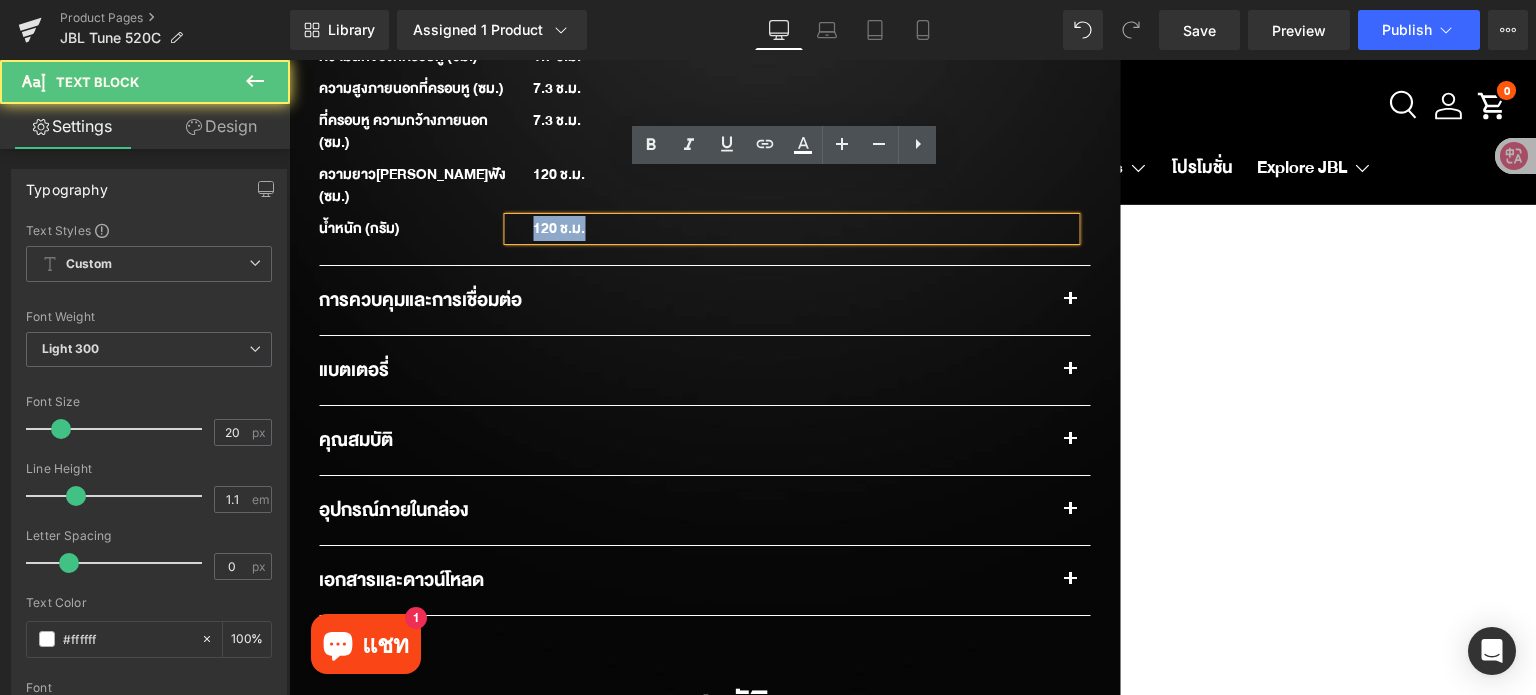 drag, startPoint x: 600, startPoint y: 186, endPoint x: 500, endPoint y: 193, distance: 100.2447 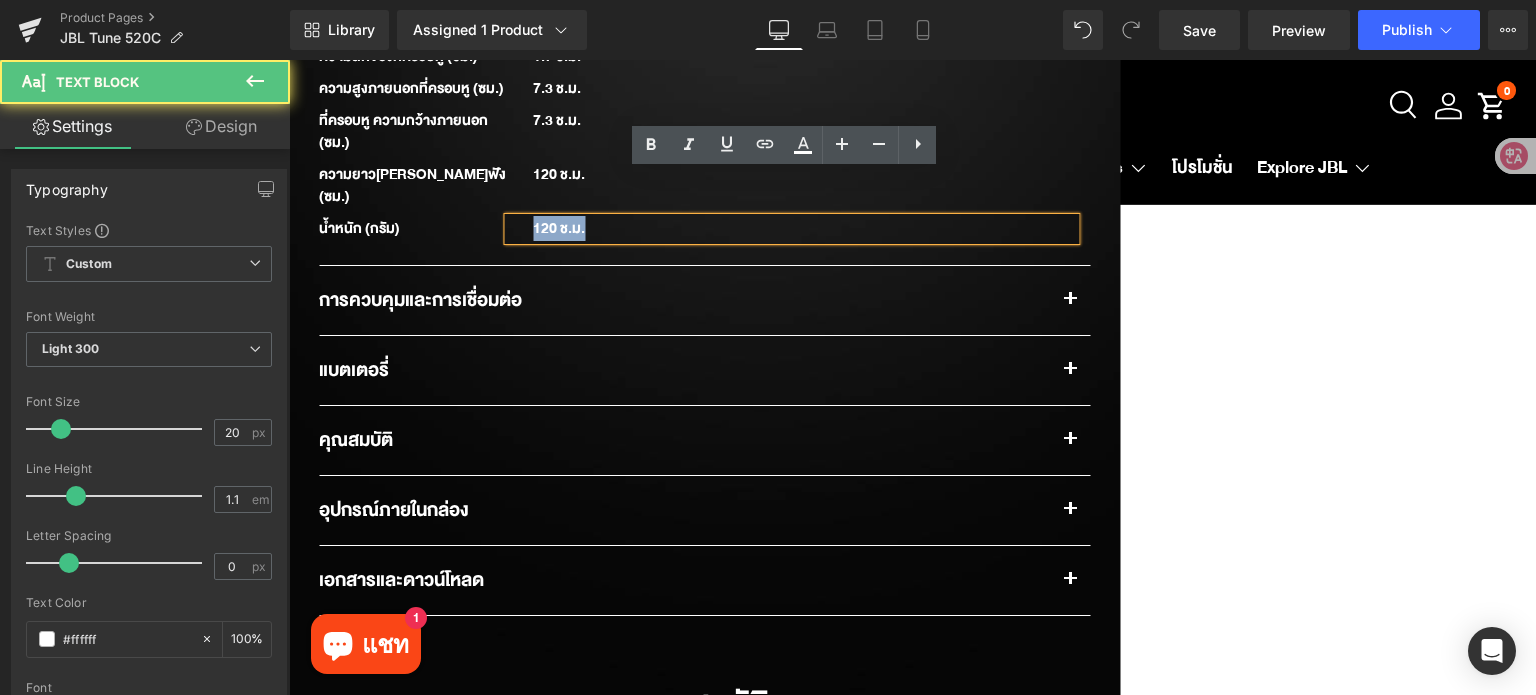 click on "120 ช.ม." at bounding box center (791, 229) 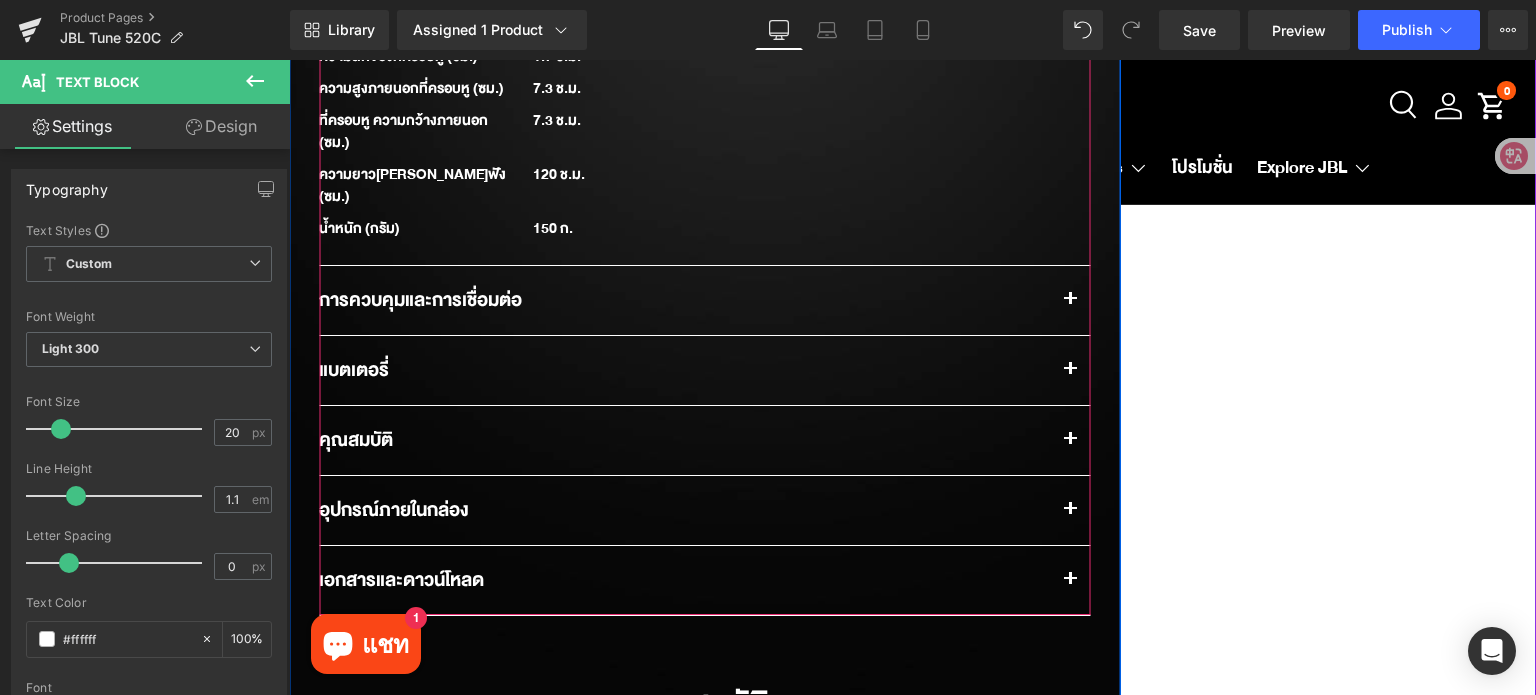 click at bounding box center [1070, 300] 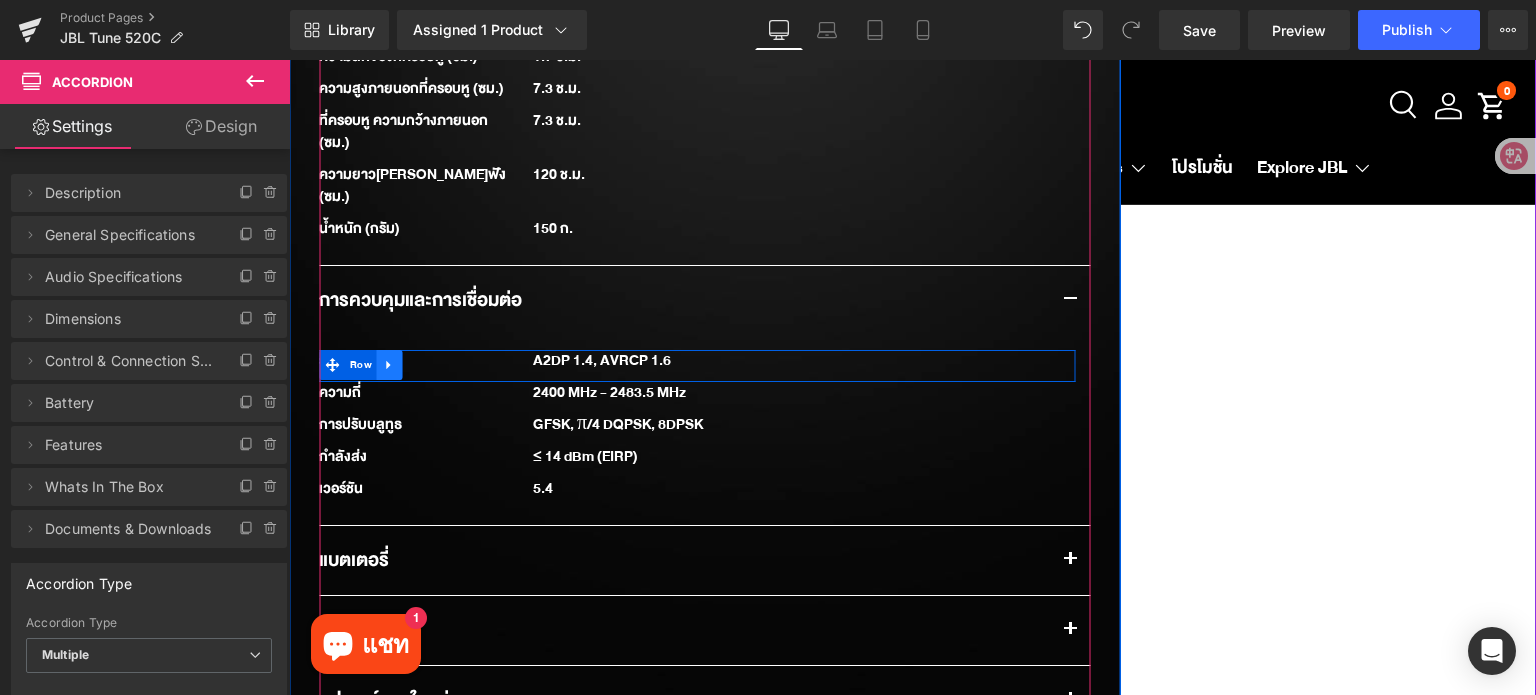 click at bounding box center (390, 365) 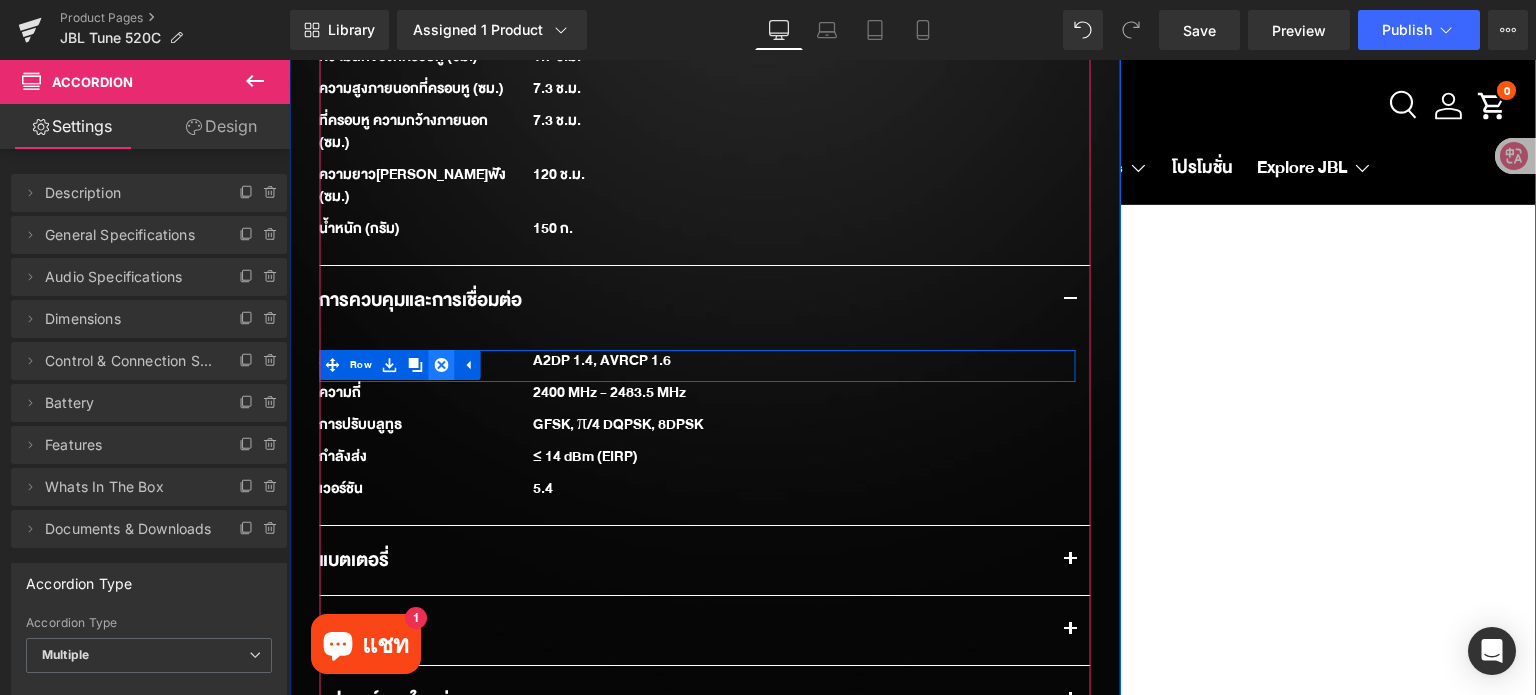 click 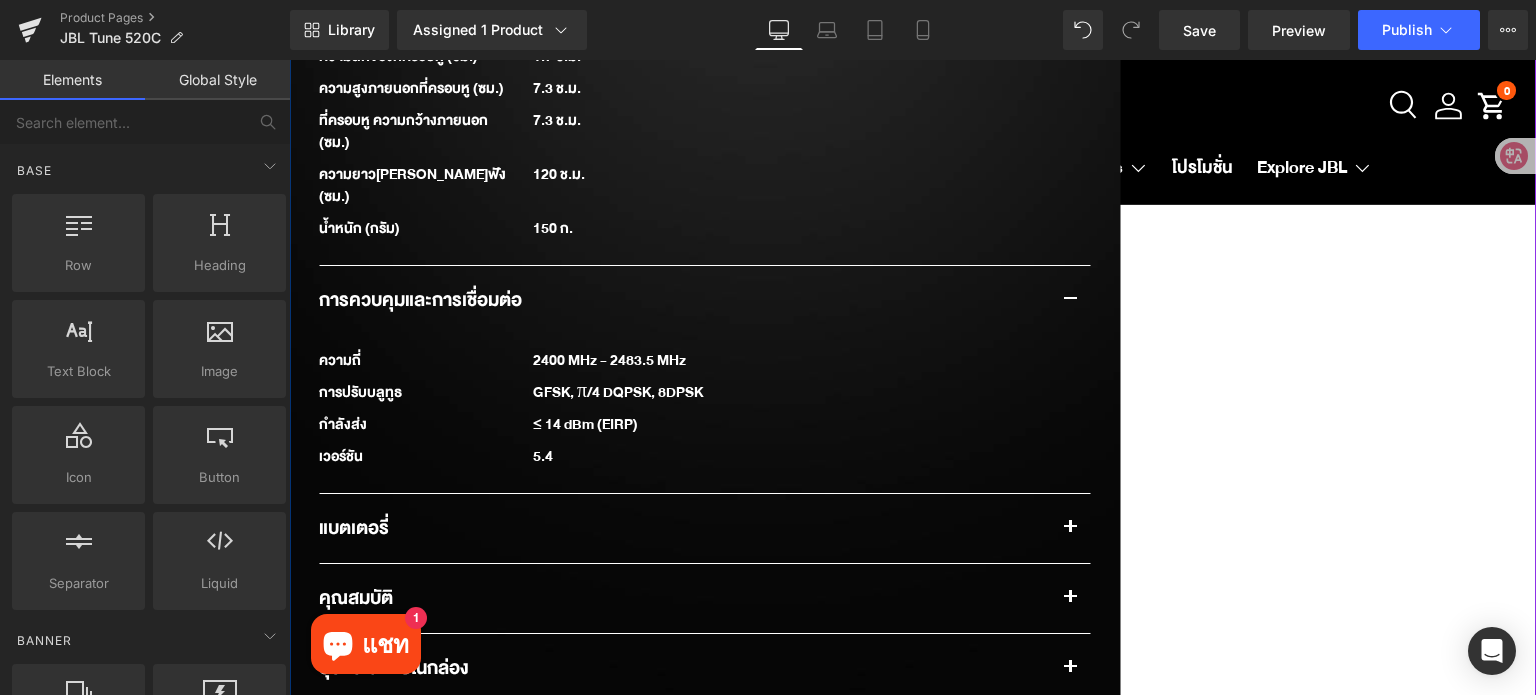 click on "JBL Tune 520C USB-C
(P) Title
฿ 1,490.00
฿ 0
SAVE
-148900%
(P) Price Row         New Text Block         Row
Sale Off
(P) Image
‹" at bounding box center (912, -163) 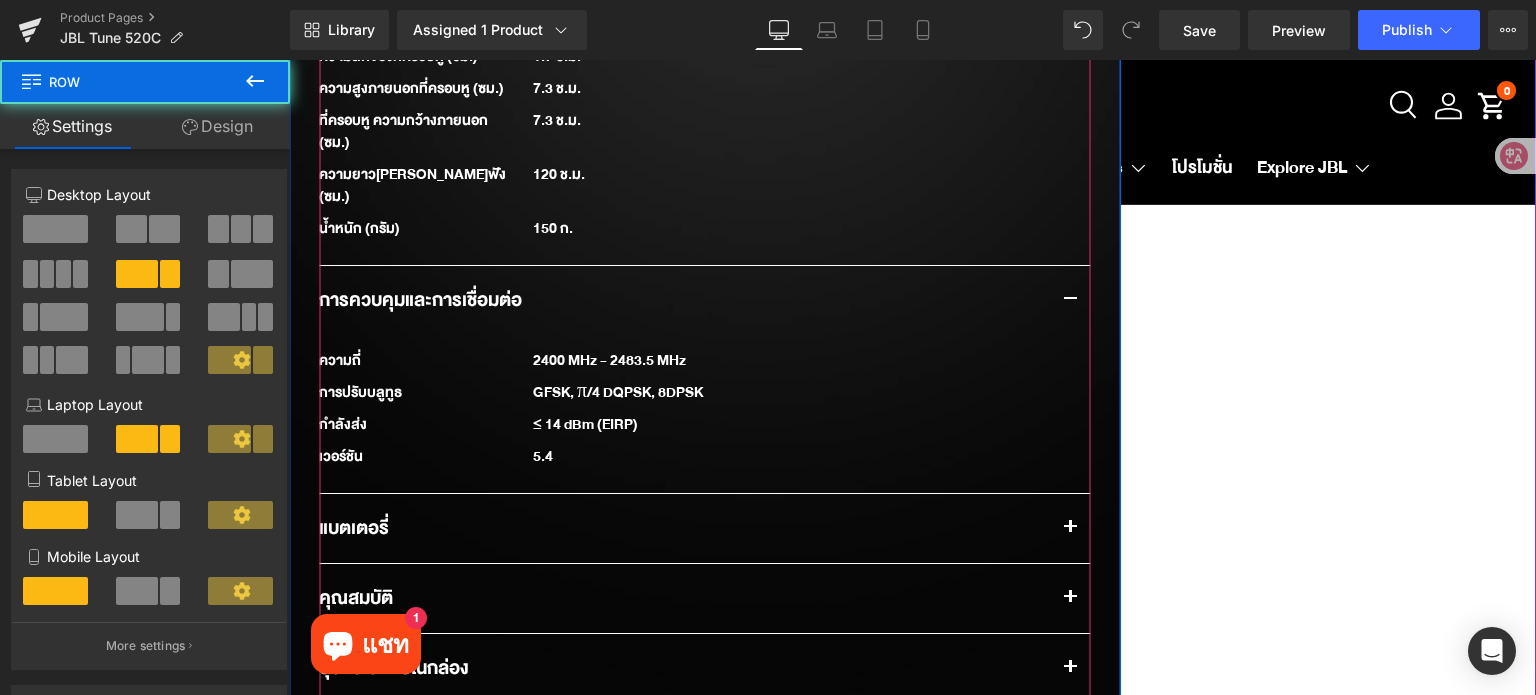 click at bounding box center [1070, 305] 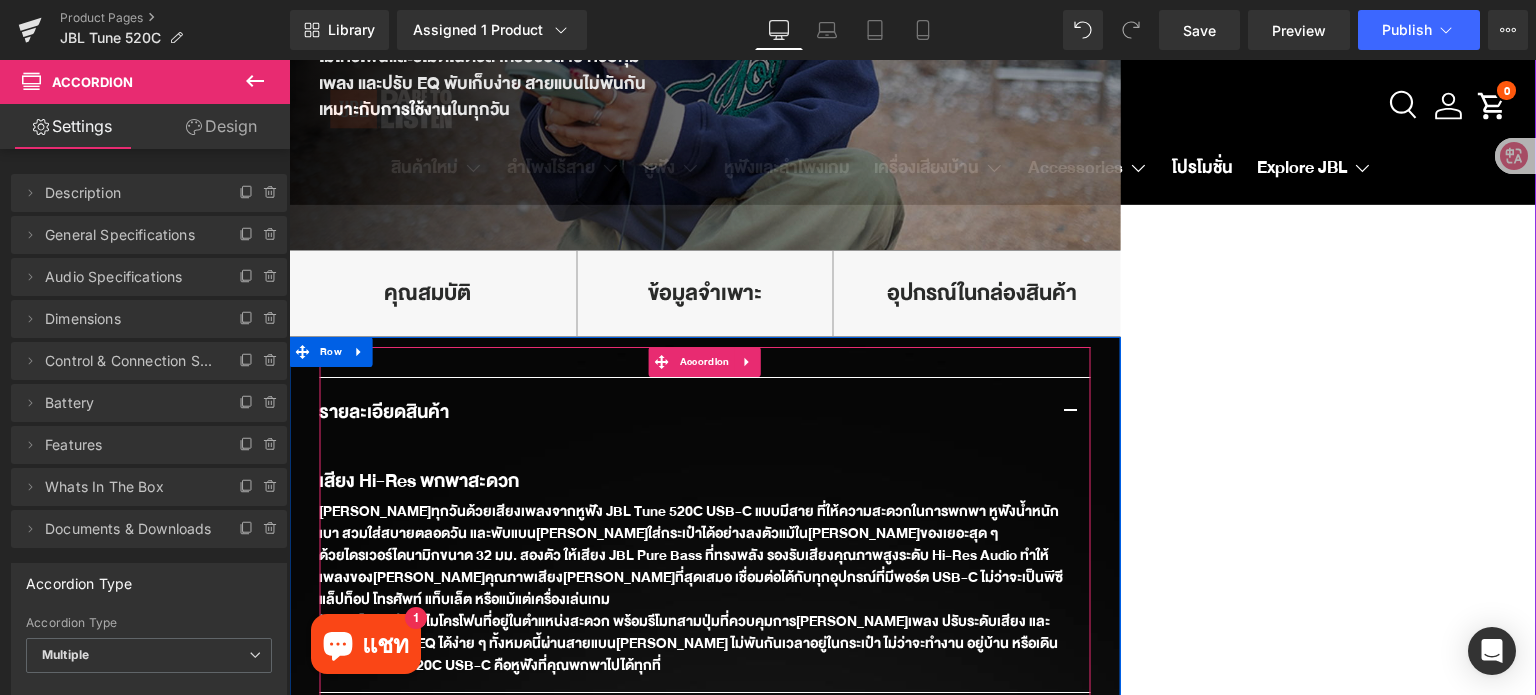 scroll, scrollTop: 1133, scrollLeft: 0, axis: vertical 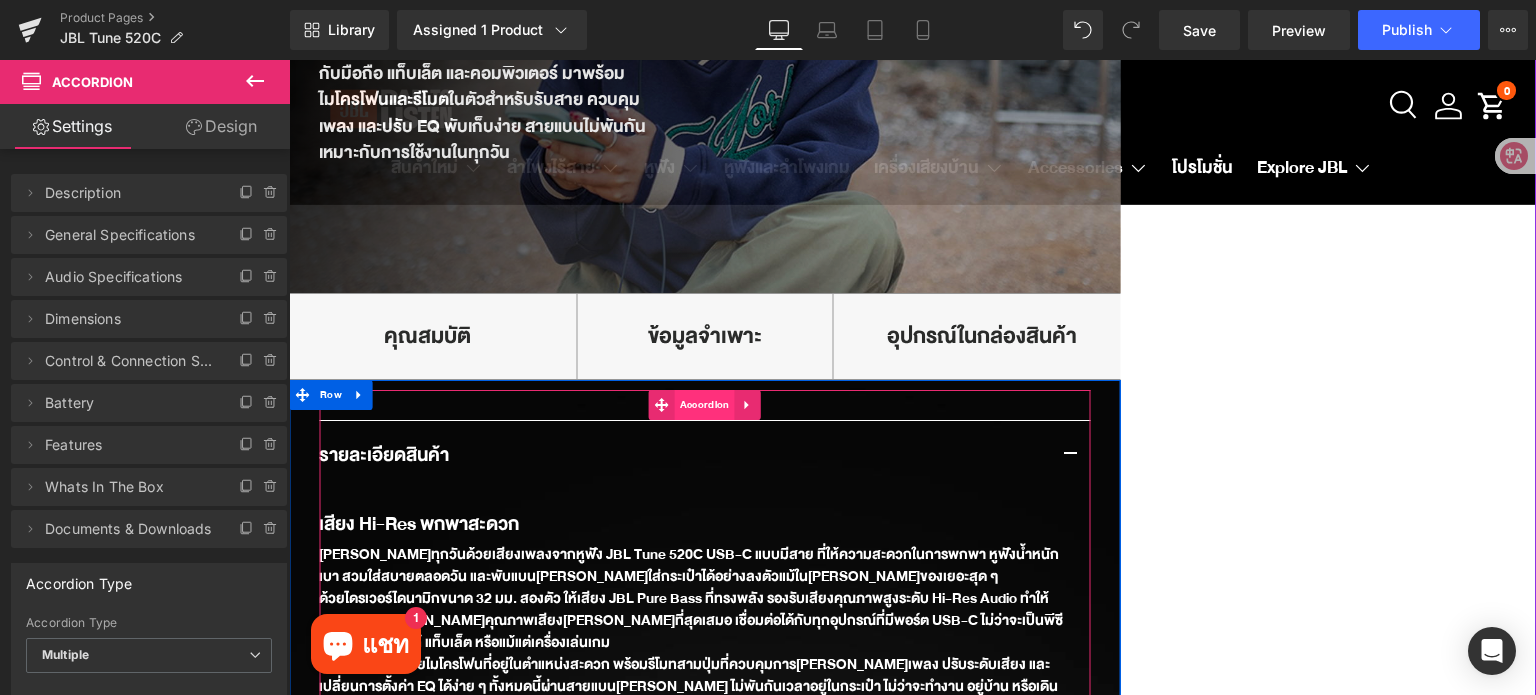 click on "Accordion" at bounding box center [705, 405] 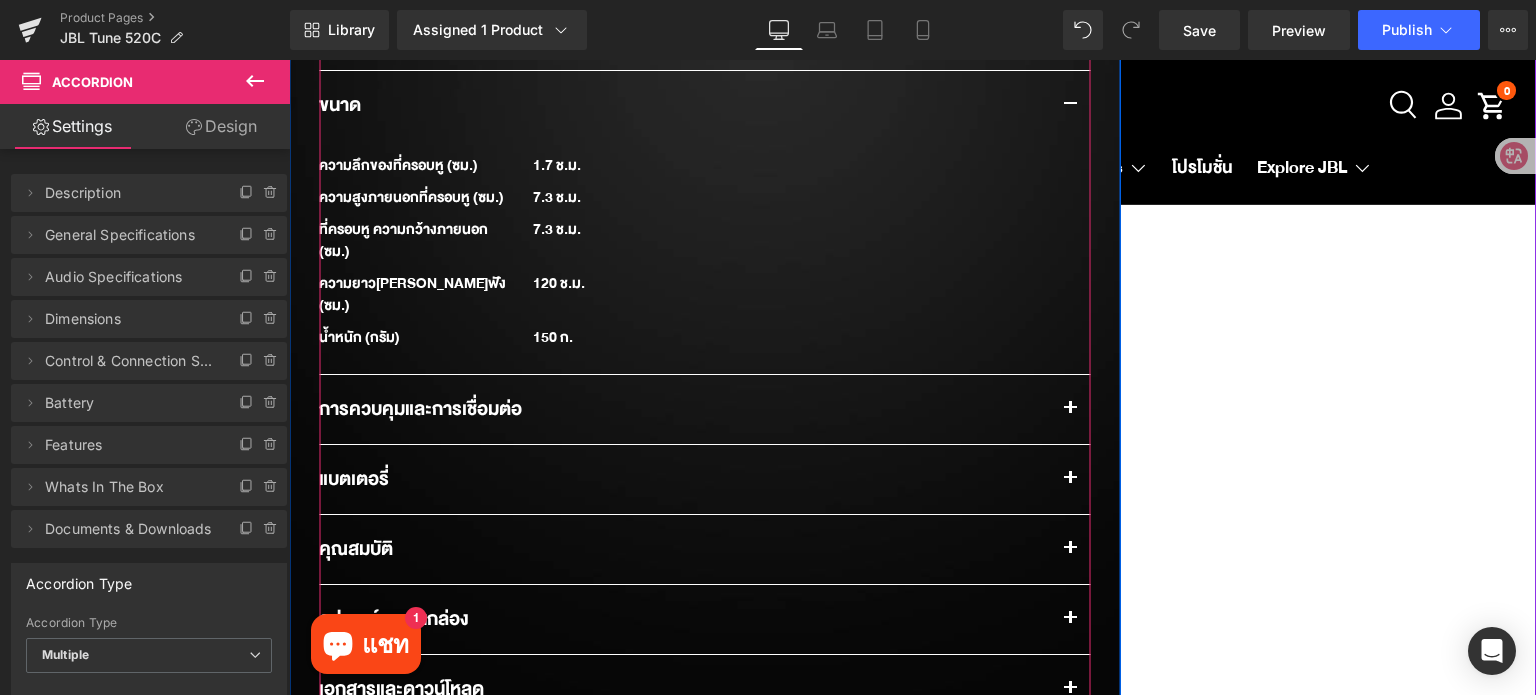 scroll, scrollTop: 2233, scrollLeft: 0, axis: vertical 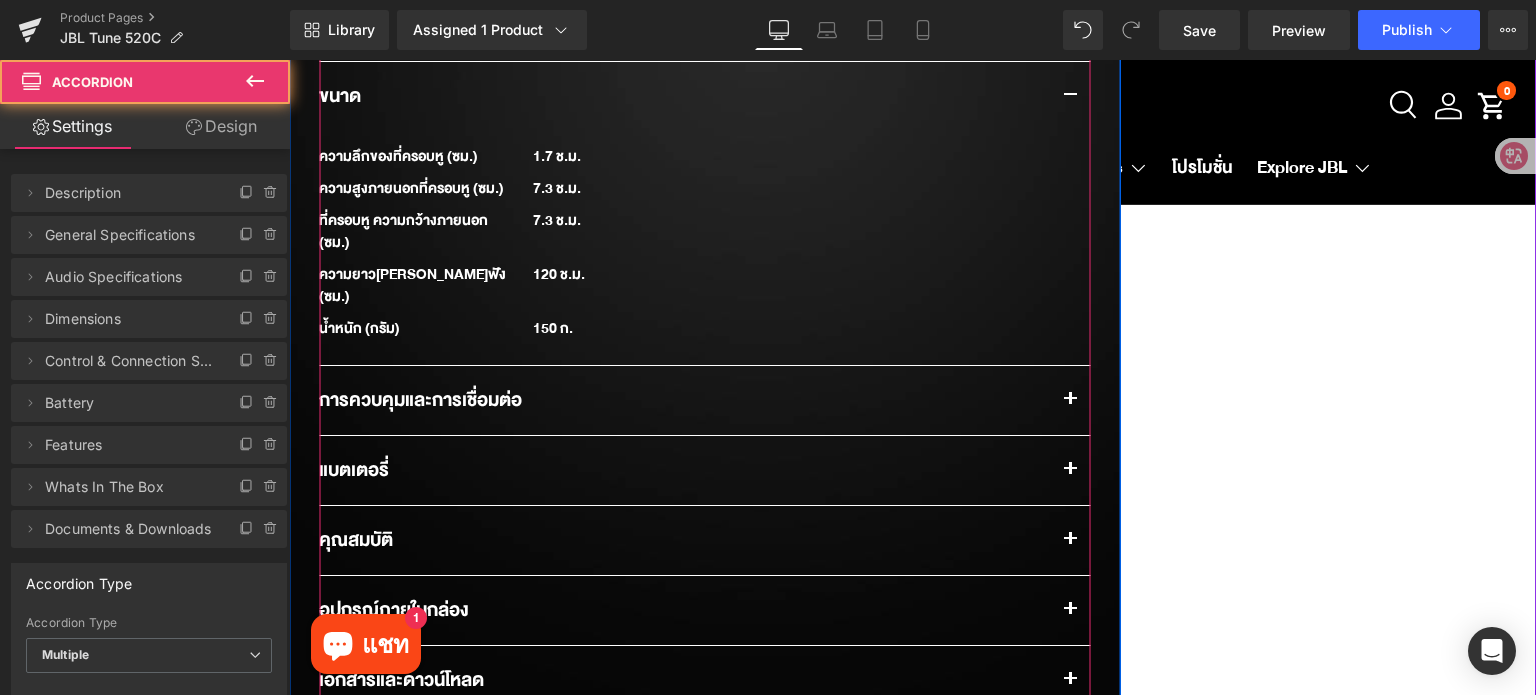 click at bounding box center (1070, 400) 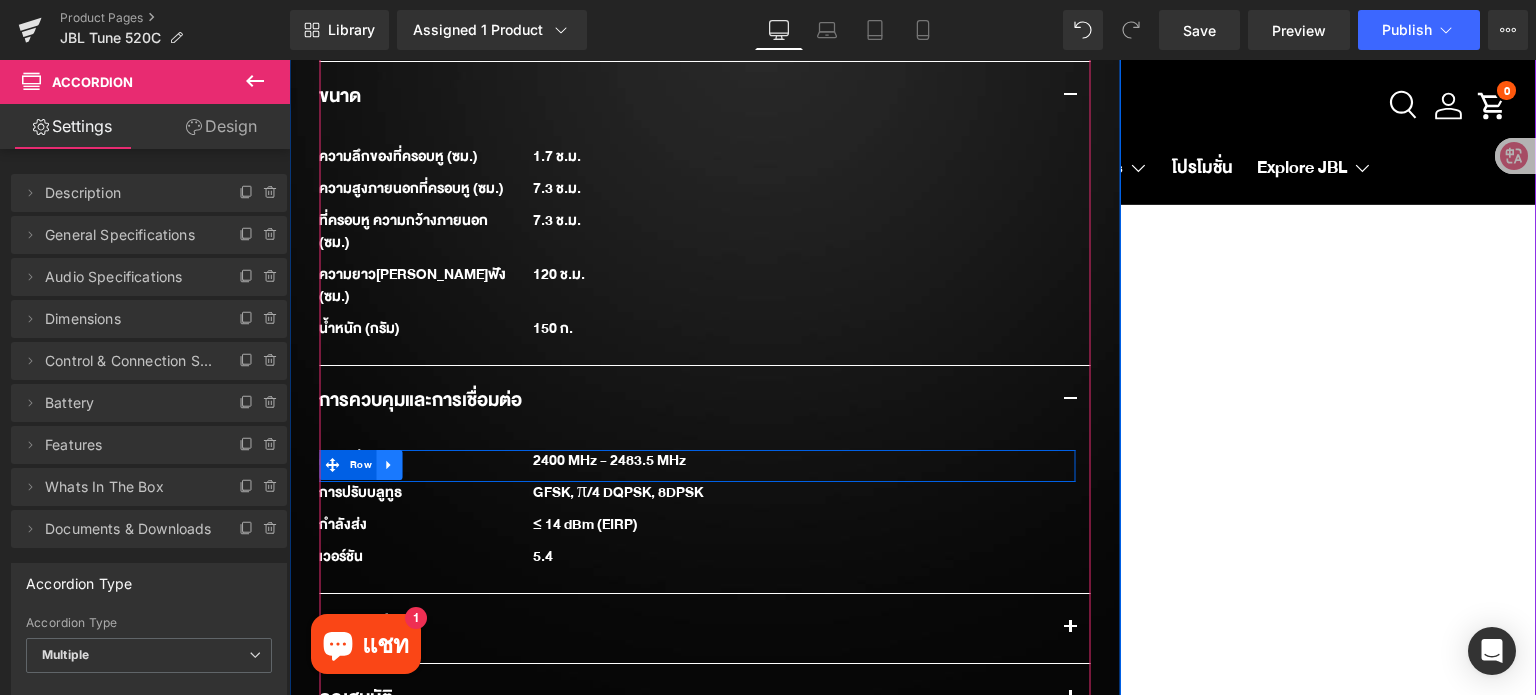 click 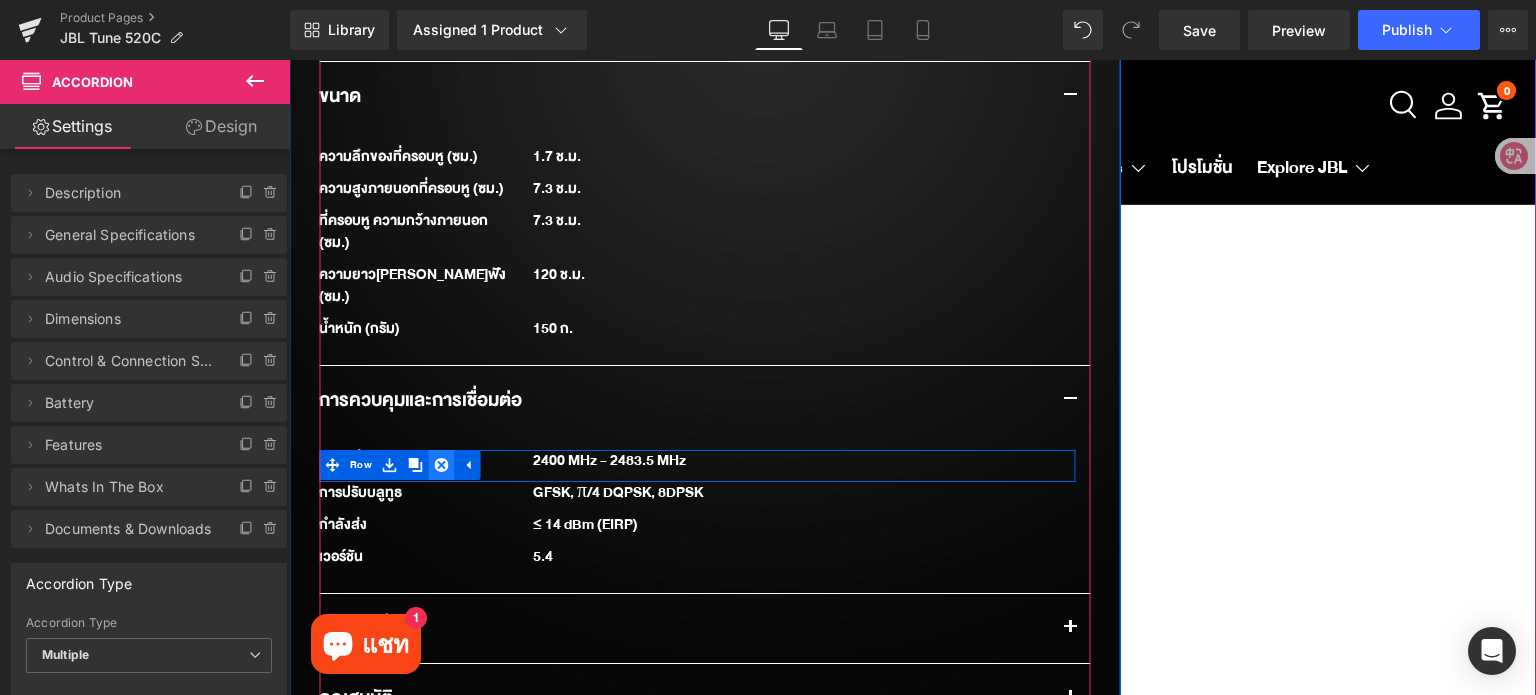 click at bounding box center [442, 465] 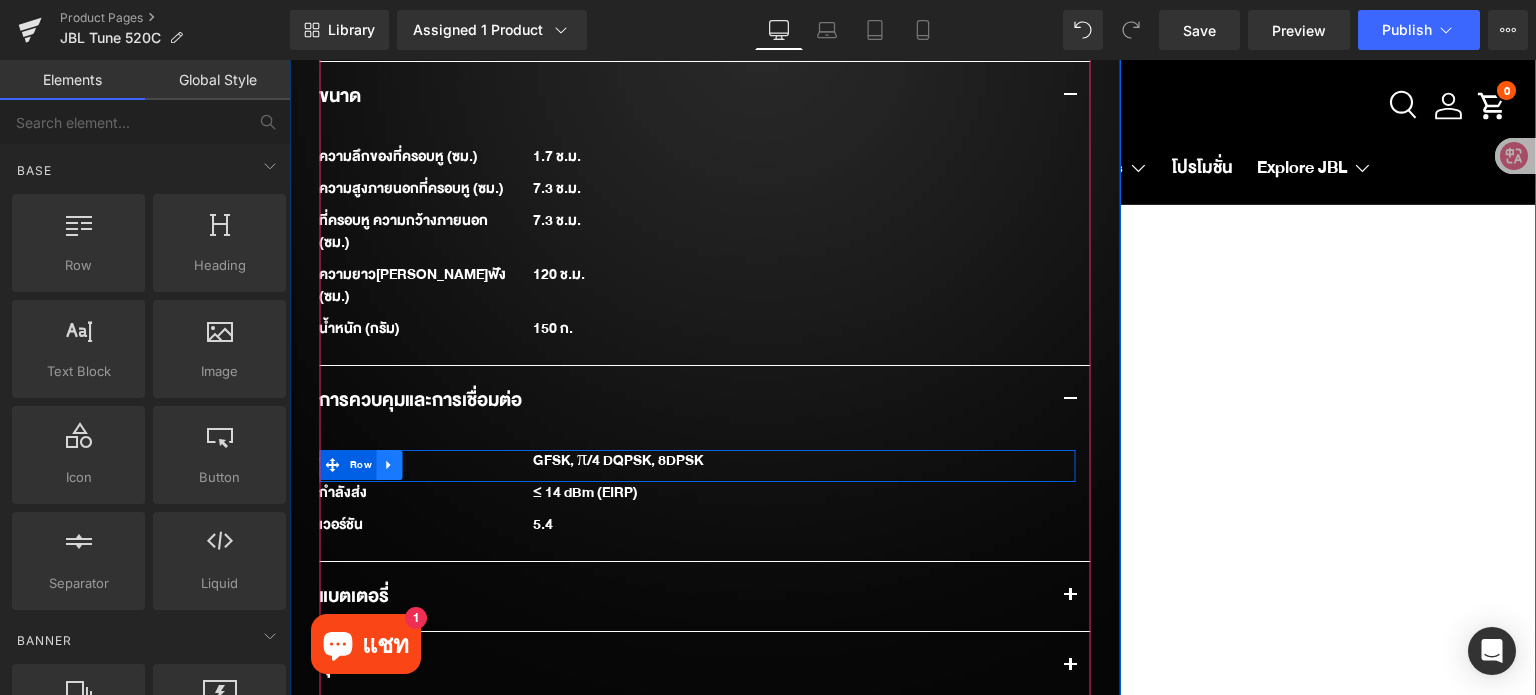 click 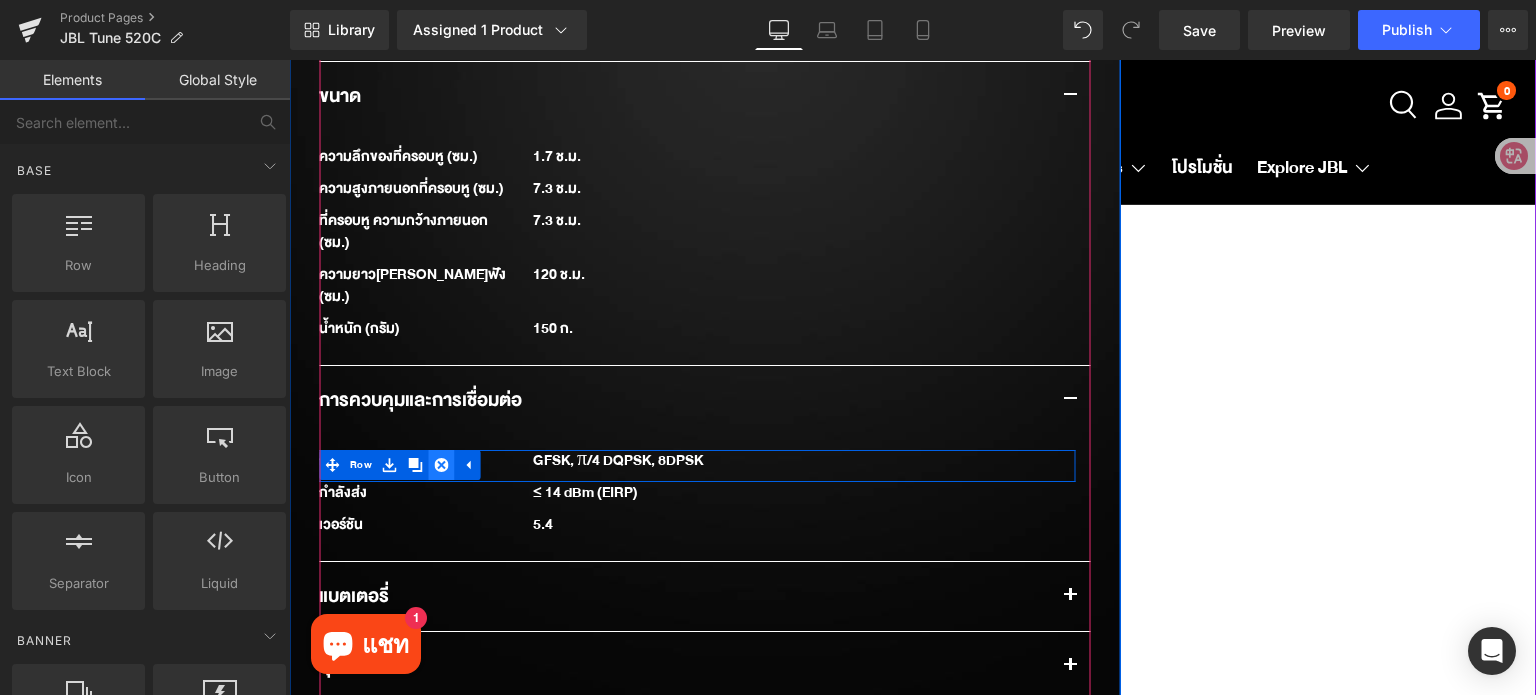 click at bounding box center (442, 465) 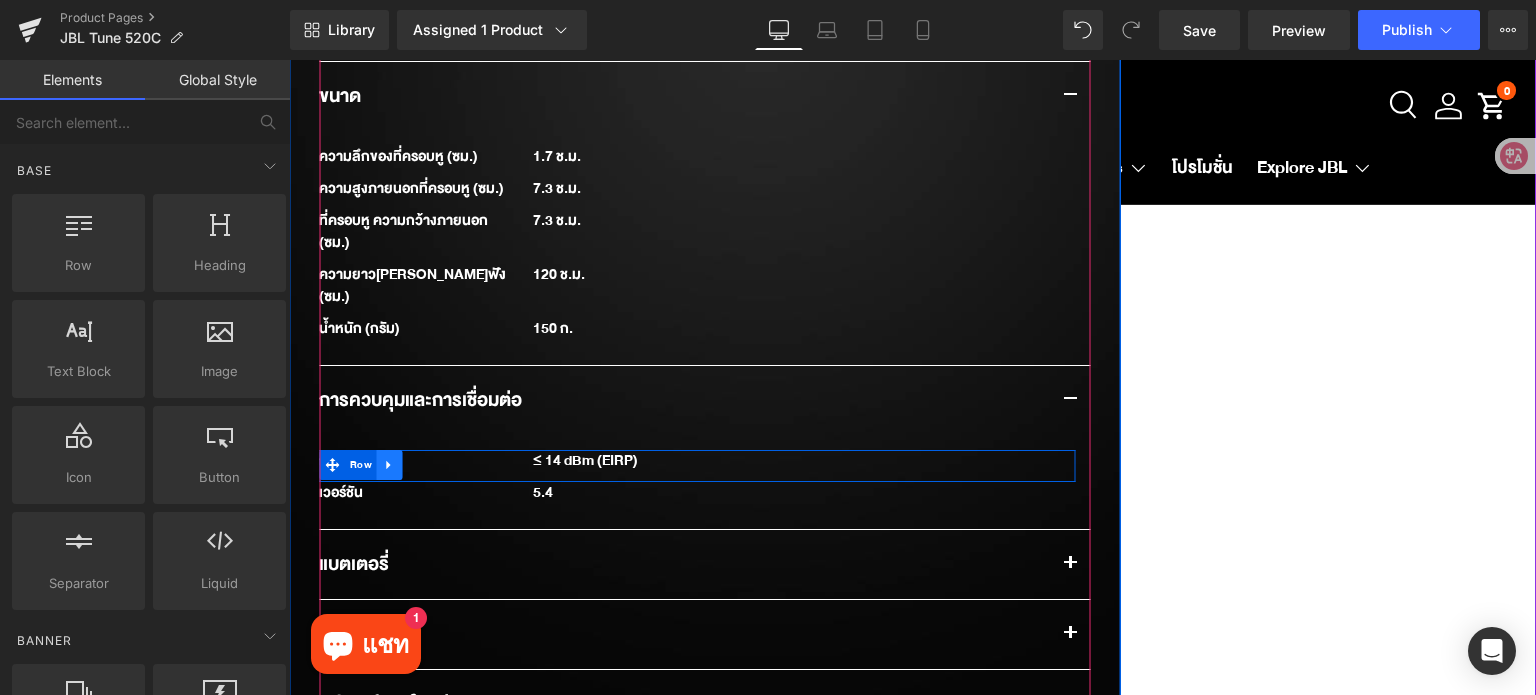 click 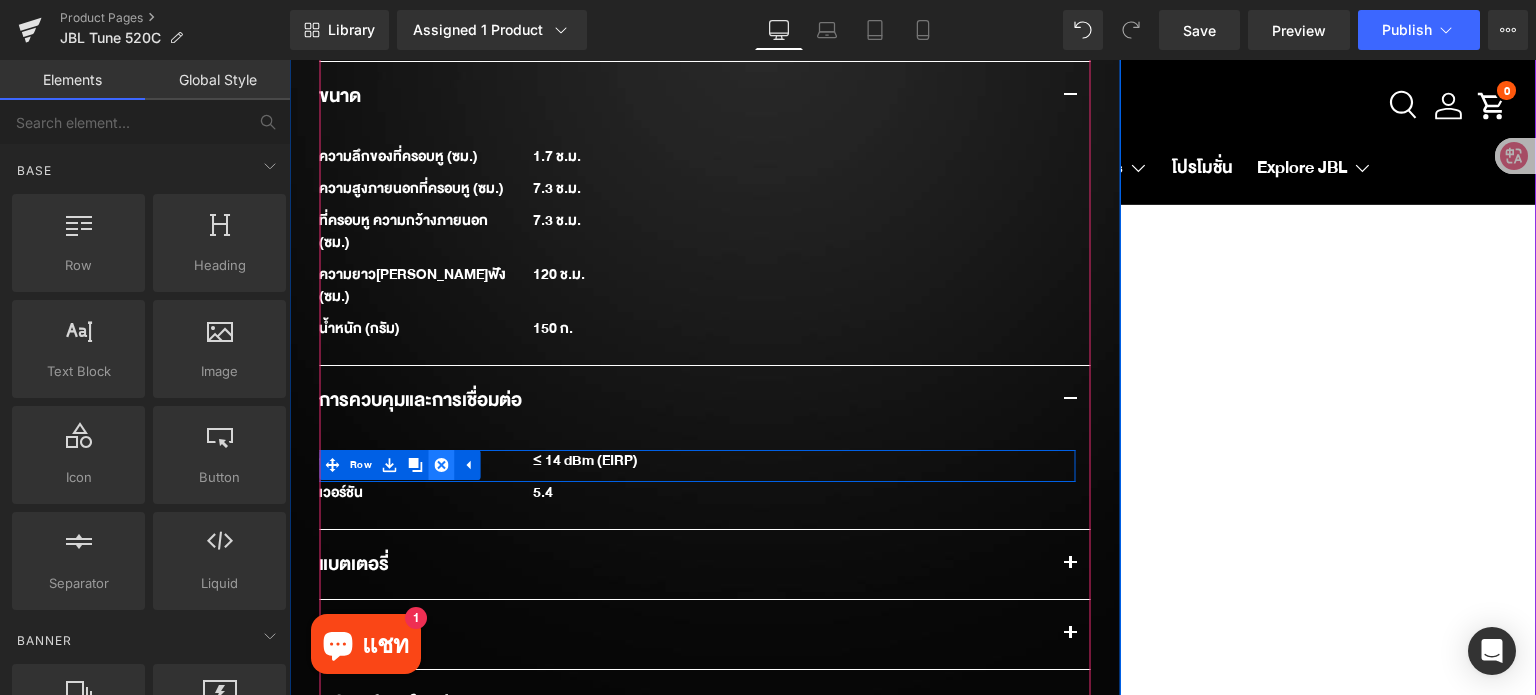 click 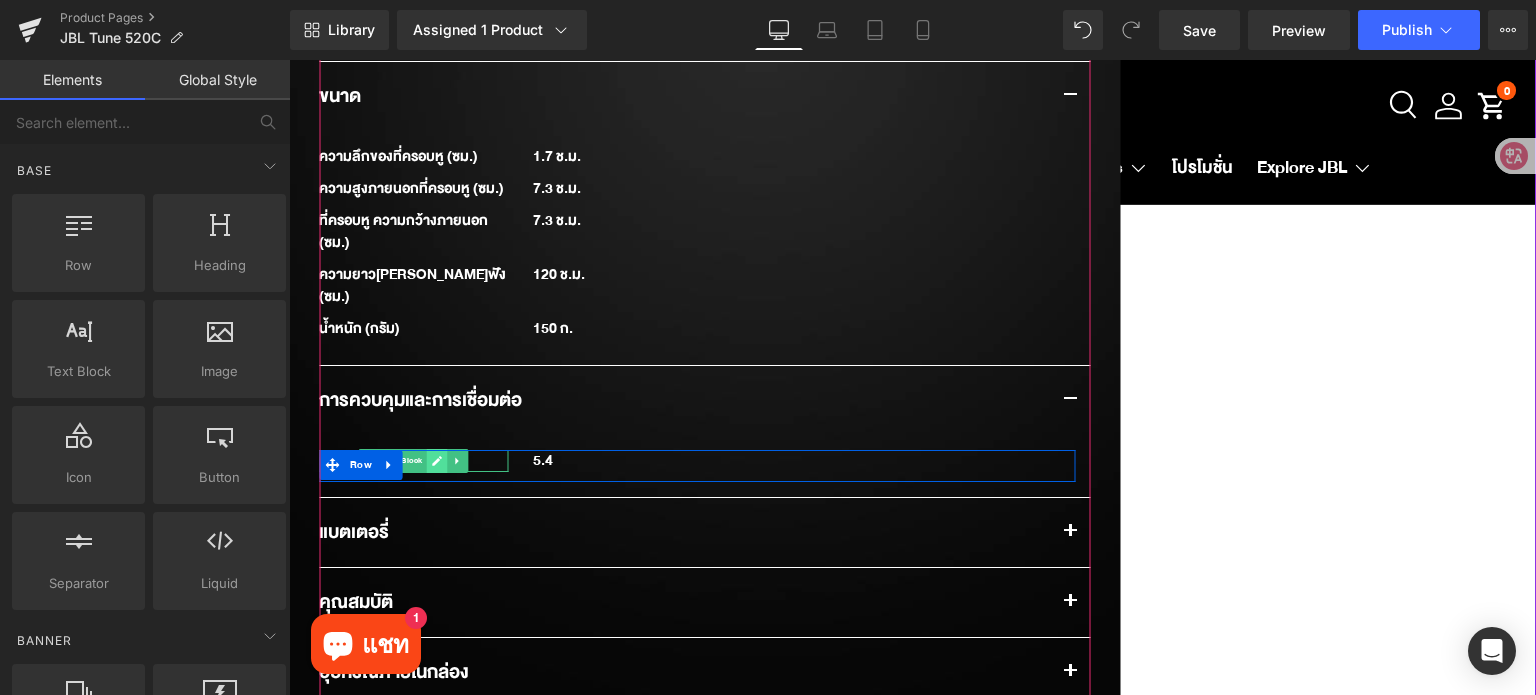 click 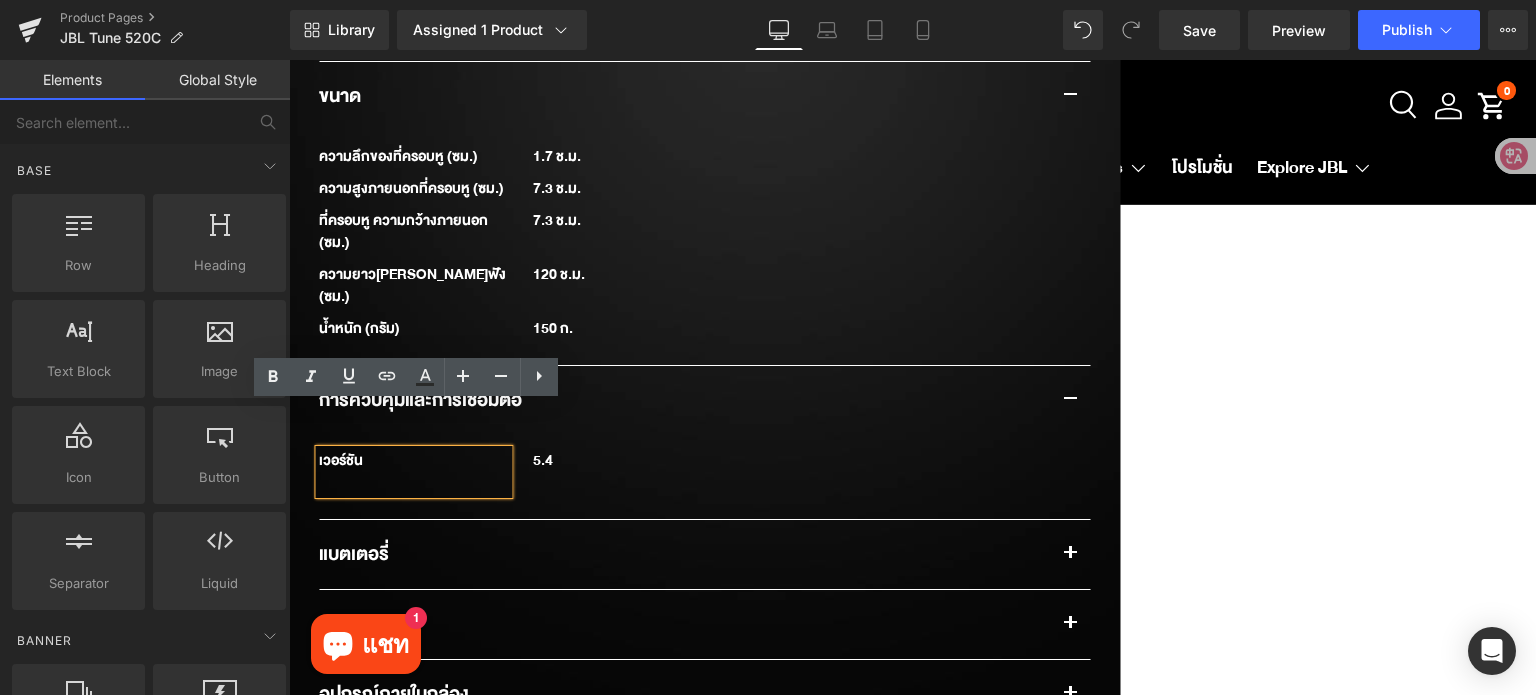 click on "เวอร์ชัน" at bounding box center (413, 472) 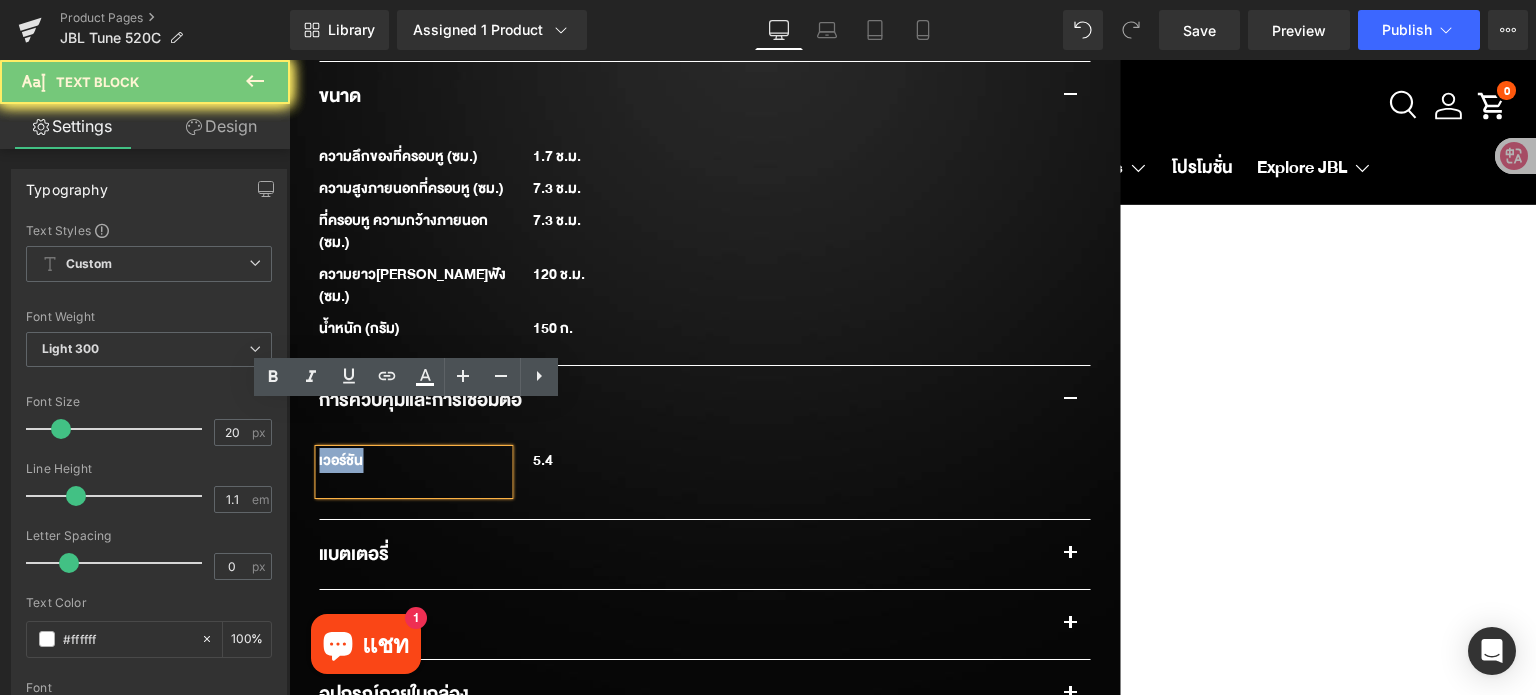 click on "เวอร์ชัน" at bounding box center (413, 472) 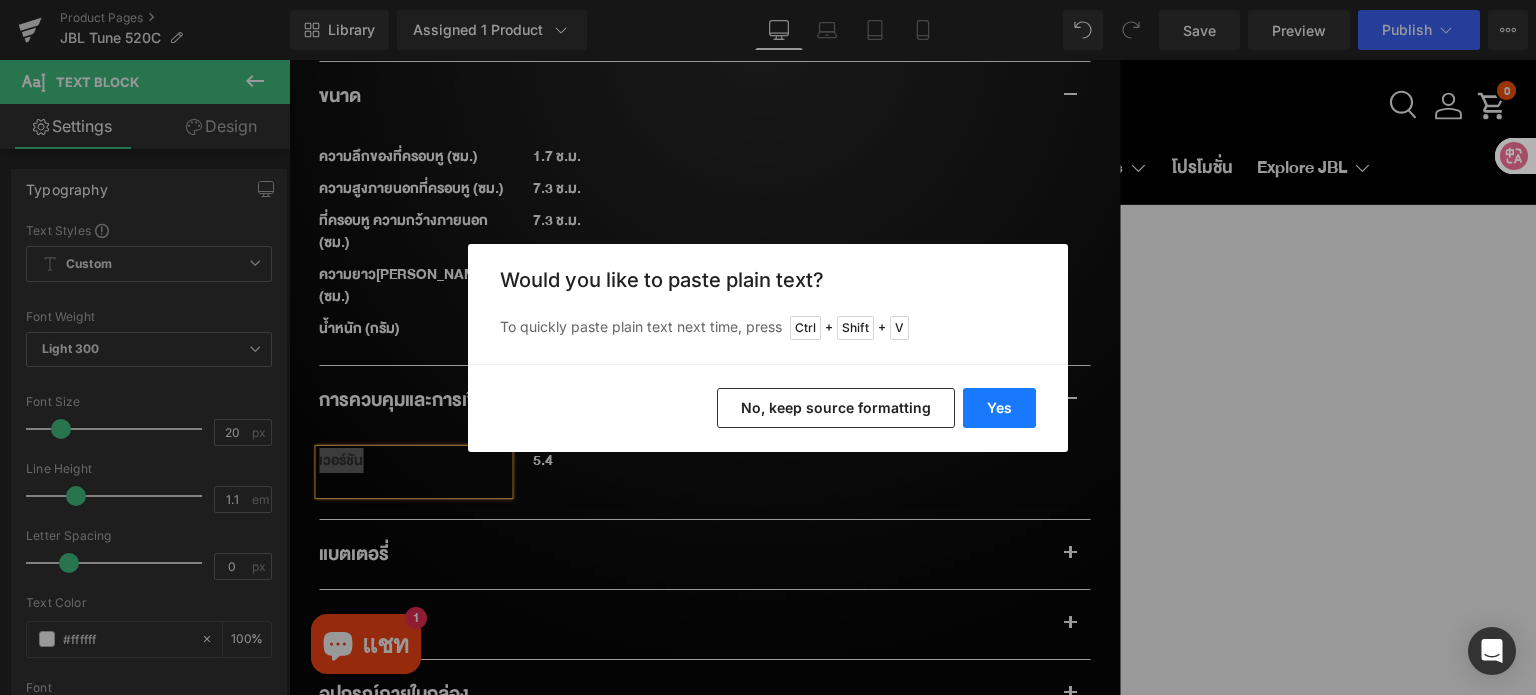 click on "Yes" at bounding box center [999, 408] 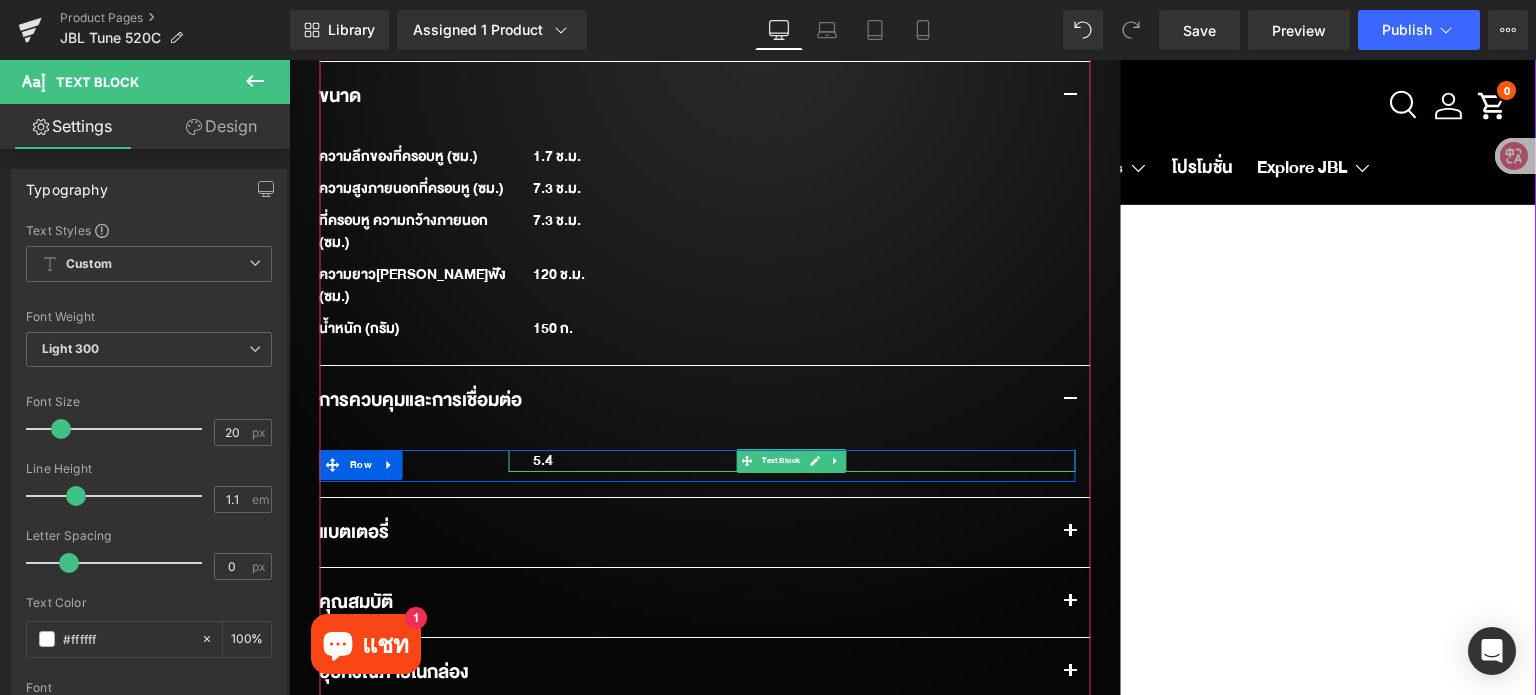 click on "5.4" at bounding box center [791, 461] 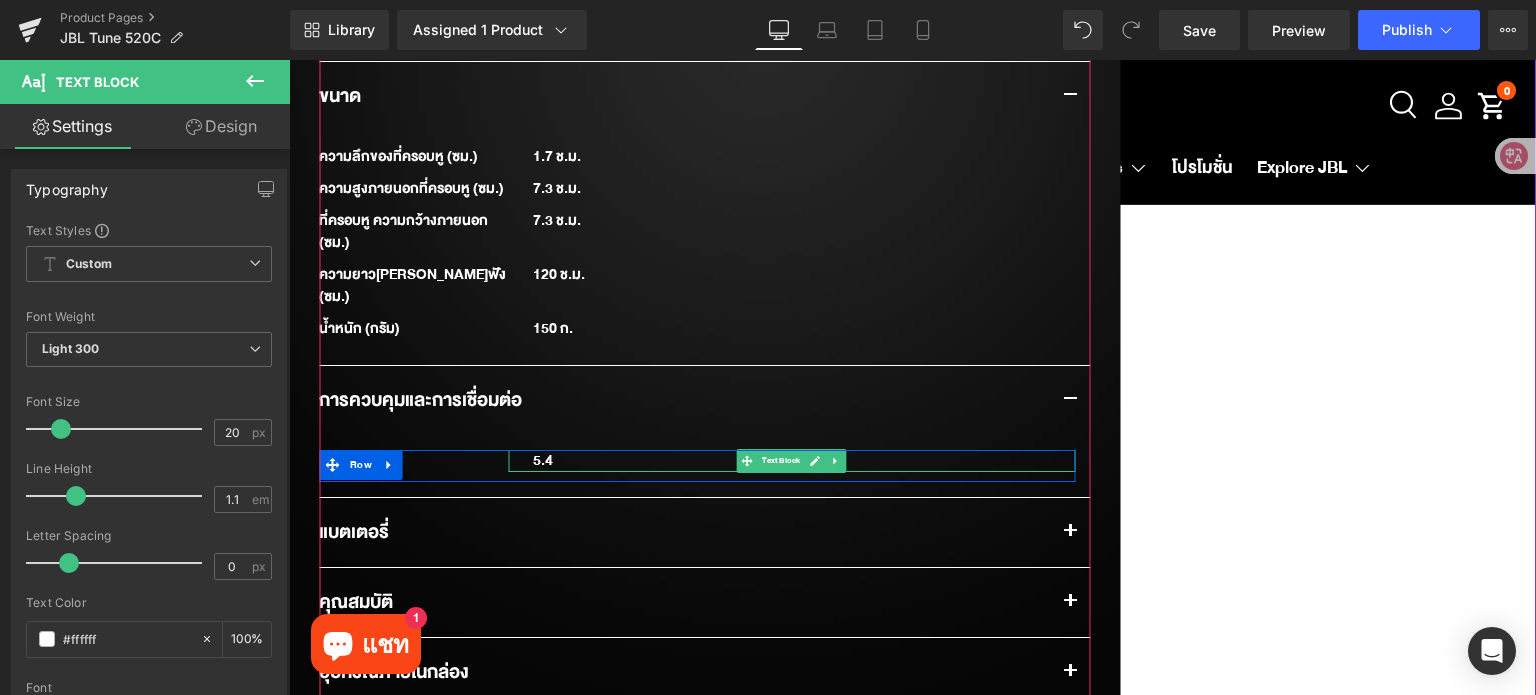 click on "5.4" at bounding box center (791, 461) 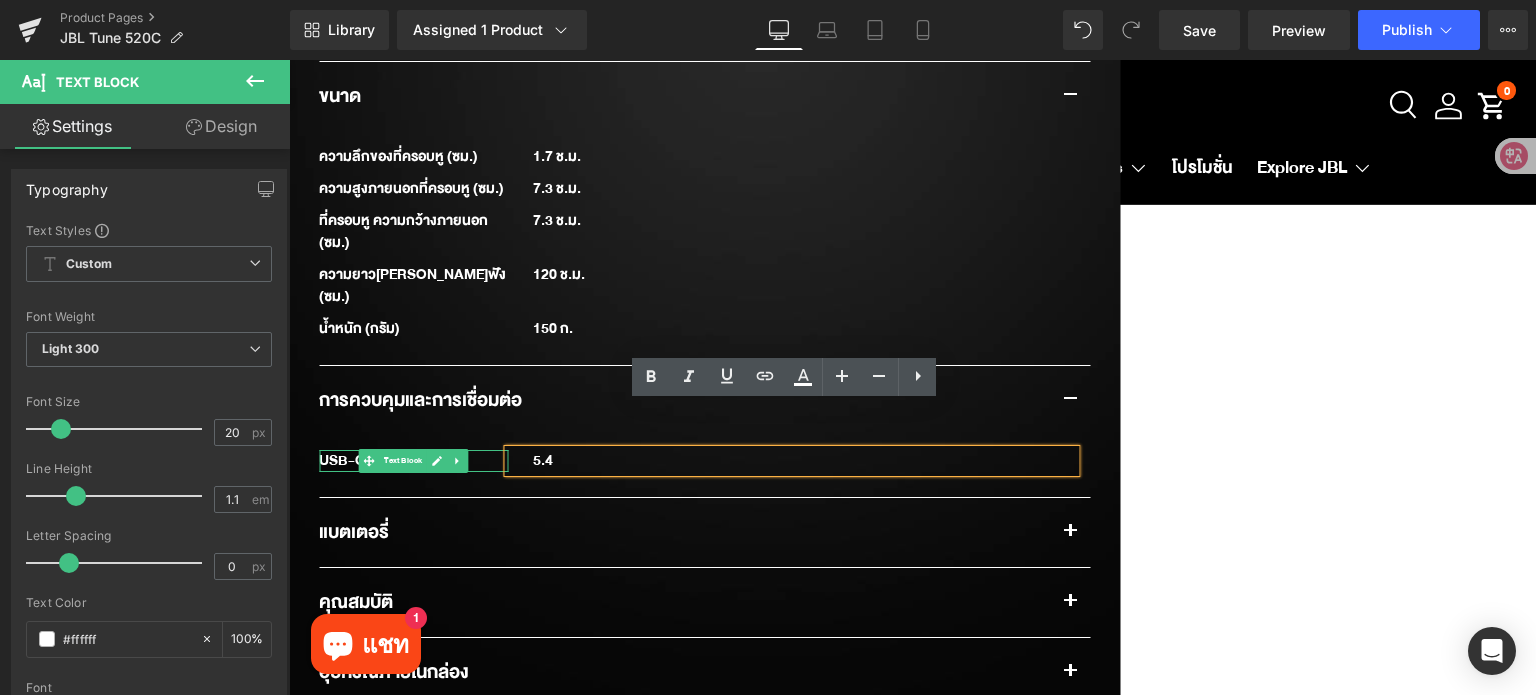 click at bounding box center (458, 461) 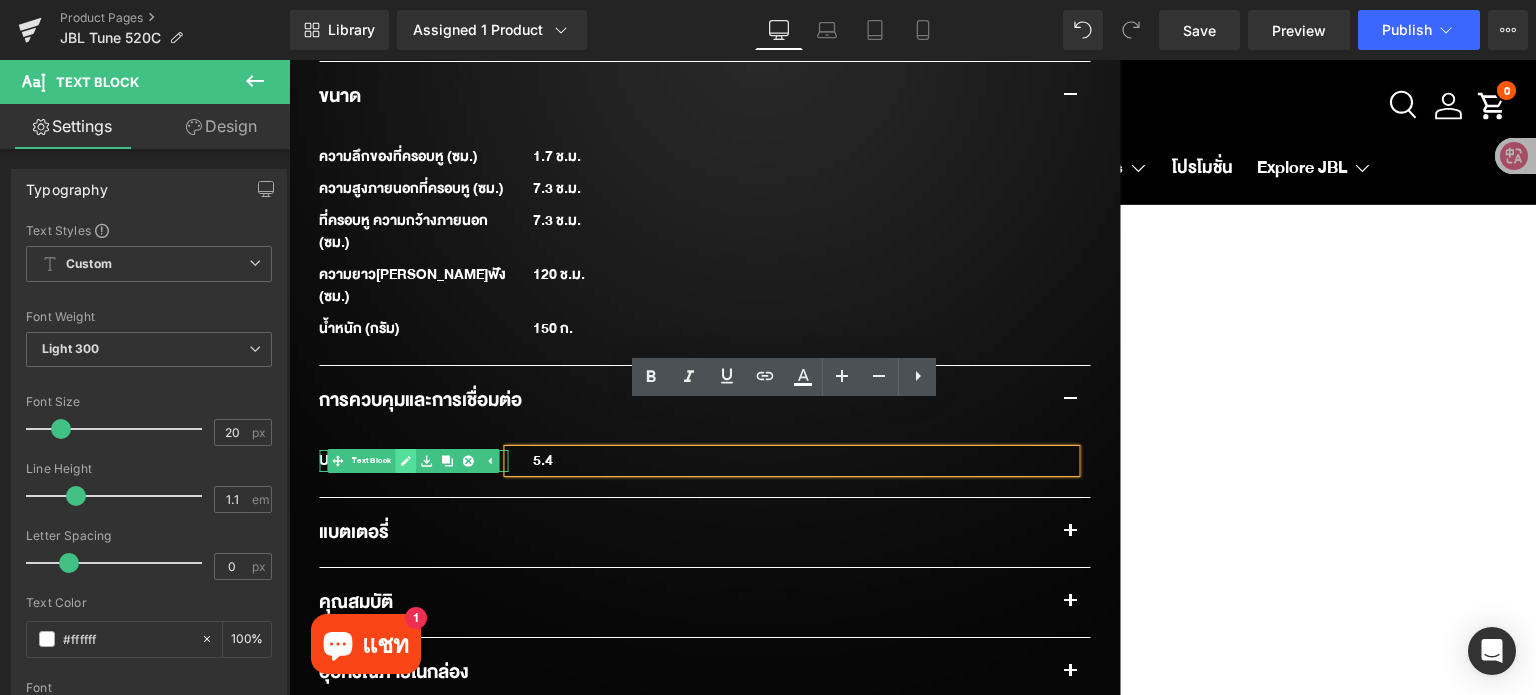 click 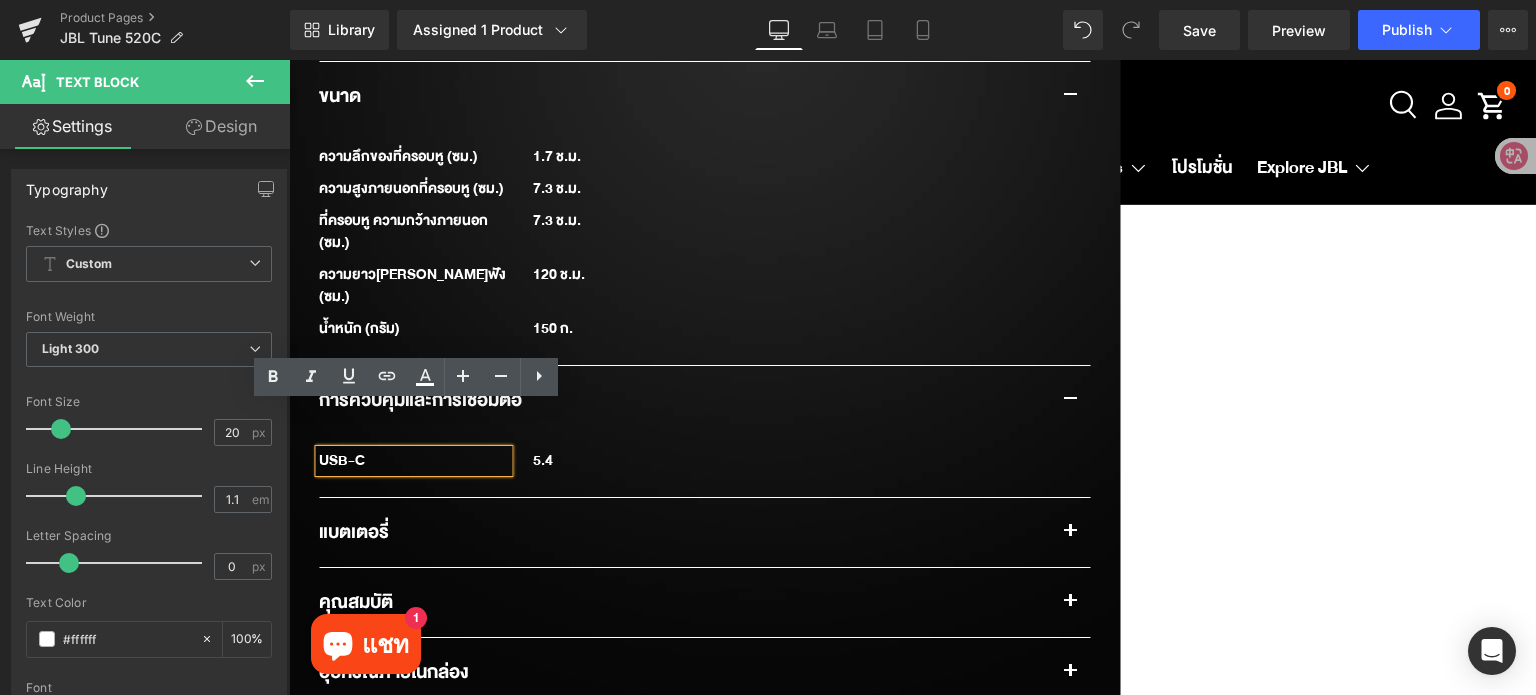 click on "USB-C" at bounding box center (413, 461) 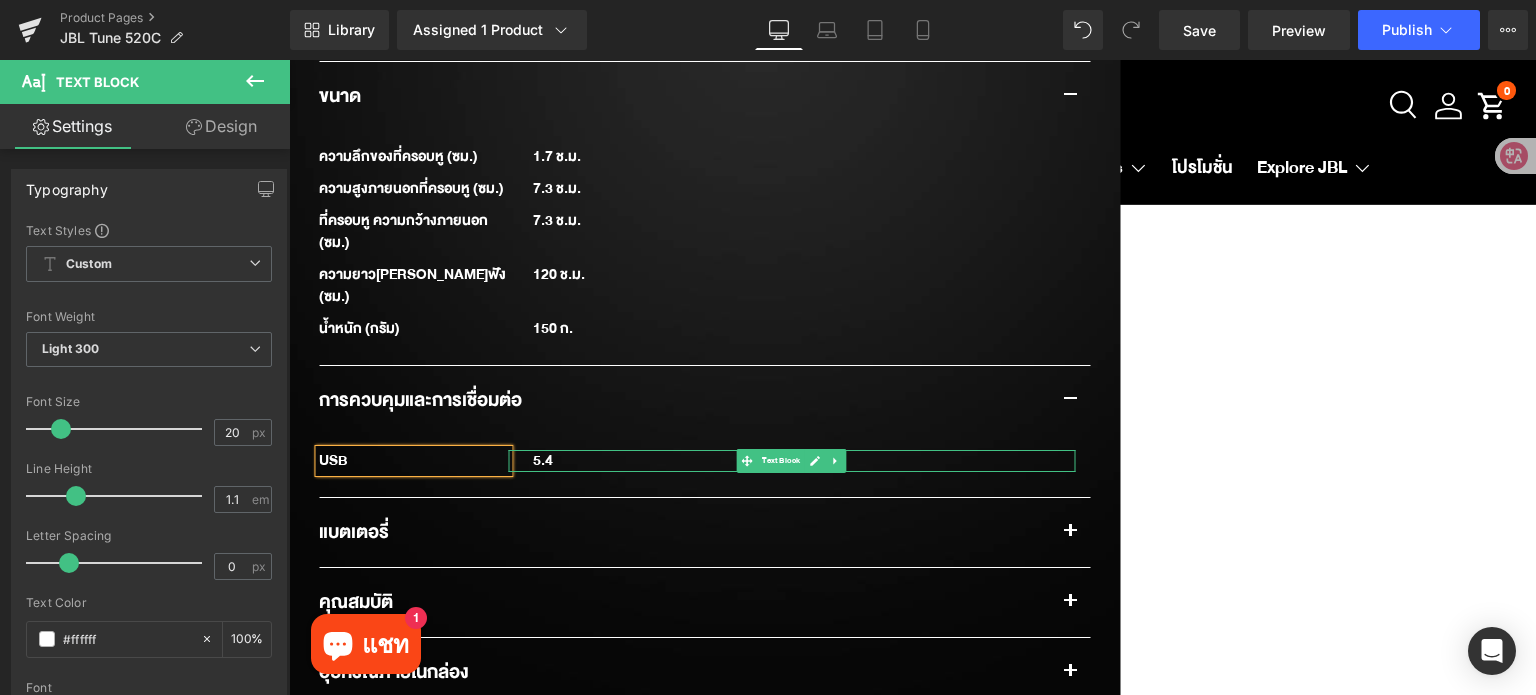 click on "5.4" at bounding box center (791, 461) 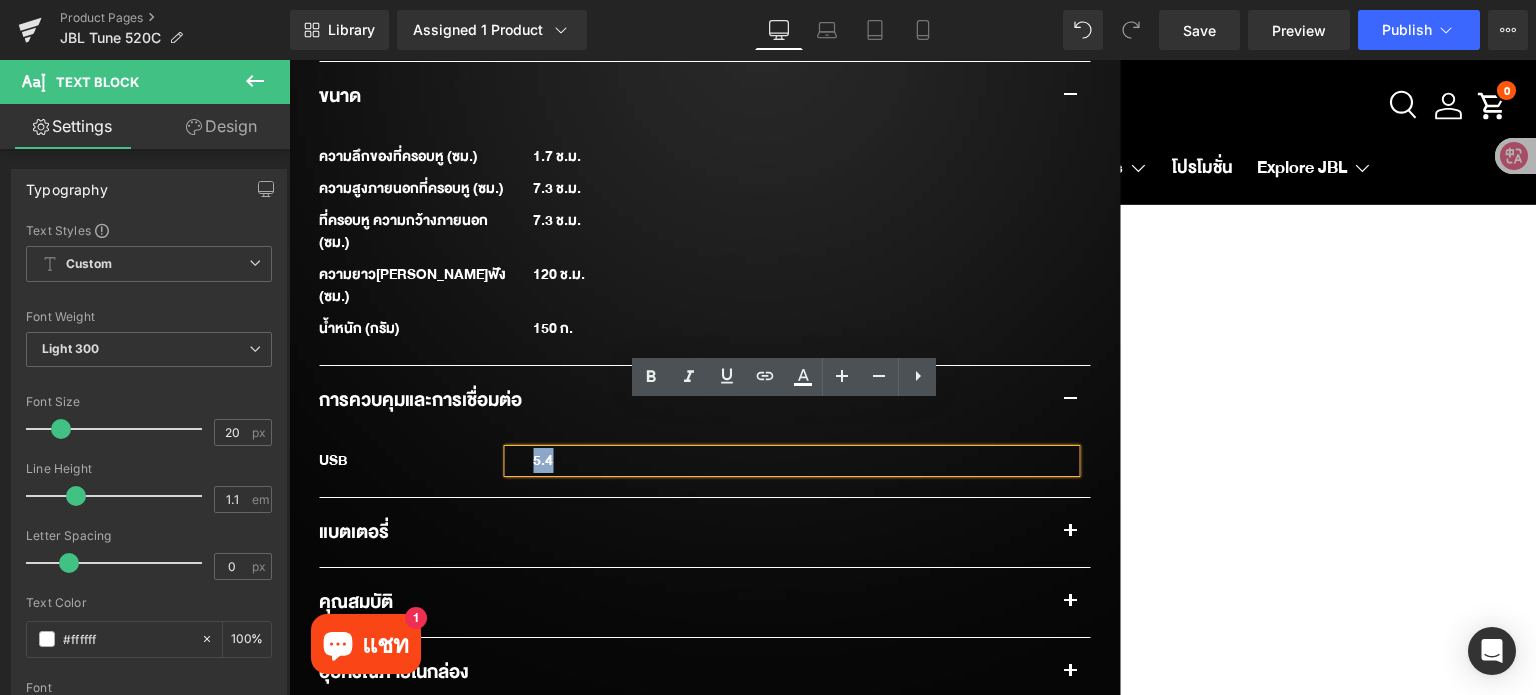 drag, startPoint x: 563, startPoint y: 414, endPoint x: 516, endPoint y: 414, distance: 47 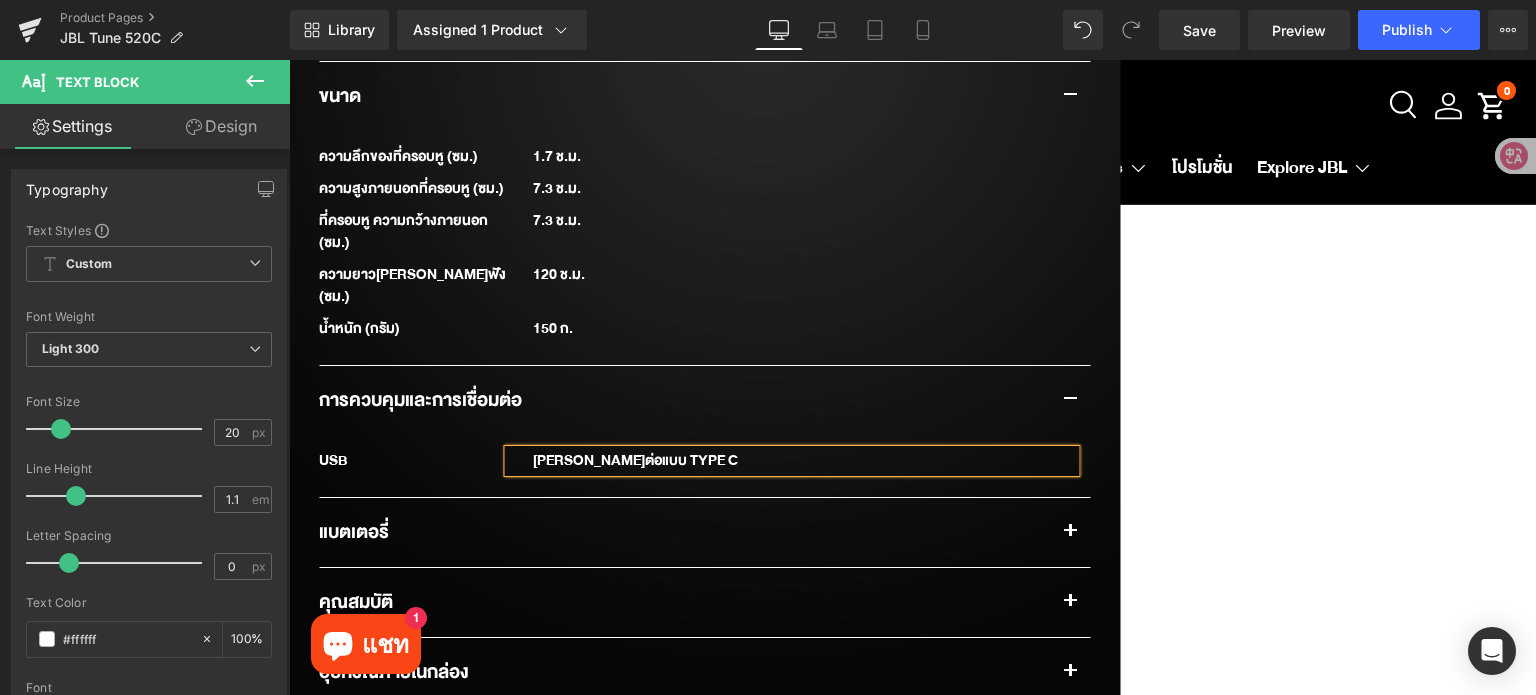 click on "JBL Tune 520C USB-C
(P) Title
฿ 1,490.00
฿ 0
SAVE
-148900%
(P) Price Row         New Text Block         Row
Sale Off
(P) Image
‹" at bounding box center [912, -111] 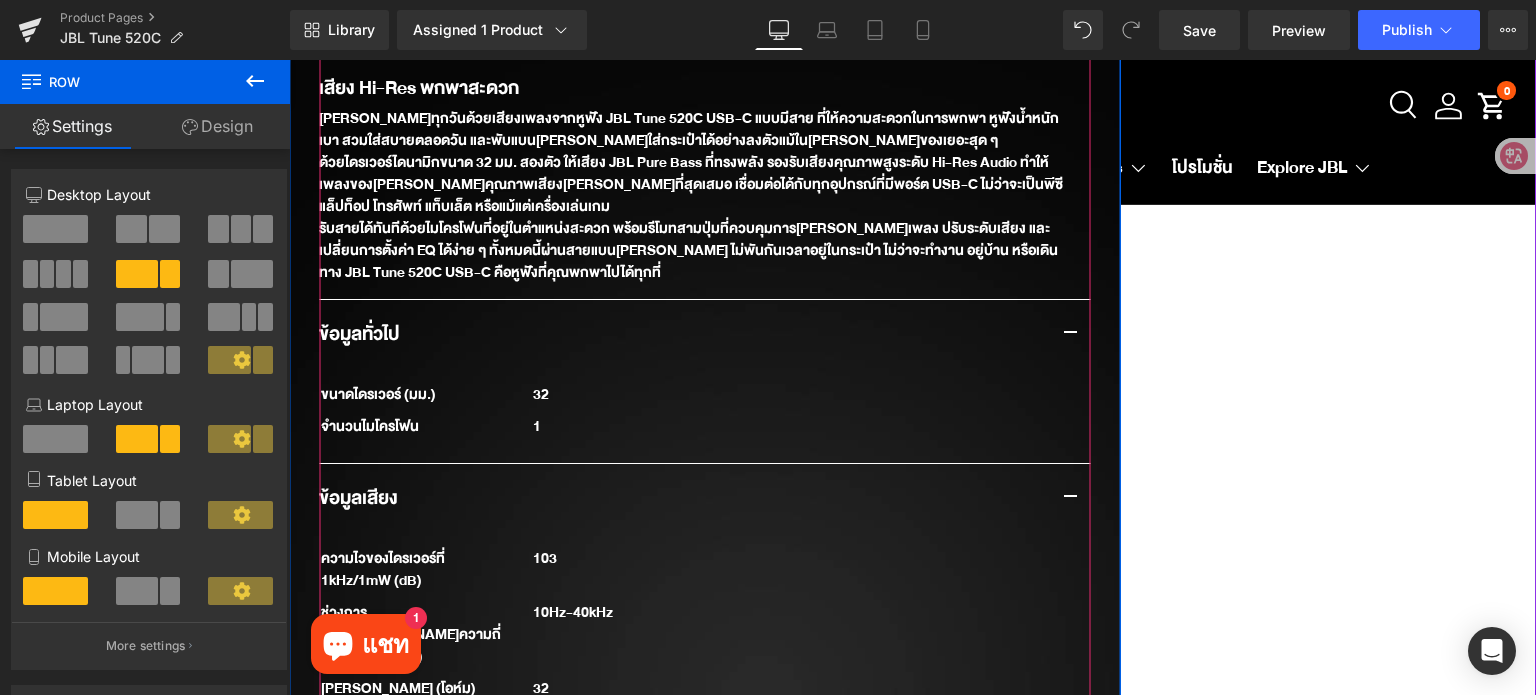scroll, scrollTop: 1233, scrollLeft: 0, axis: vertical 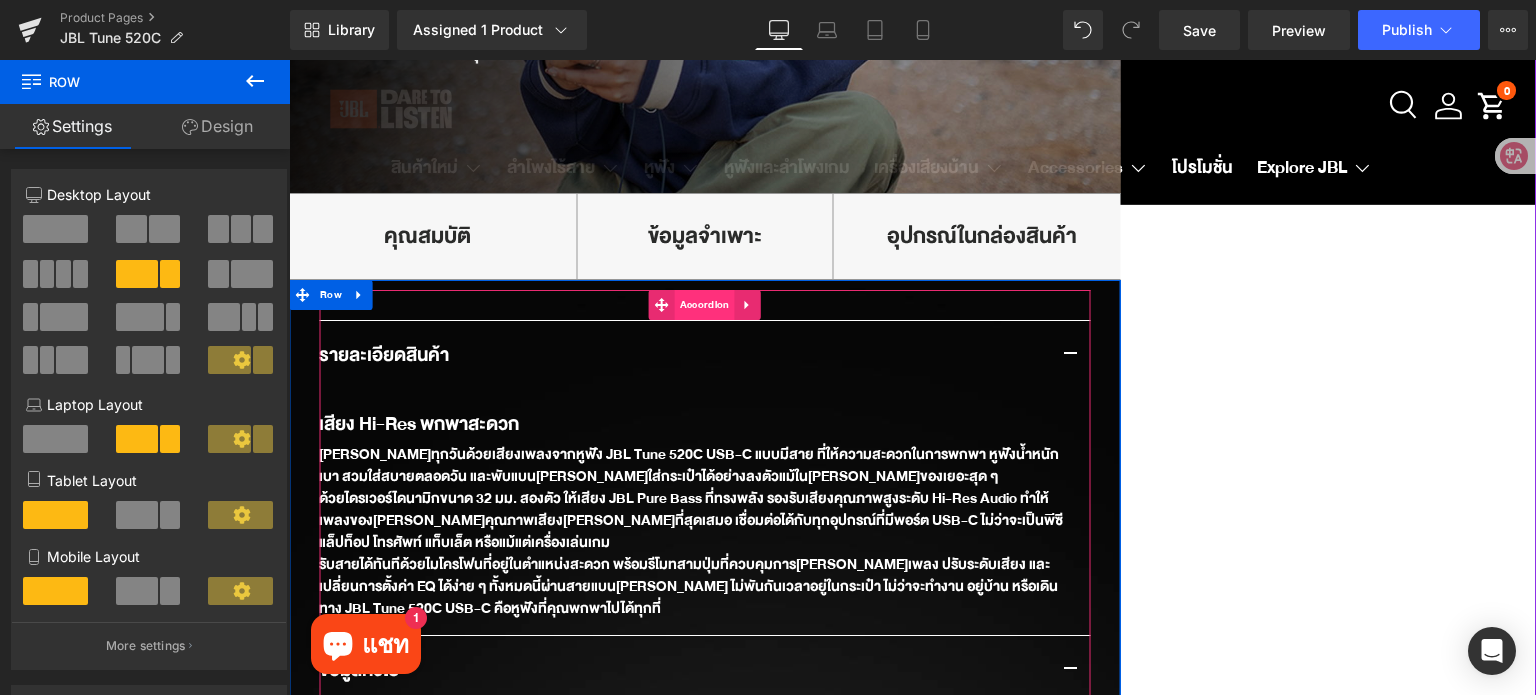 click on "Accordion" at bounding box center (705, 305) 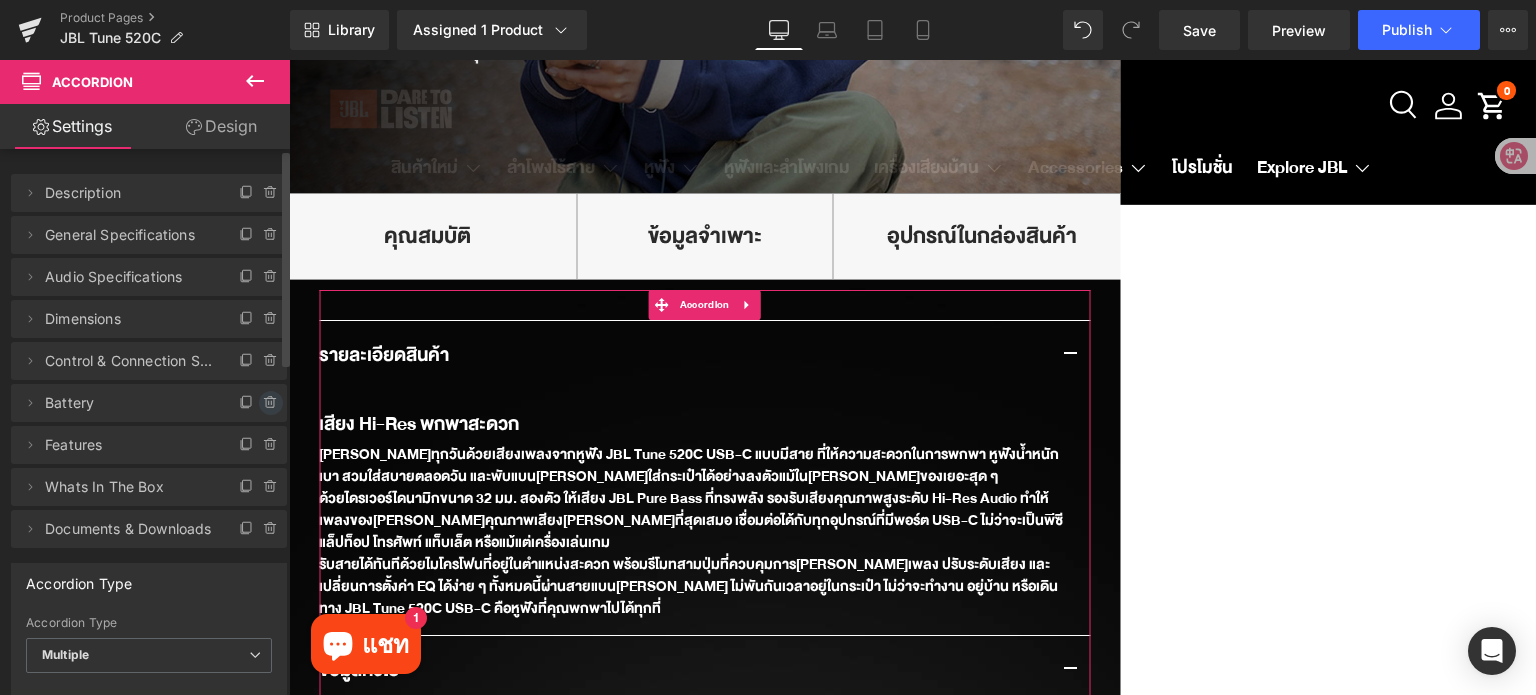 click 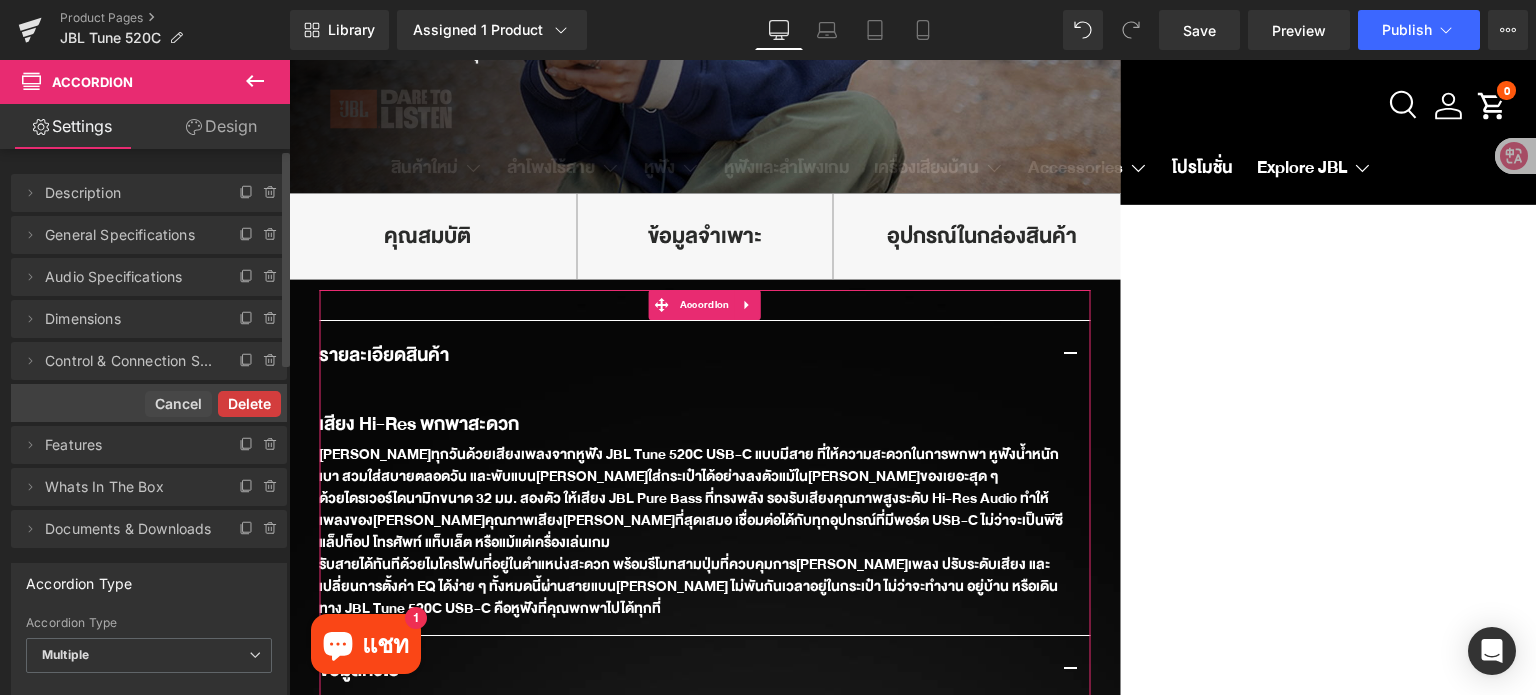 drag, startPoint x: 258, startPoint y: 400, endPoint x: 1224, endPoint y: 311, distance: 970.09125 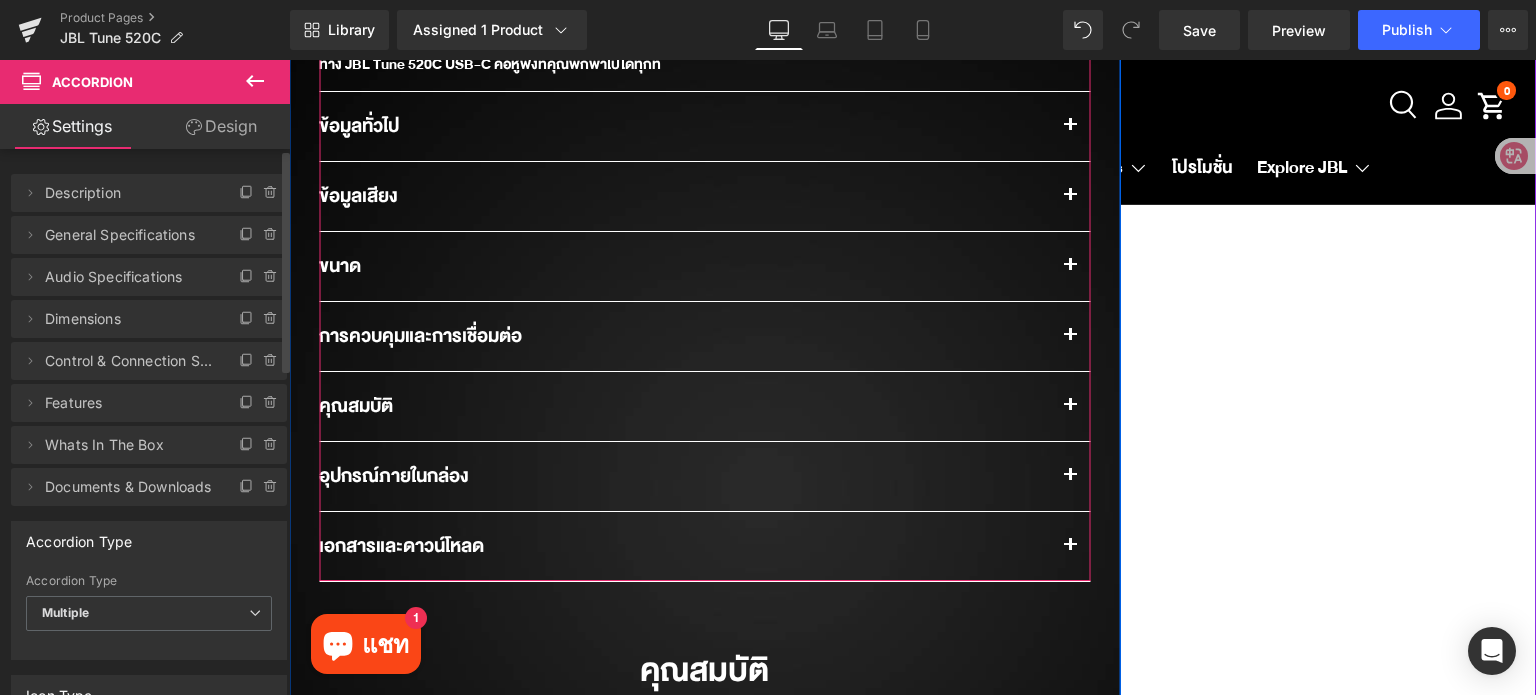 scroll, scrollTop: 1833, scrollLeft: 0, axis: vertical 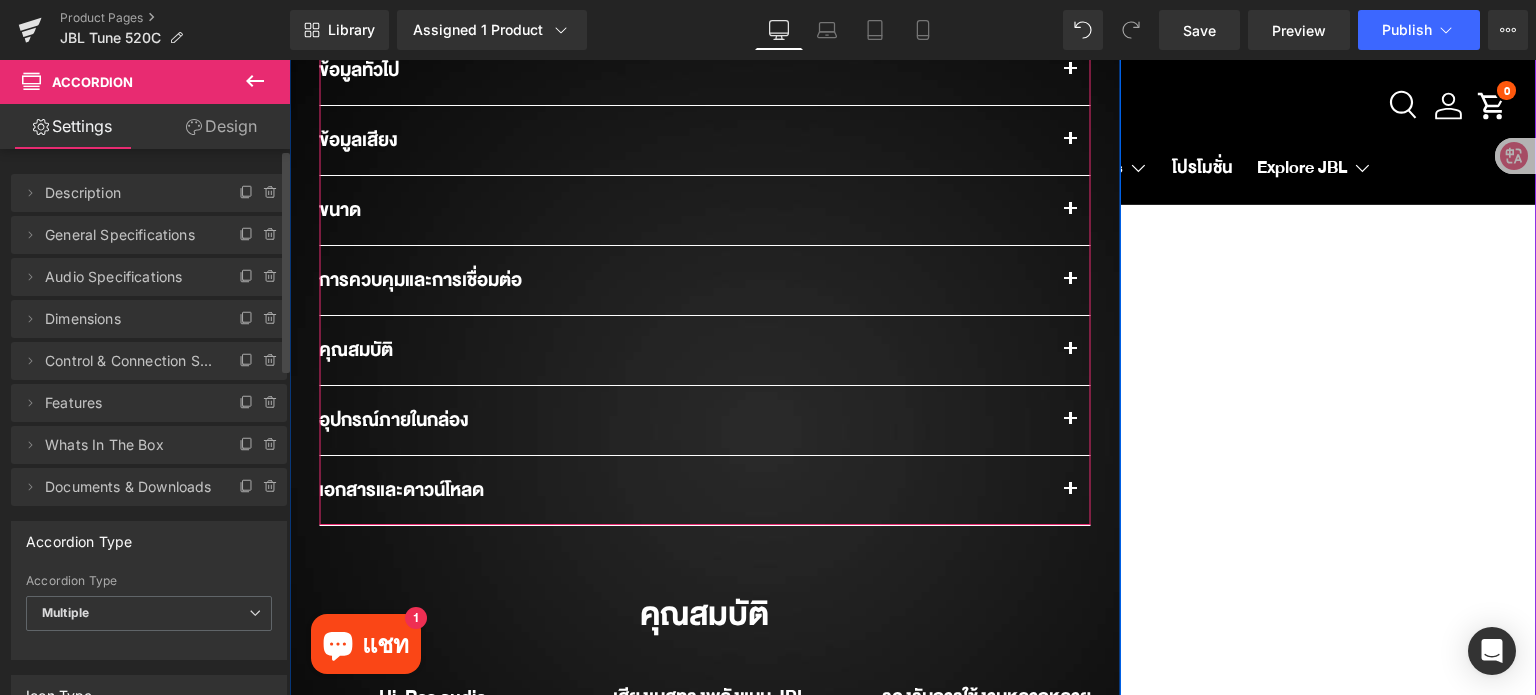 click on "คุณสมบัติ" at bounding box center (684, 350) 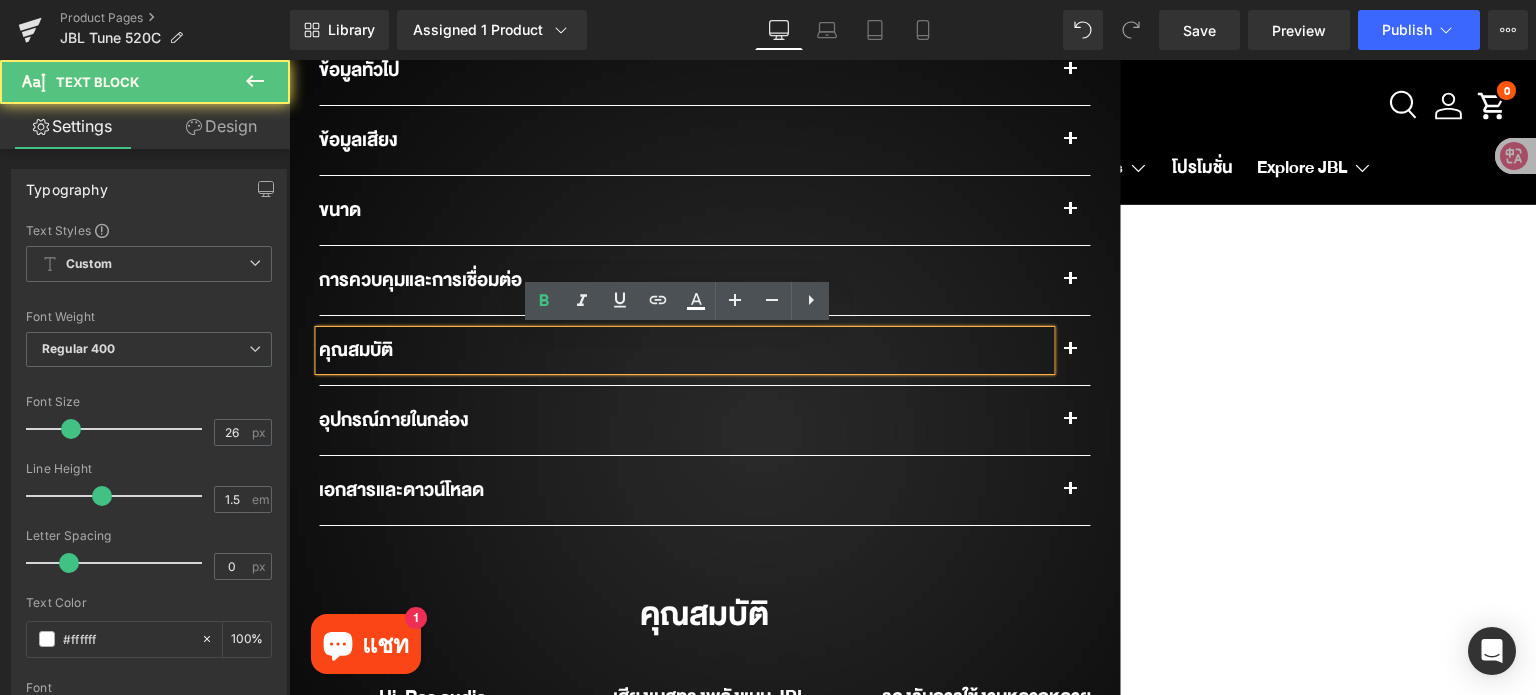 click at bounding box center [1070, 350] 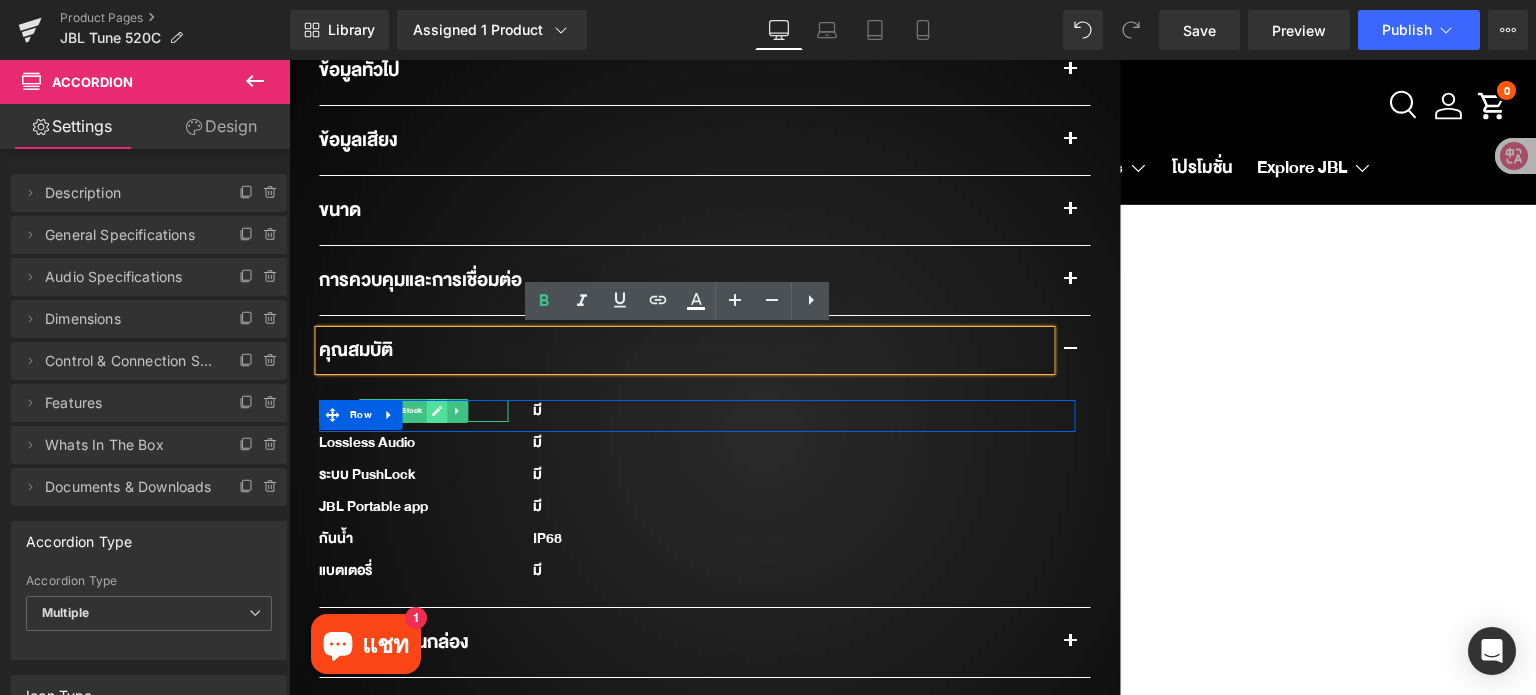 click 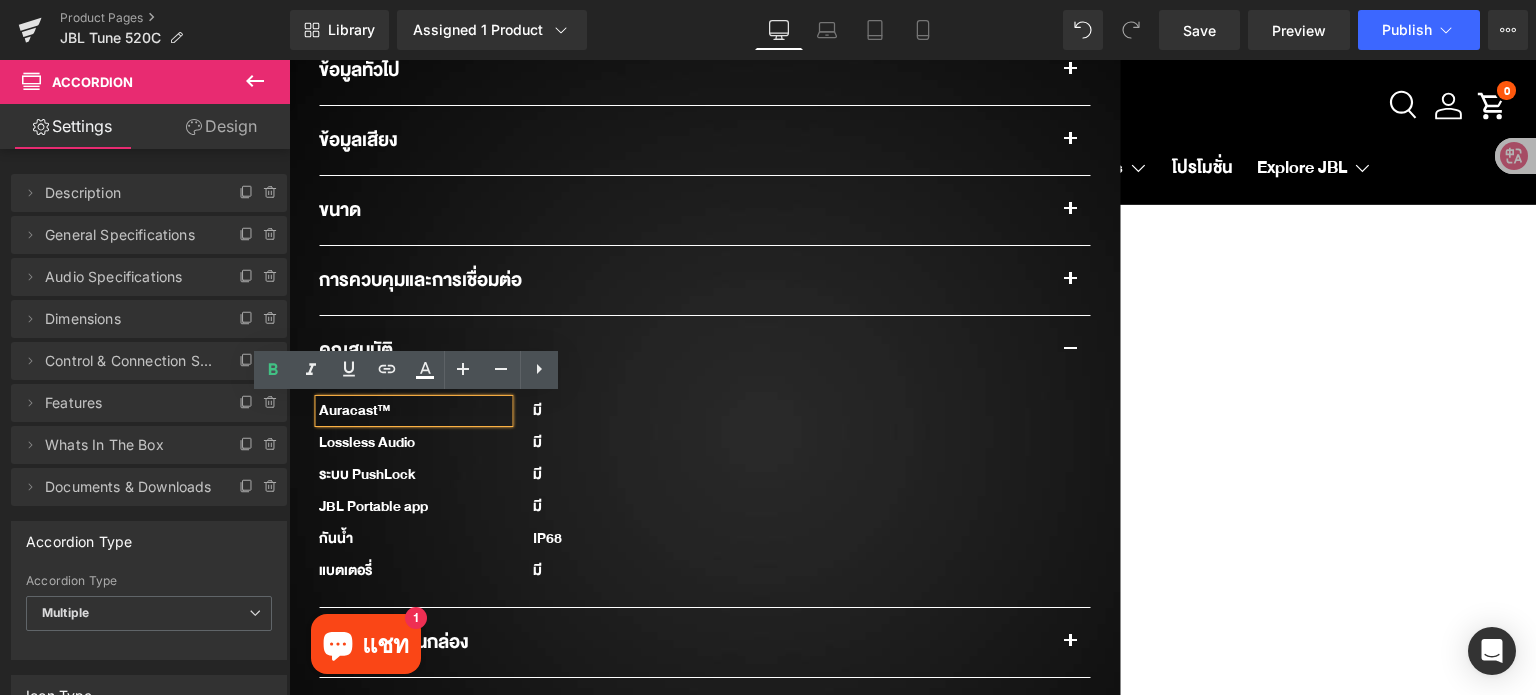 click on "Auracast™" at bounding box center (413, 411) 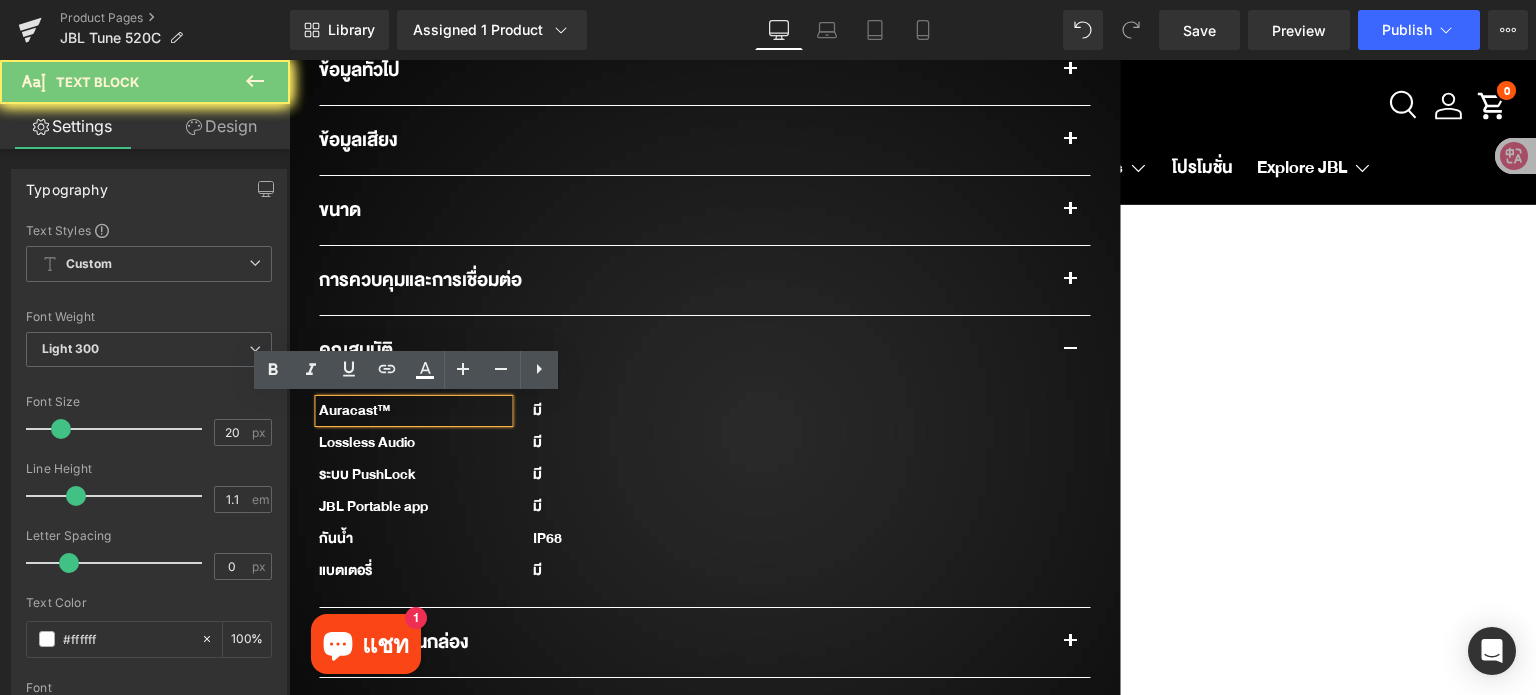 click on "Auracast™" at bounding box center [413, 411] 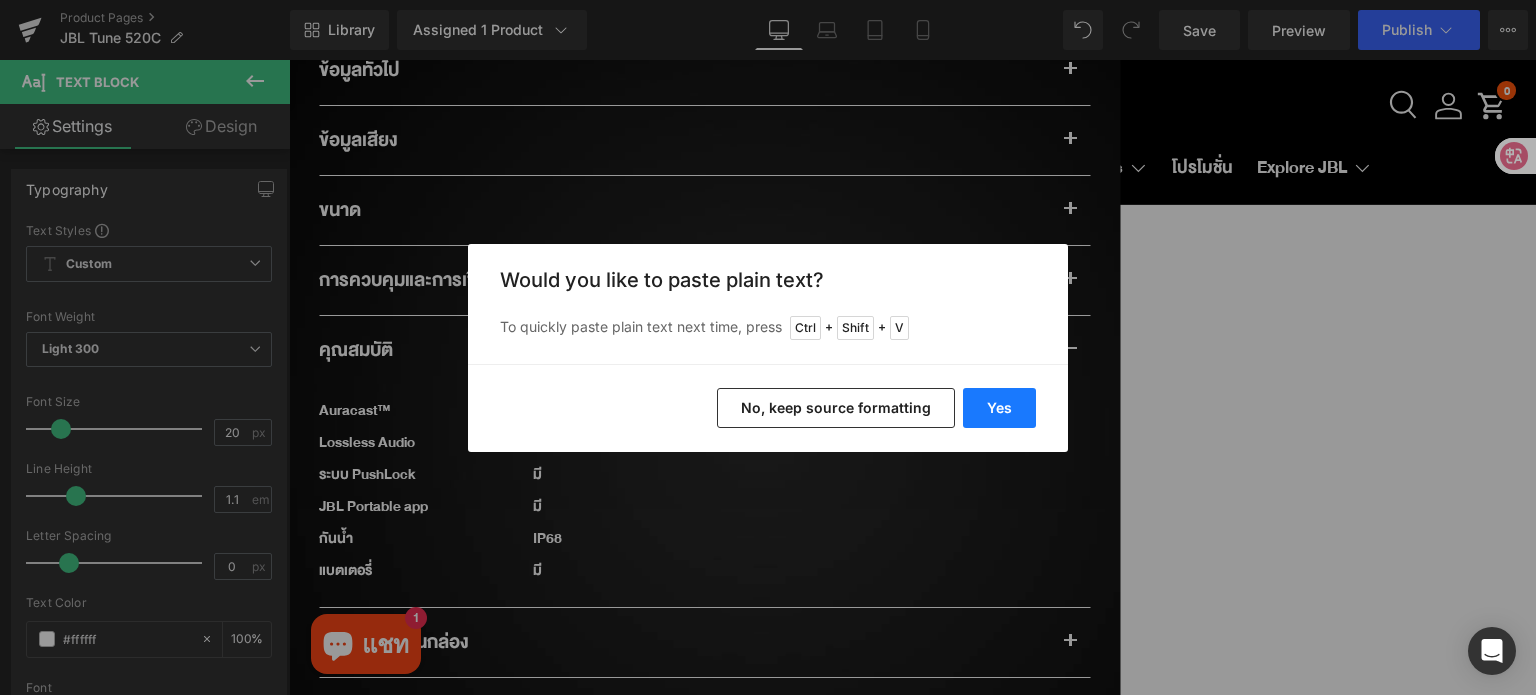 click on "Yes" at bounding box center (999, 408) 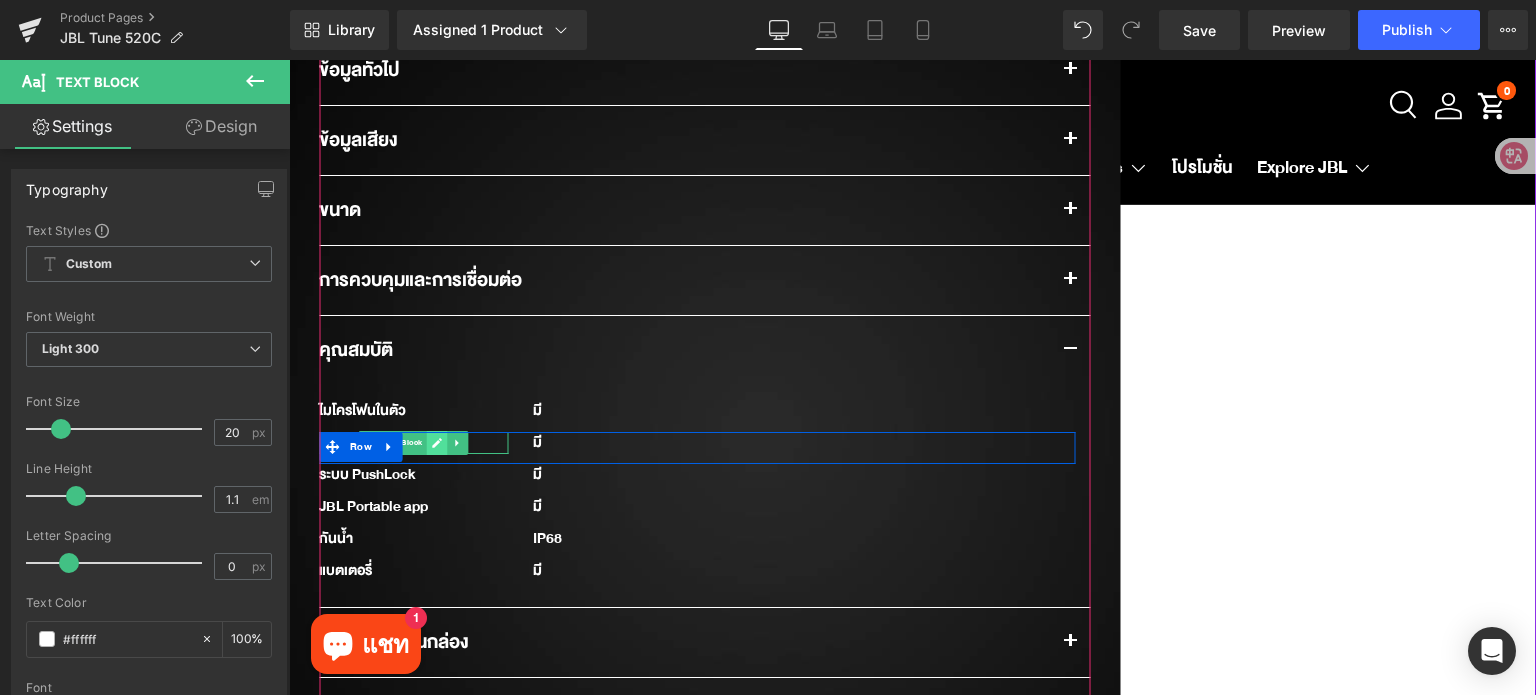 click 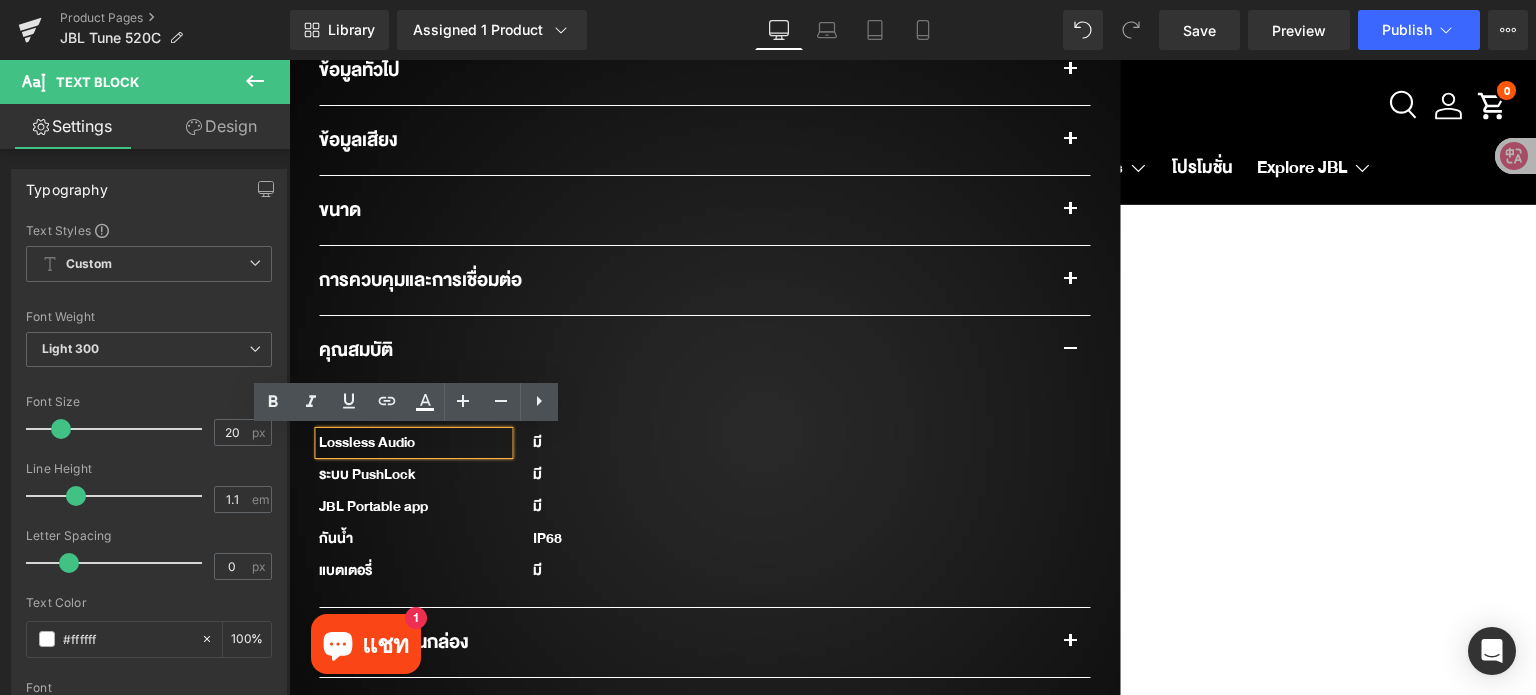 click on "Lossless Audio" at bounding box center (413, 443) 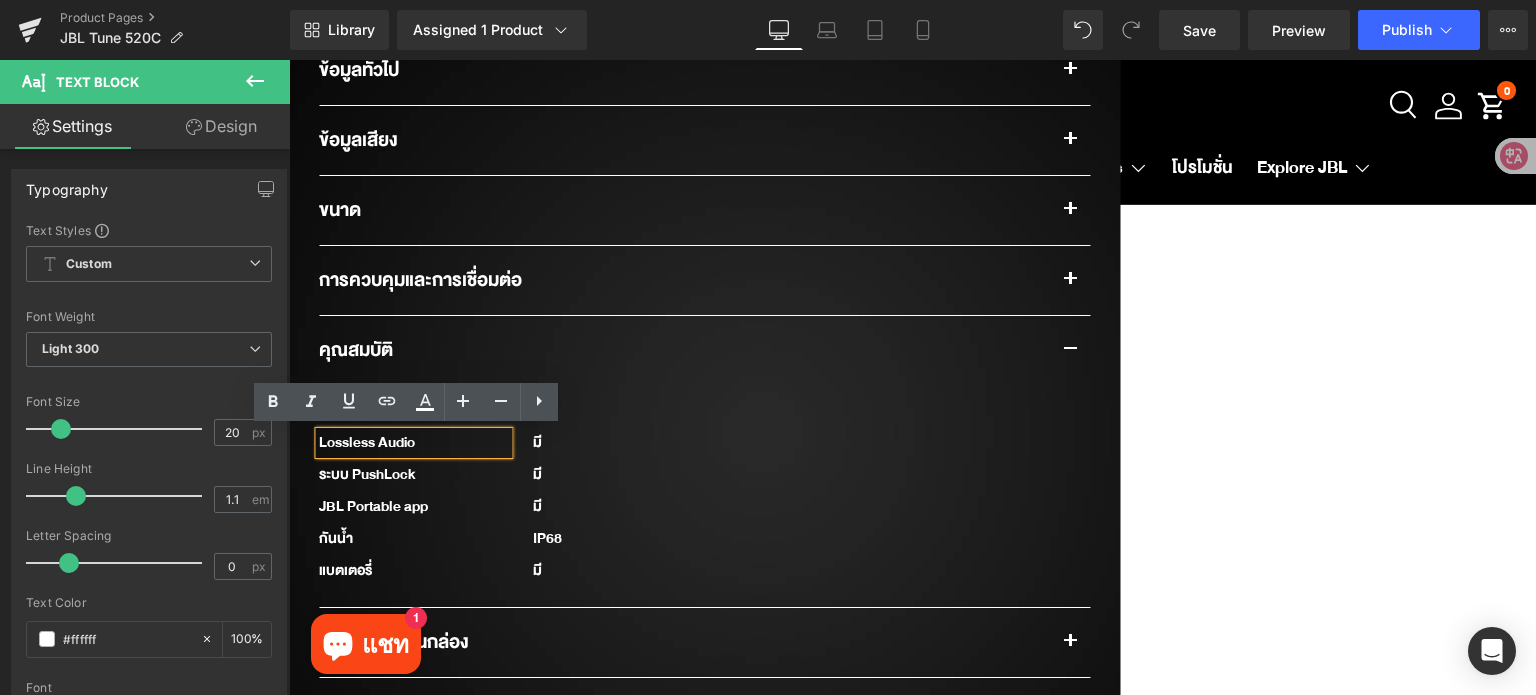 click on "Lossless Audio" at bounding box center [413, 443] 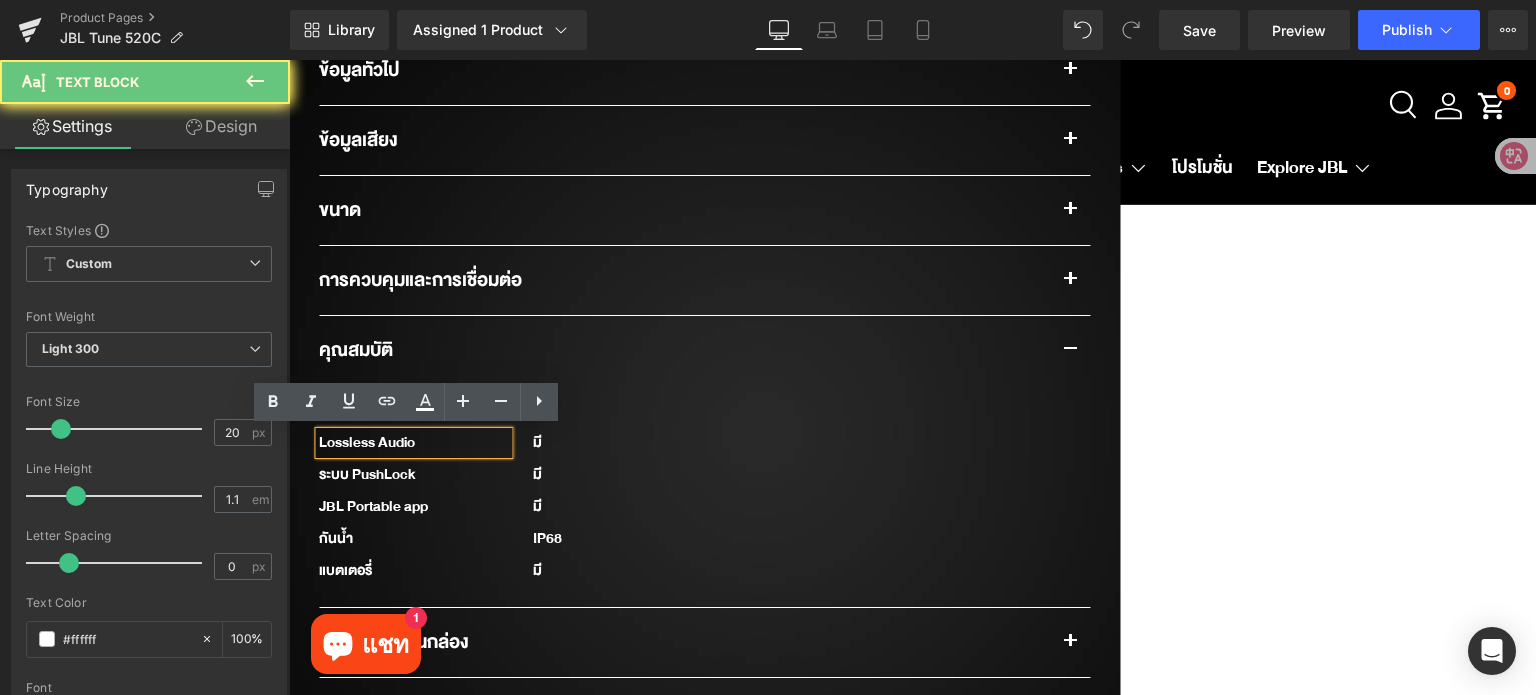 click on "Lossless Audio" at bounding box center [413, 443] 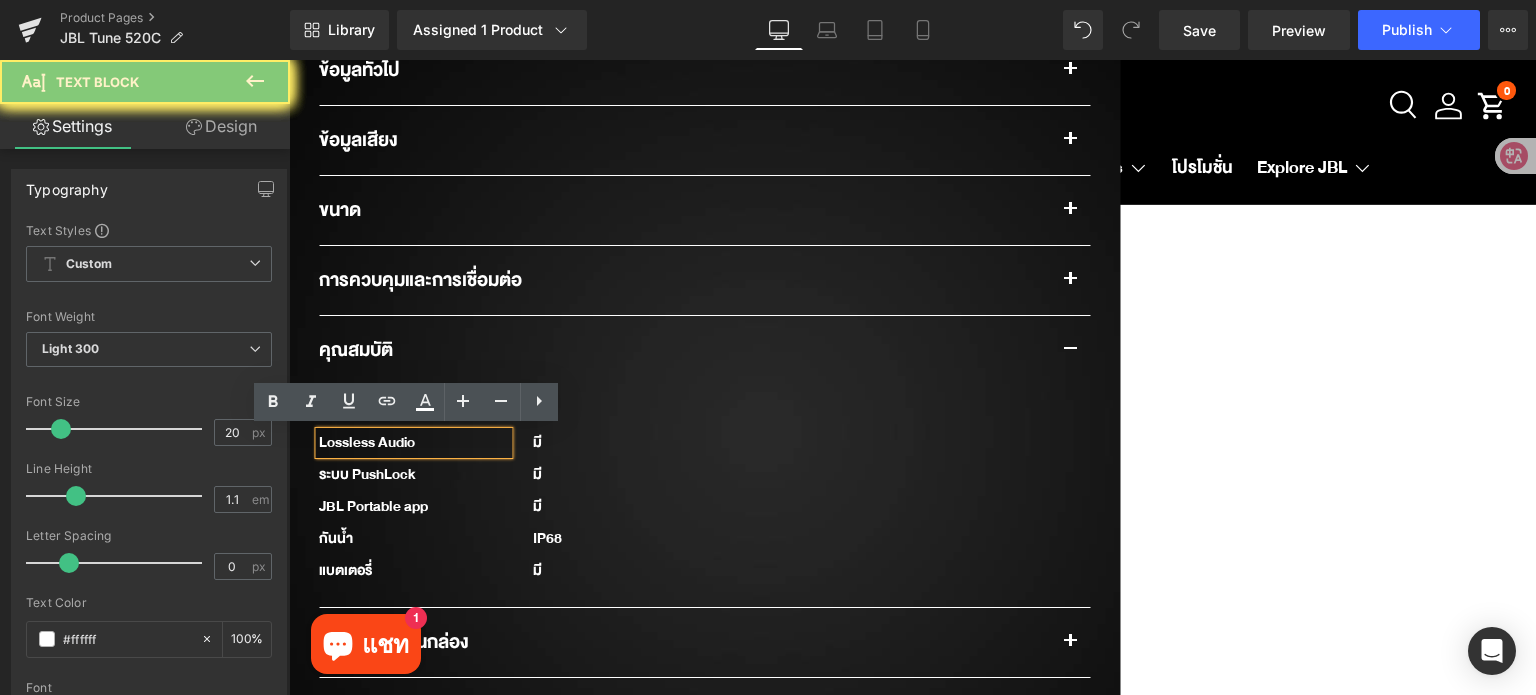 click on "Lossless Audio" at bounding box center [413, 443] 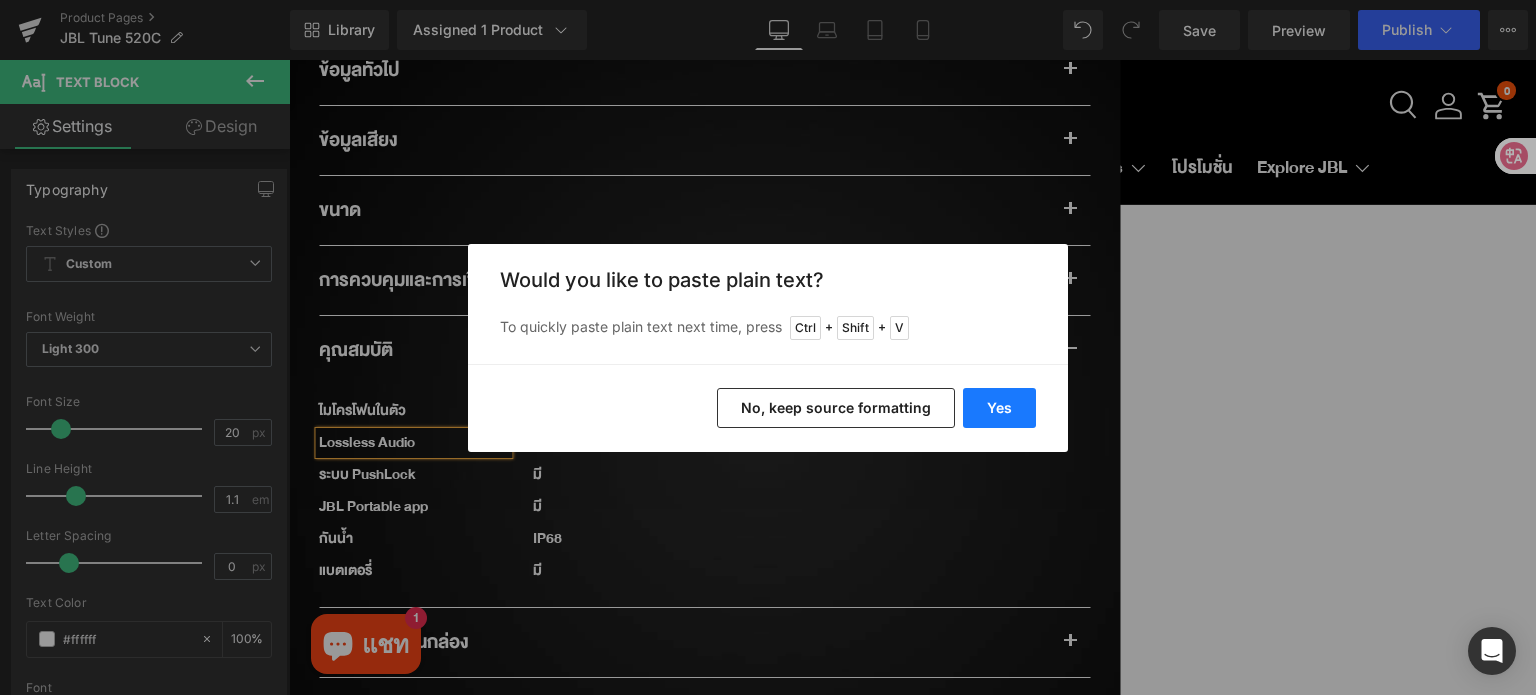 click on "Yes" at bounding box center [999, 408] 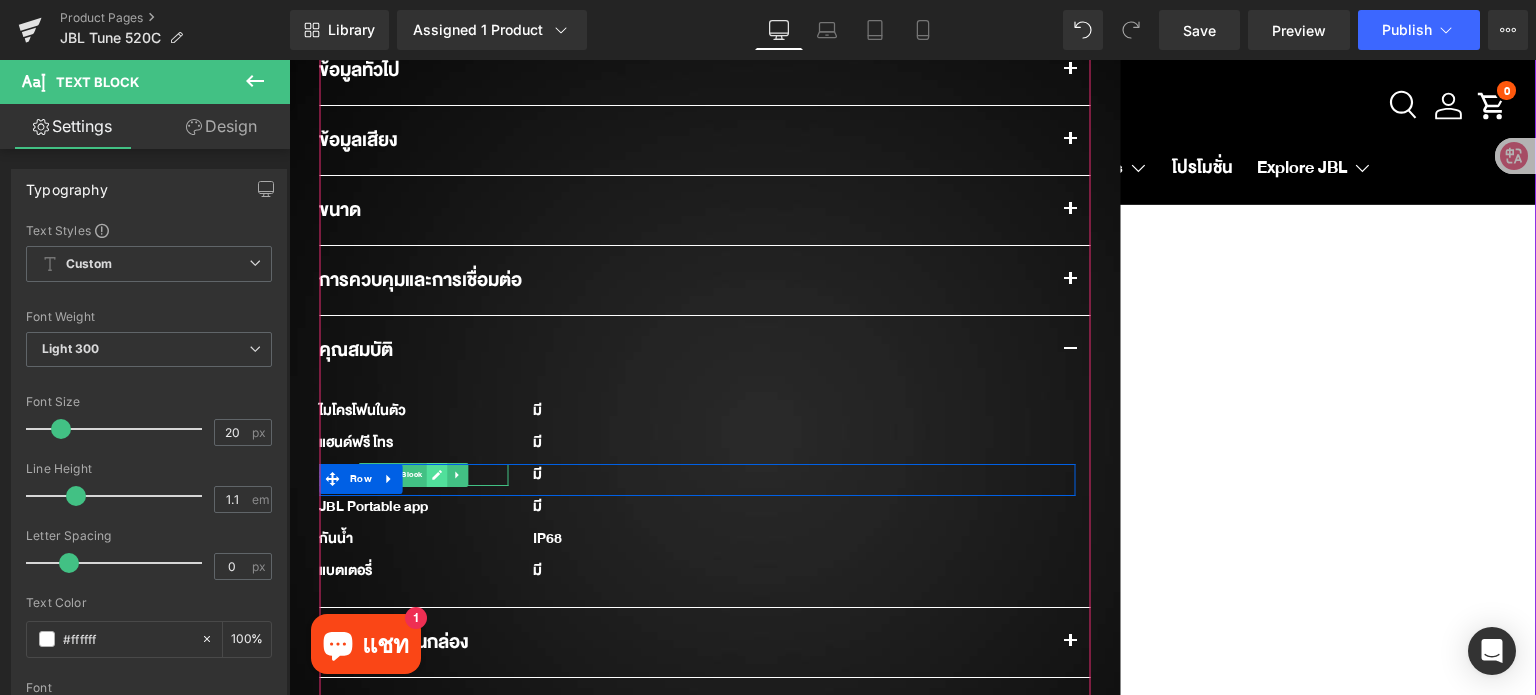 click 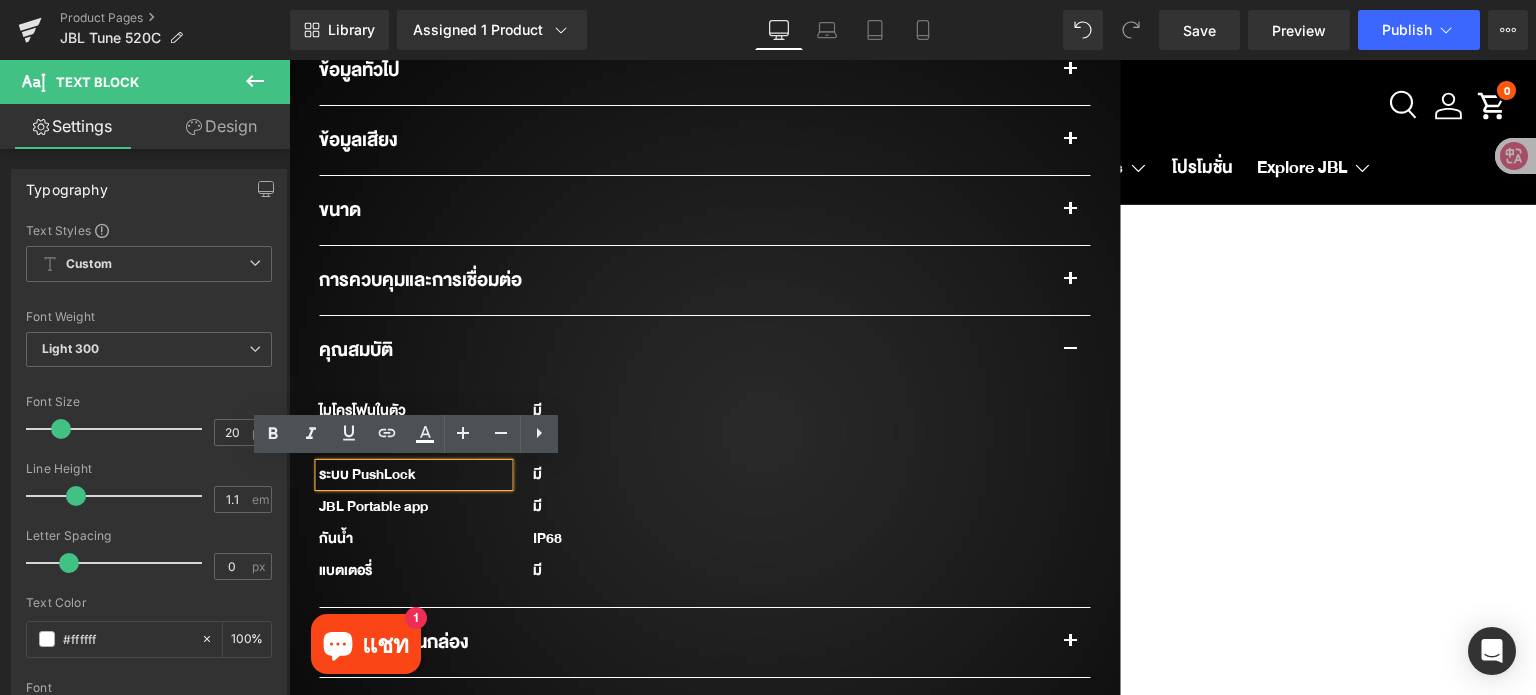 click on "ระบบ PushLock" at bounding box center [413, 475] 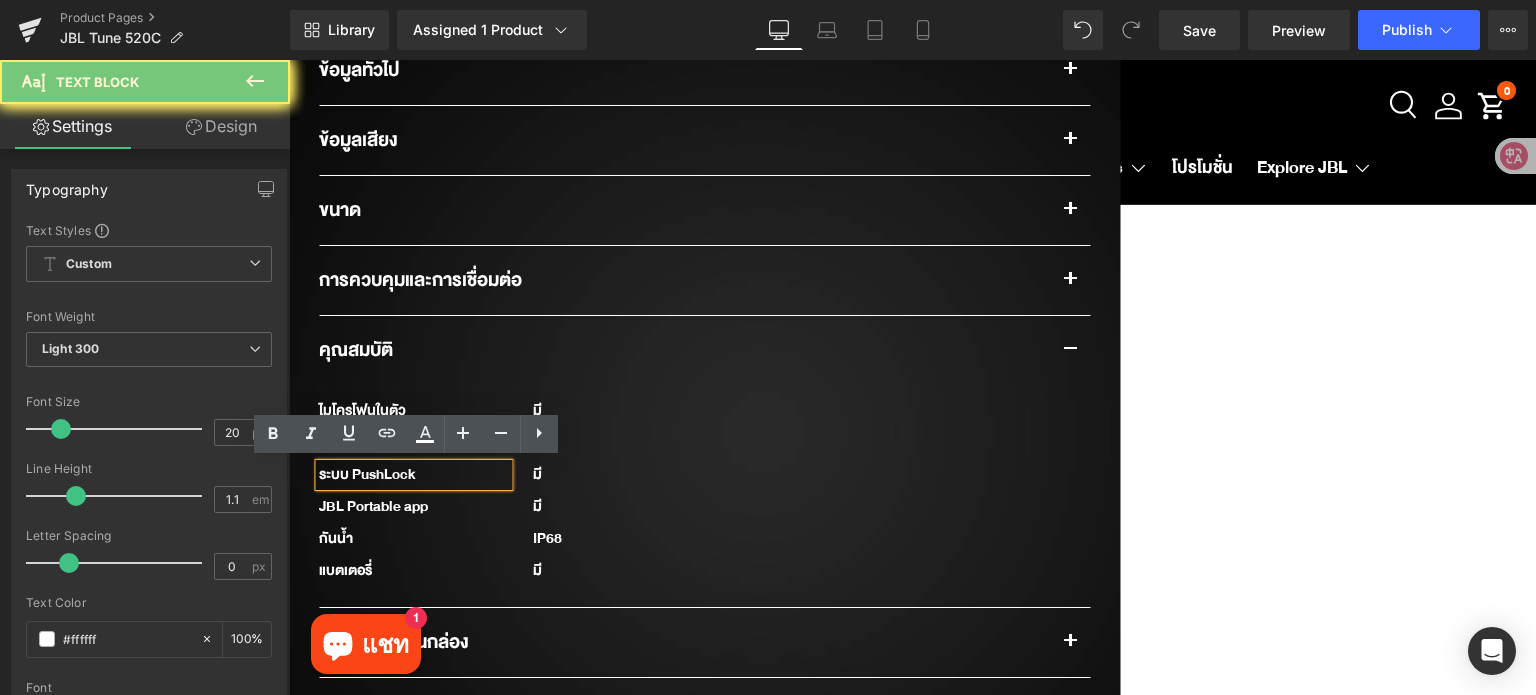 click on "ระบบ PushLock" at bounding box center [413, 475] 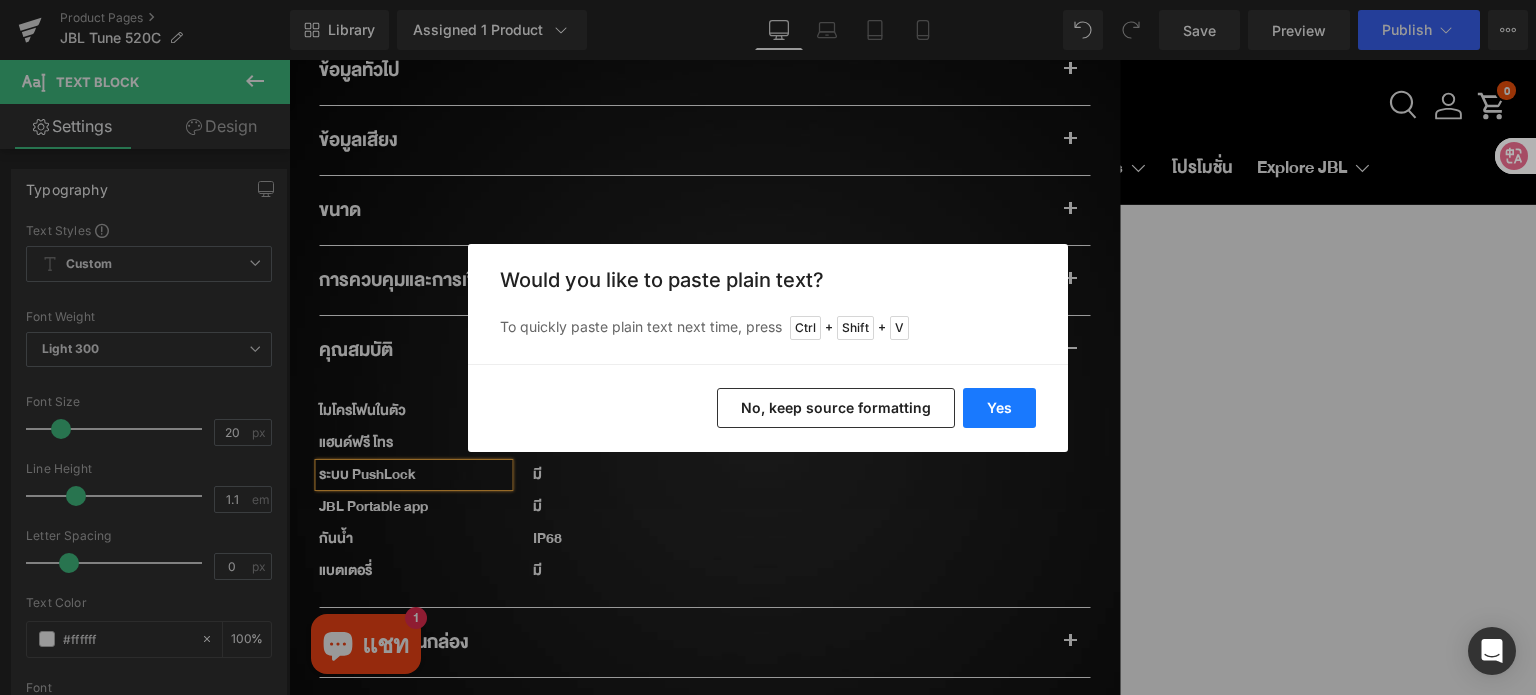 click on "Yes" at bounding box center [999, 408] 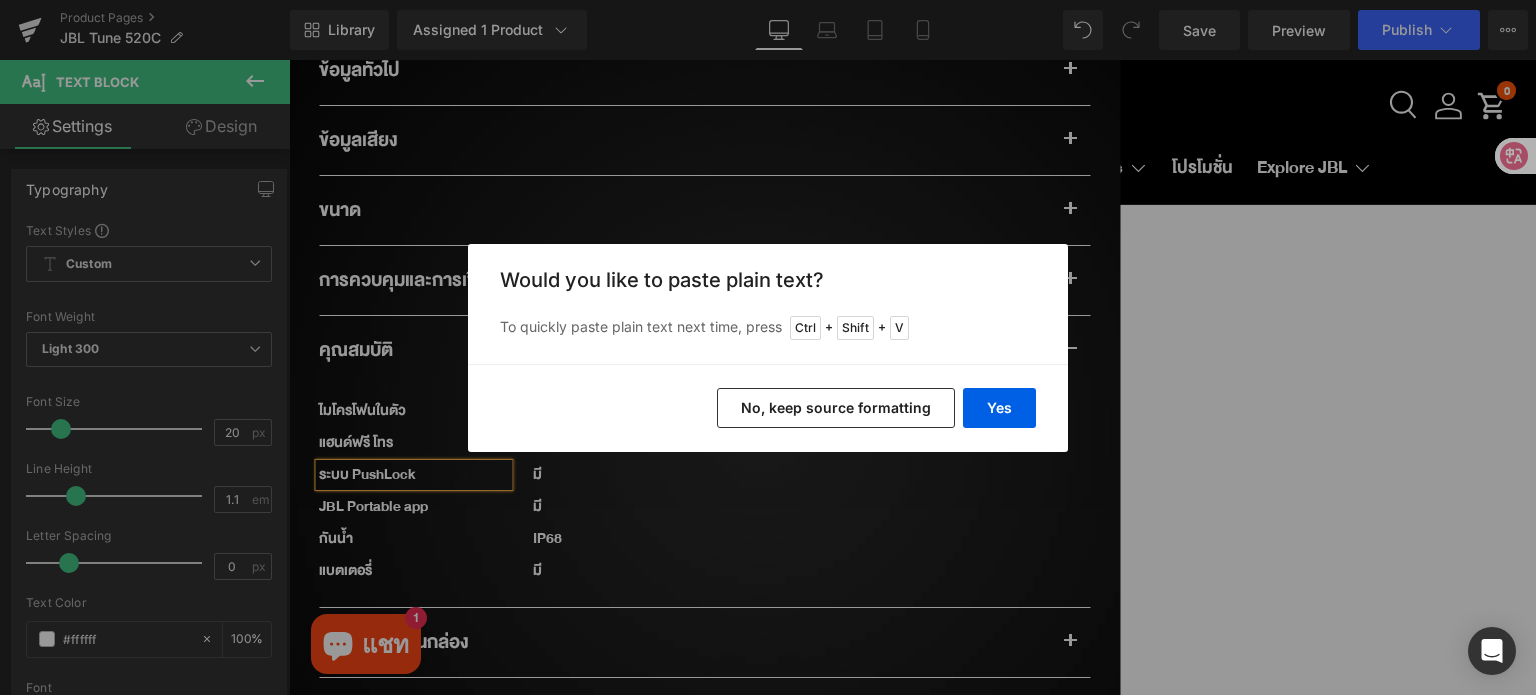 type 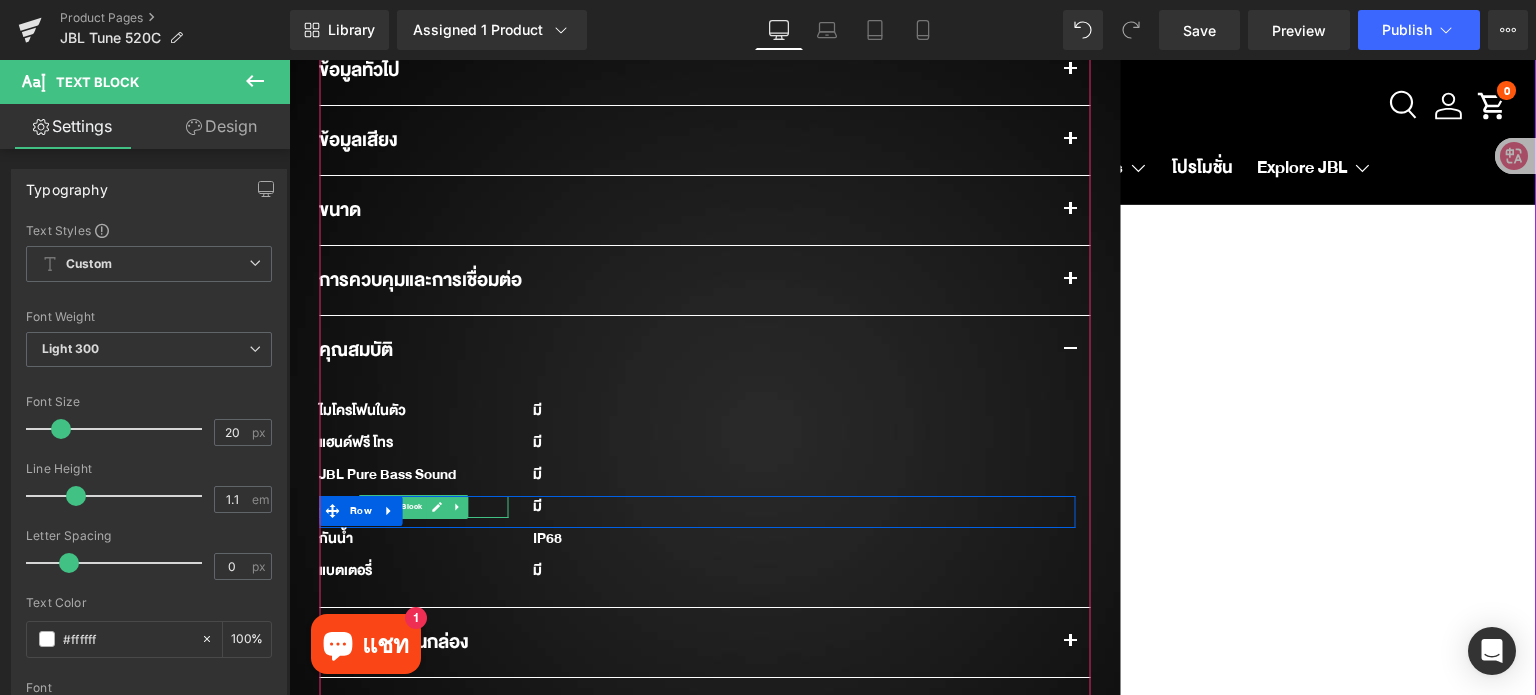 click 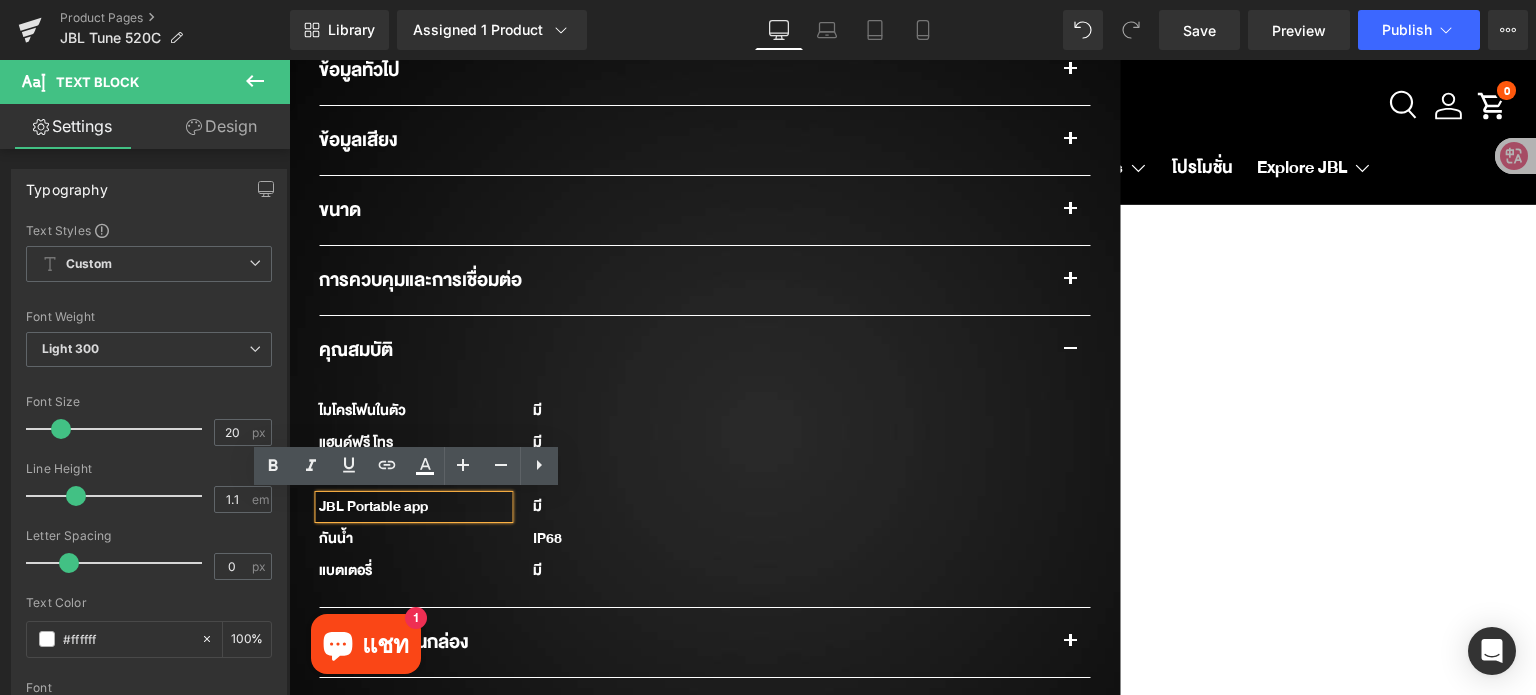 click on "JBL Portable app" at bounding box center (413, 507) 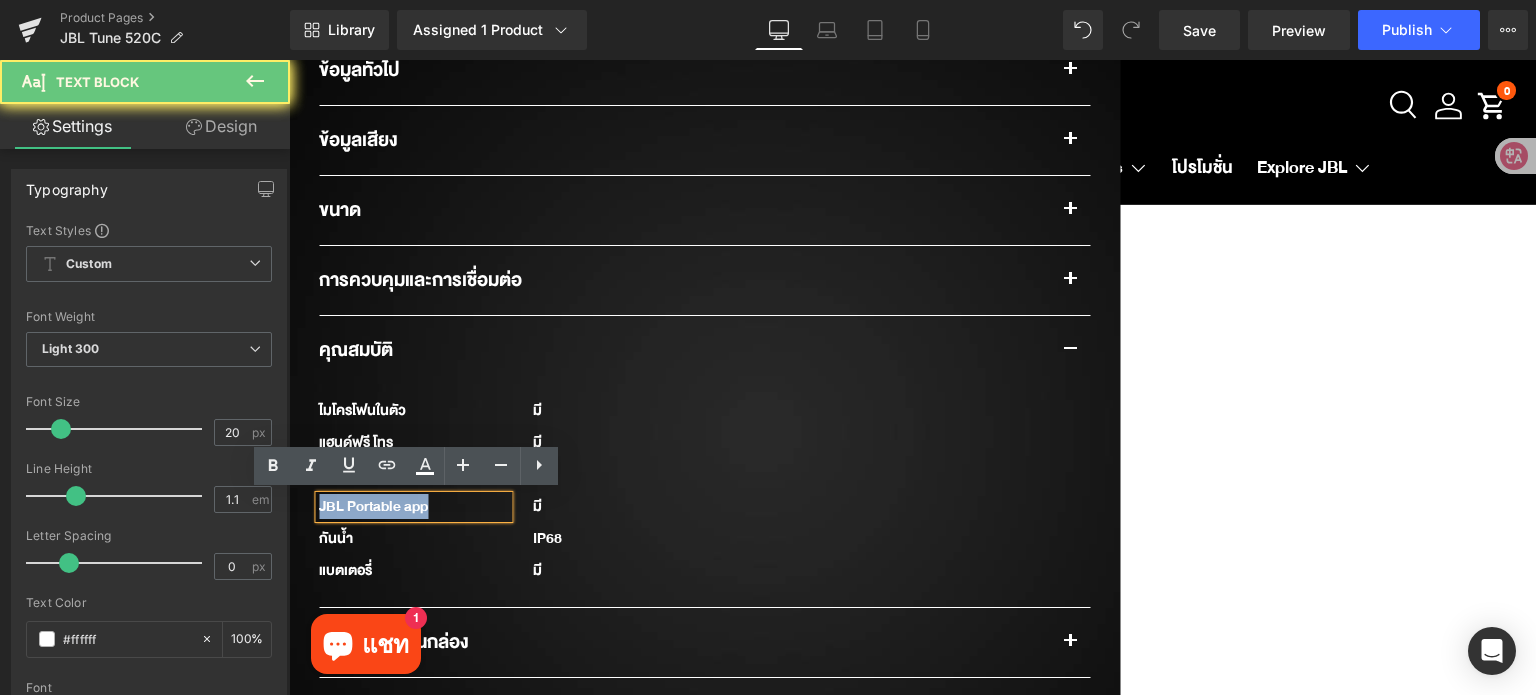 click on "JBL Portable app" at bounding box center (413, 507) 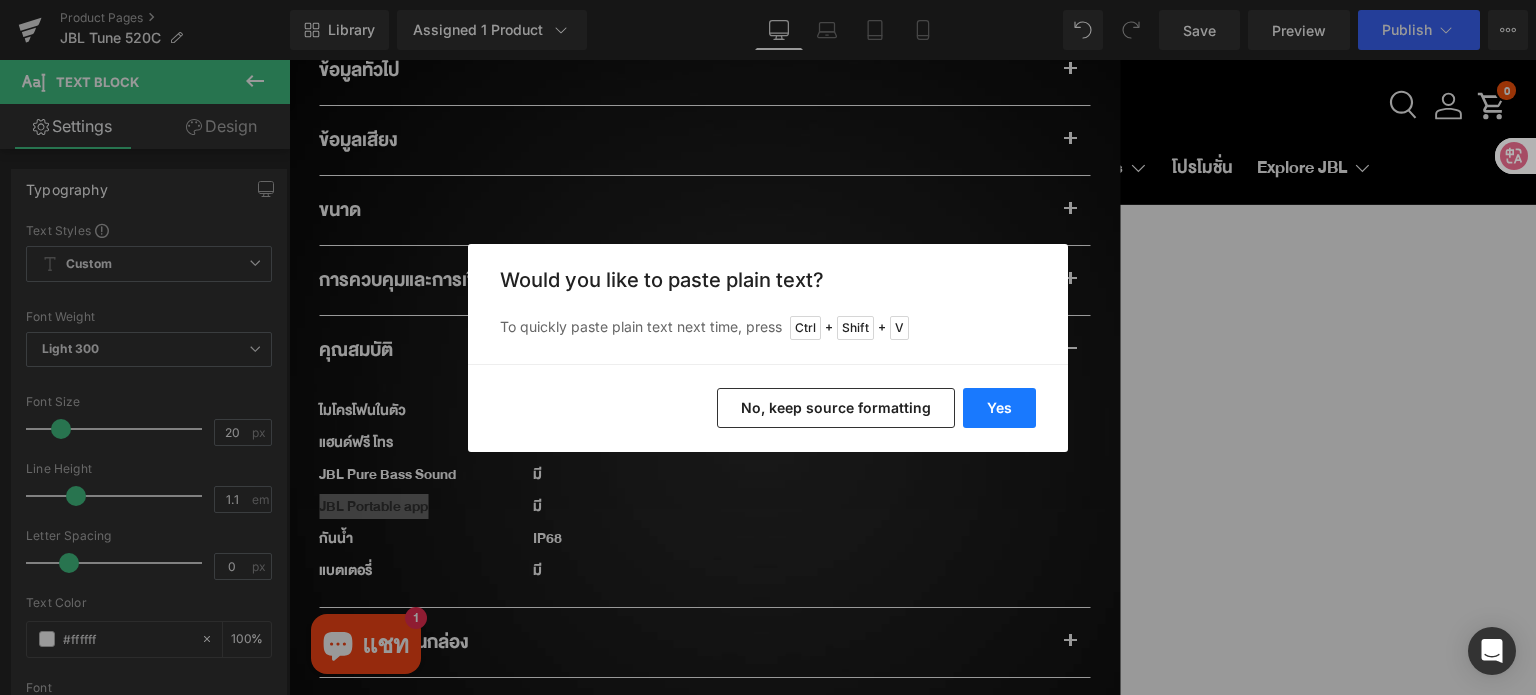 click on "Yes" at bounding box center (999, 408) 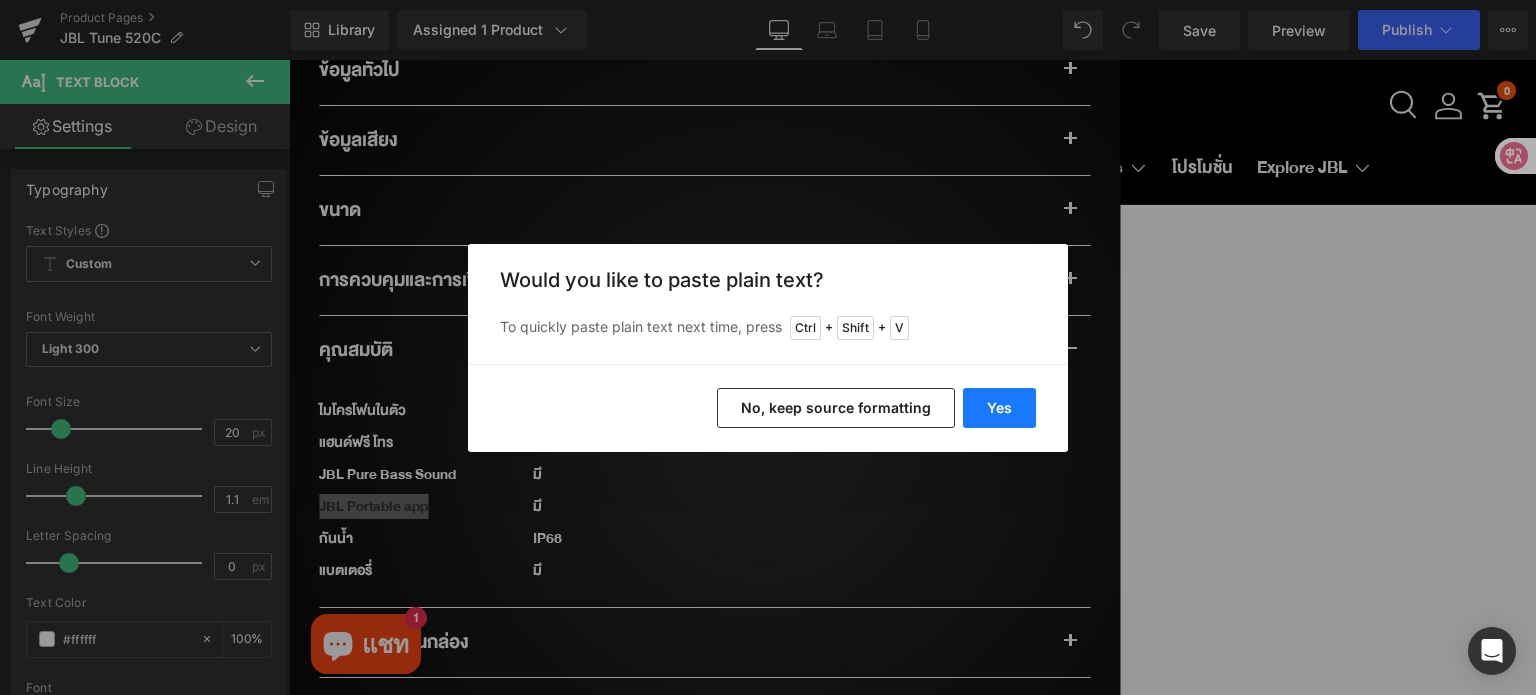 type 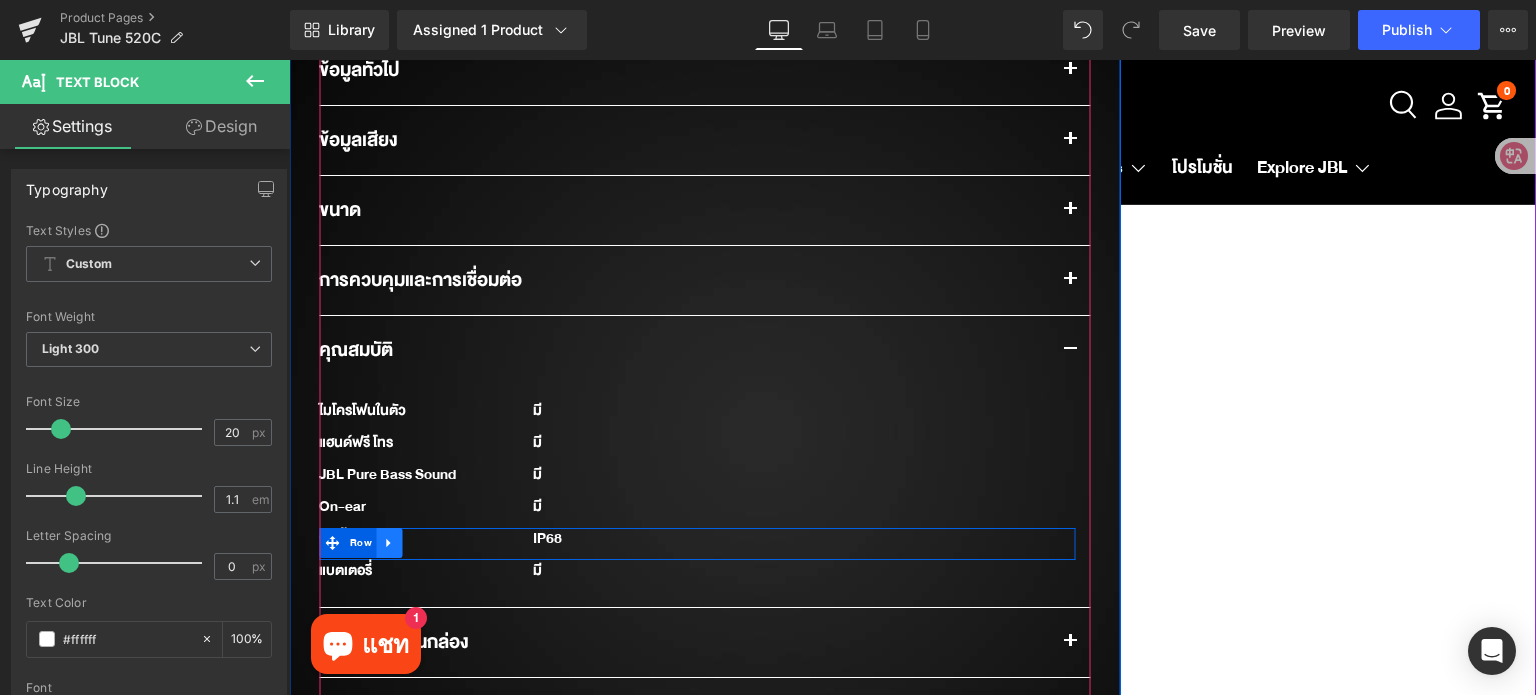 click 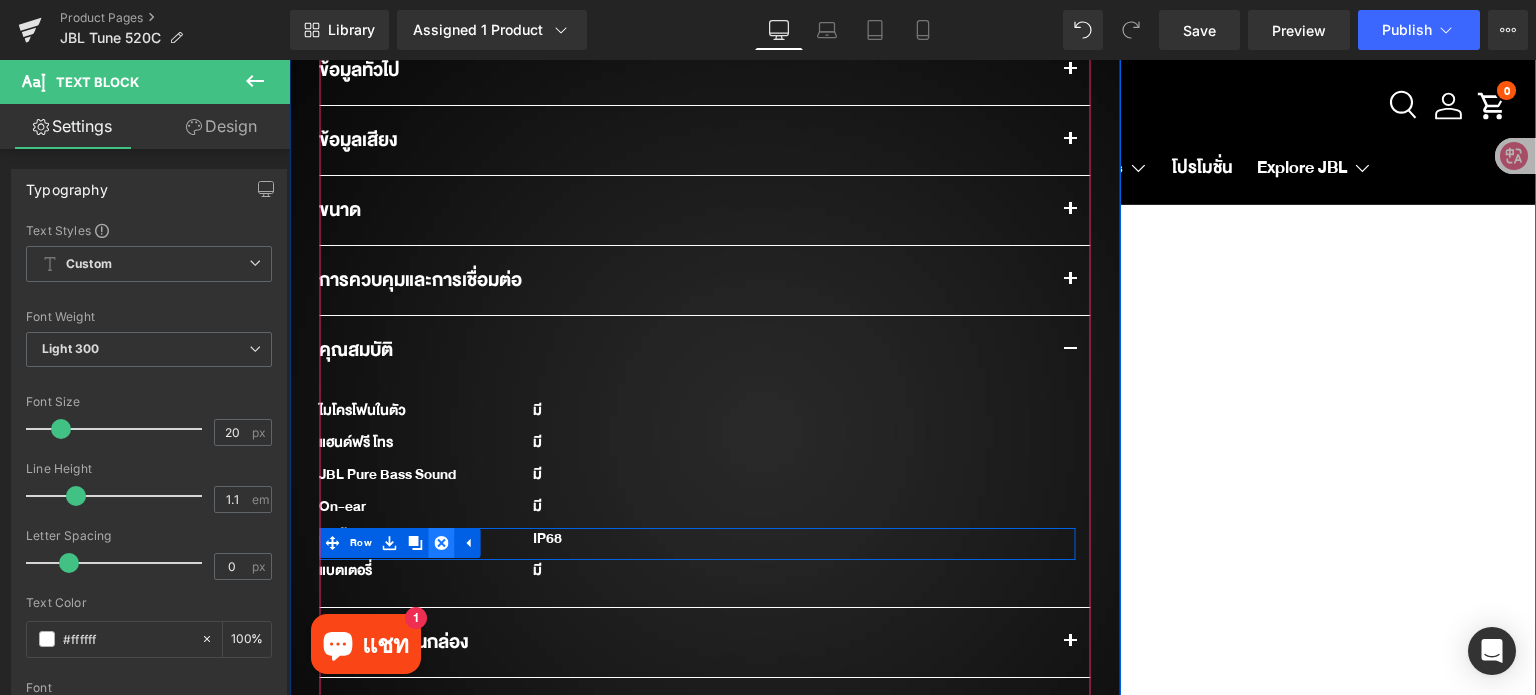 click 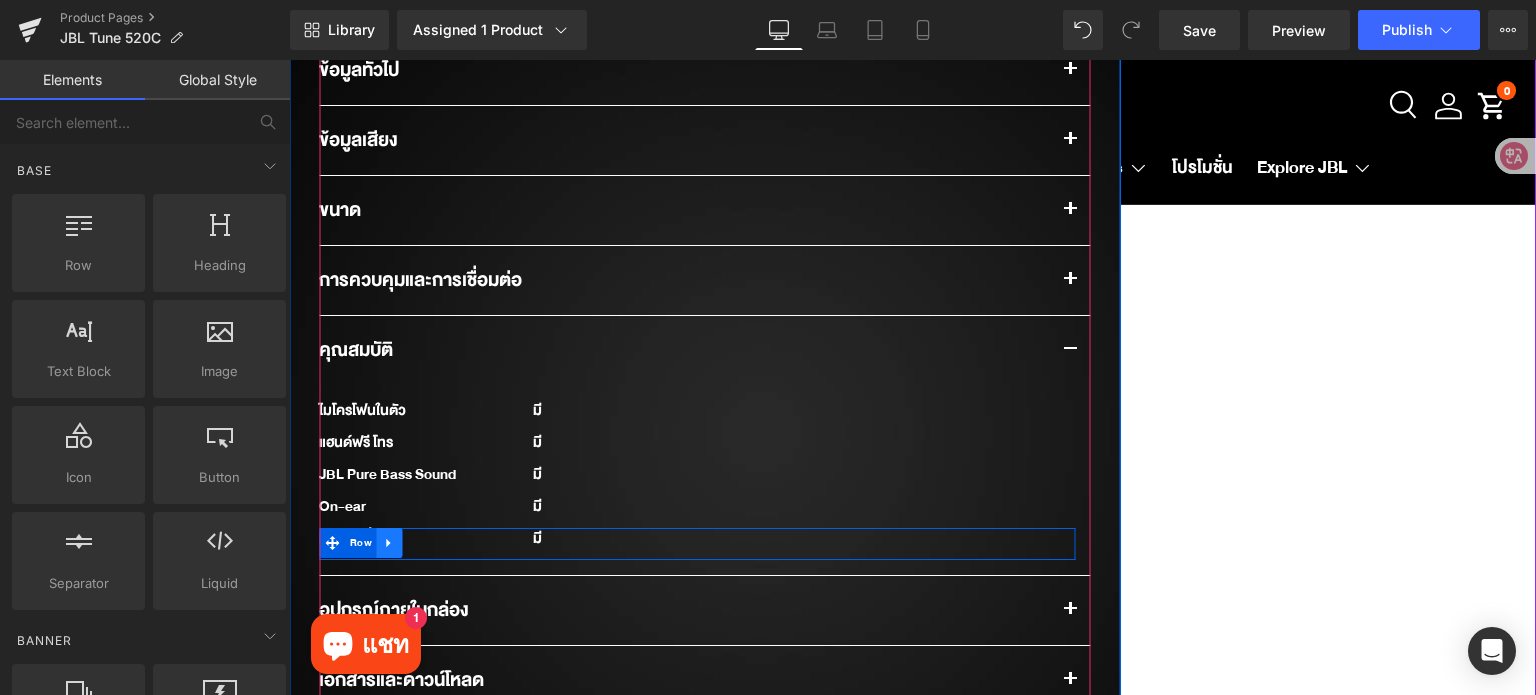 click 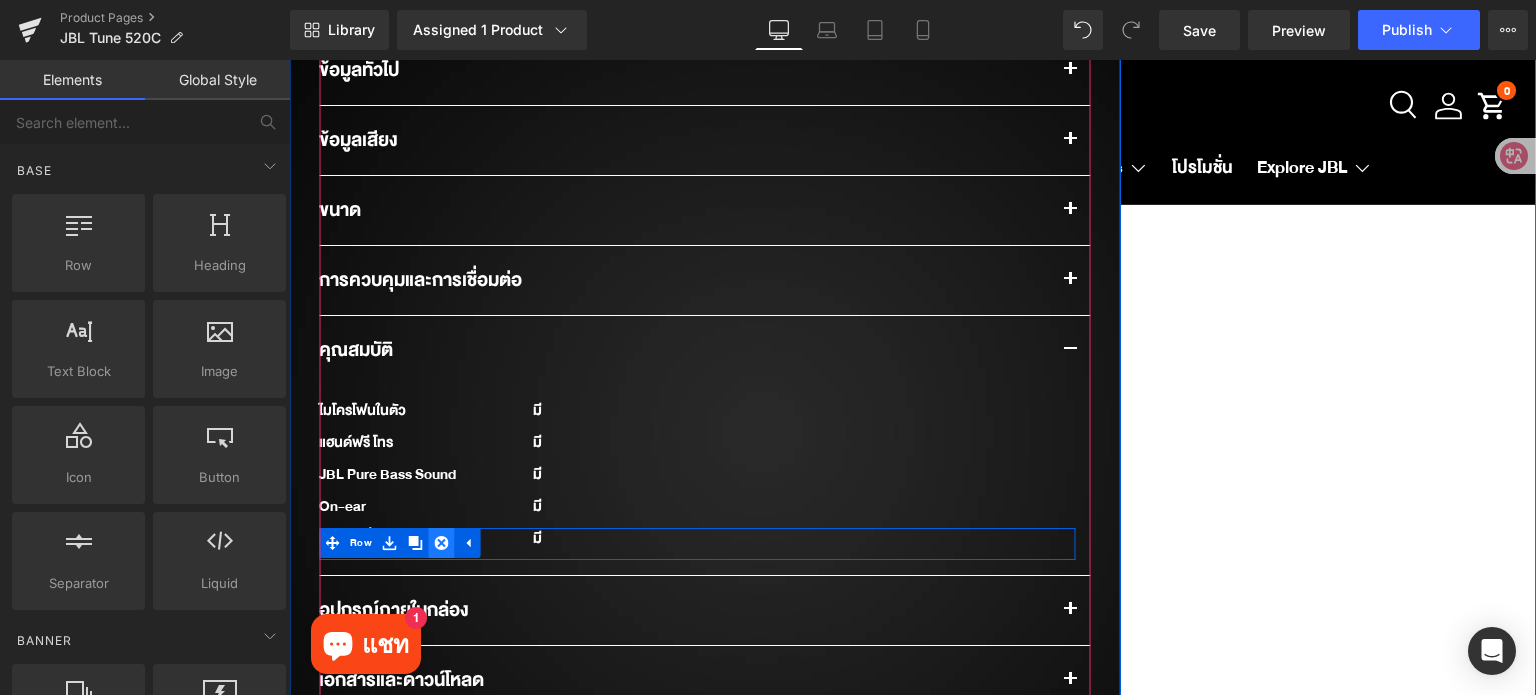 click 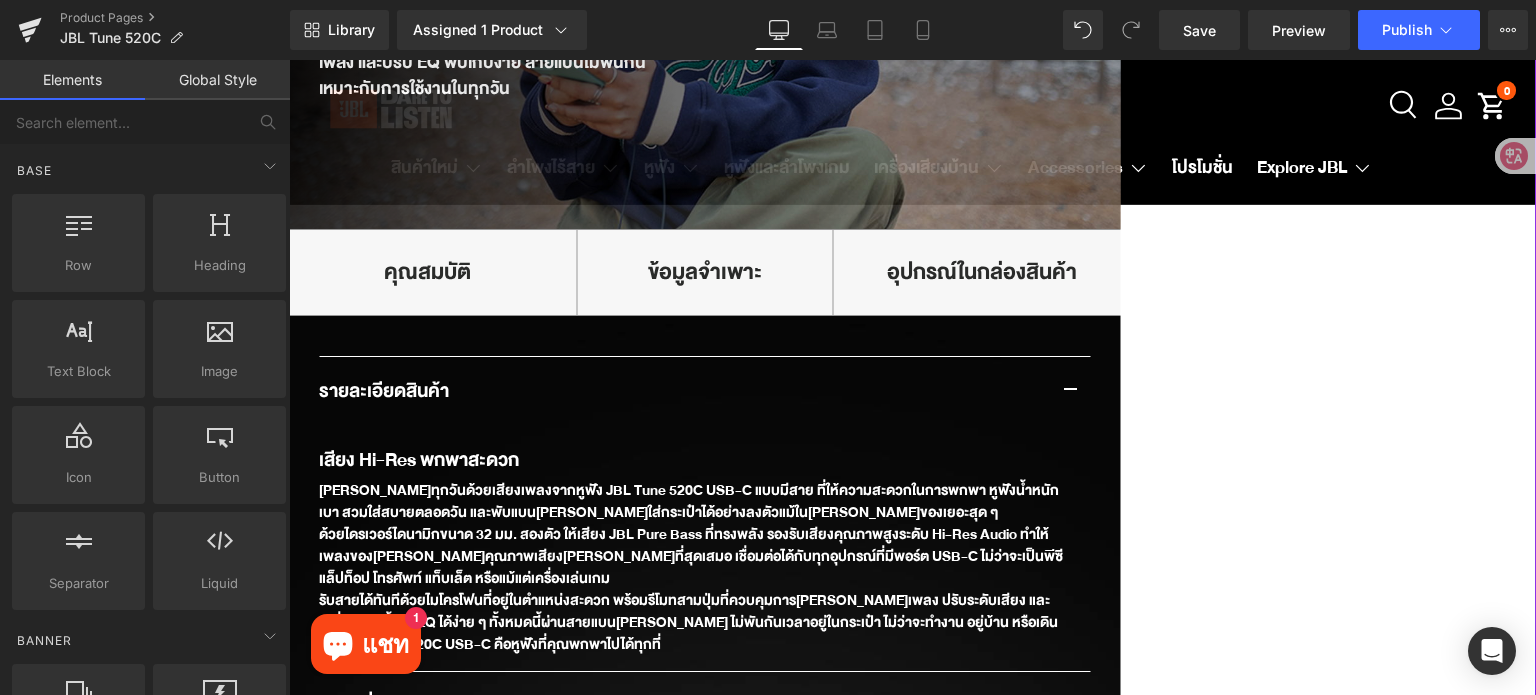 scroll, scrollTop: 1200, scrollLeft: 0, axis: vertical 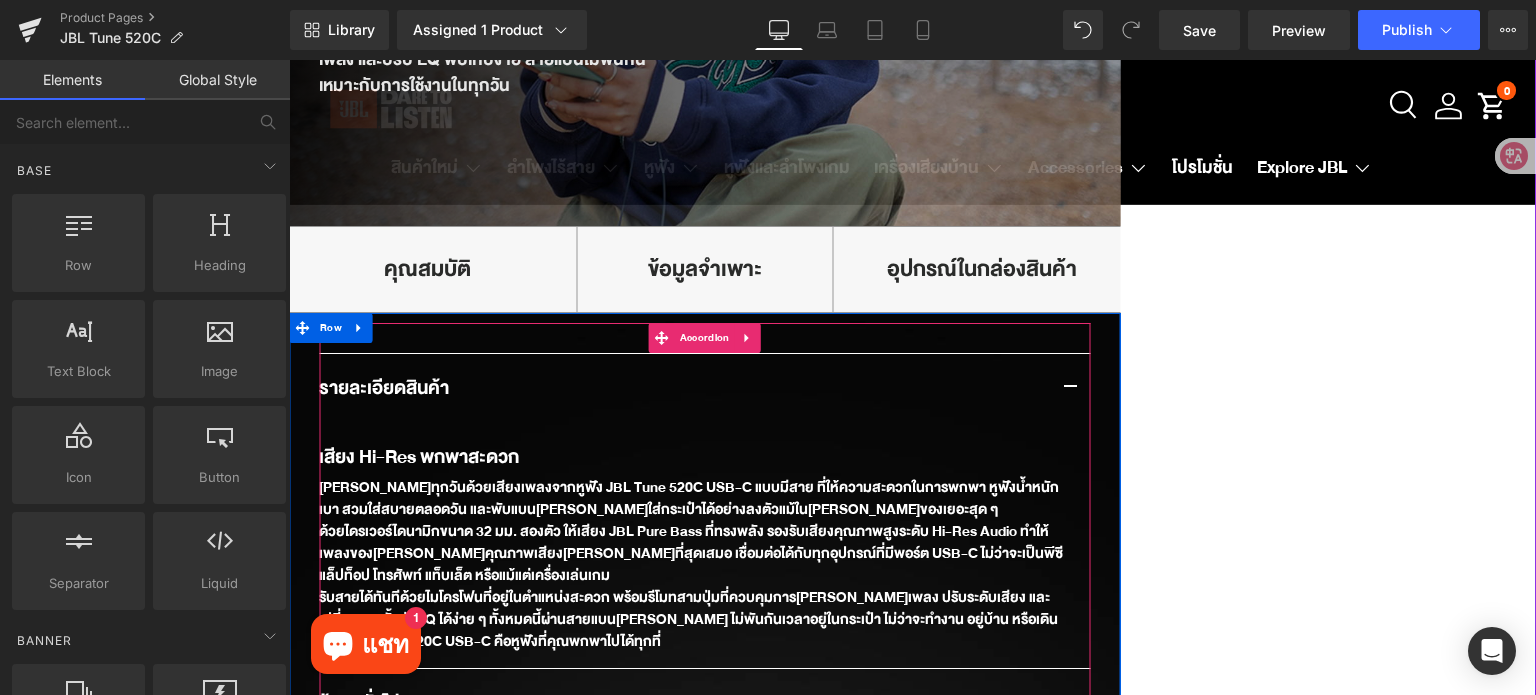 click at bounding box center (1070, 388) 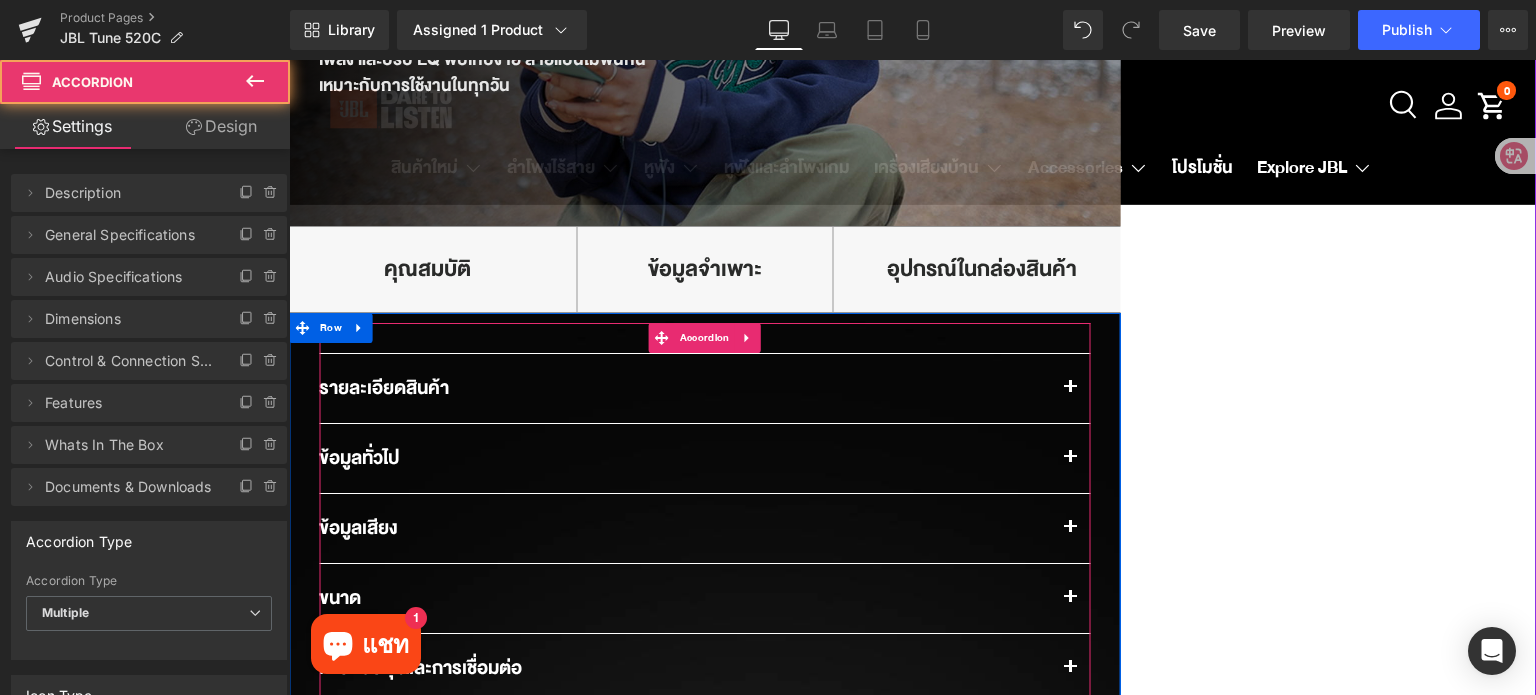 click at bounding box center [1070, 388] 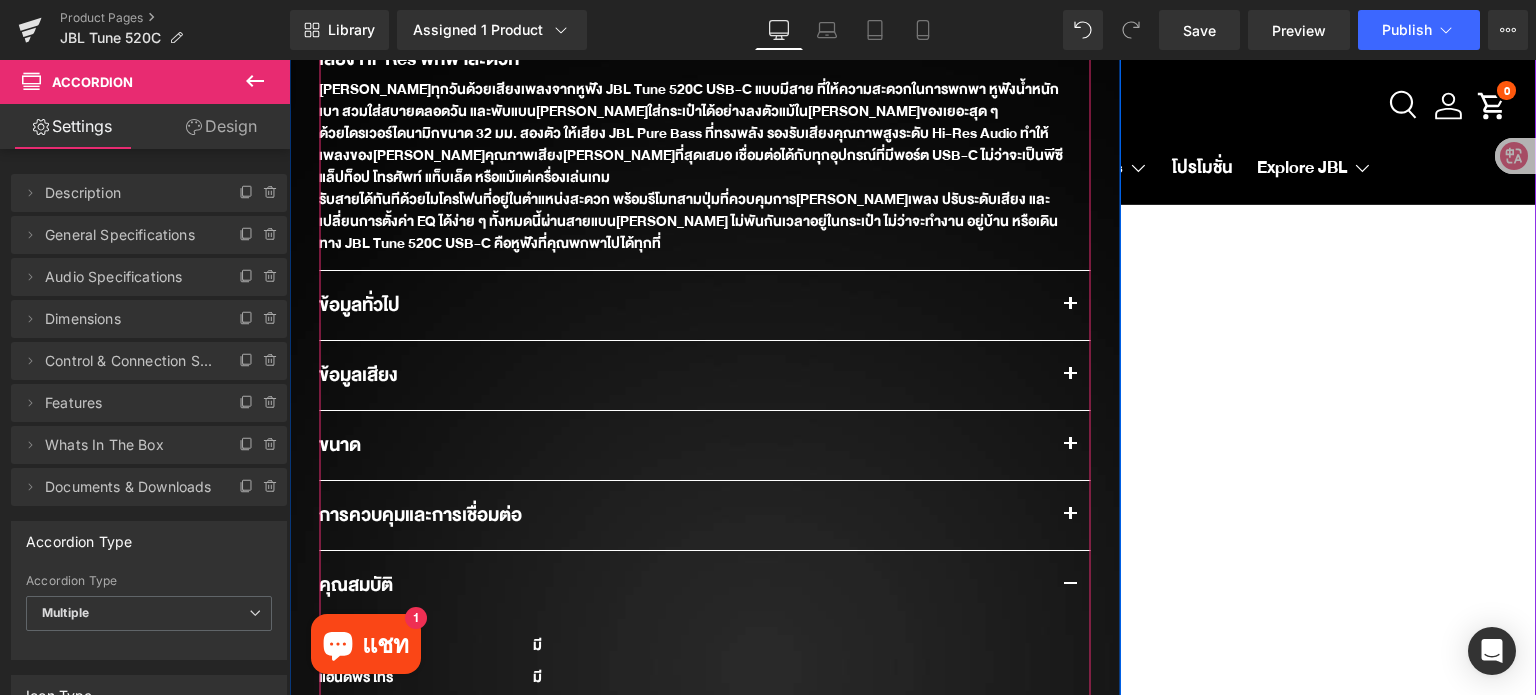 scroll, scrollTop: 1600, scrollLeft: 0, axis: vertical 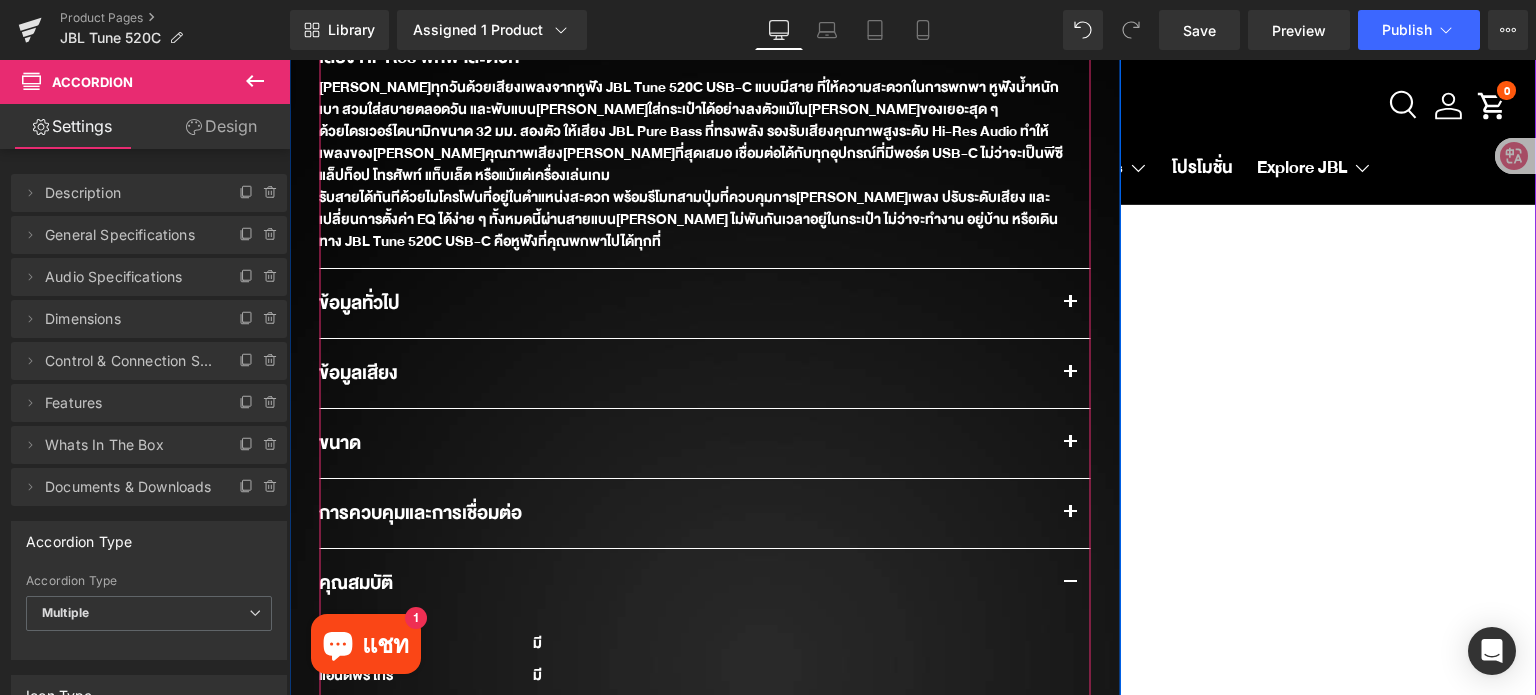 click at bounding box center (1070, 303) 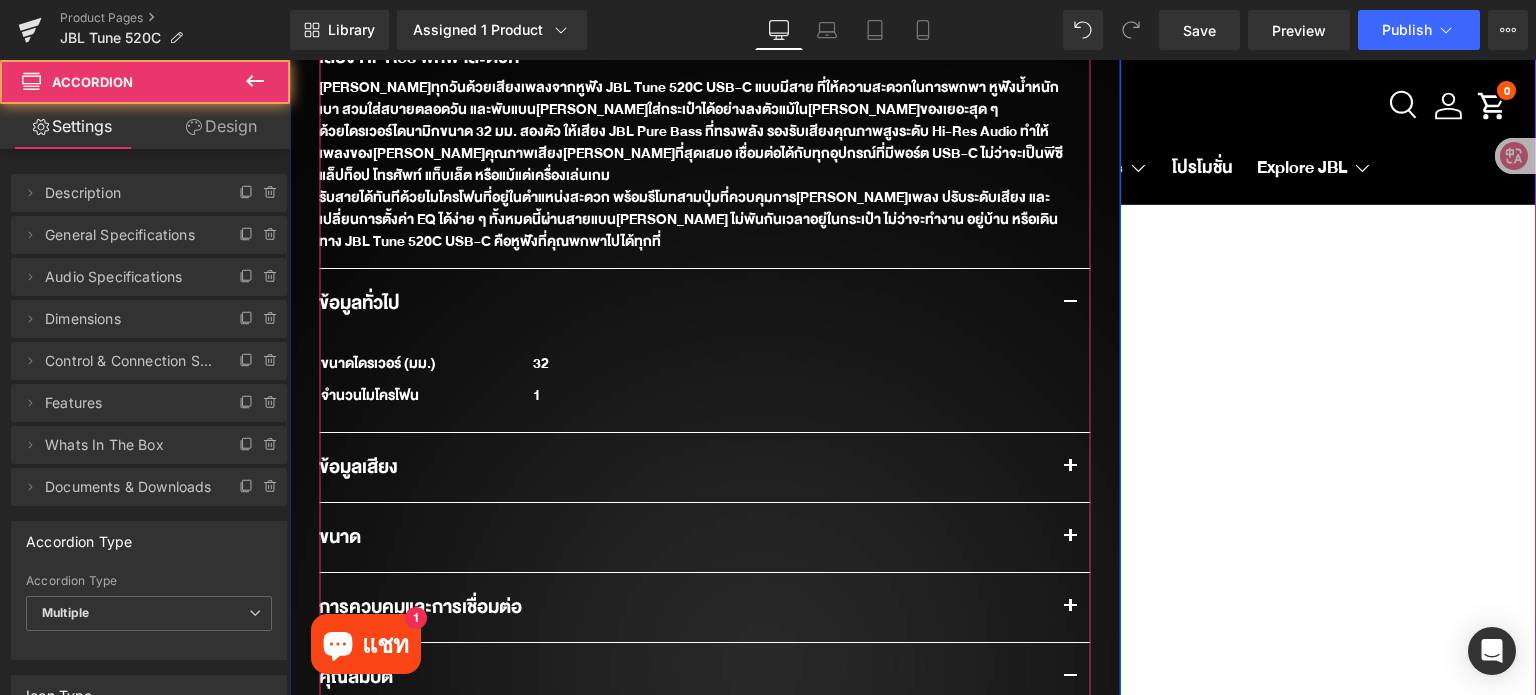 click at bounding box center [1070, 303] 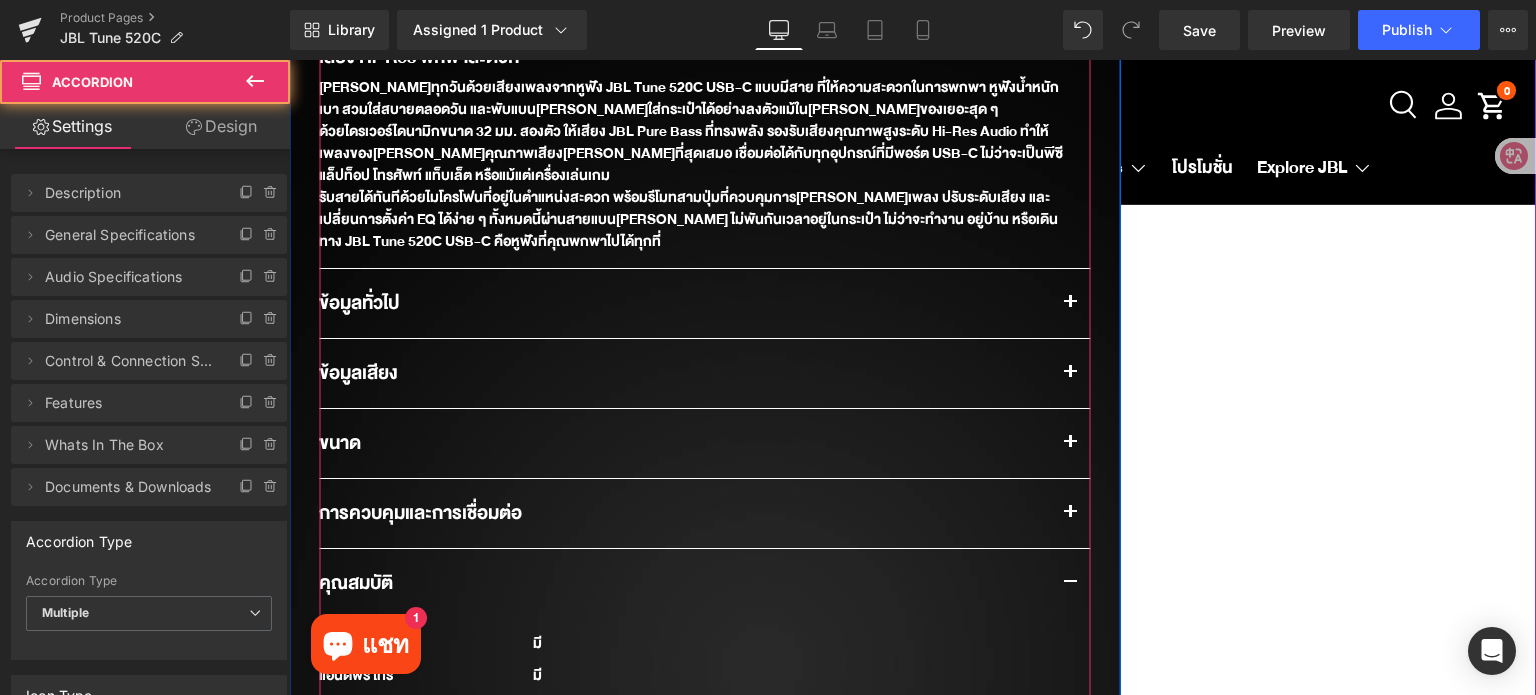 click at bounding box center (1070, 373) 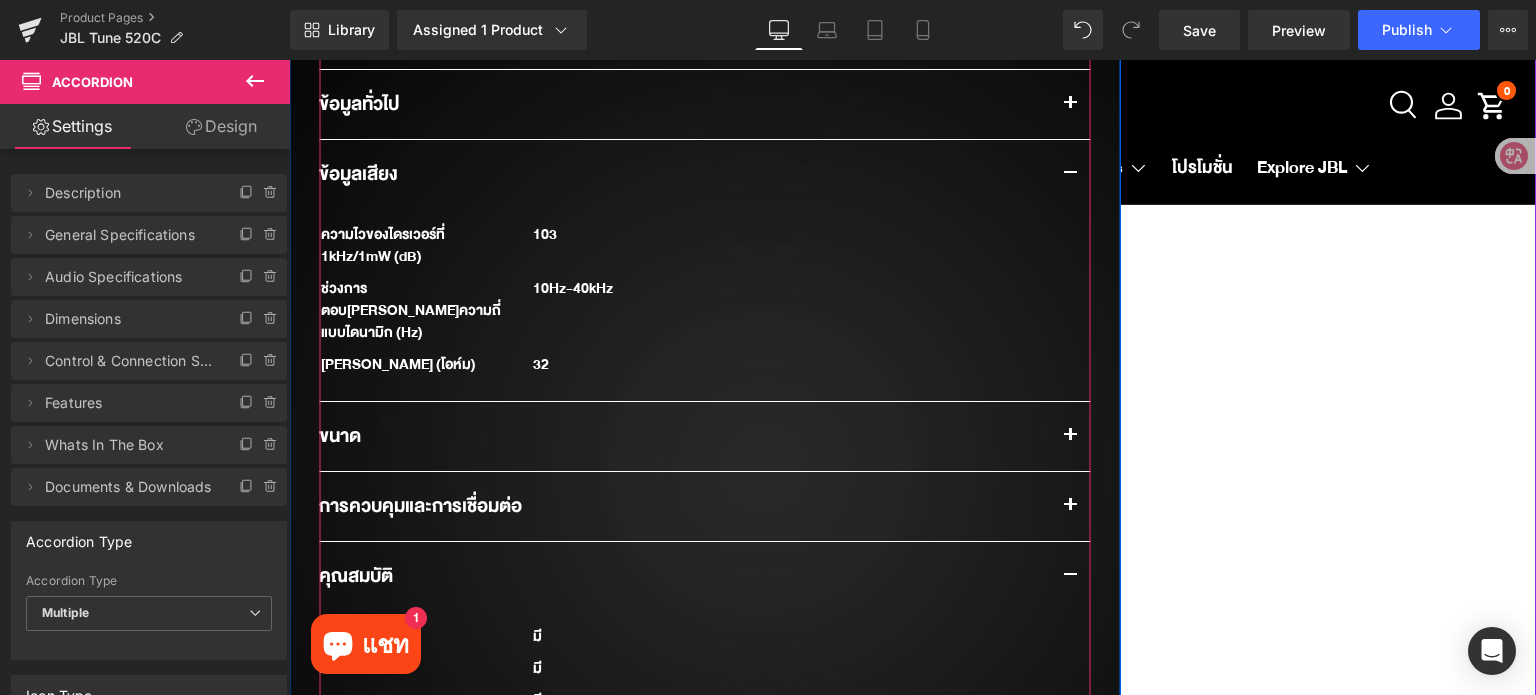 scroll, scrollTop: 1800, scrollLeft: 0, axis: vertical 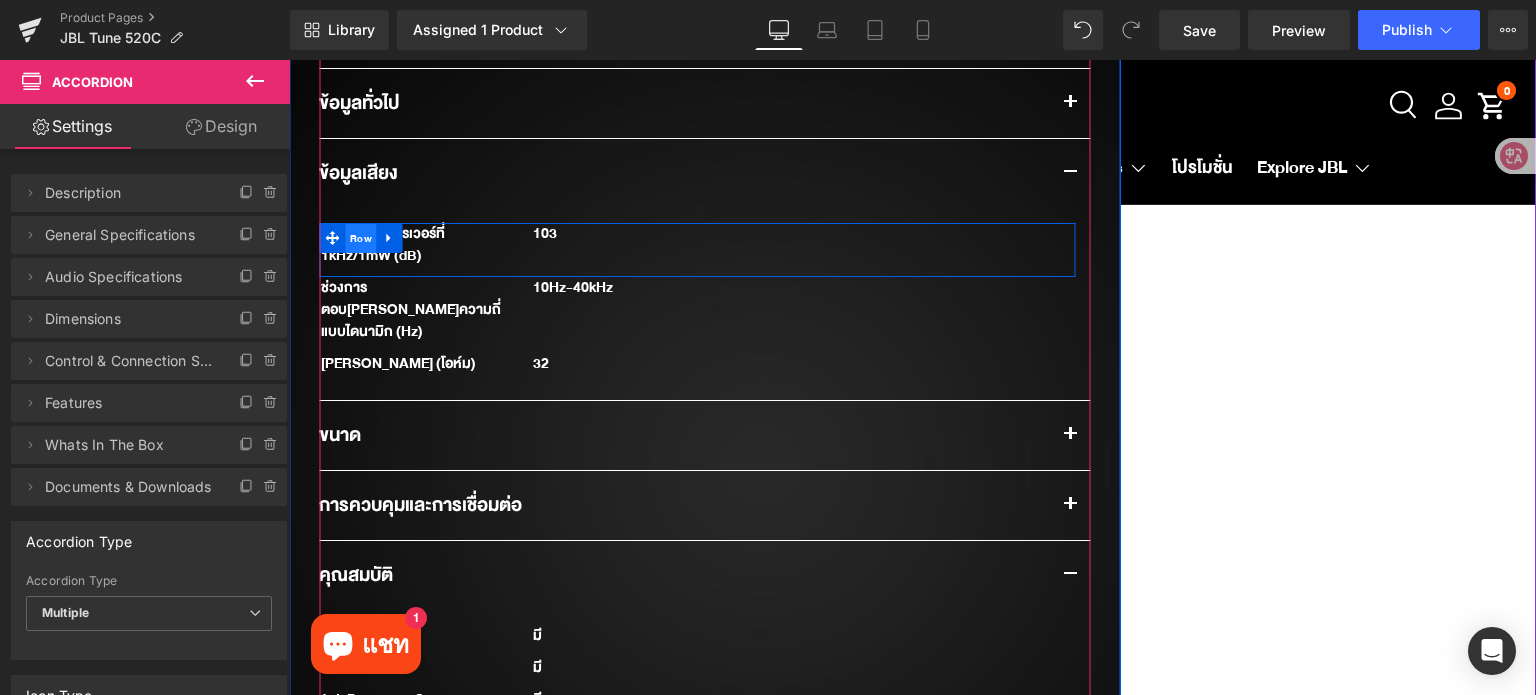 click on "Row" at bounding box center (361, 239) 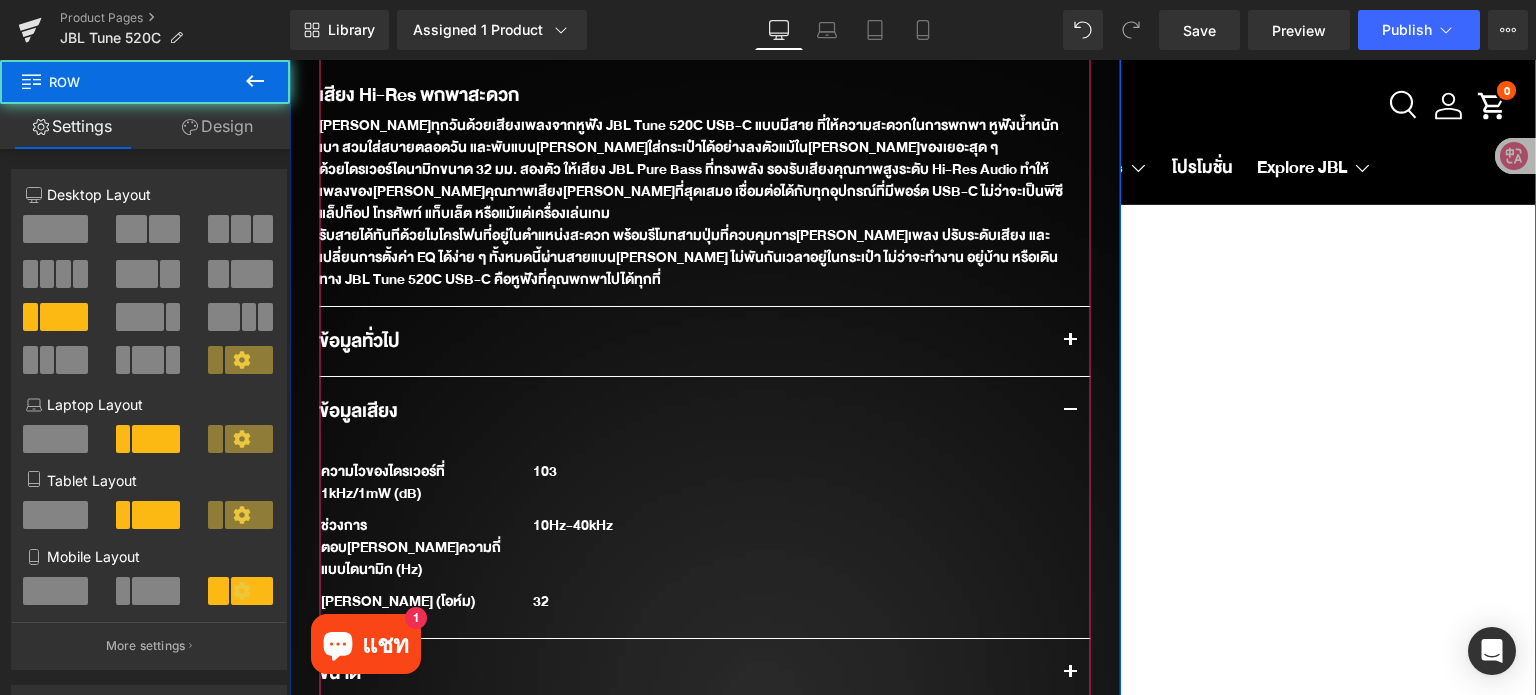 scroll, scrollTop: 1400, scrollLeft: 0, axis: vertical 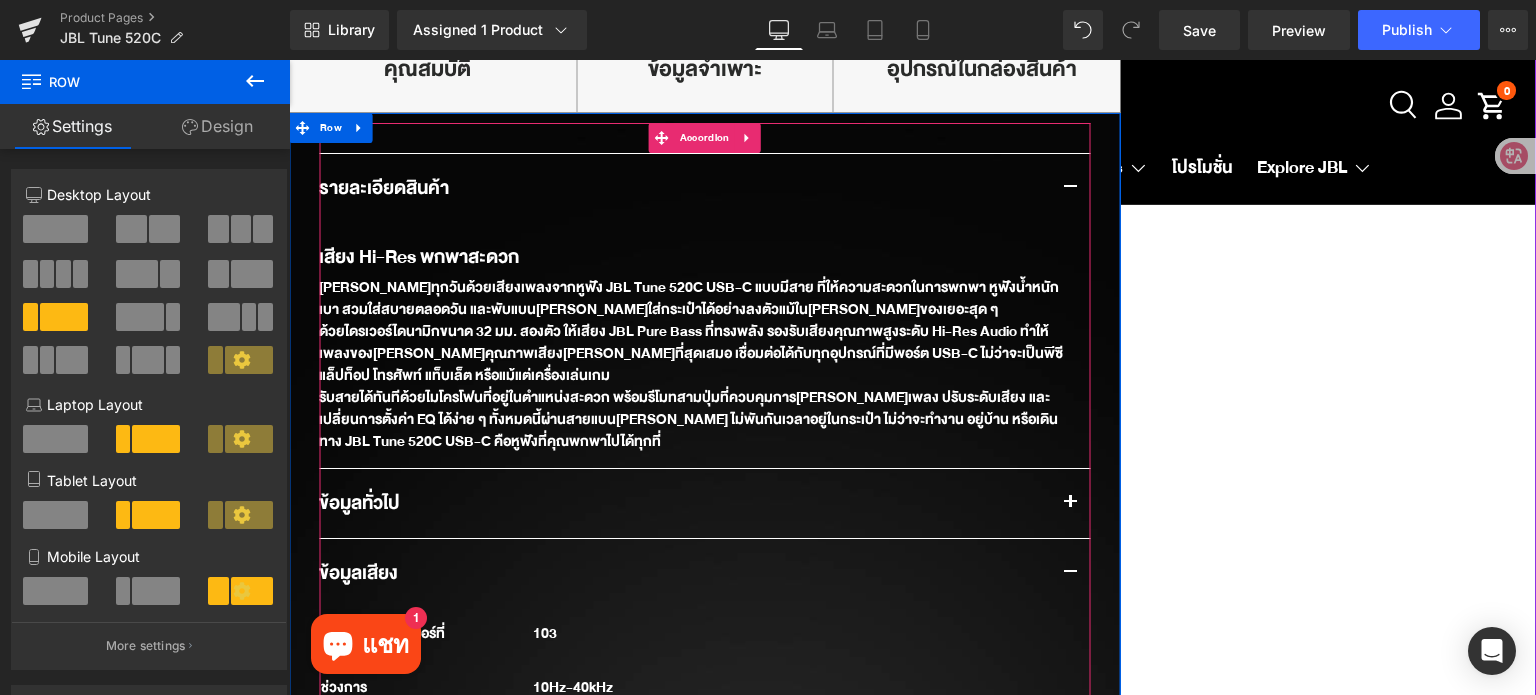 click at bounding box center (1070, 503) 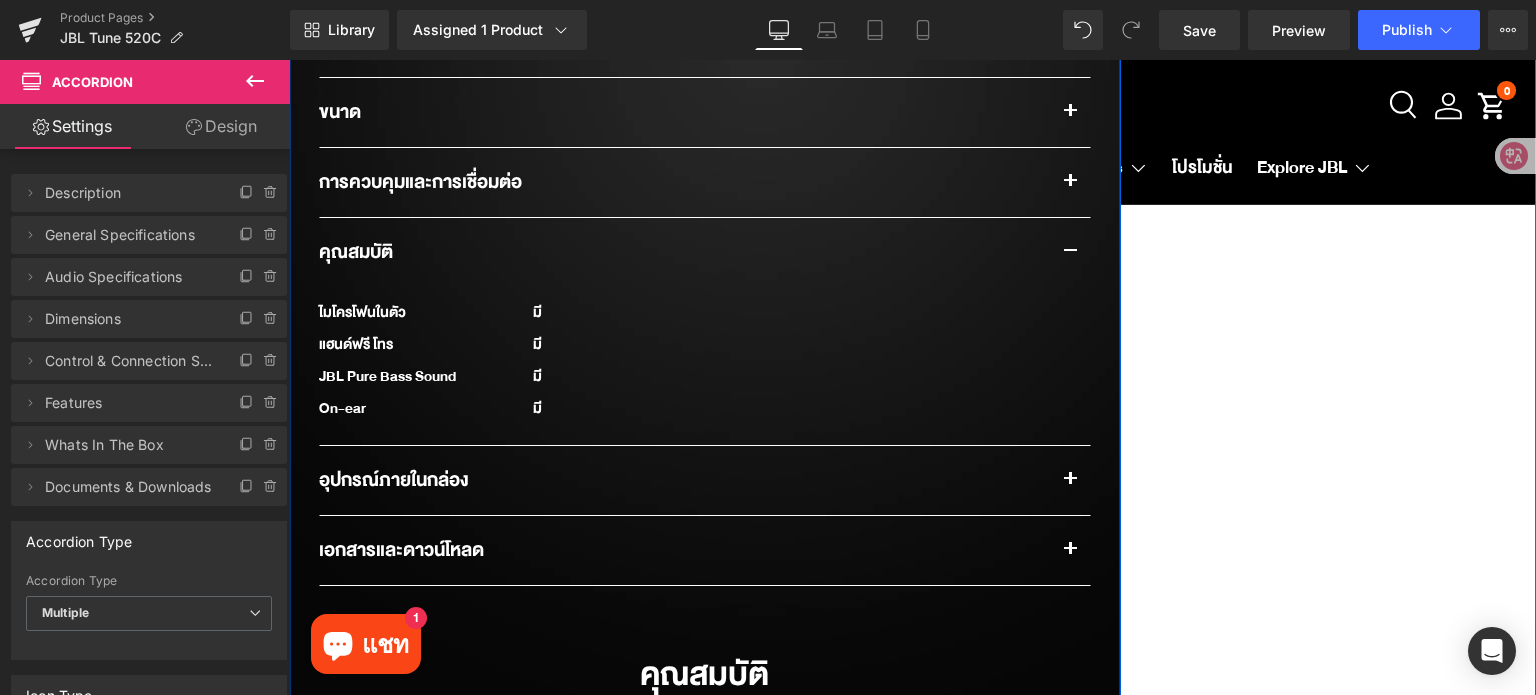 scroll, scrollTop: 2300, scrollLeft: 0, axis: vertical 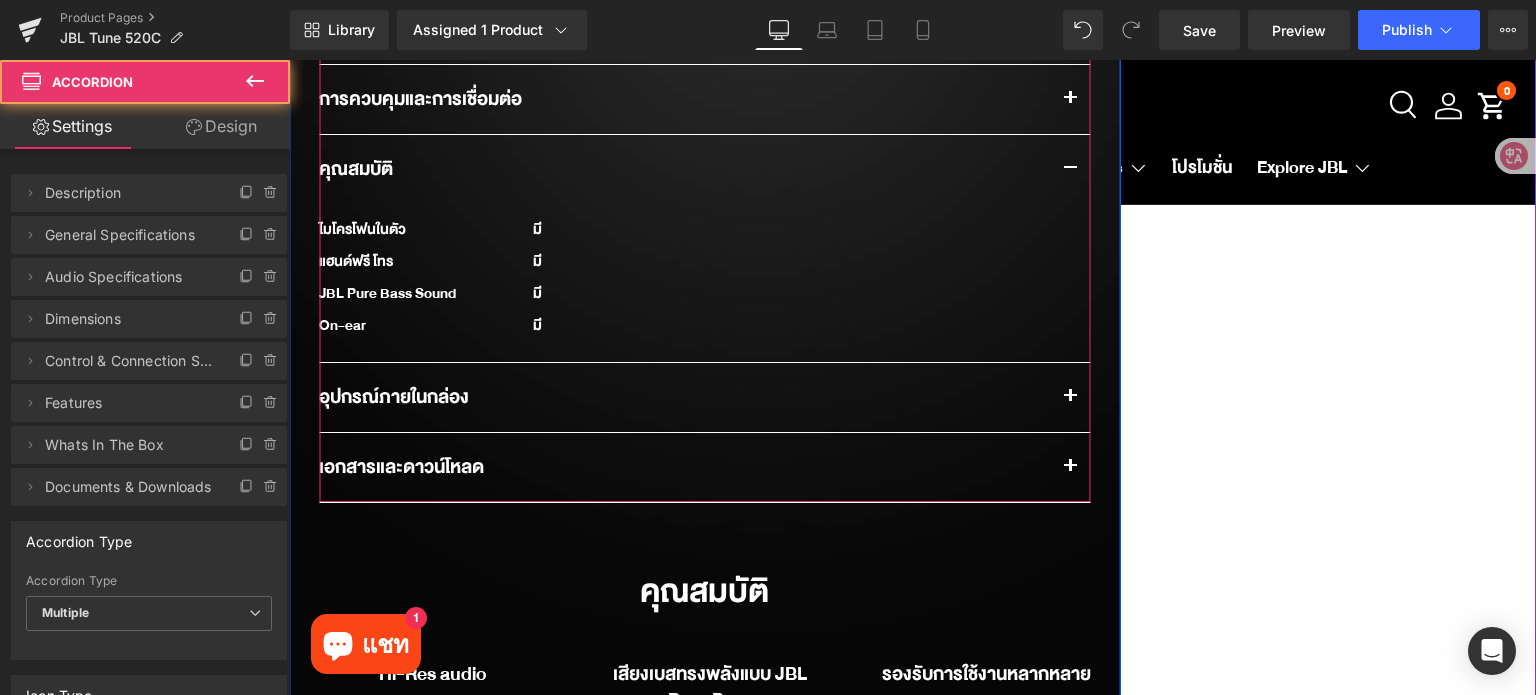 click at bounding box center [1070, 402] 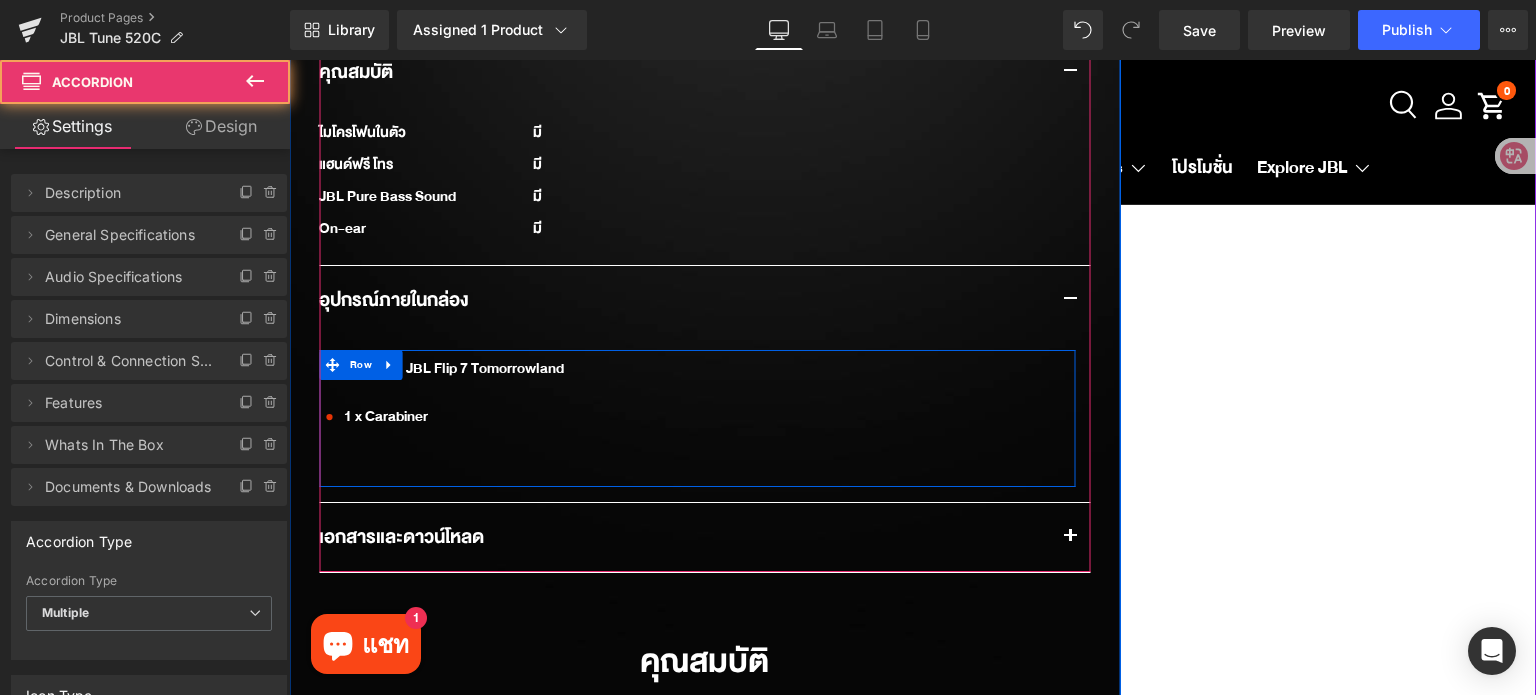 scroll, scrollTop: 2400, scrollLeft: 0, axis: vertical 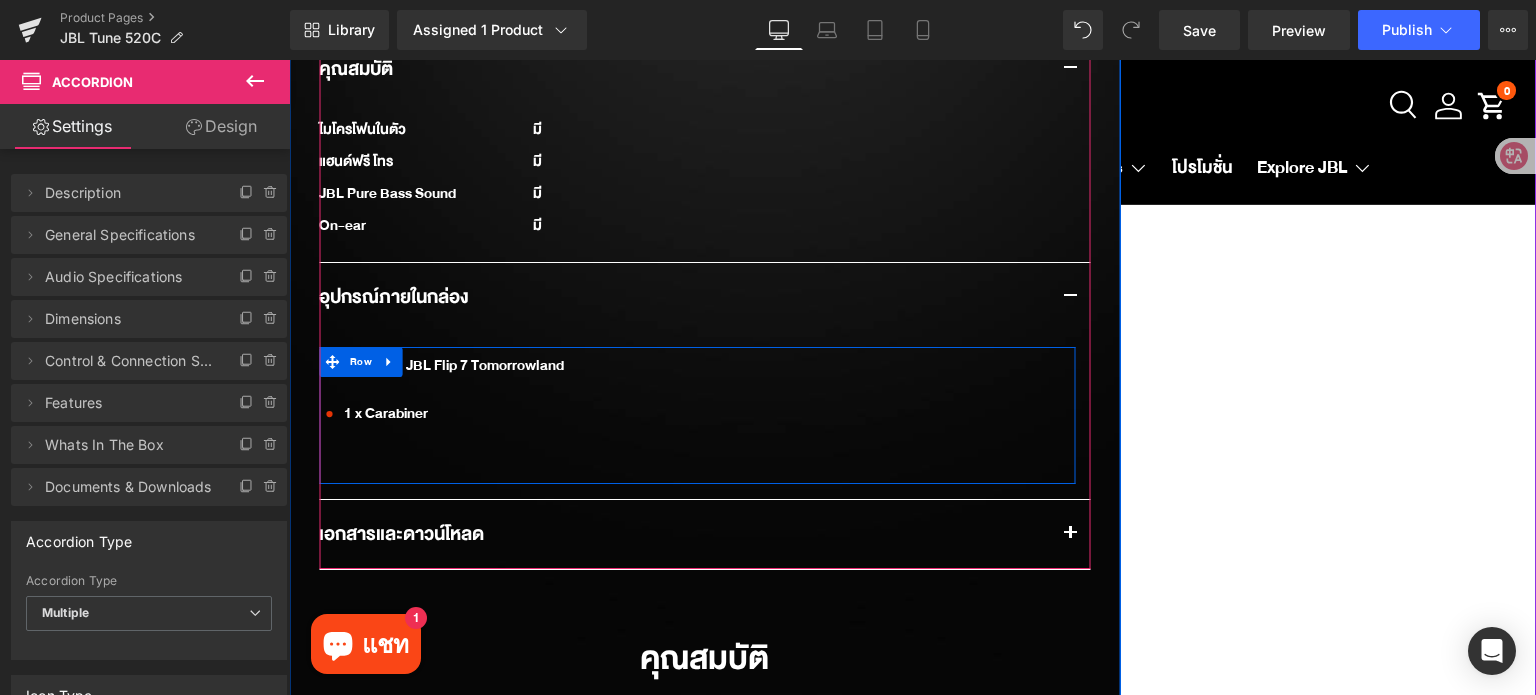 click on "1 x Carabiner Text Block" at bounding box center (451, 414) 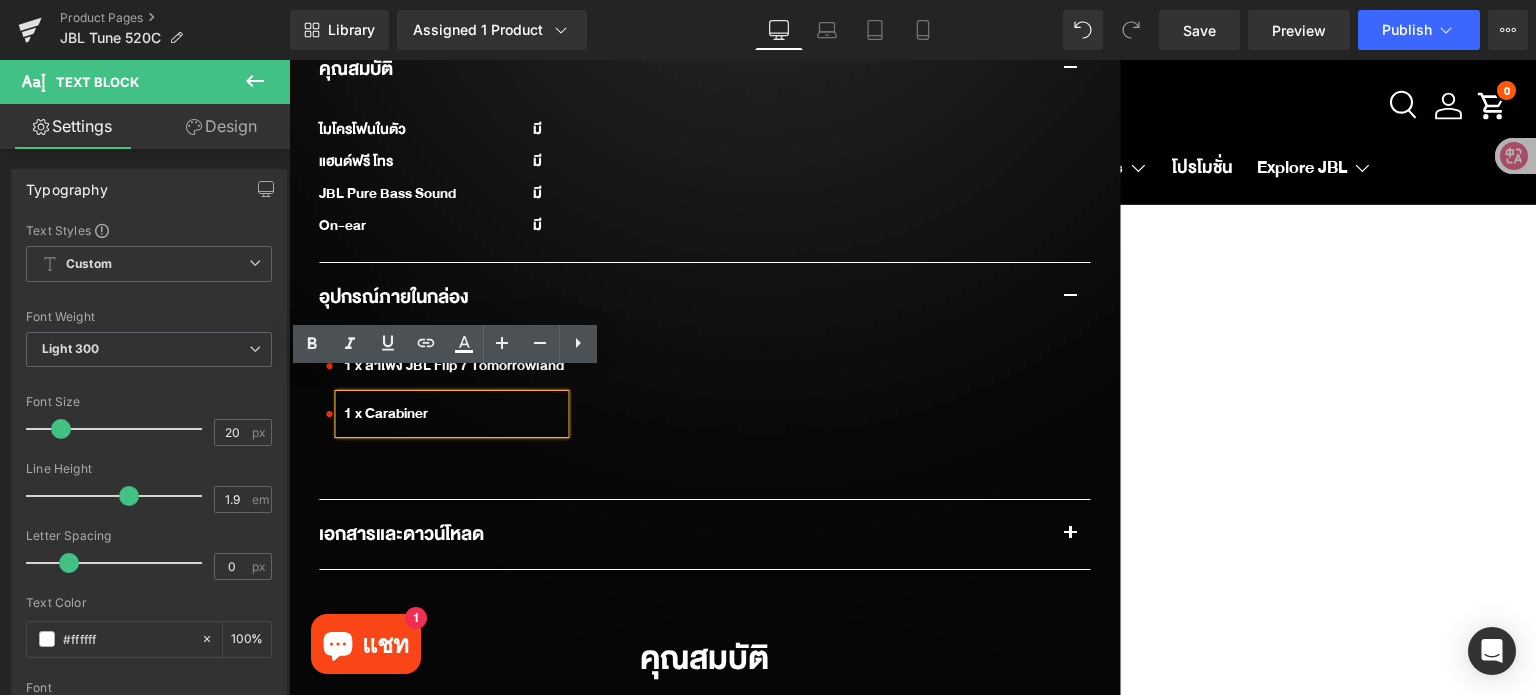 click on "Icon
1 x ลำโพง JBL Flip 7 Tomorrowland
Text Block
Icon
1 x Carabiner Text Block" at bounding box center (697, 395) 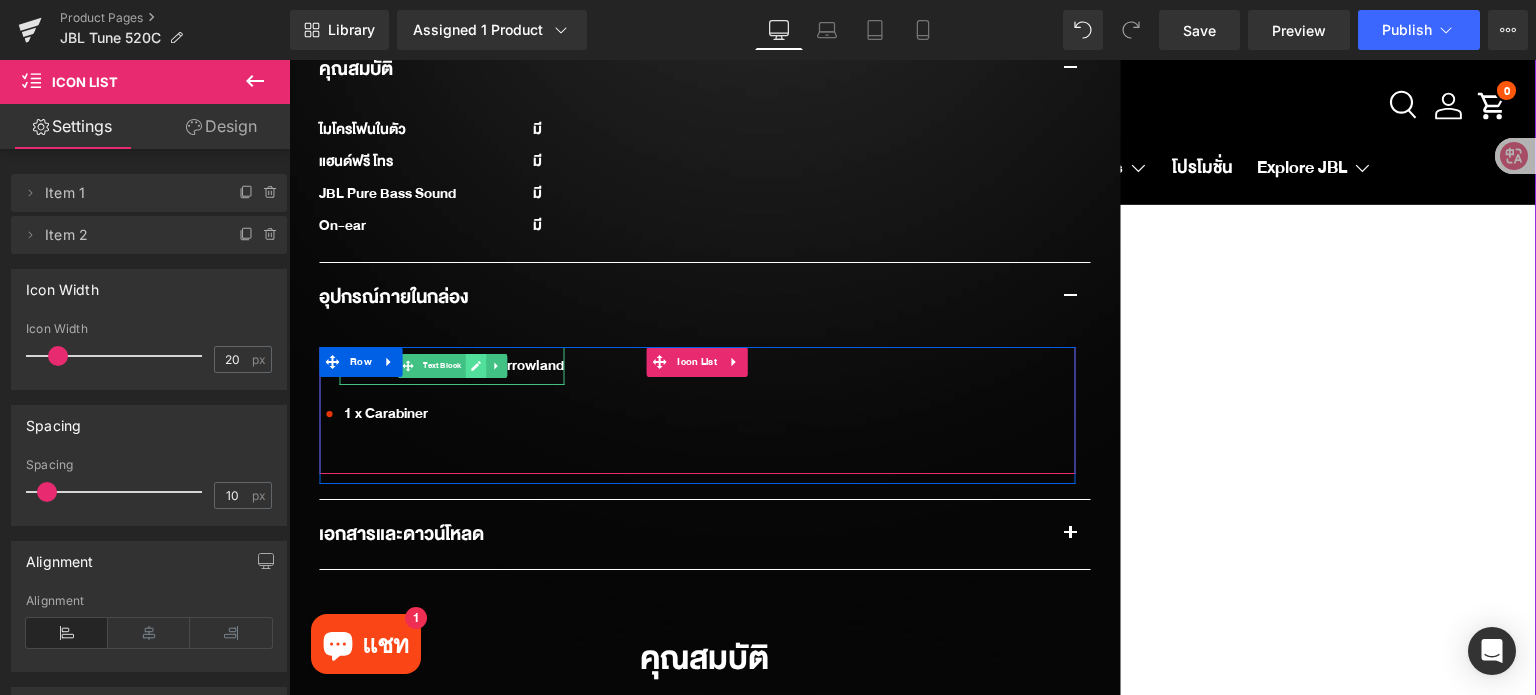 click 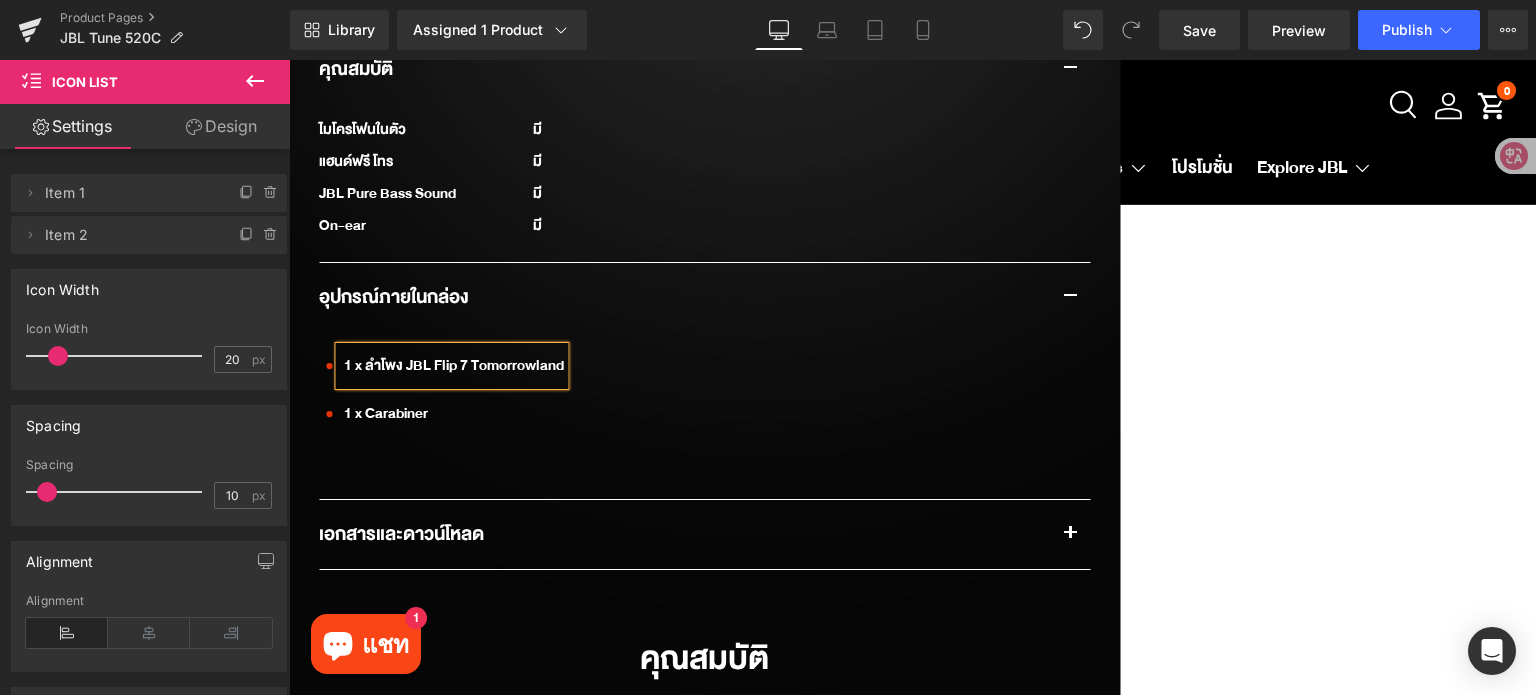 click on "1 x ลำโพง JBL Flip 7 Tomorrowland" at bounding box center [451, 366] 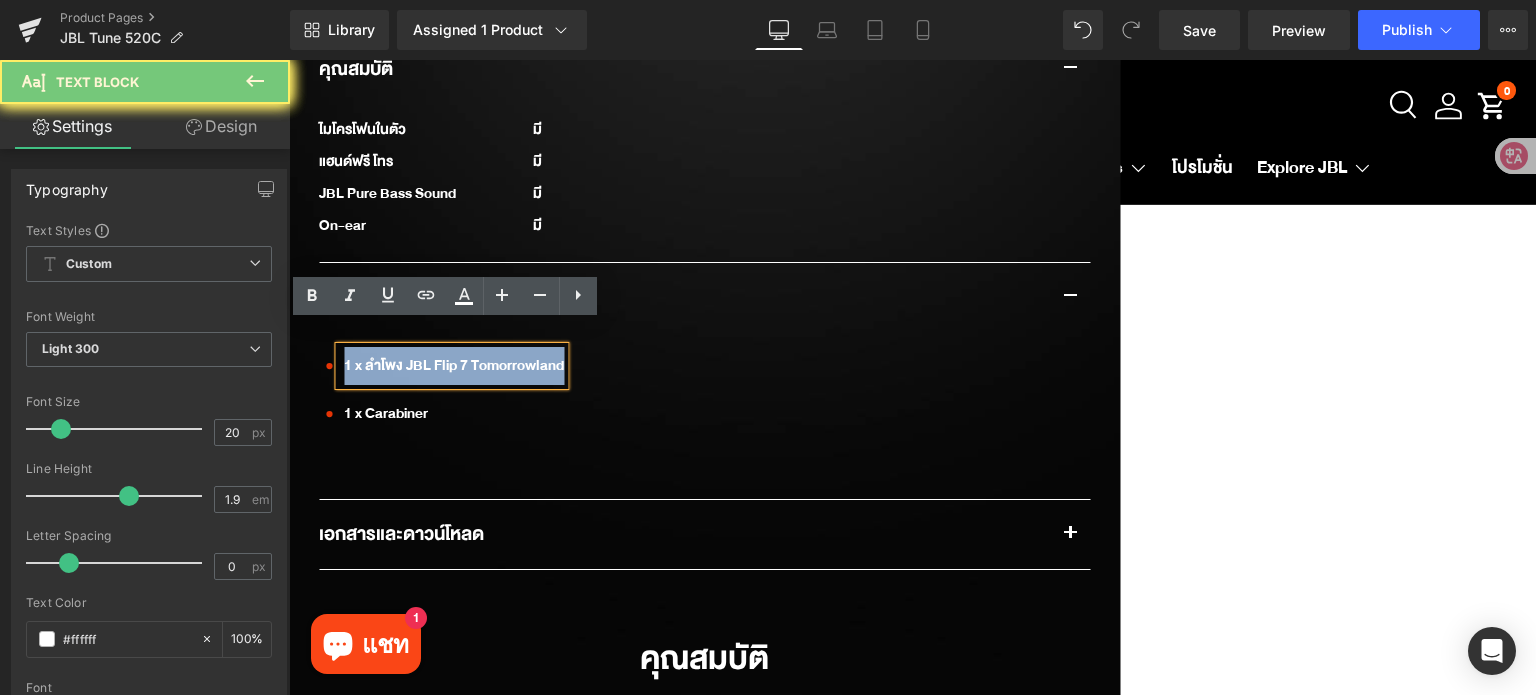 click on "1 x ลำโพง JBL Flip 7 Tomorrowland" at bounding box center (451, 366) 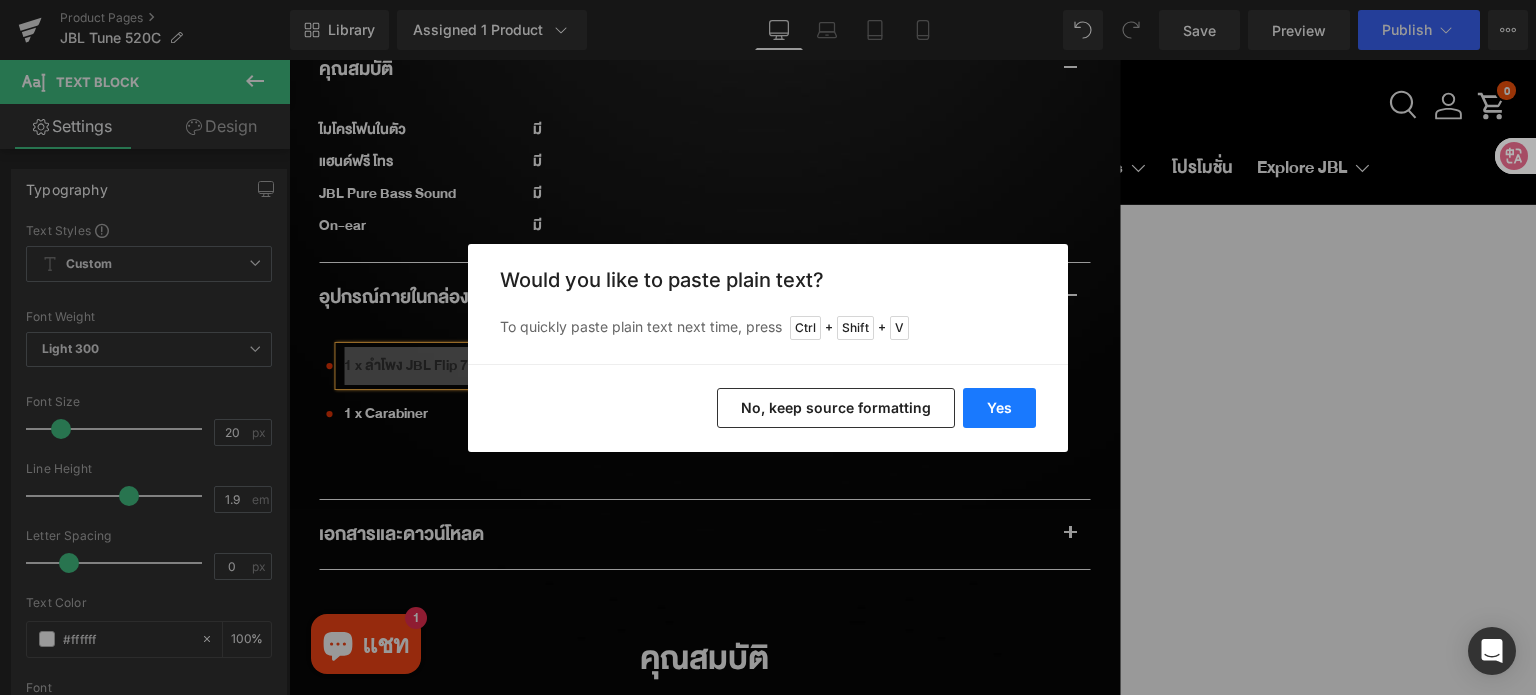 click on "Yes" at bounding box center (999, 408) 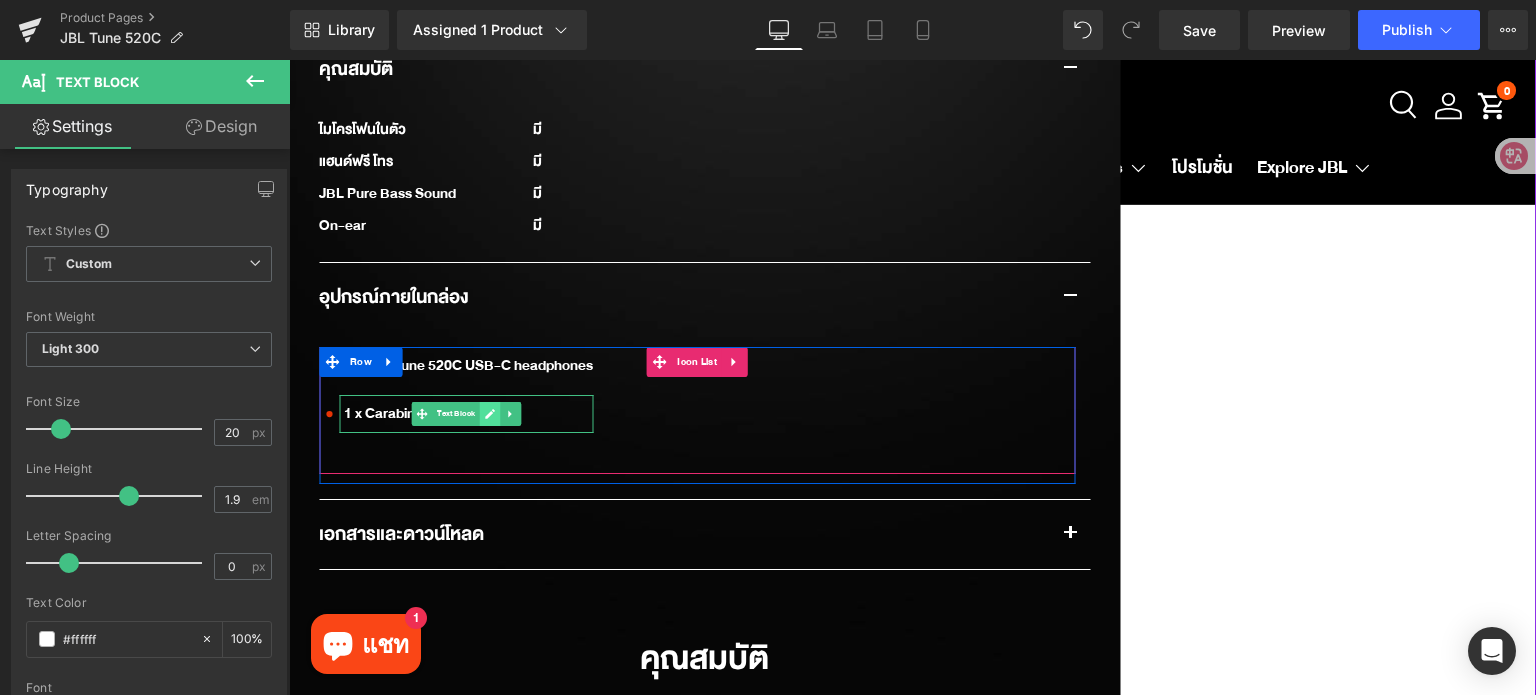 click 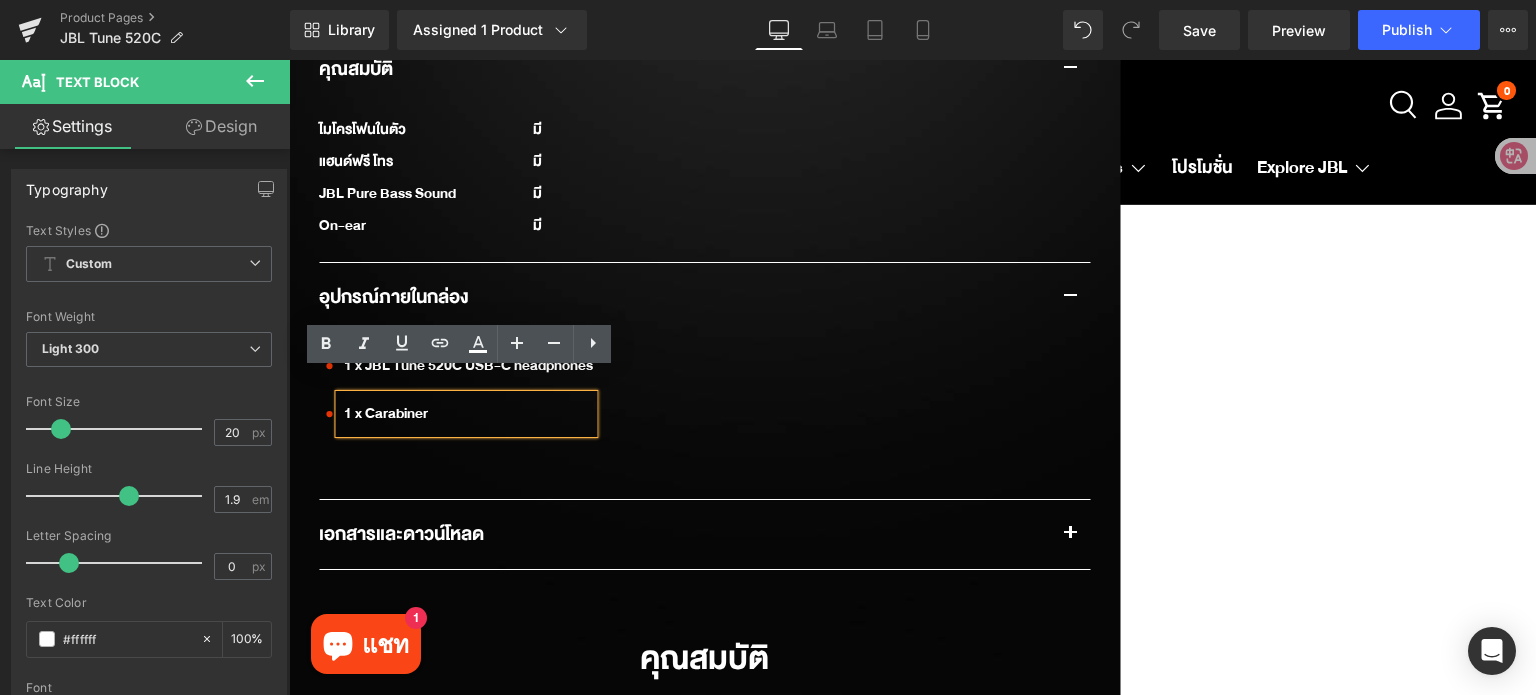 click on "1 x Carabiner" at bounding box center (466, 414) 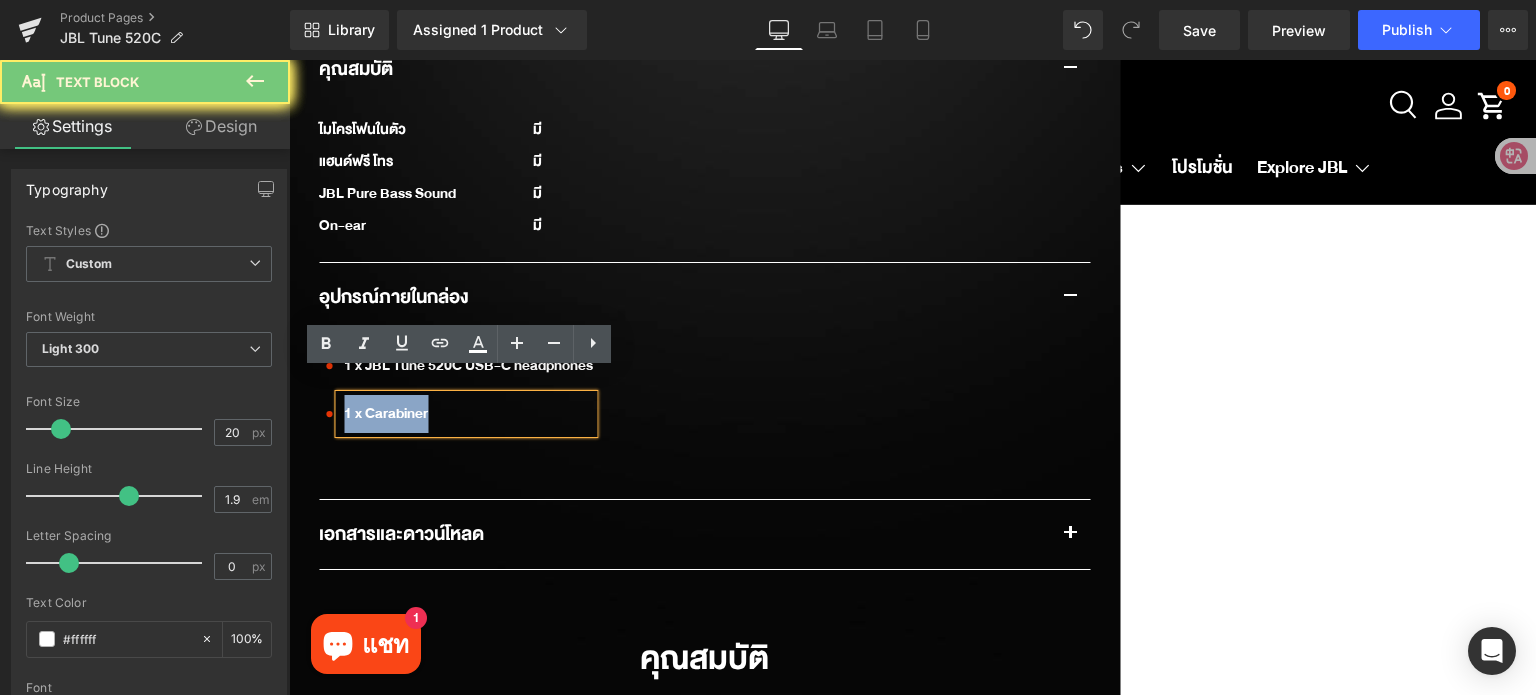 click on "1 x Carabiner" at bounding box center (466, 414) 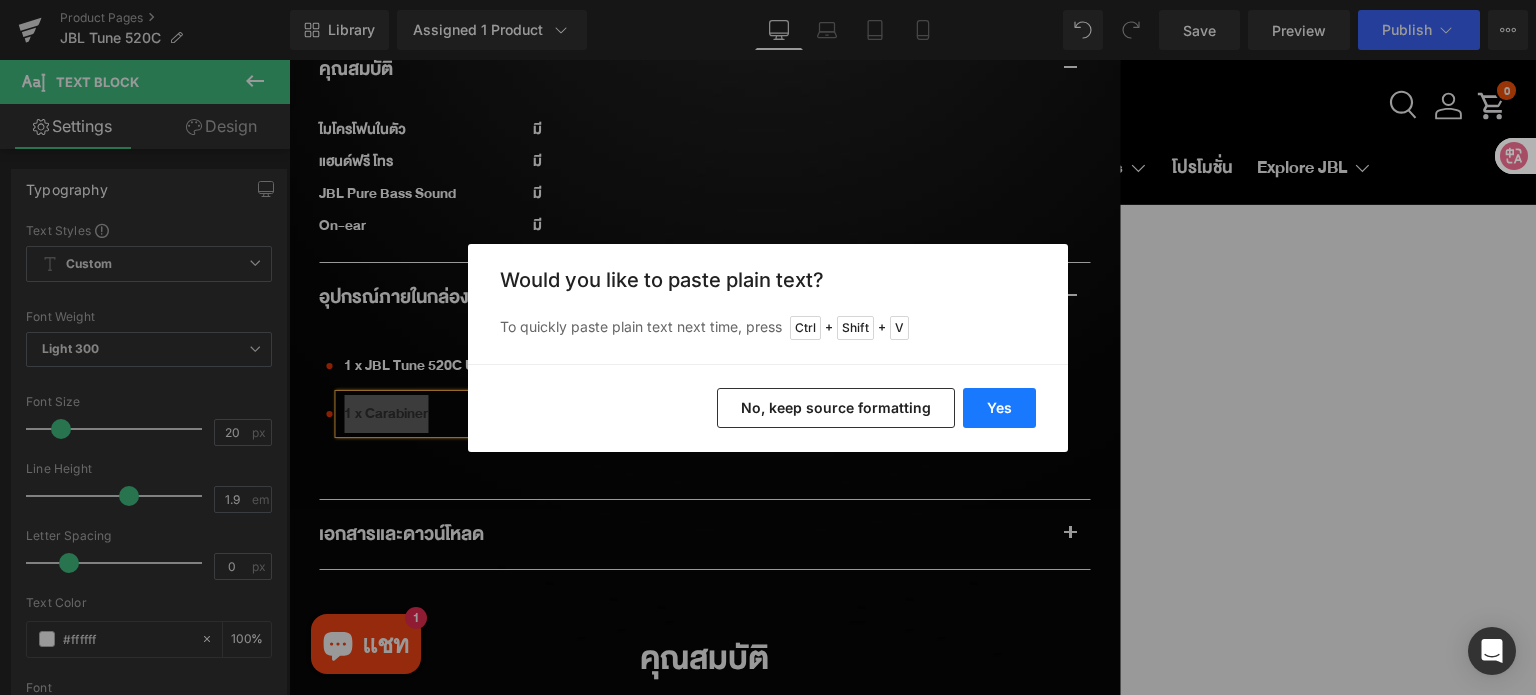 click on "Yes" at bounding box center [999, 408] 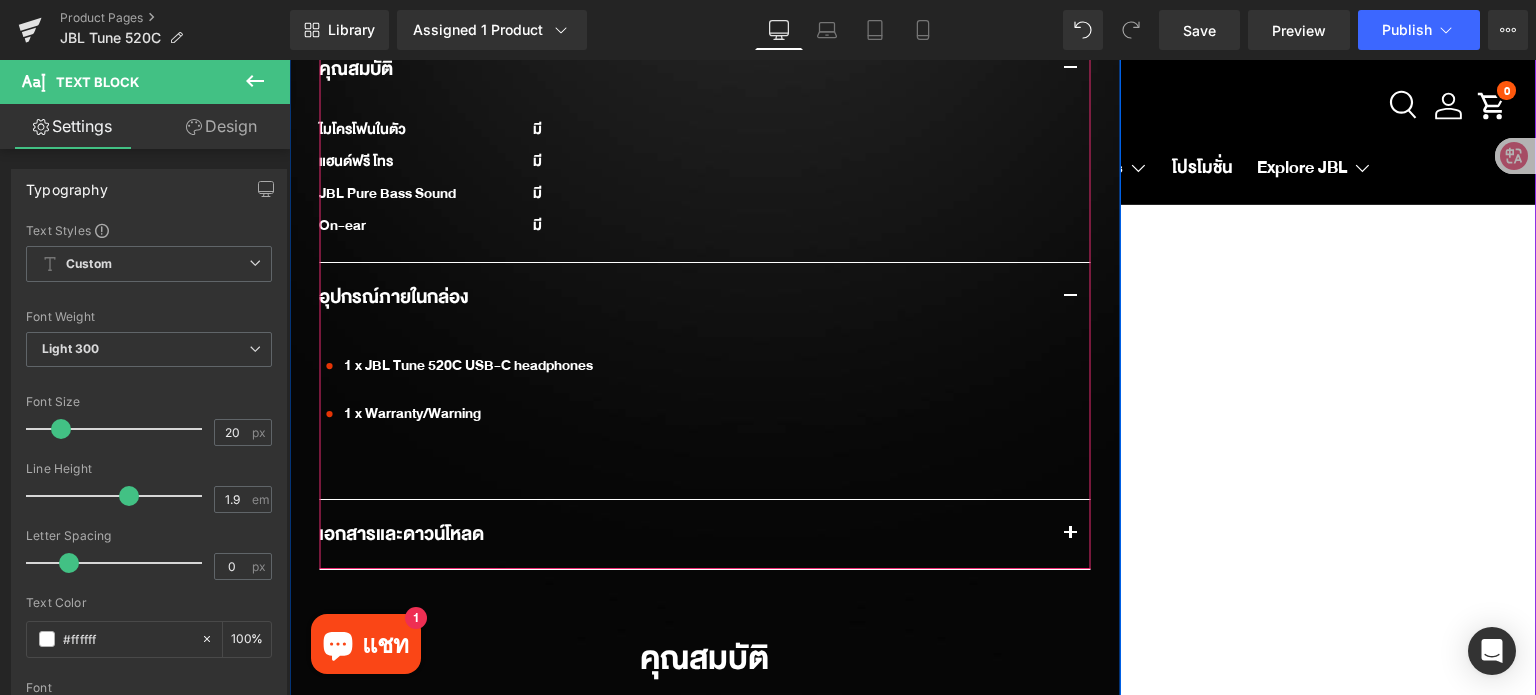 drag, startPoint x: 1066, startPoint y: 512, endPoint x: 968, endPoint y: 512, distance: 98 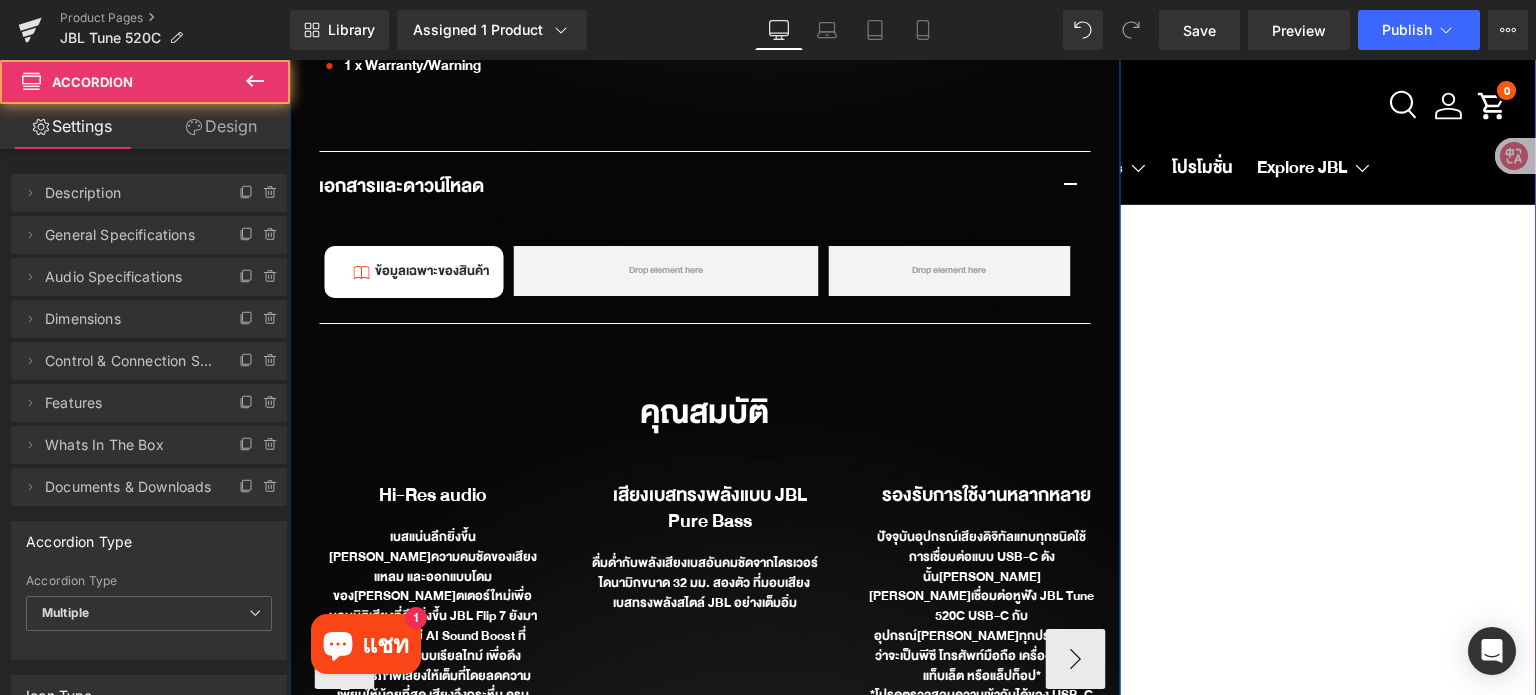 scroll, scrollTop: 2800, scrollLeft: 0, axis: vertical 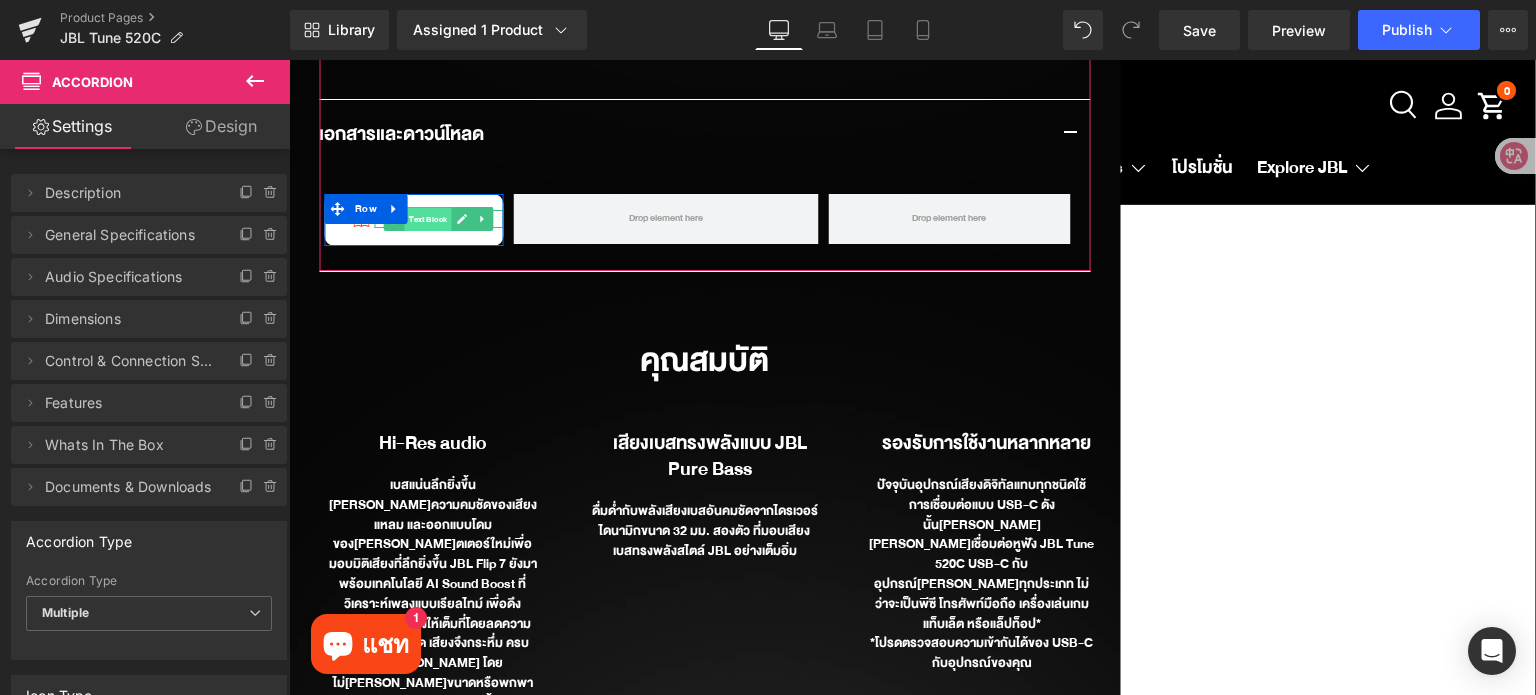 click on "Text Block" at bounding box center [428, 219] 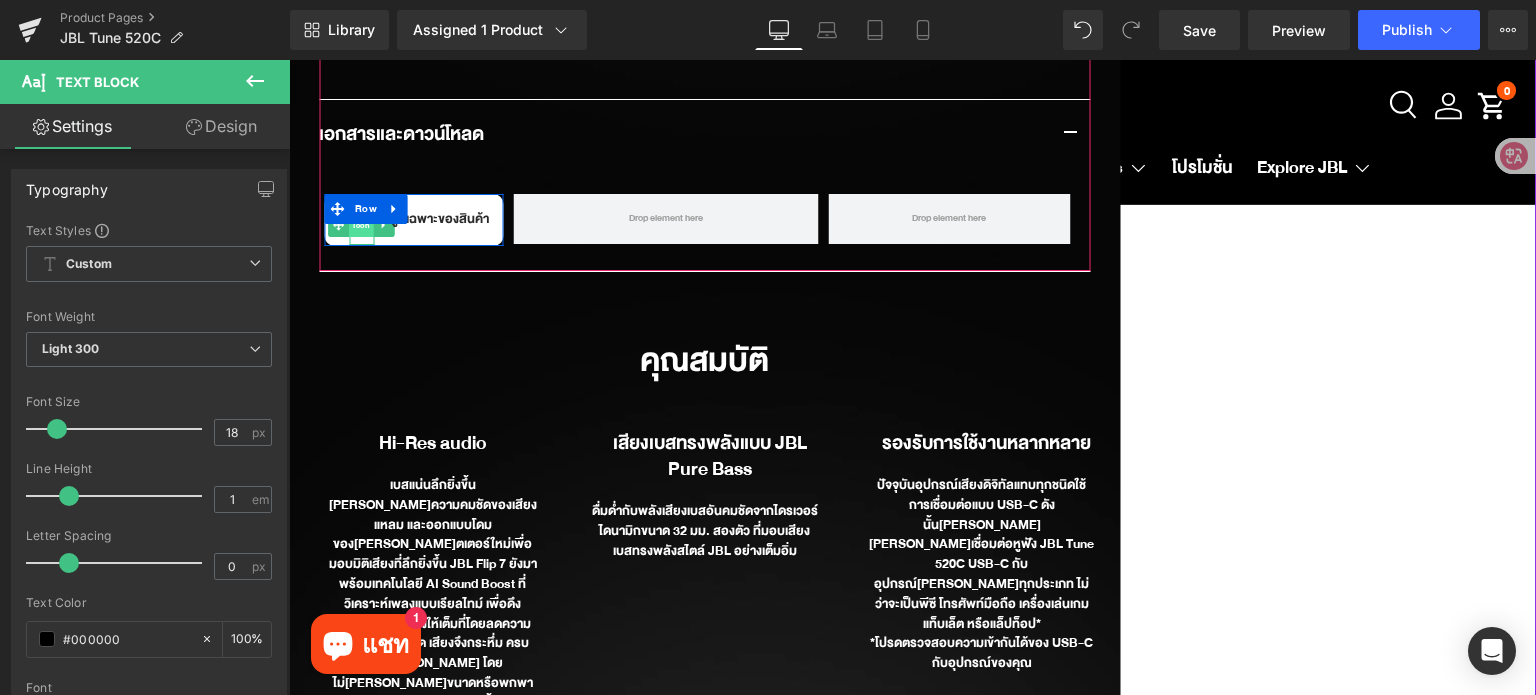 click on "Icon" at bounding box center (361, 225) 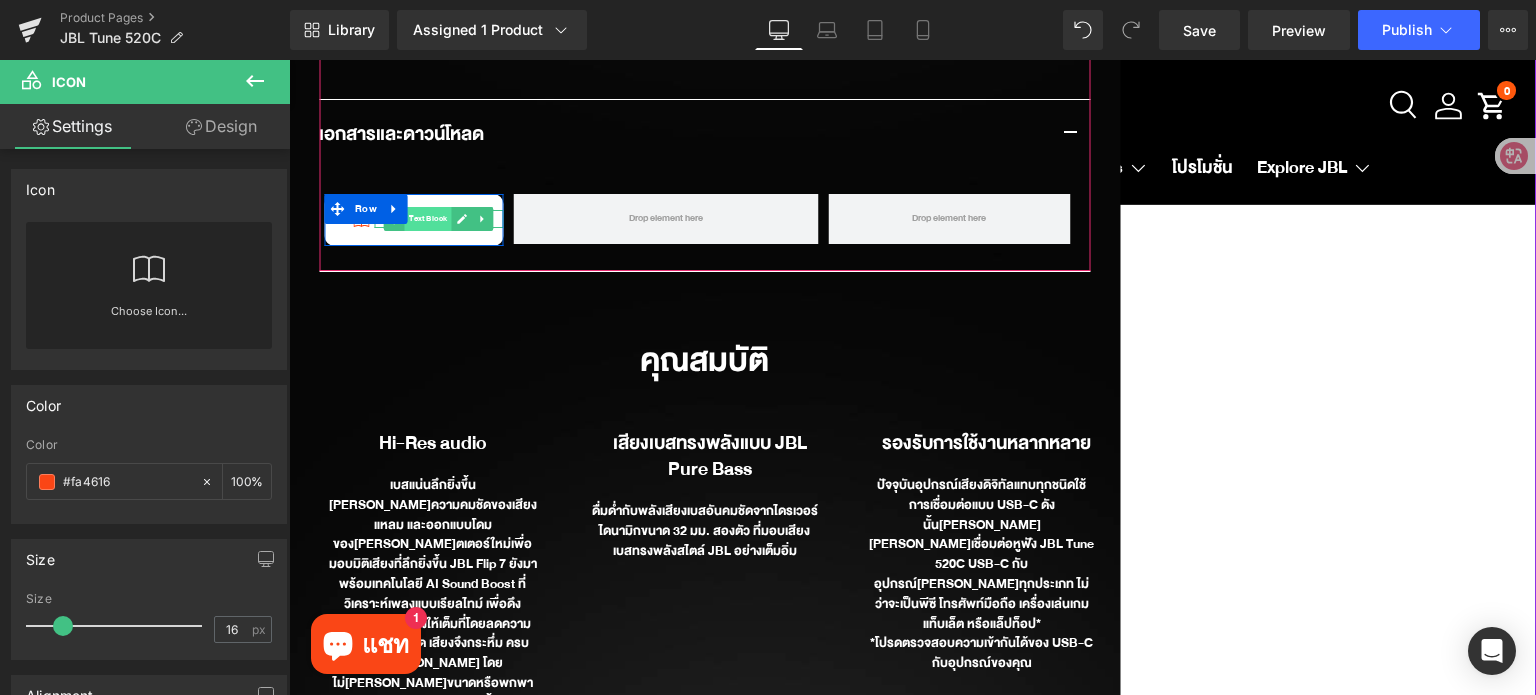 click on "Text Block" at bounding box center (428, 219) 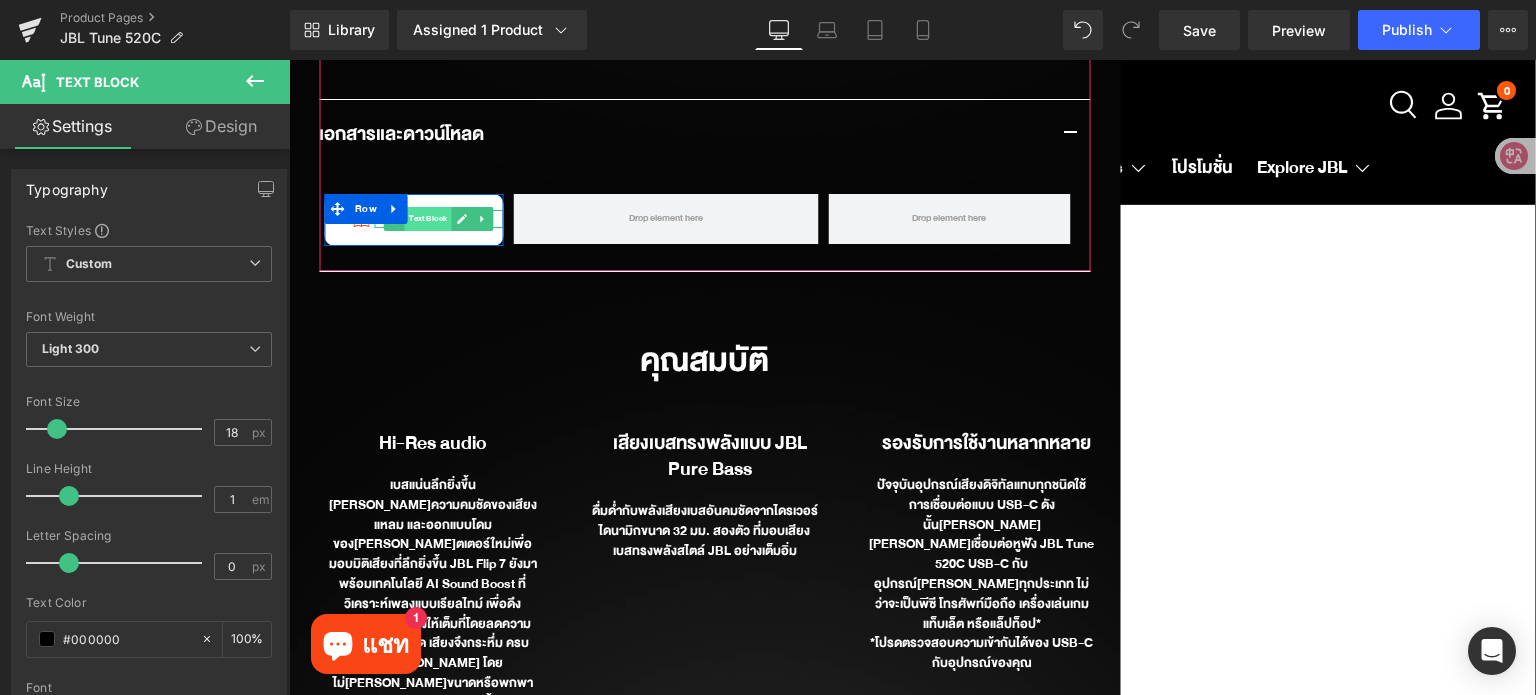 click on "Text Block" at bounding box center (428, 219) 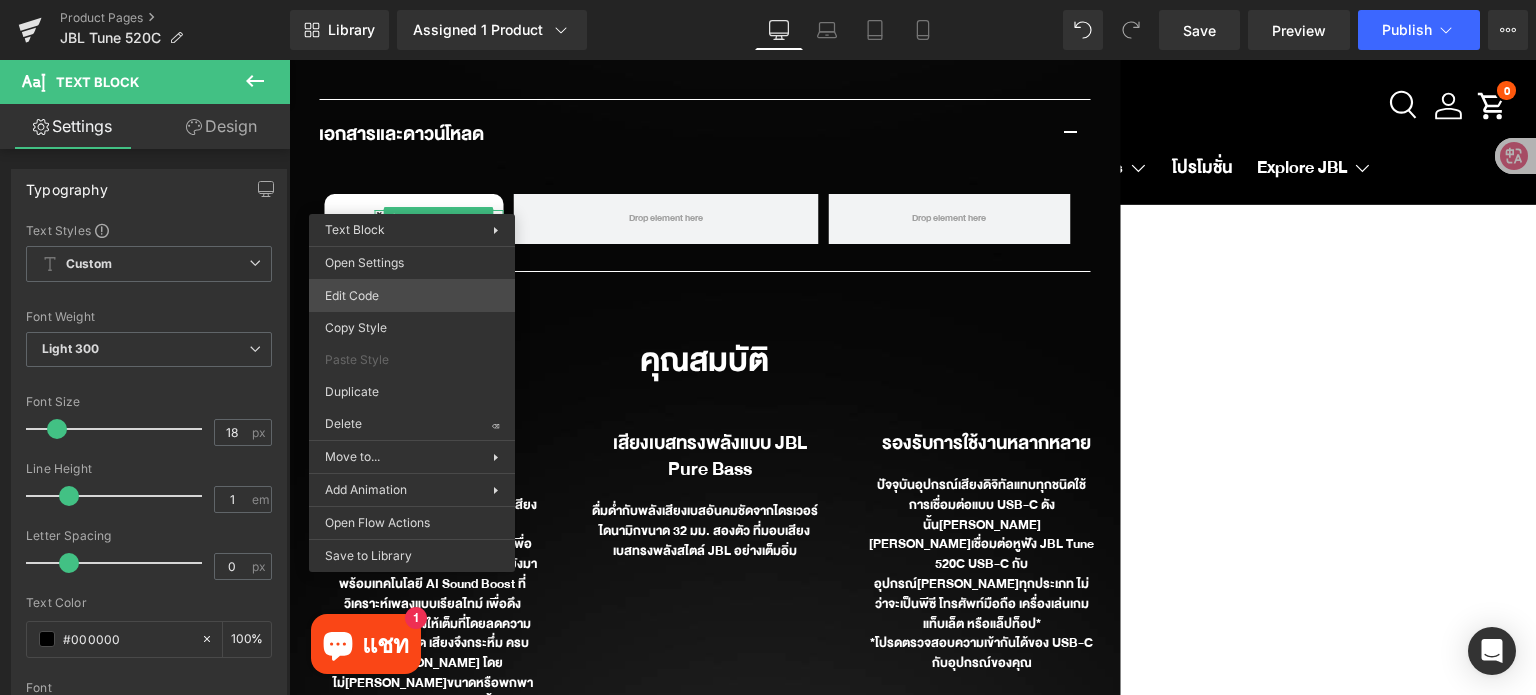 click on "Text Block  You are previewing how the   will restyle your page. You can not edit Elements in Preset Preview Mode.  Product Pages JBL Tune 520C Library Assigned 1 Product  Product Preview
JBL Tune 520C USB-C Manage assigned products Desktop Desktop Laptop Tablet Mobile Save Preview Publish Scheduled View Live Page View with current Template Save Template to Library Schedule Publish Publish Settings Shortcuts  Your page can’t be published   You've reached the maximum number of published pages on your plan  (114/999999).  You need to upgrade your plan or unpublish all your pages to get 1 publish slot.   Unpublish pages   Upgrade plan  Elements Global Style Base Row  rows, columns, layouts, div Heading  headings, titles, h1,h2,h3,h4,h5,h6 Text Block  texts, paragraphs, contents, blocks Image  images, photos, alts, uploads Icon  icons, symbols Button  button, call to action, cta Separator  separators, dividers, horizontal lines Liquid  Banner Parallax  Hero Banner  Stack Tabs  Carousel  Pricing  app" at bounding box center (768, 0) 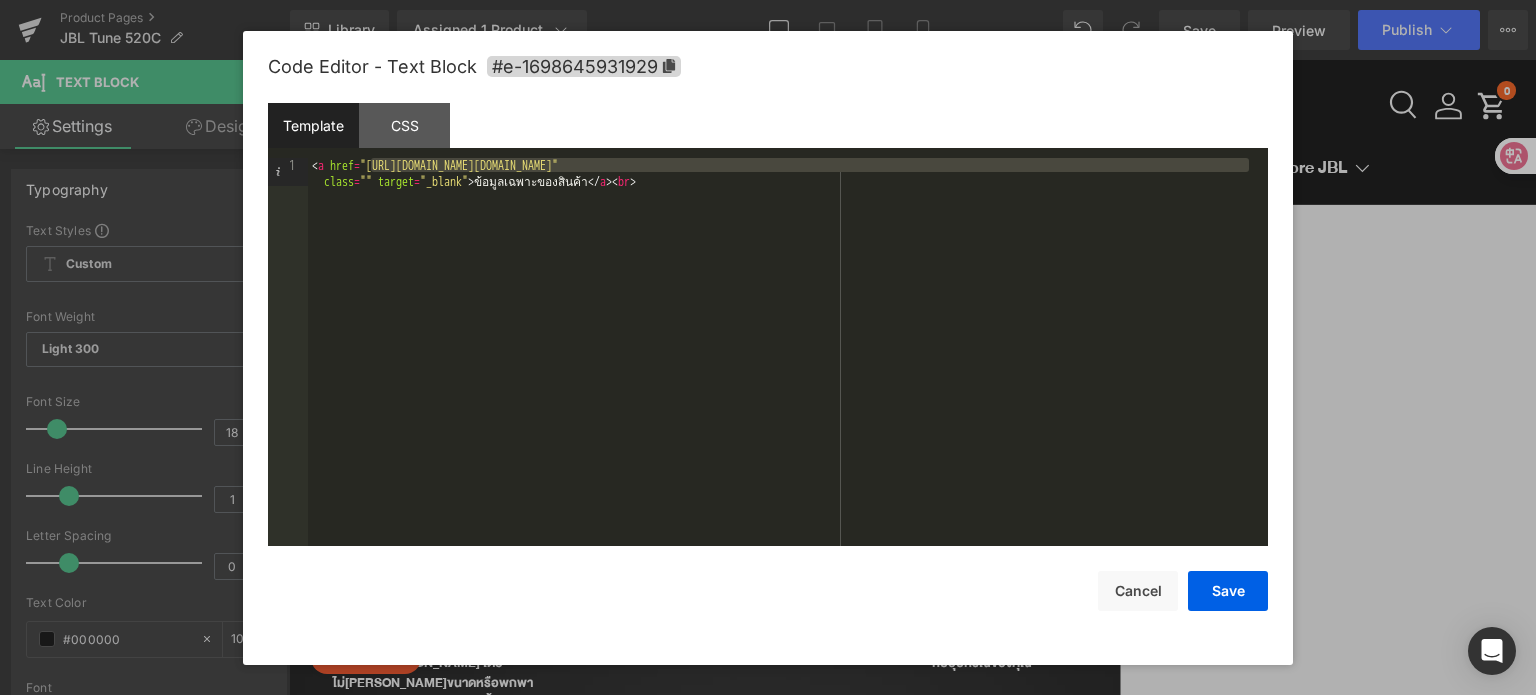 drag, startPoint x: 370, startPoint y: 166, endPoint x: 1251, endPoint y: 165, distance: 881.00055 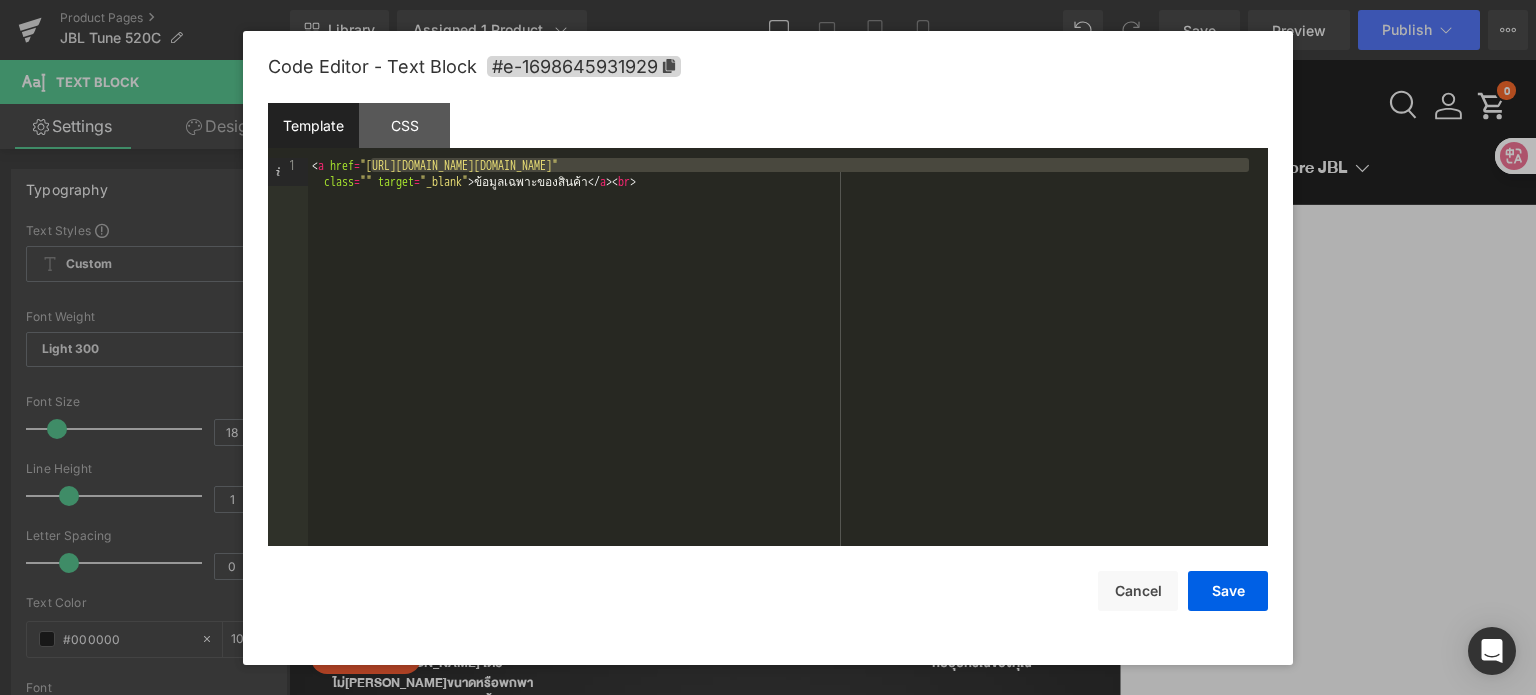 click on "< a   href = "[URL][DOMAIN_NAME][DOMAIN_NAME]"      class = ""   target = "_blank" > ข้อมูลเฉพาะของสินค้า </ a > < br >" at bounding box center [788, 381] 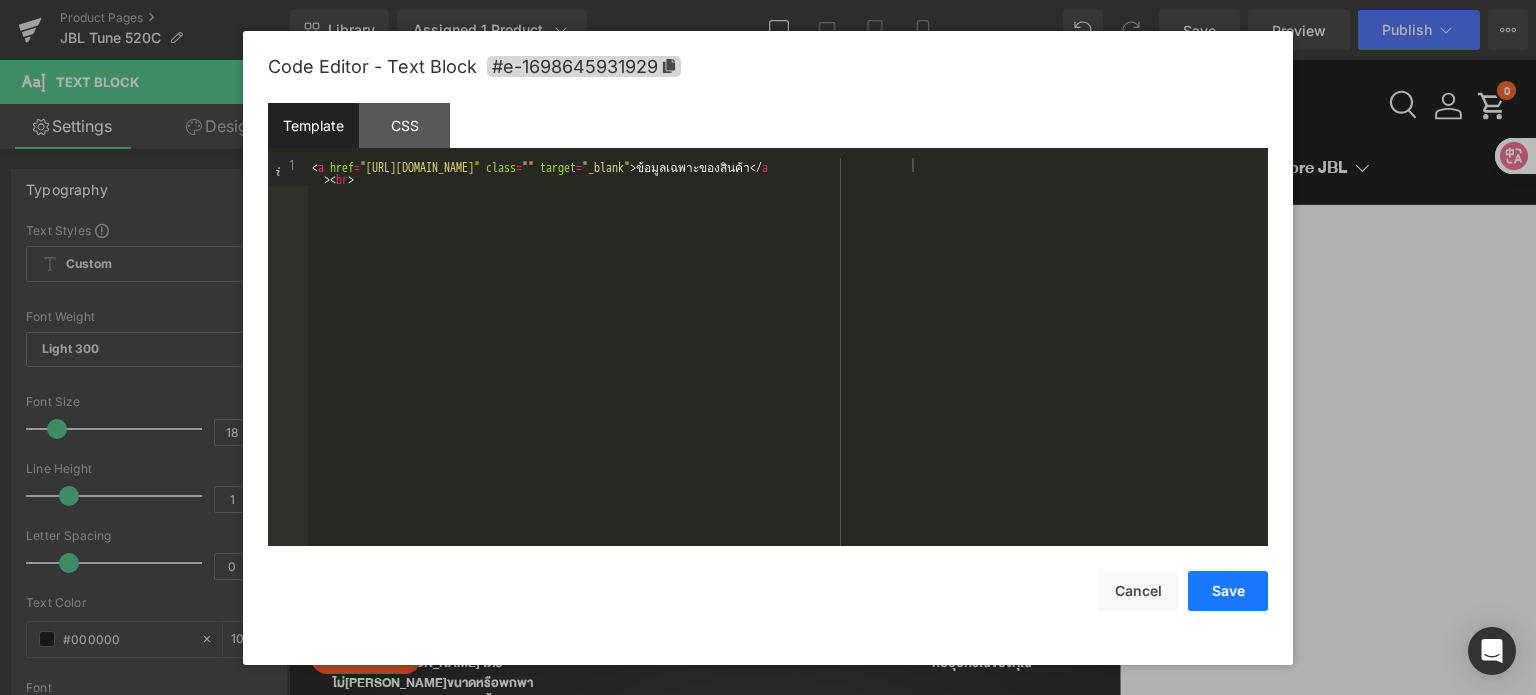 click on "Save" at bounding box center (1228, 591) 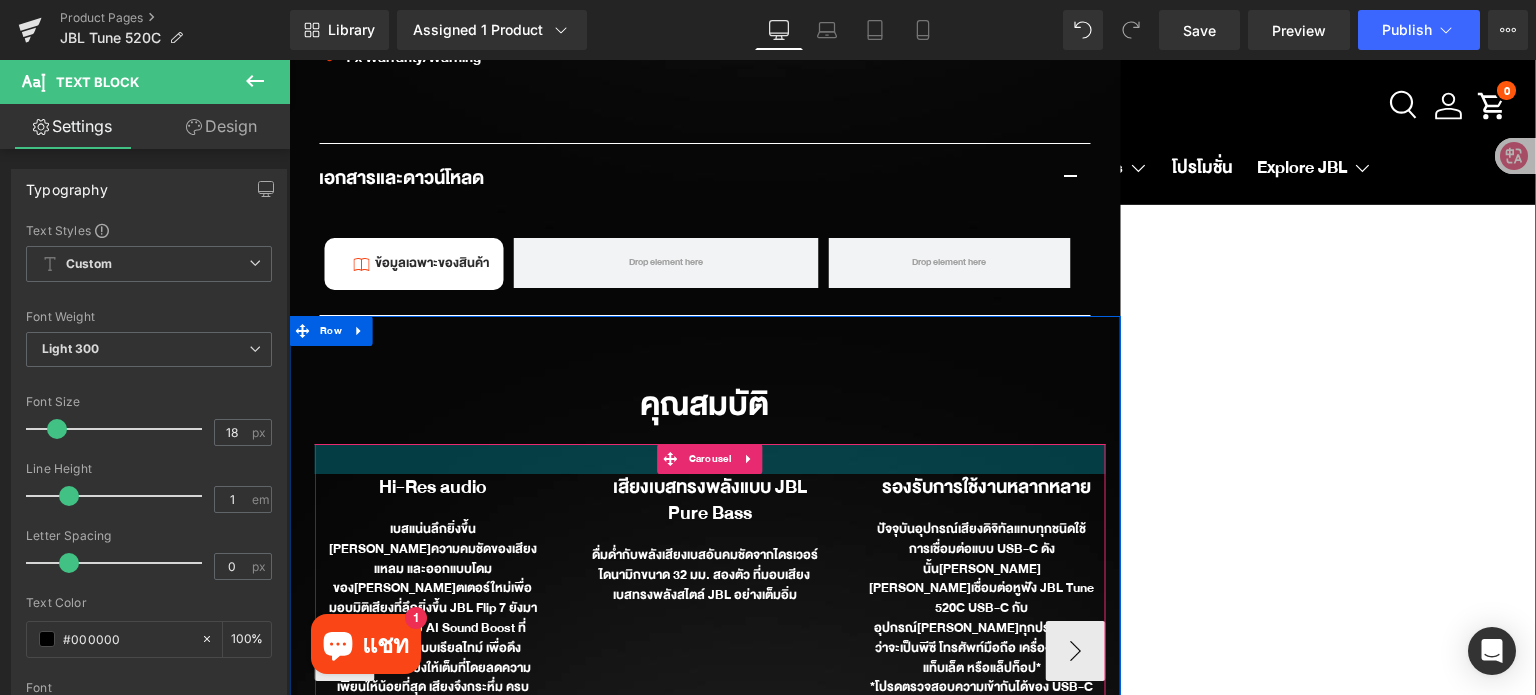 scroll, scrollTop: 2600, scrollLeft: 0, axis: vertical 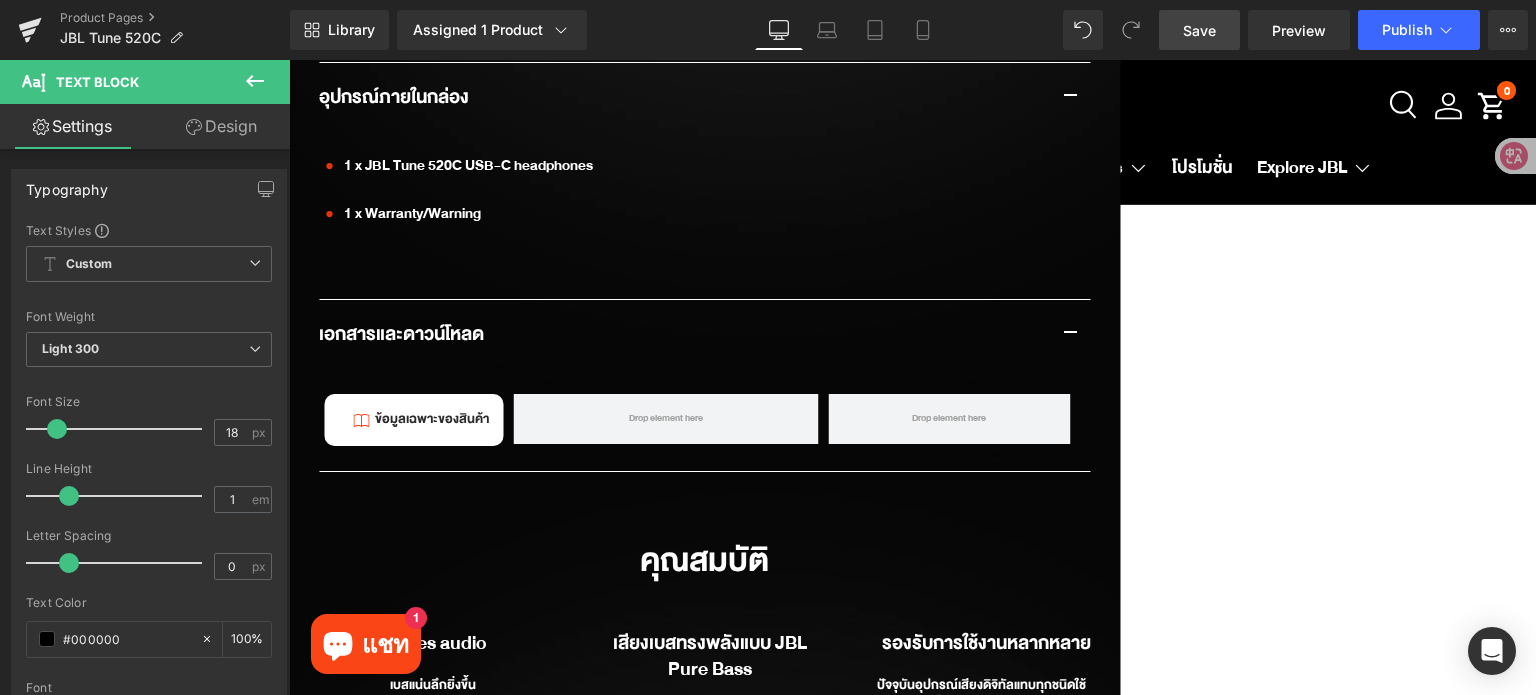 click on "Save" at bounding box center (1199, 30) 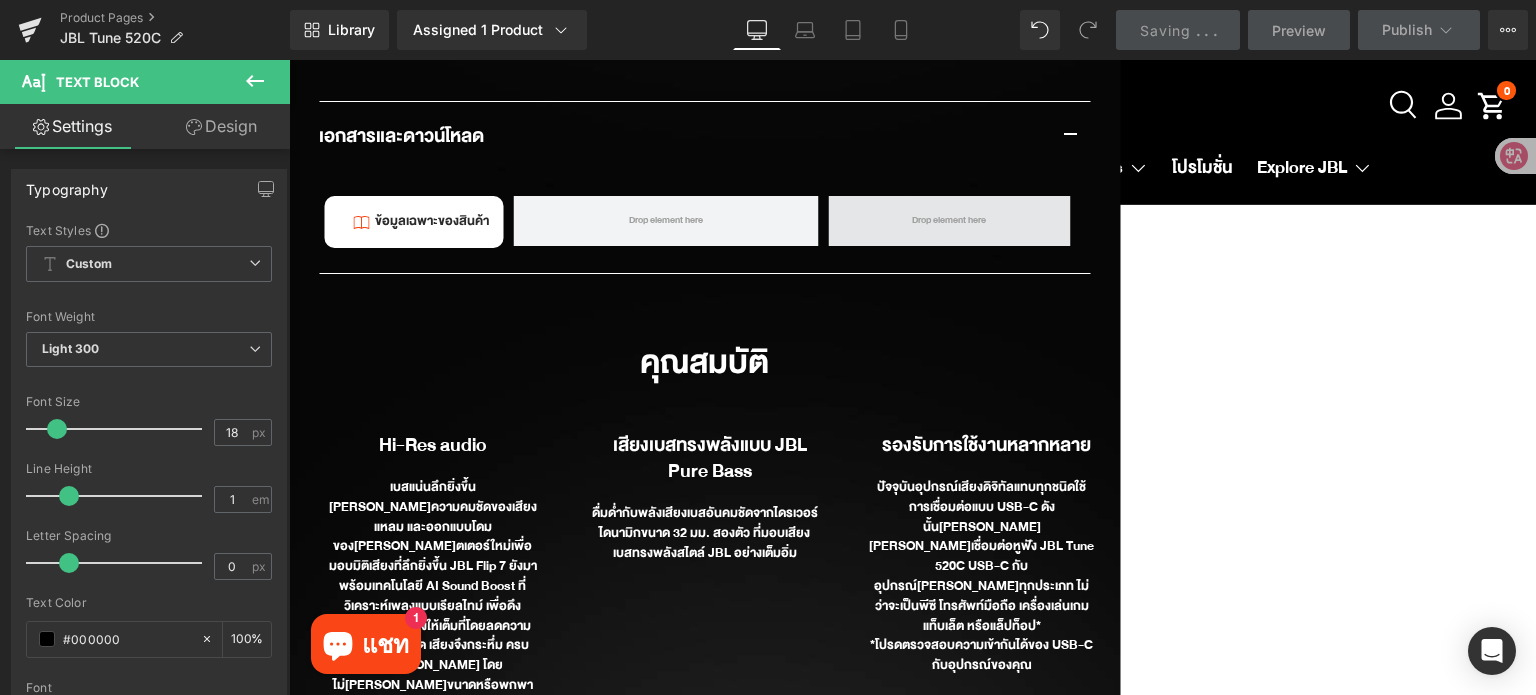 scroll, scrollTop: 2800, scrollLeft: 0, axis: vertical 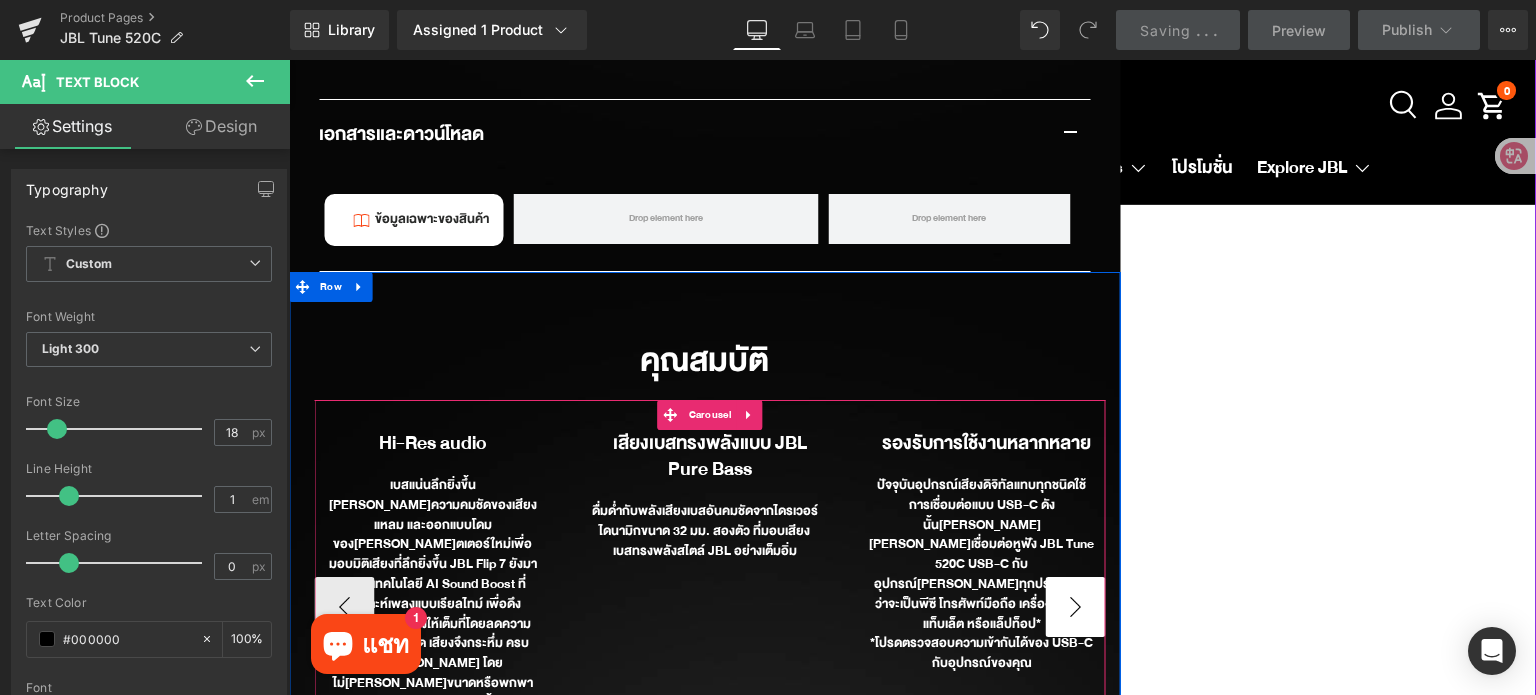 click on "›" at bounding box center [1075, 607] 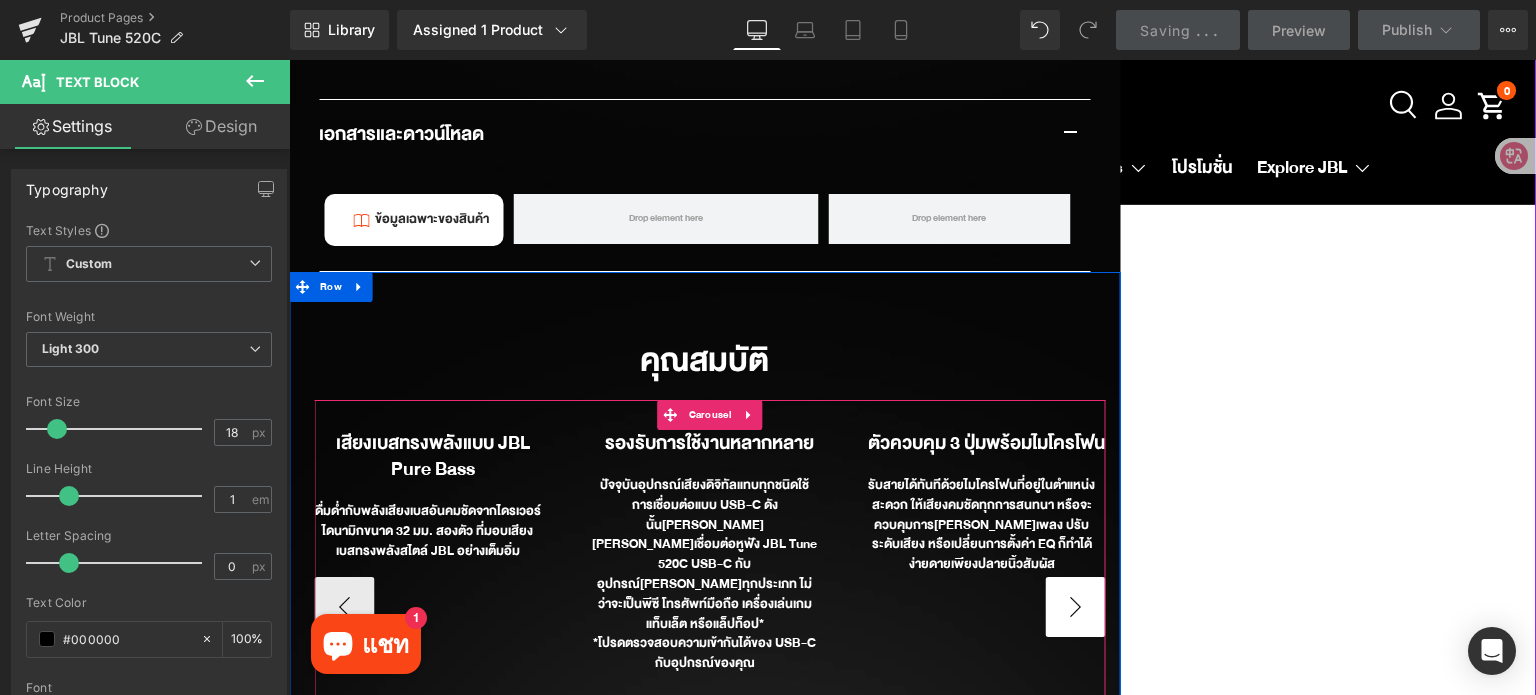 click on "›" at bounding box center [1075, 607] 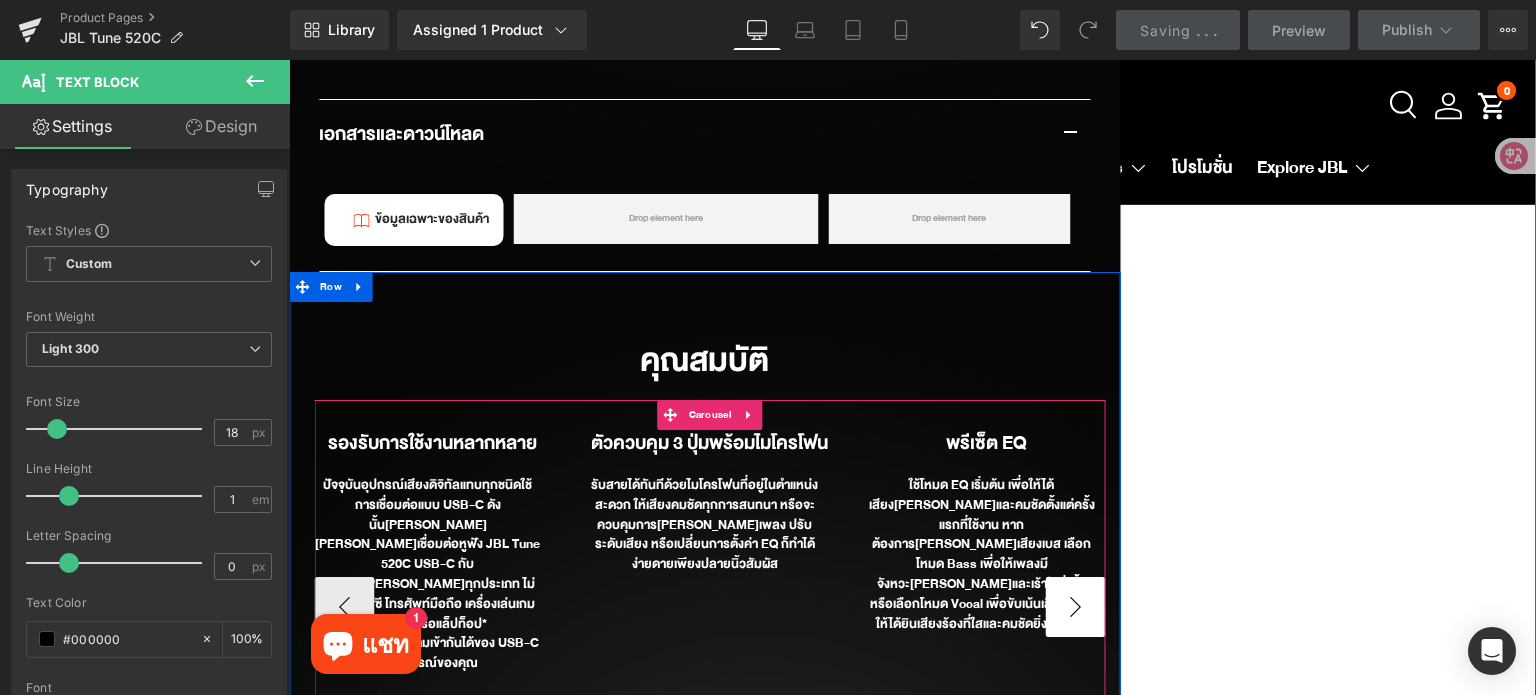 click on "›" at bounding box center [1075, 607] 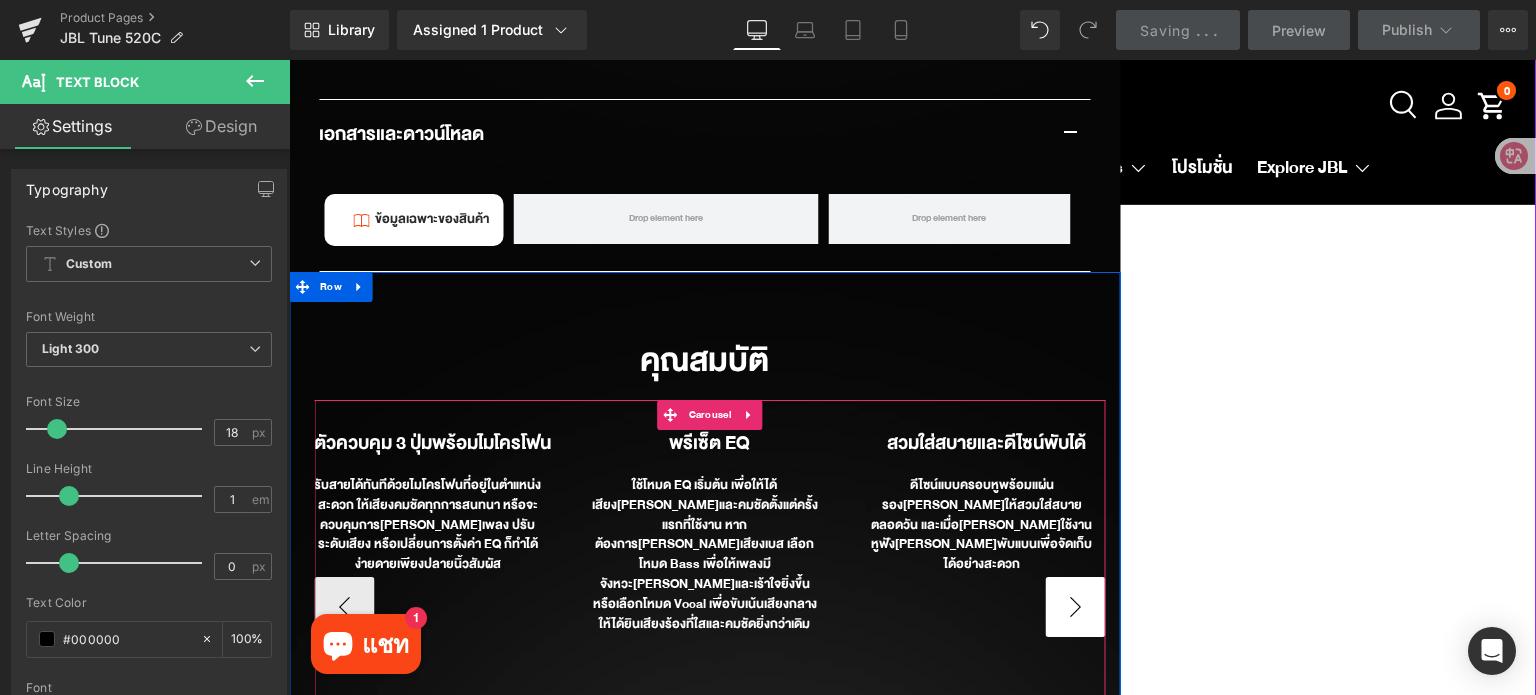 click on "›" at bounding box center (1075, 607) 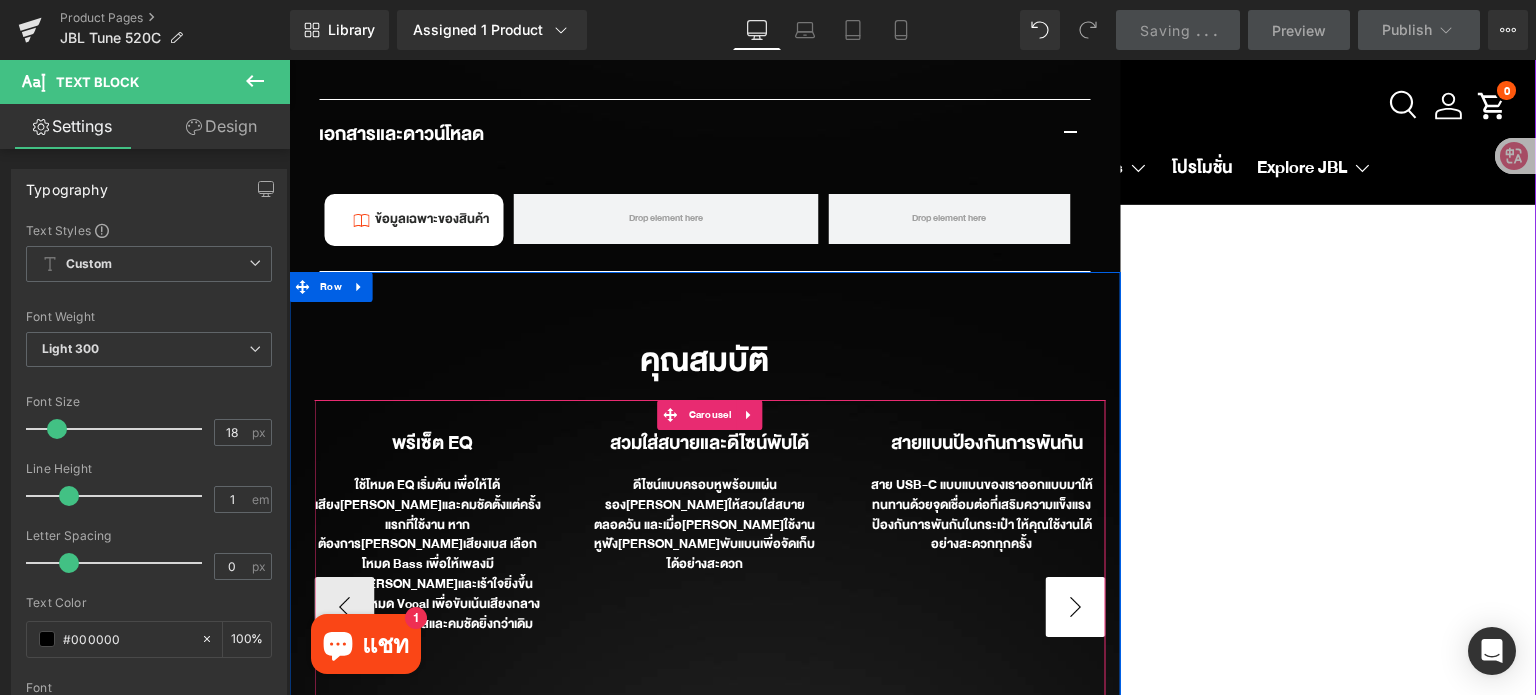 click on "›" at bounding box center (1075, 607) 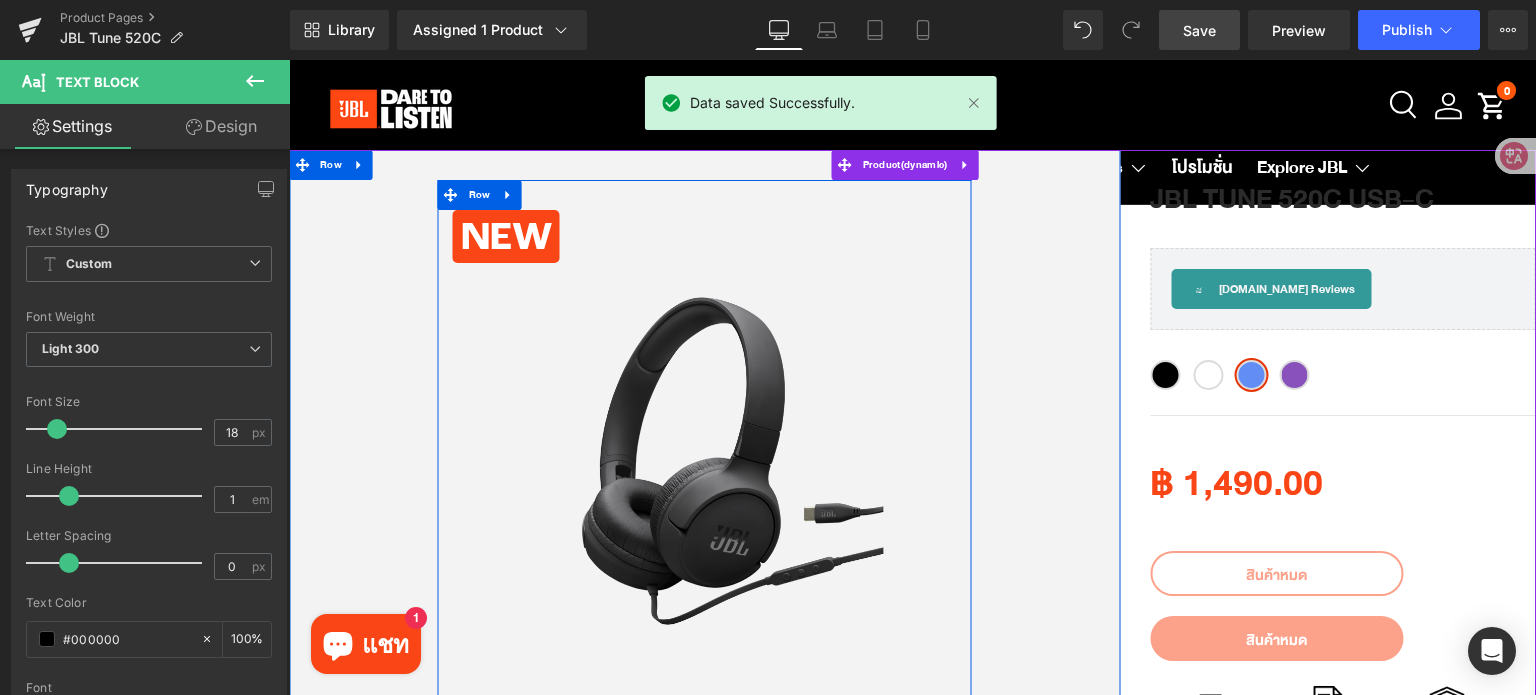 scroll, scrollTop: 0, scrollLeft: 0, axis: both 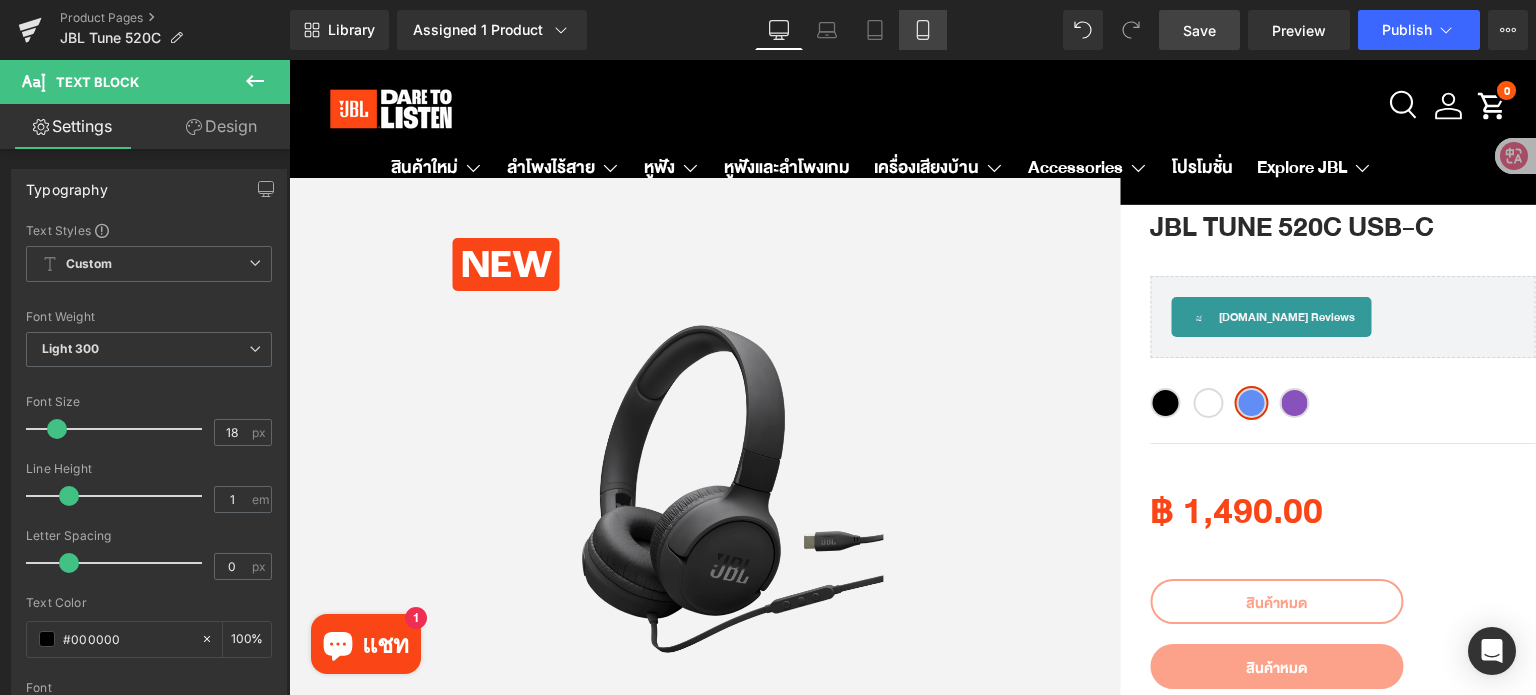click 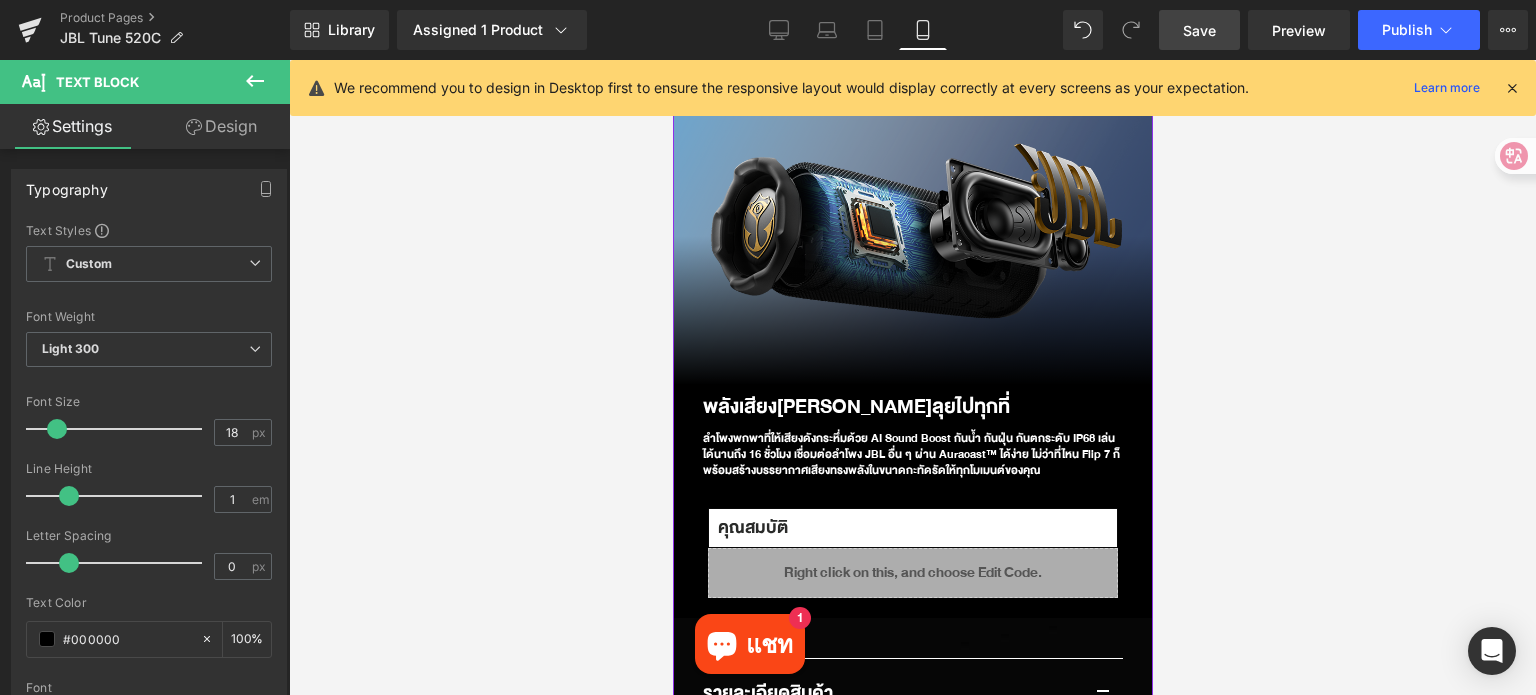 scroll, scrollTop: 960, scrollLeft: 0, axis: vertical 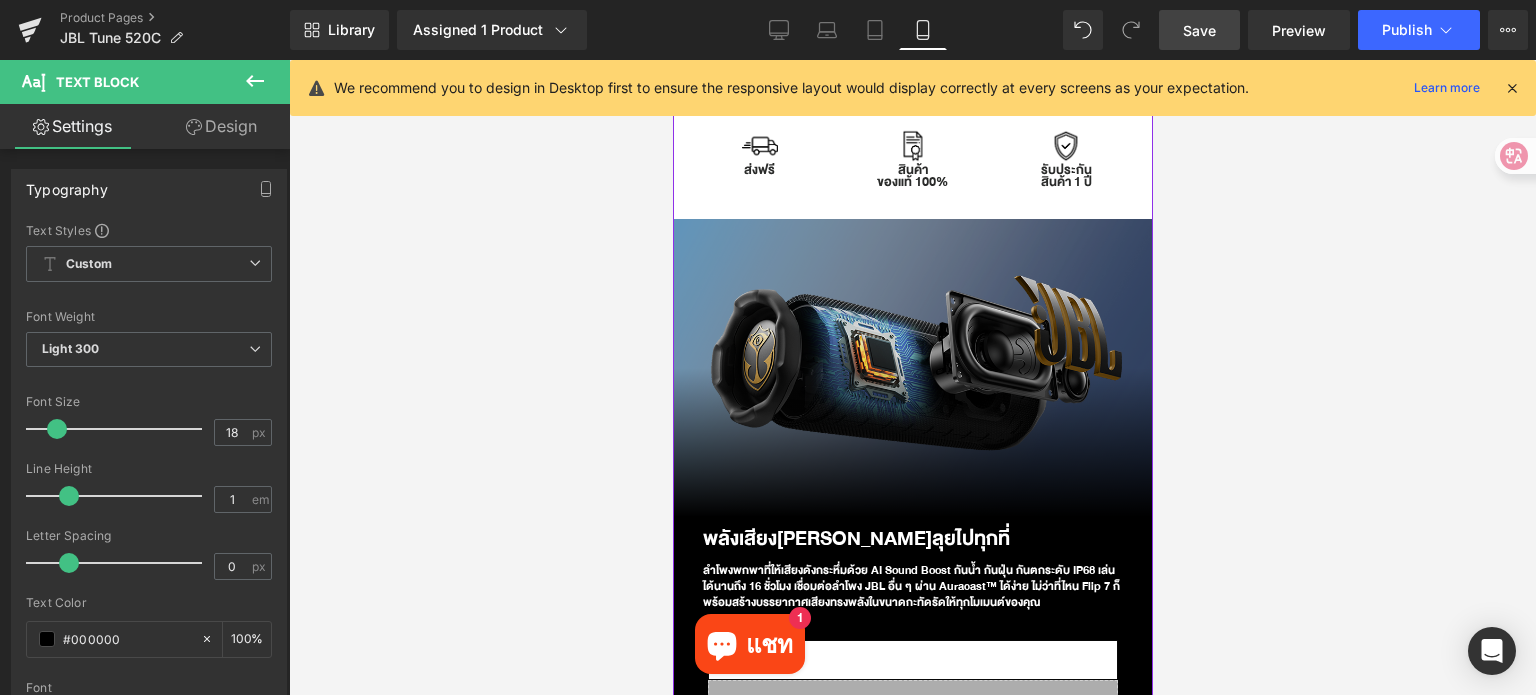 click at bounding box center (912, 367) 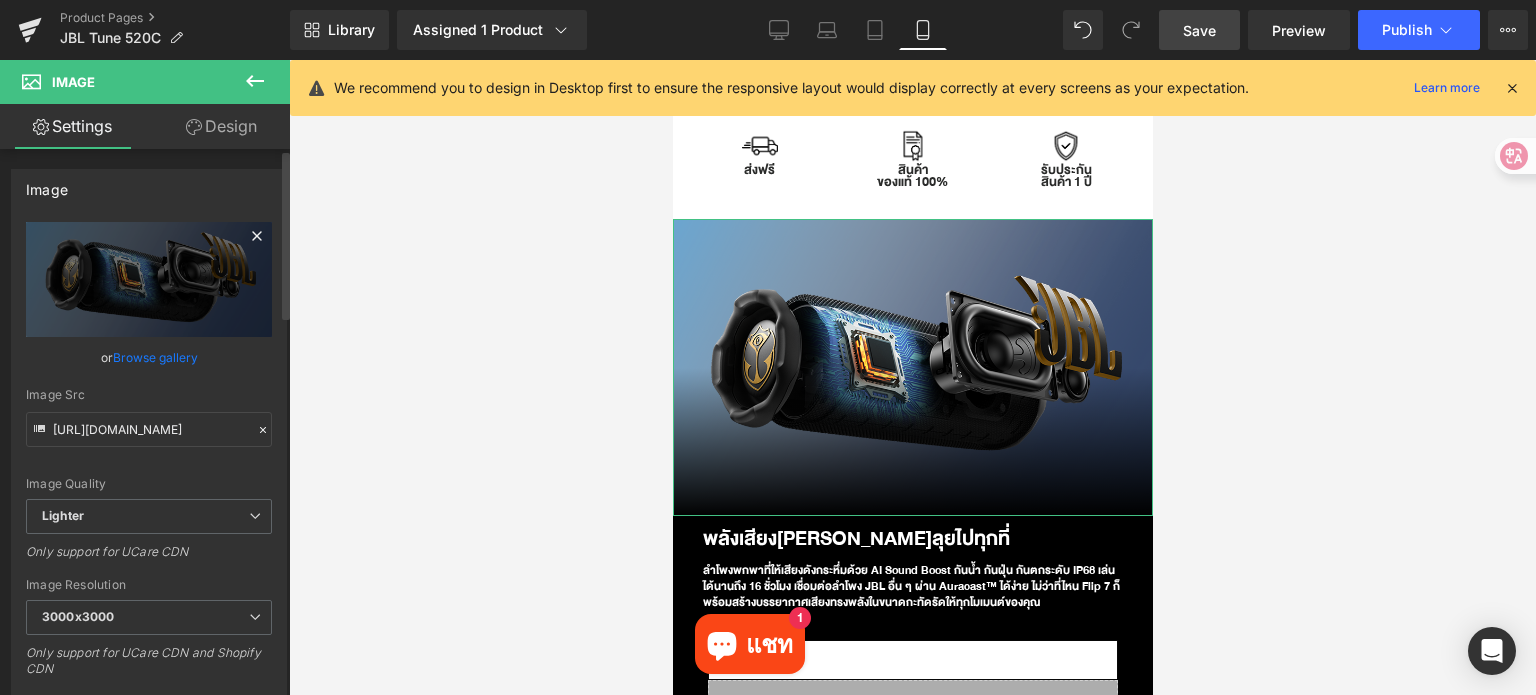 click 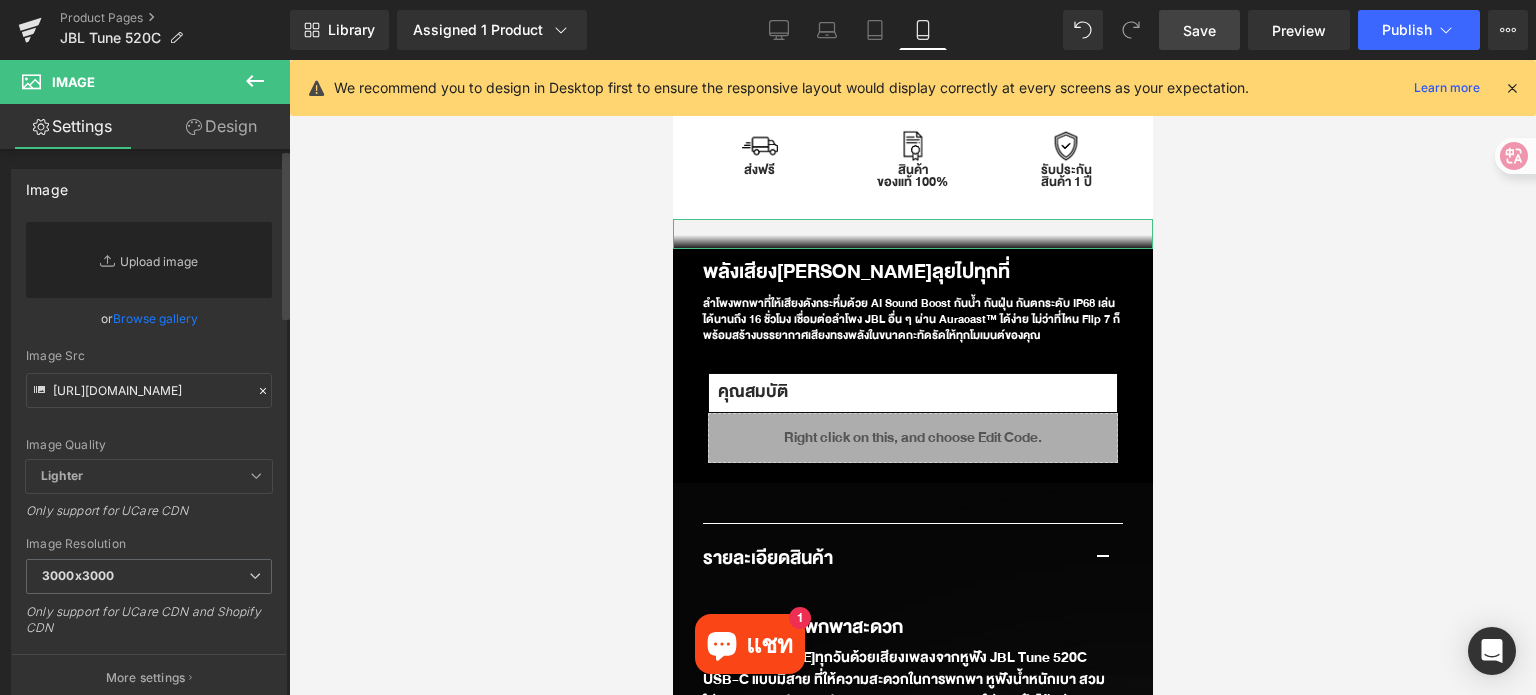 click on "Replace Image" at bounding box center (149, 260) 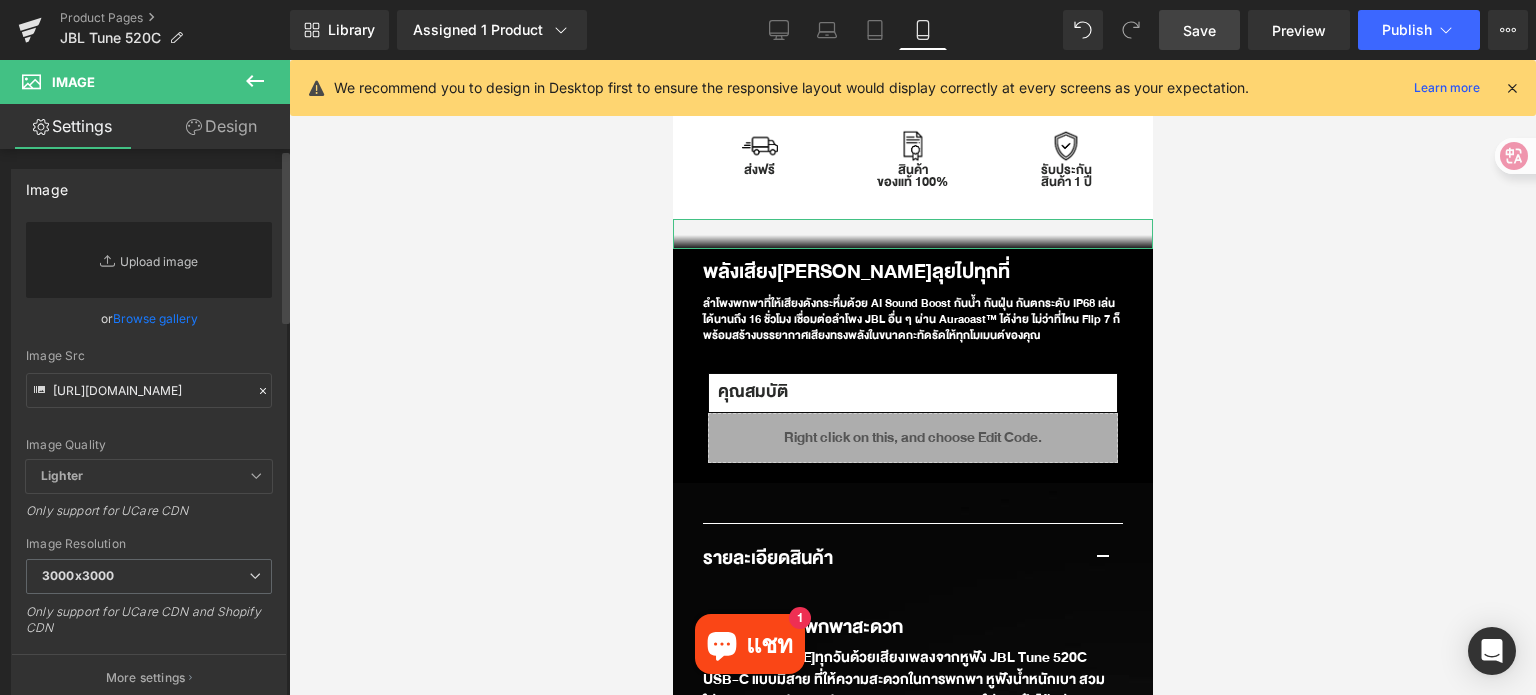 type on "C:\fakepath\JBL_Tune-520C-USBC_Blue_Smart.webp" 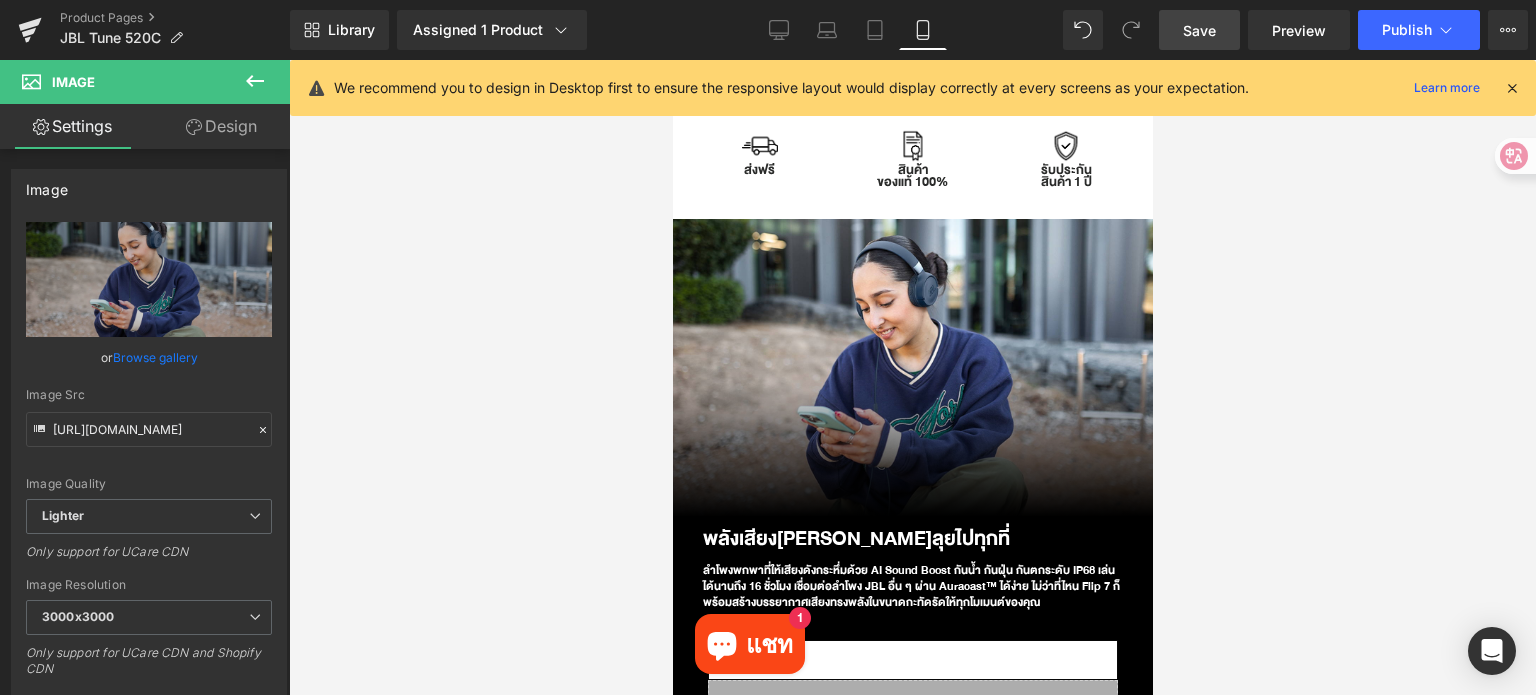 click on "Save" at bounding box center (1199, 30) 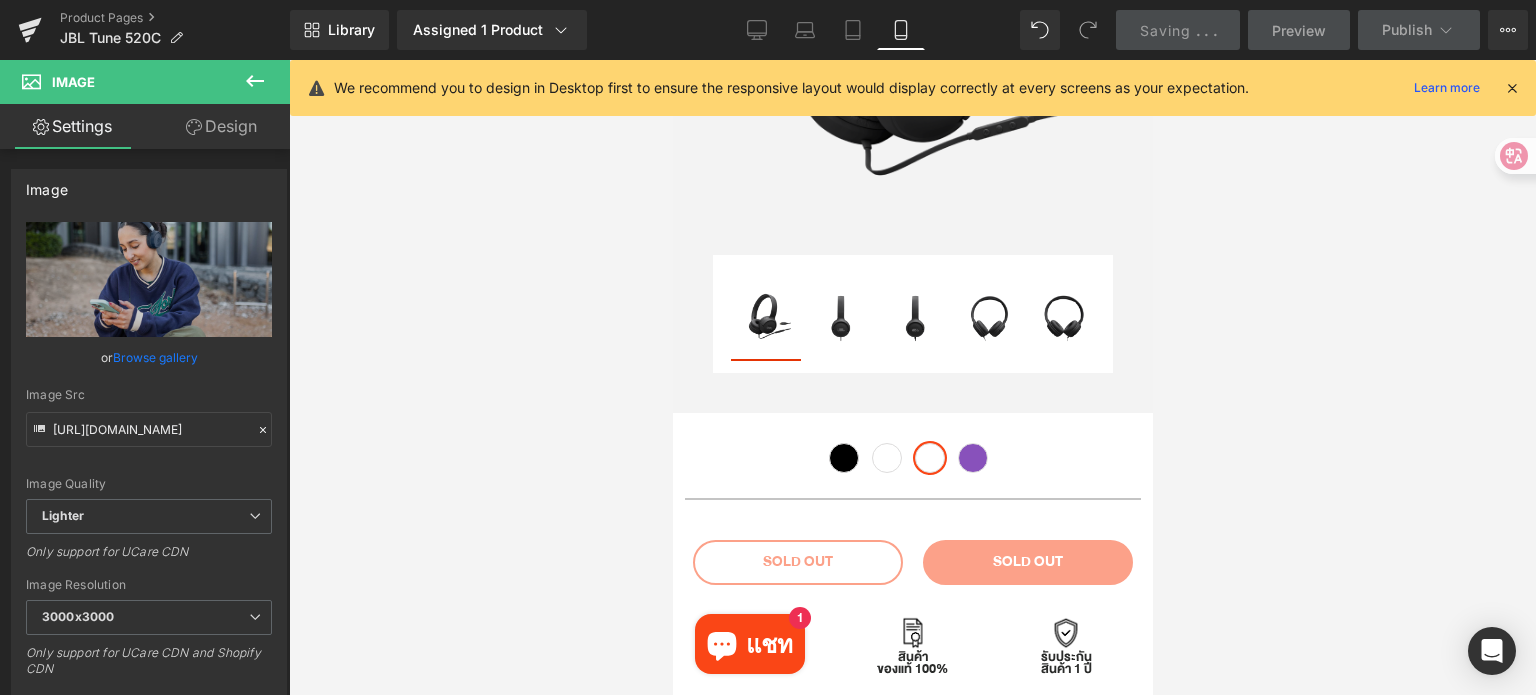 scroll, scrollTop: 460, scrollLeft: 0, axis: vertical 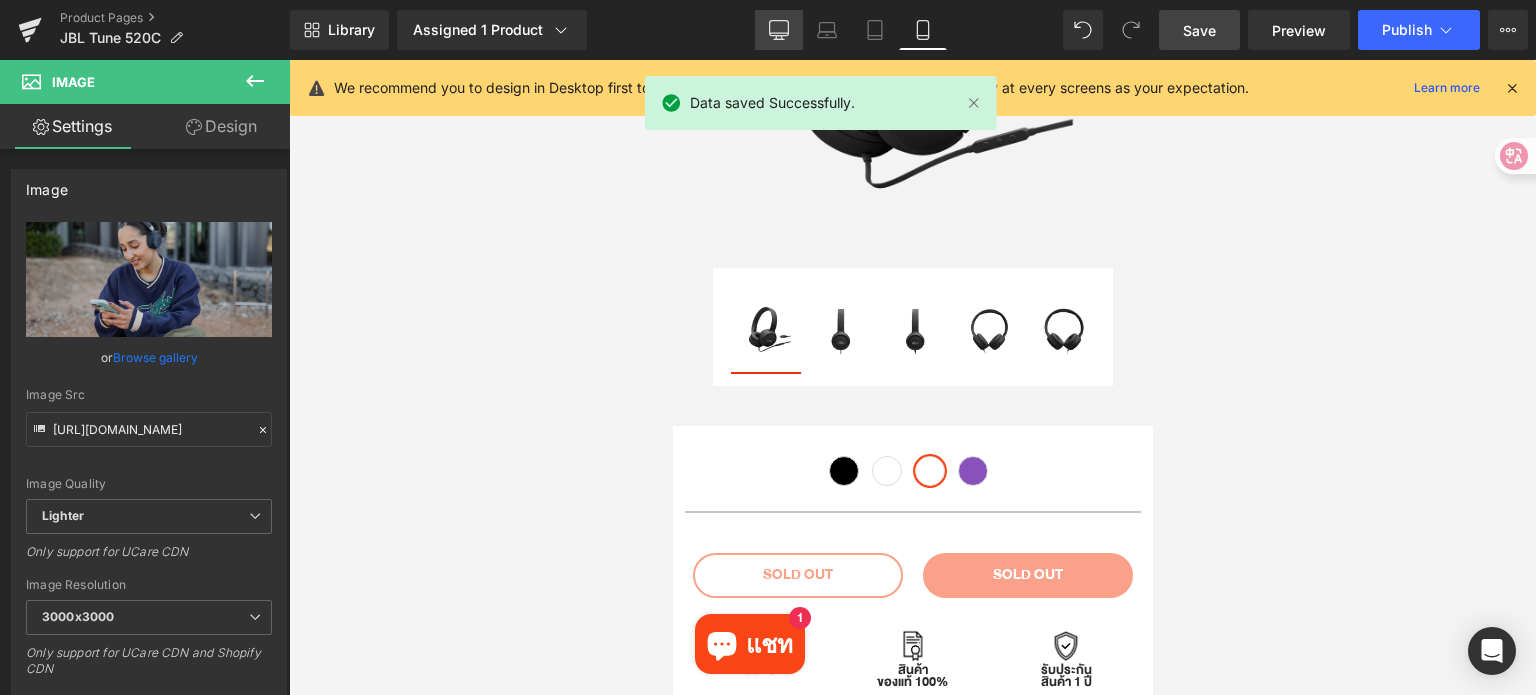 click 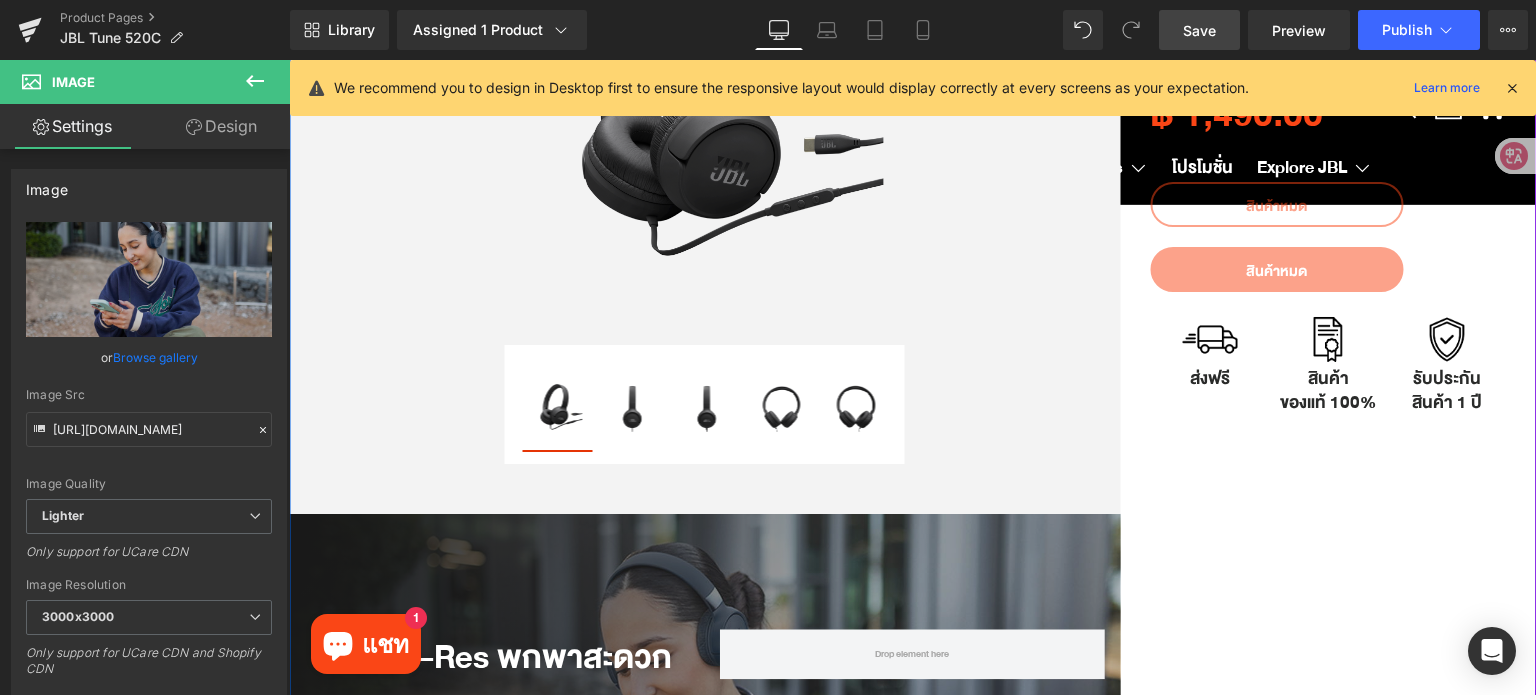 scroll, scrollTop: 0, scrollLeft: 0, axis: both 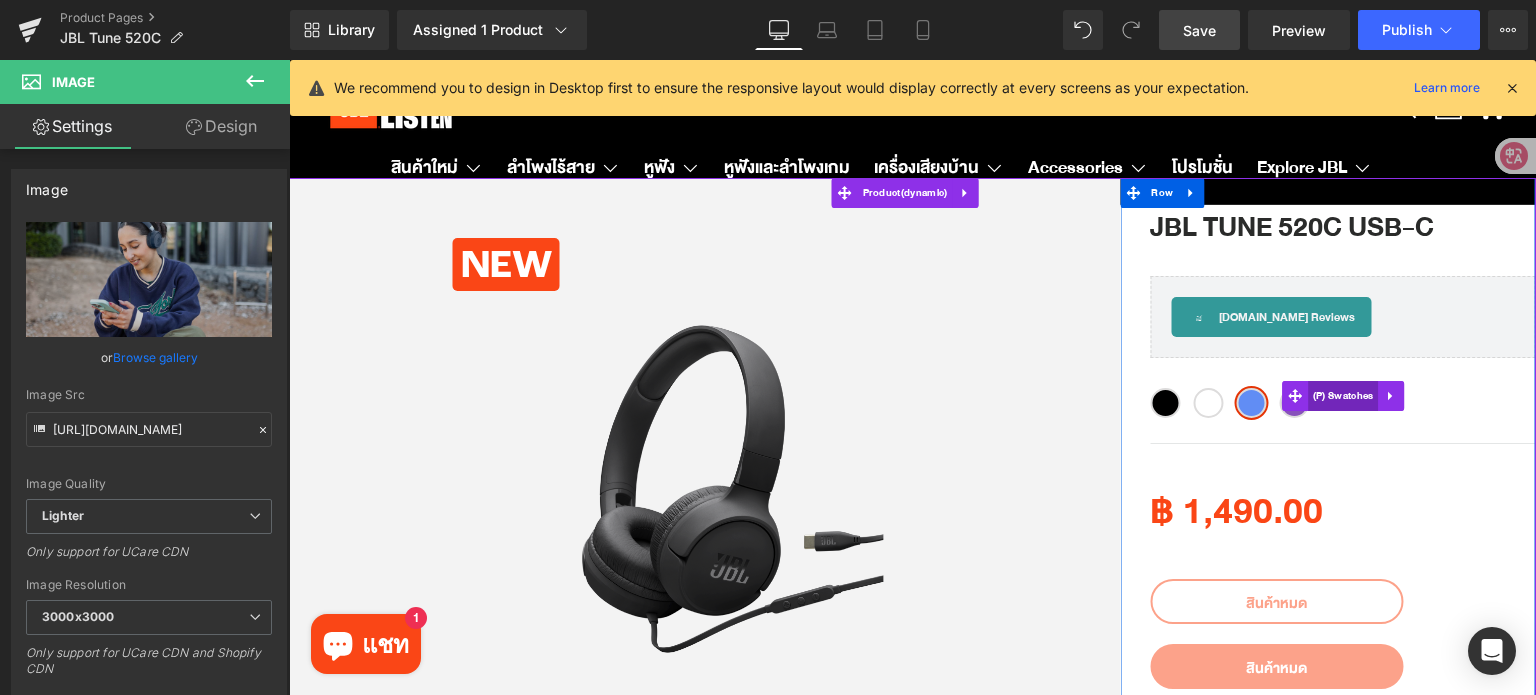 click on "(P) Swatches" at bounding box center (1343, 396) 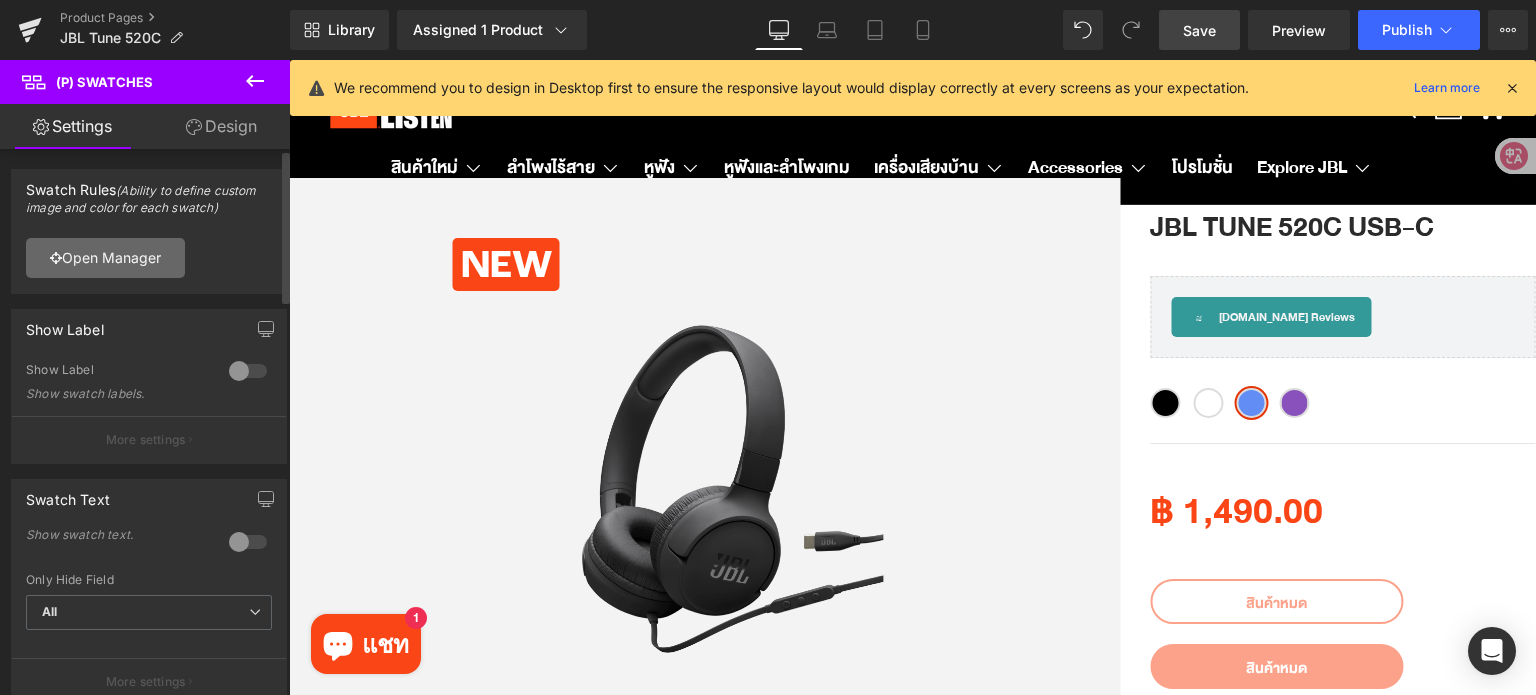 click on "Open Manager" at bounding box center (105, 258) 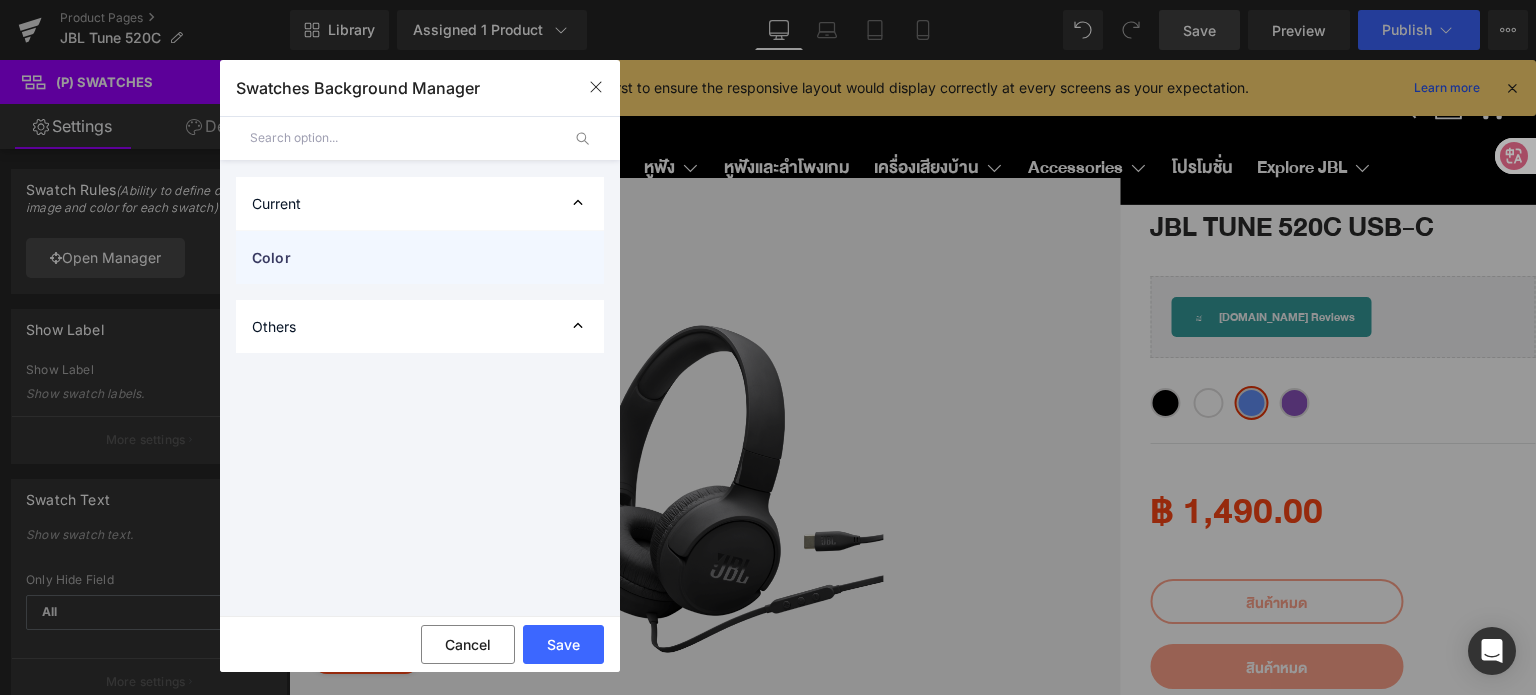 click on "Color" at bounding box center [400, 257] 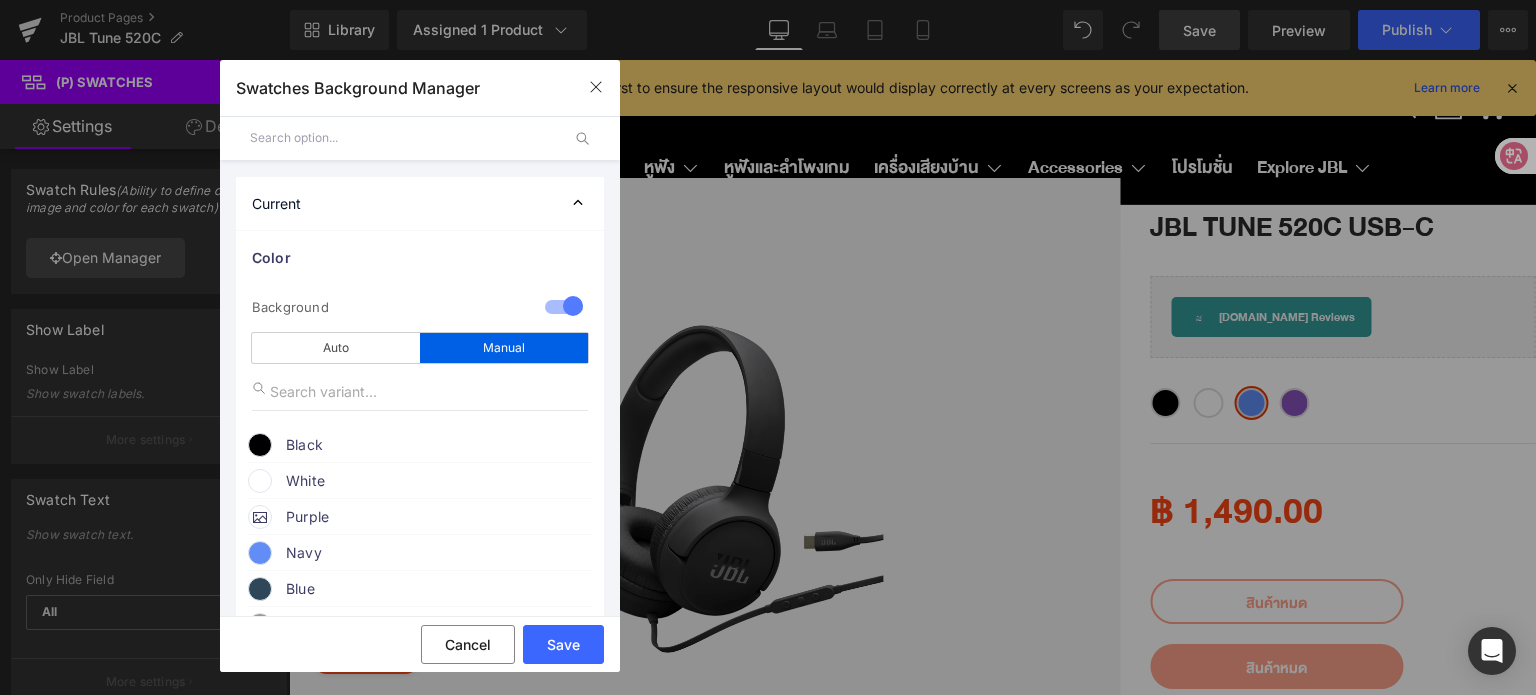 click at bounding box center (260, 553) 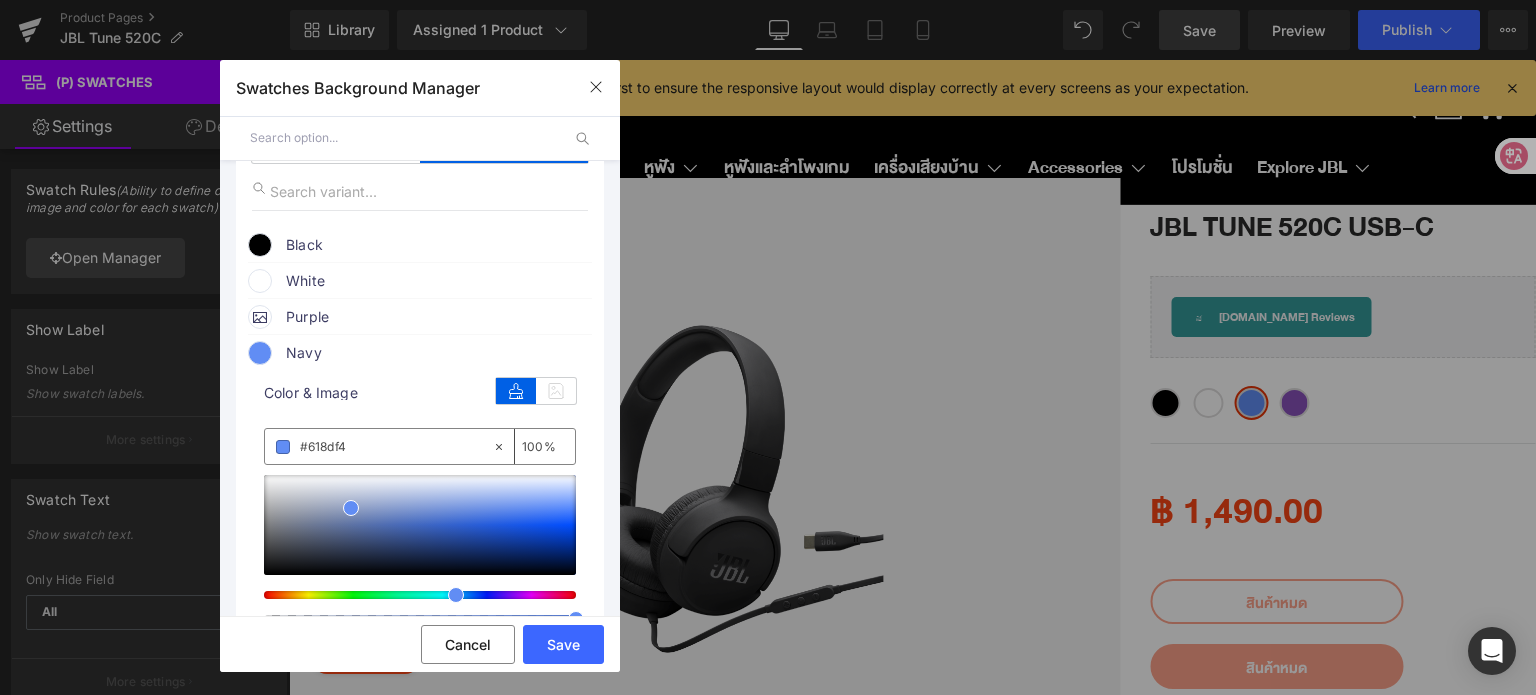 scroll, scrollTop: 500, scrollLeft: 0, axis: vertical 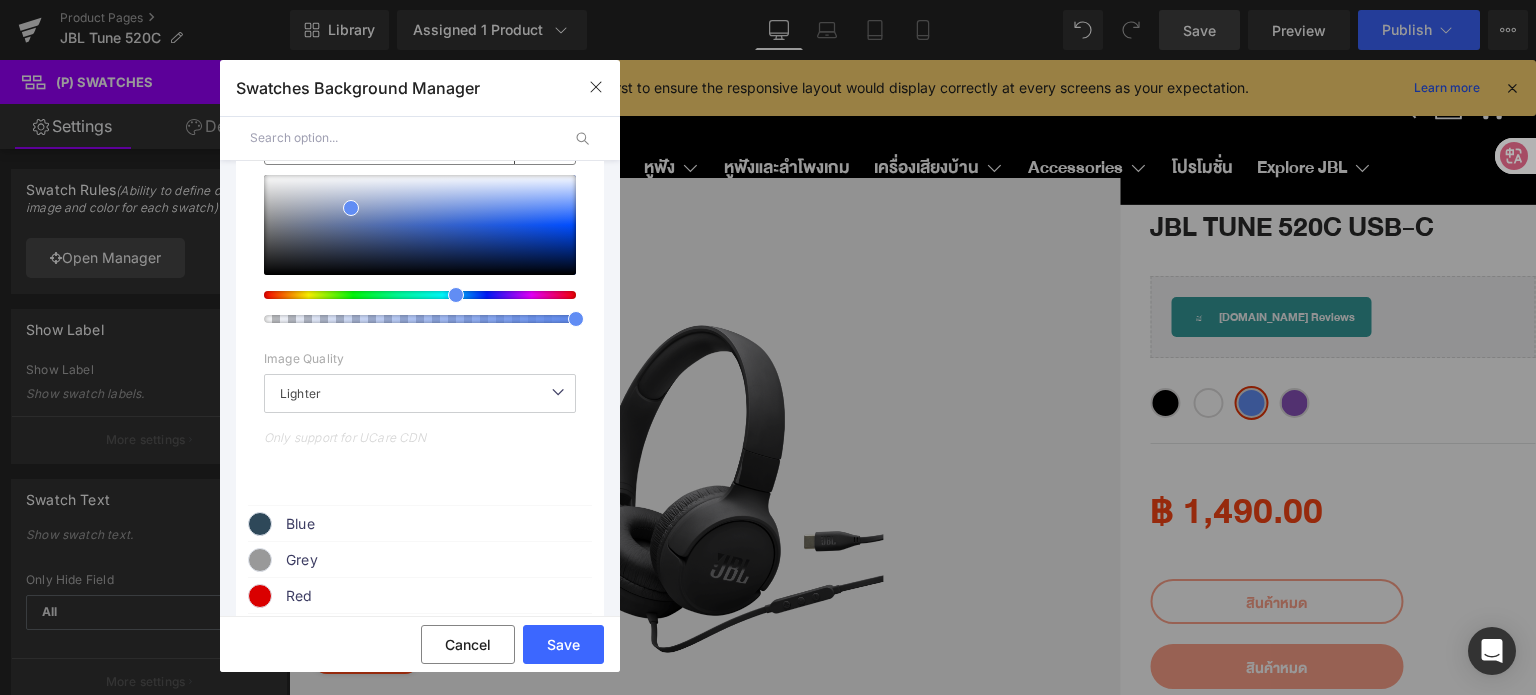 click at bounding box center [260, 524] 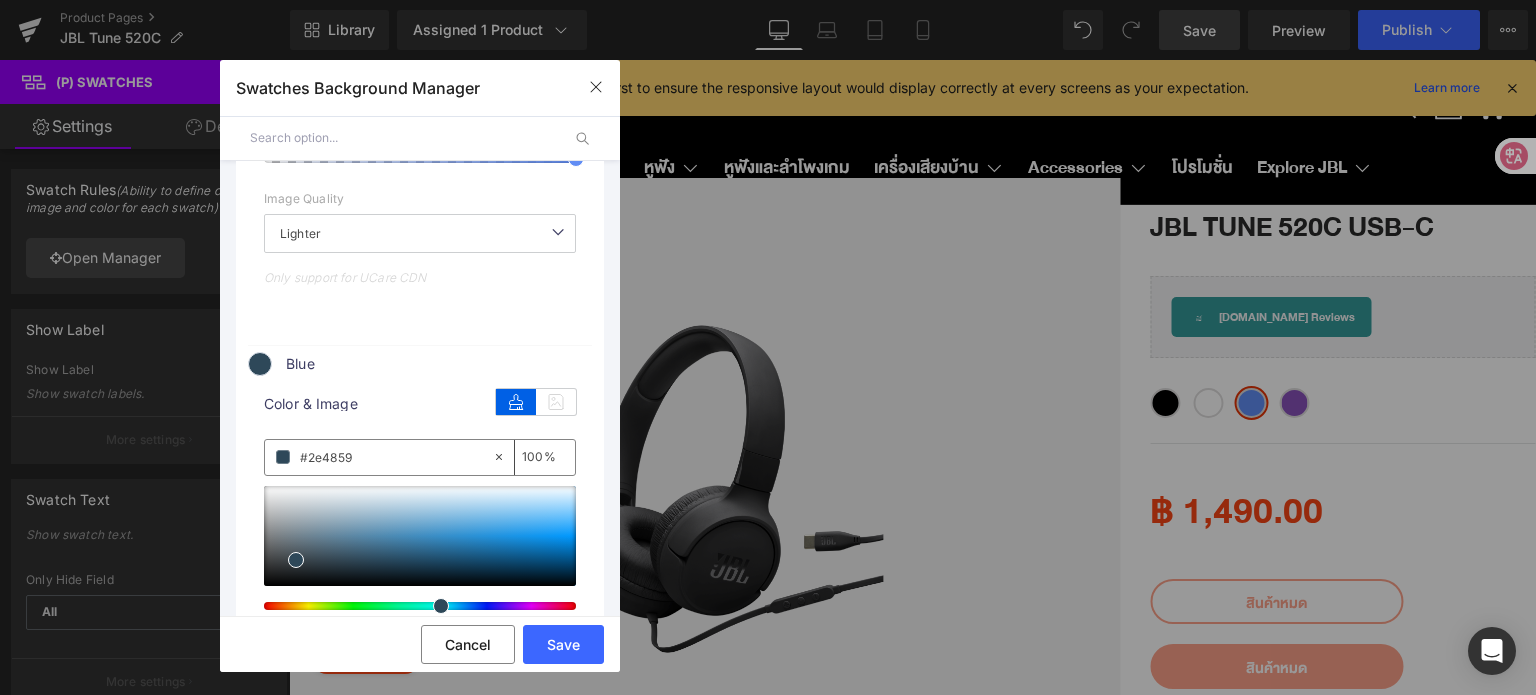 scroll, scrollTop: 800, scrollLeft: 0, axis: vertical 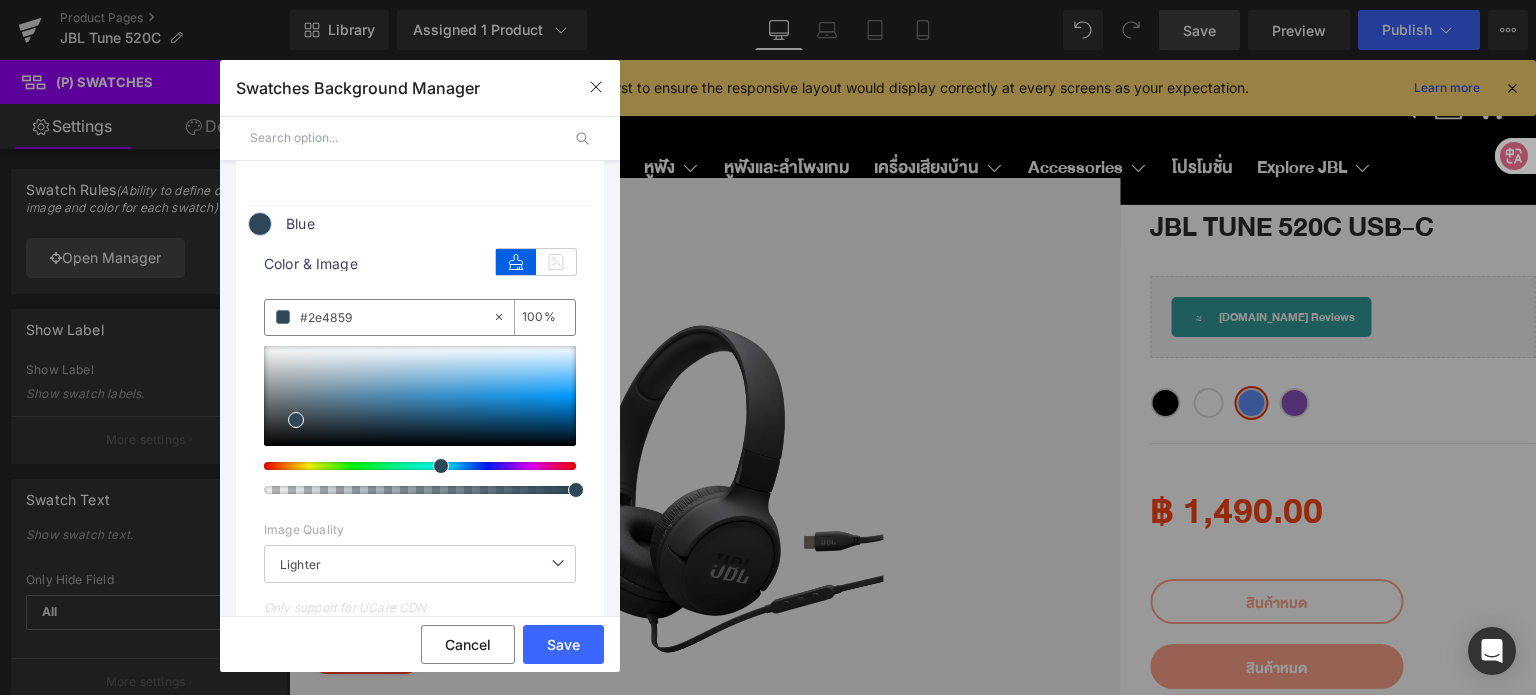 click on "#2e4859" at bounding box center (396, 317) 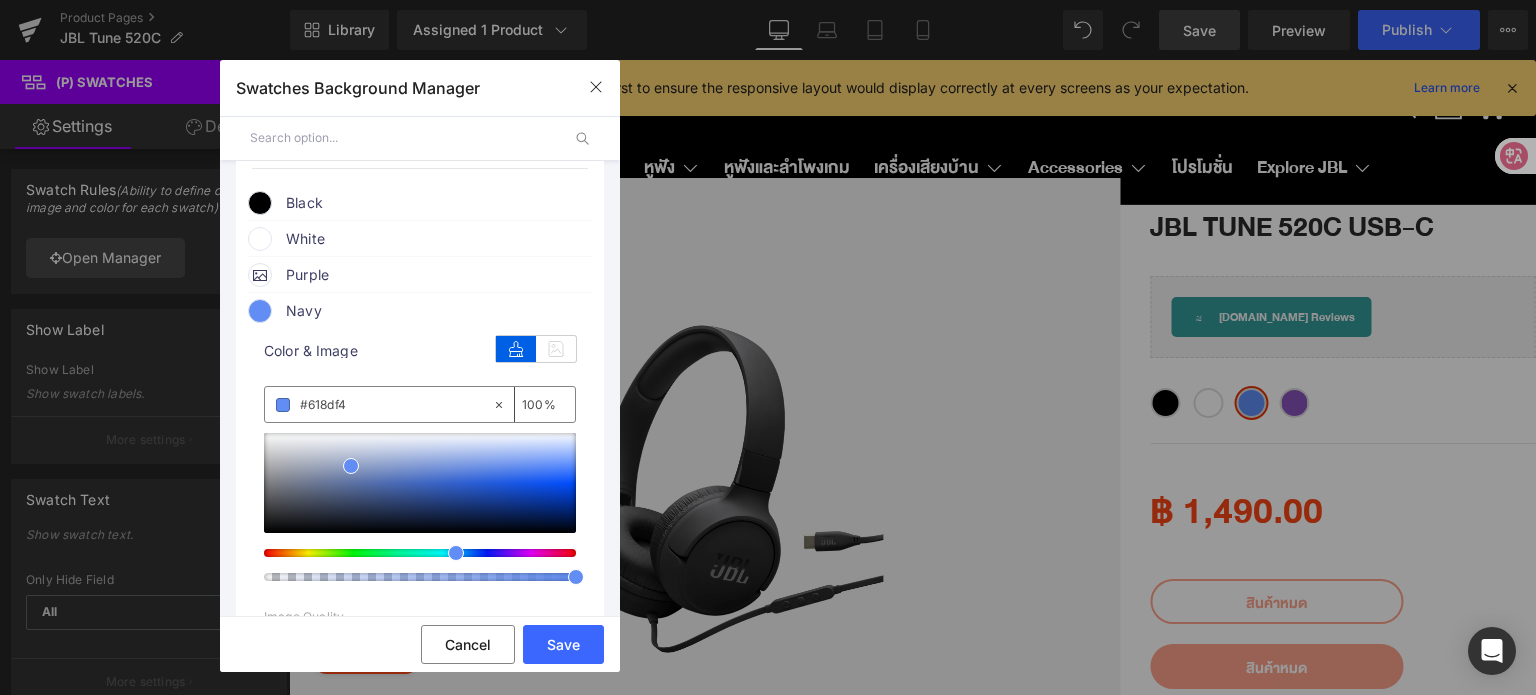 scroll, scrollTop: 200, scrollLeft: 0, axis: vertical 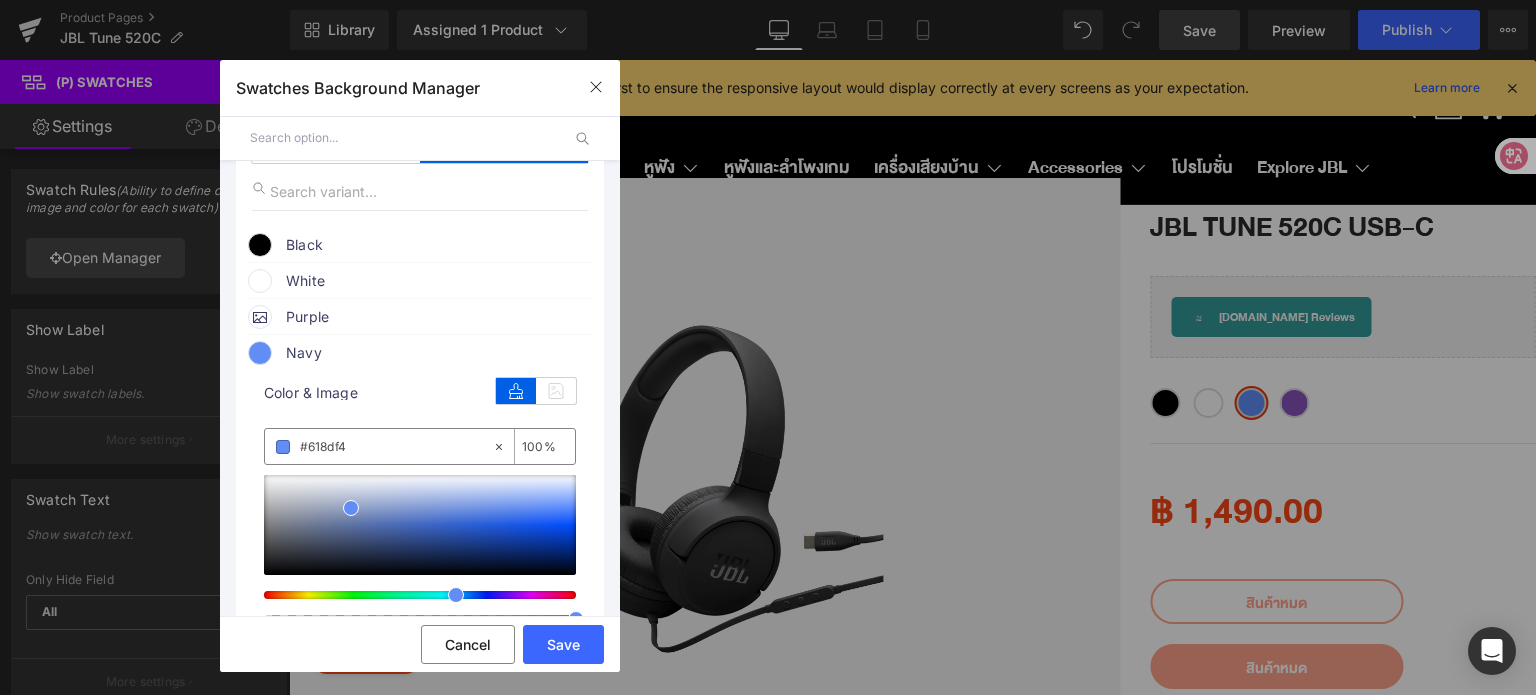 click on "#618df4" at bounding box center (396, 447) 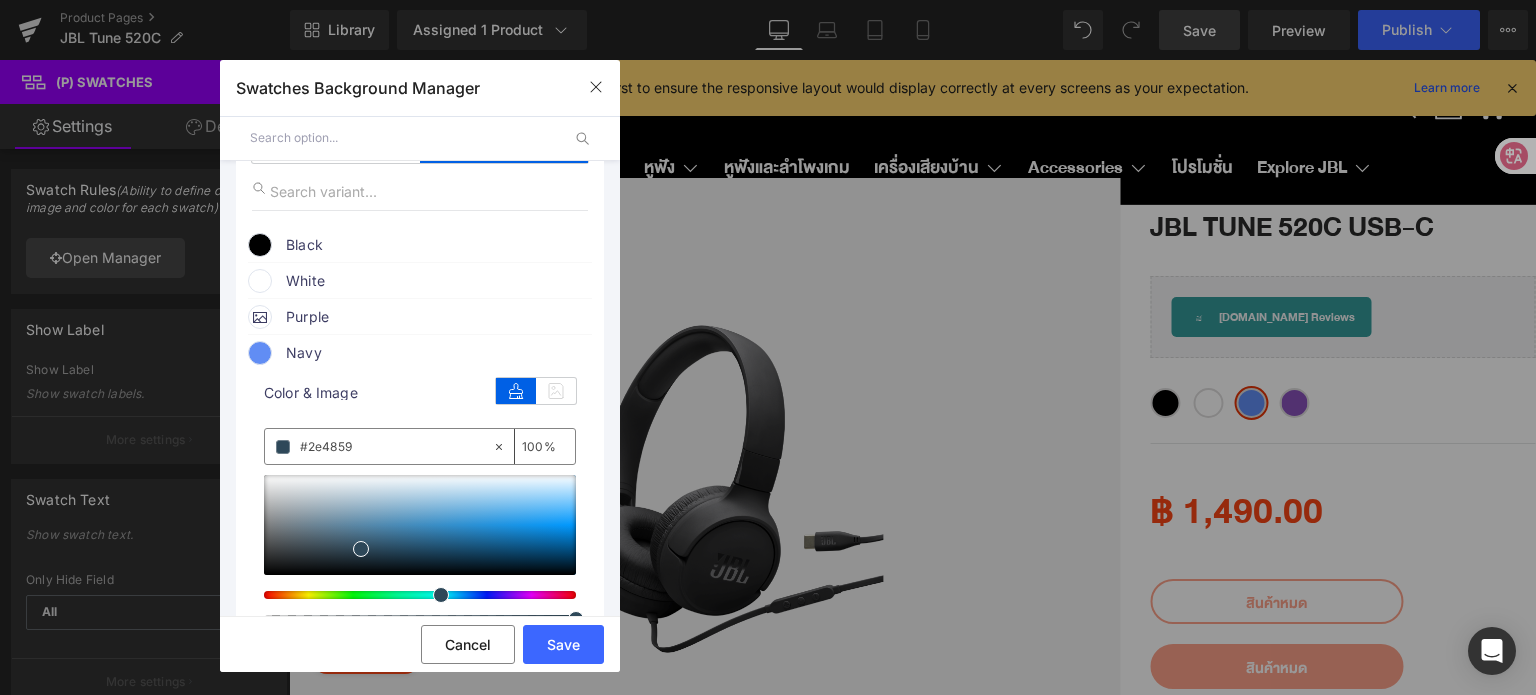 type on "#2e4859" 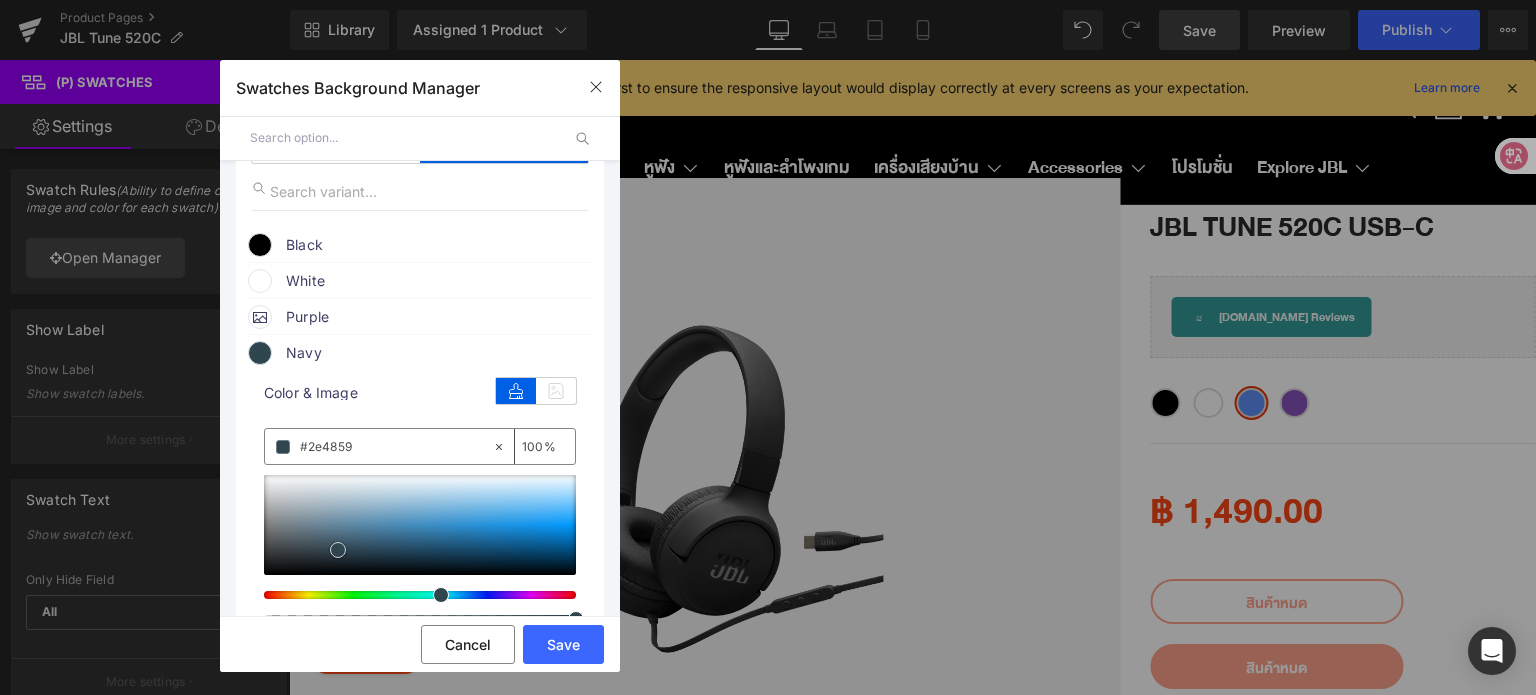drag, startPoint x: 356, startPoint y: 547, endPoint x: 333, endPoint y: 548, distance: 23.021729 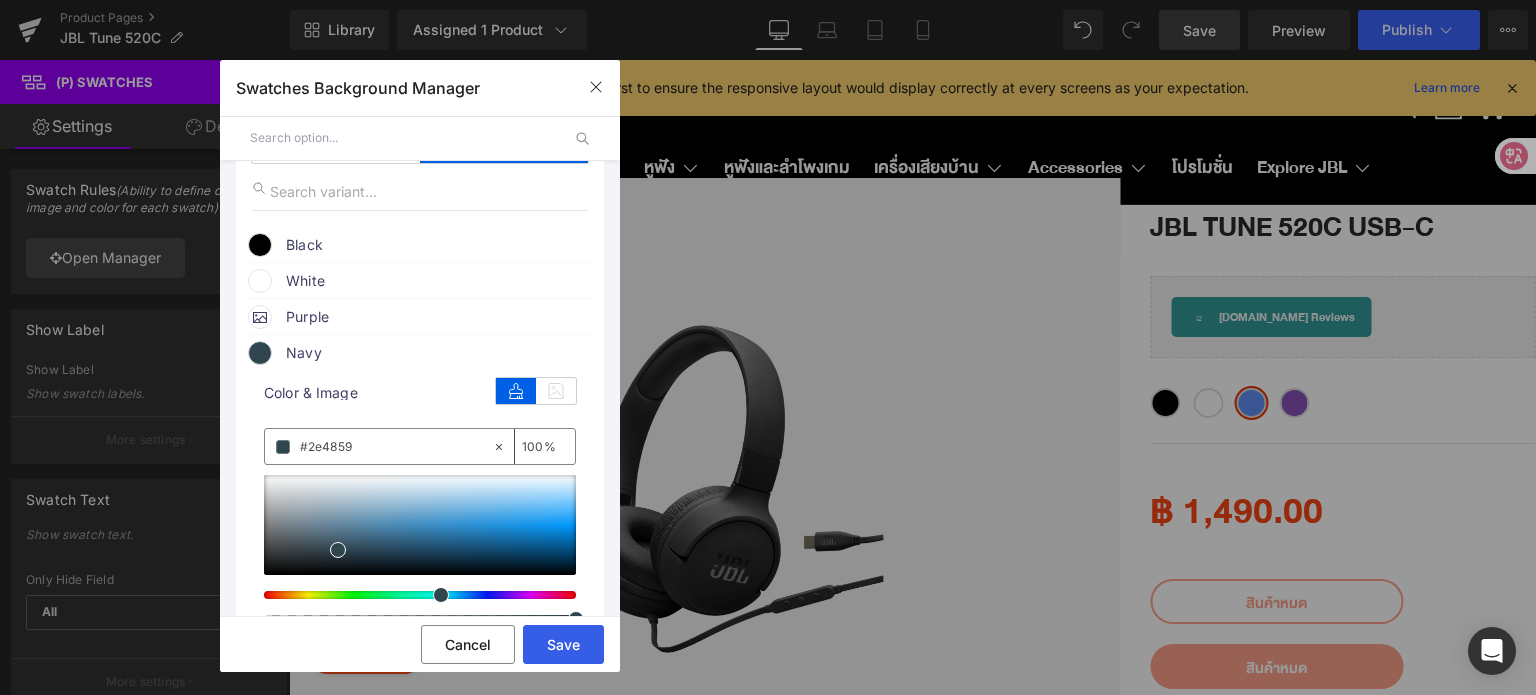 click on "Save" at bounding box center [563, 644] 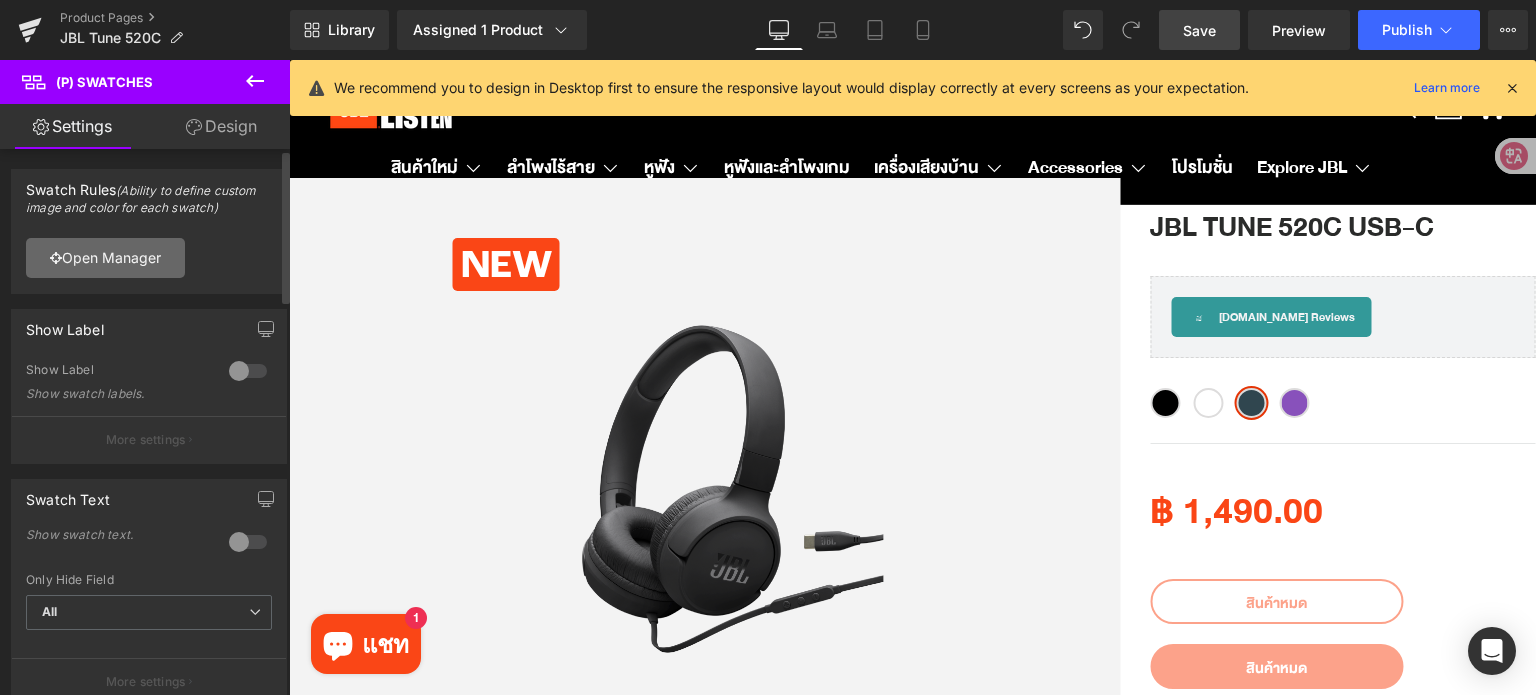 click on "Open Manager" at bounding box center [105, 258] 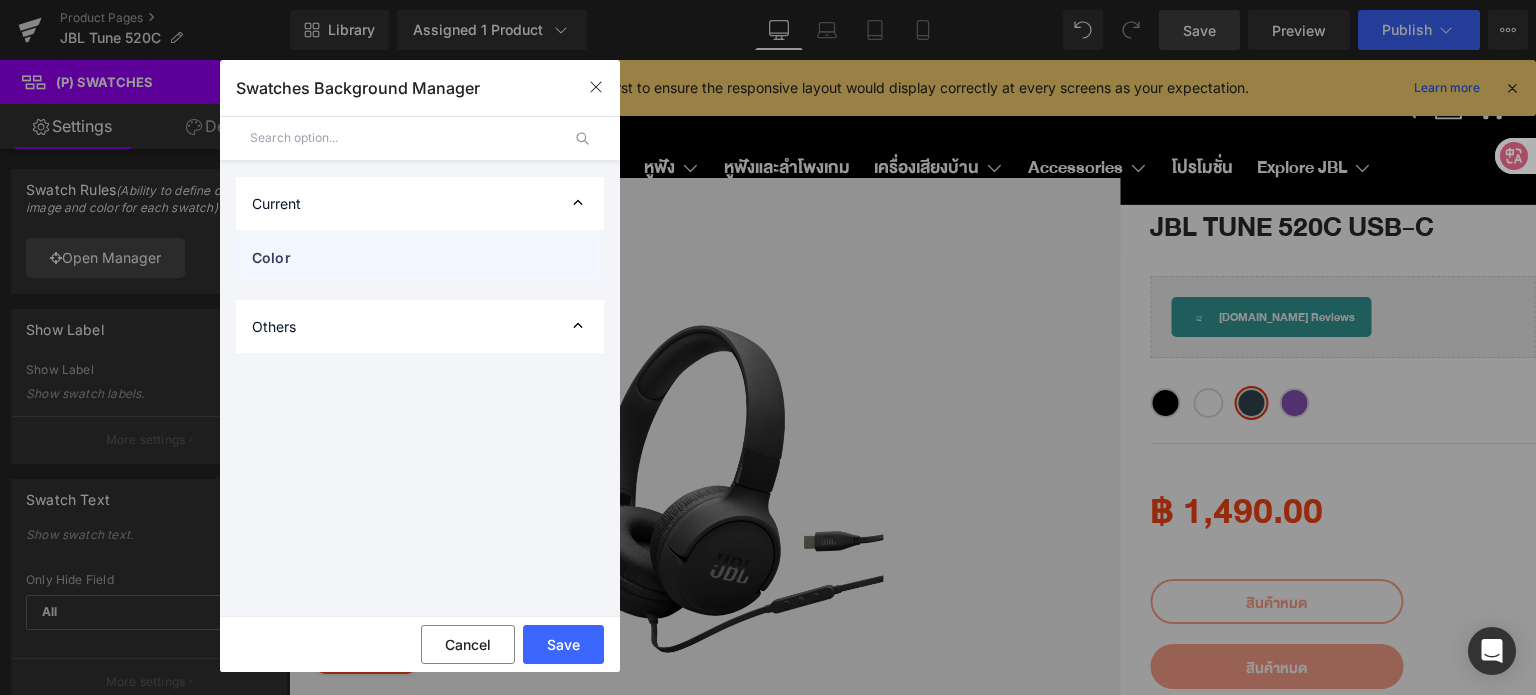 click on "Color" at bounding box center (420, 257) 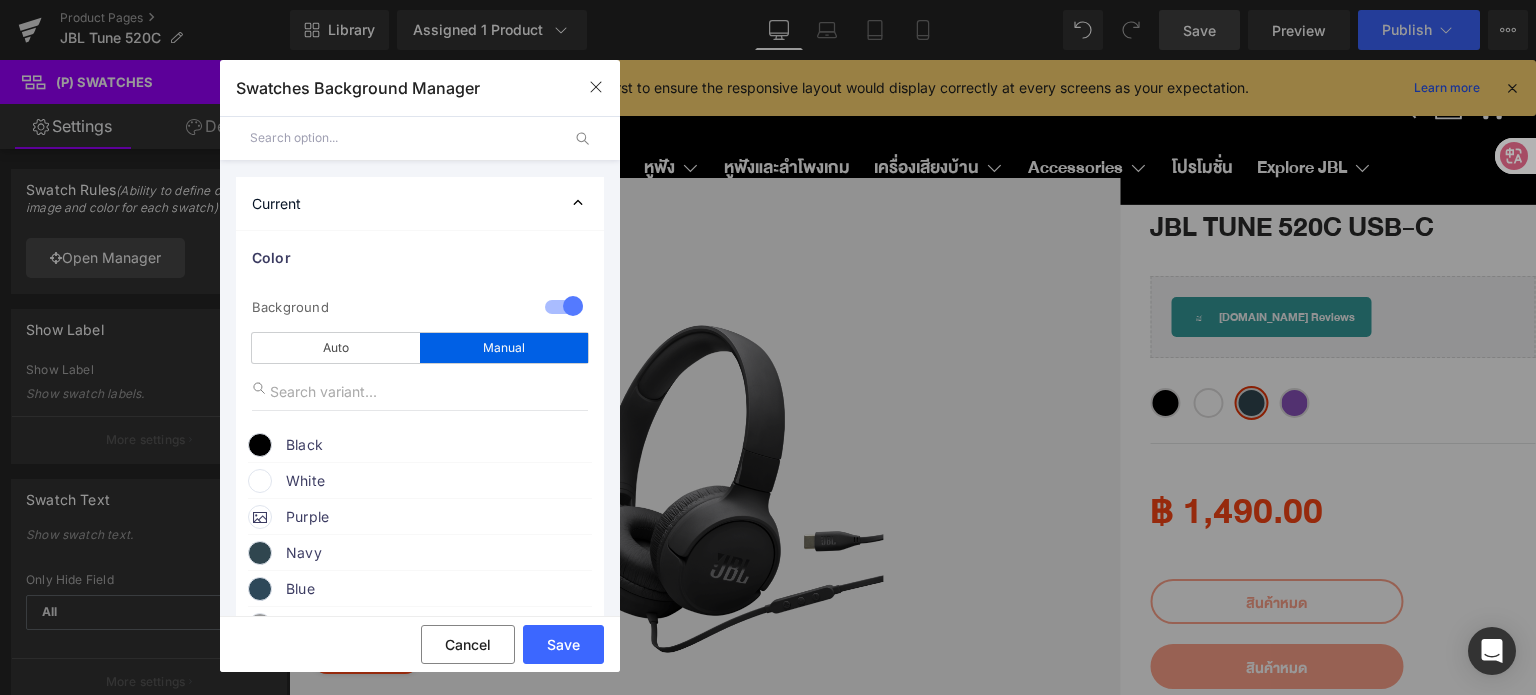 click on "Navy" at bounding box center (438, 553) 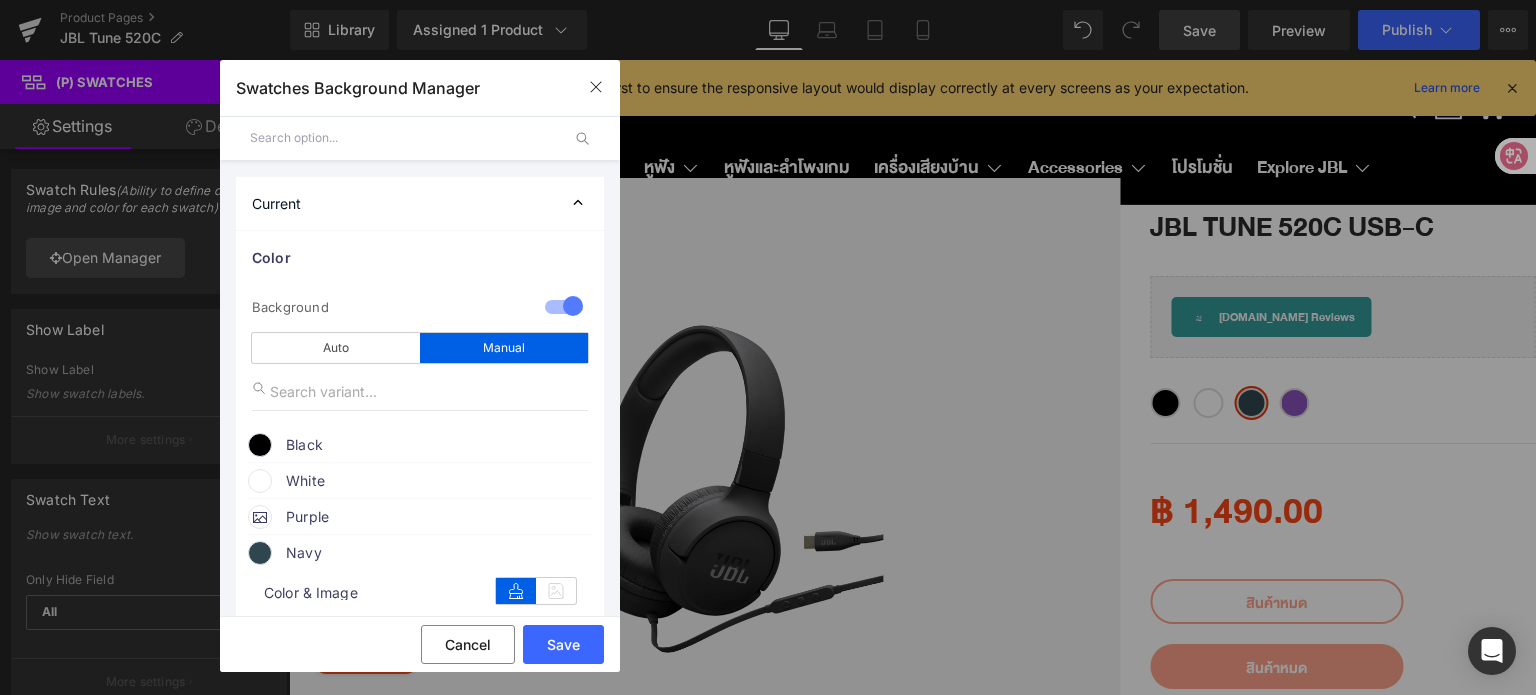 scroll, scrollTop: 400, scrollLeft: 0, axis: vertical 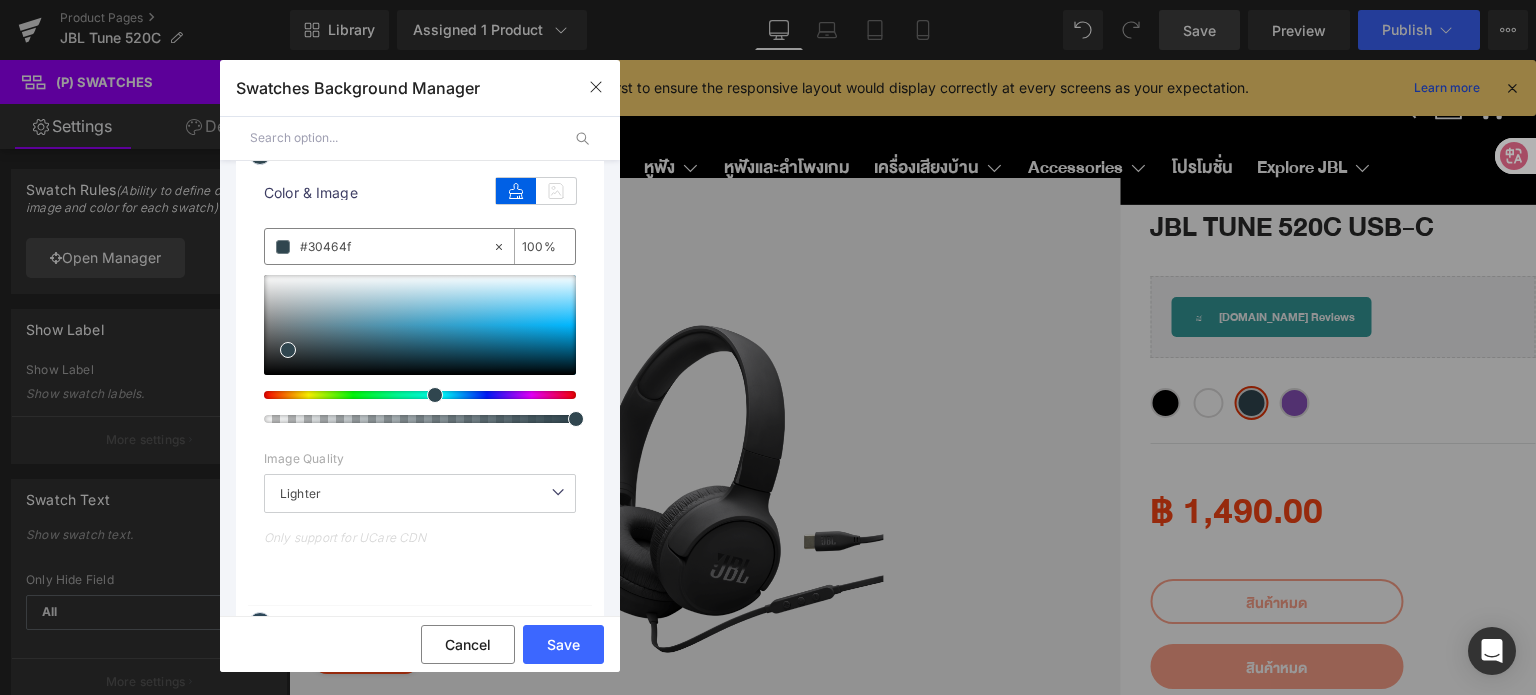 click on "#30464f" at bounding box center (396, 247) 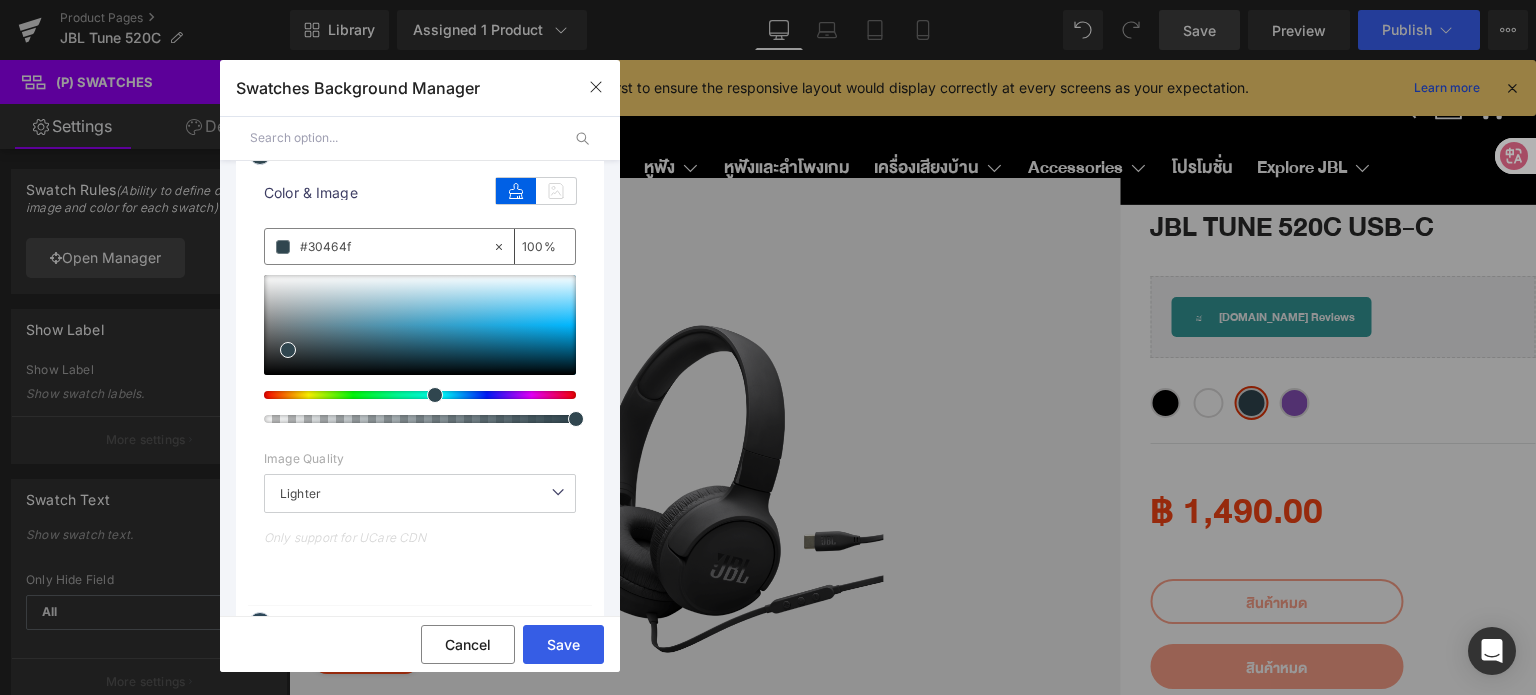 drag, startPoint x: 555, startPoint y: 639, endPoint x: 267, endPoint y: 578, distance: 294.3892 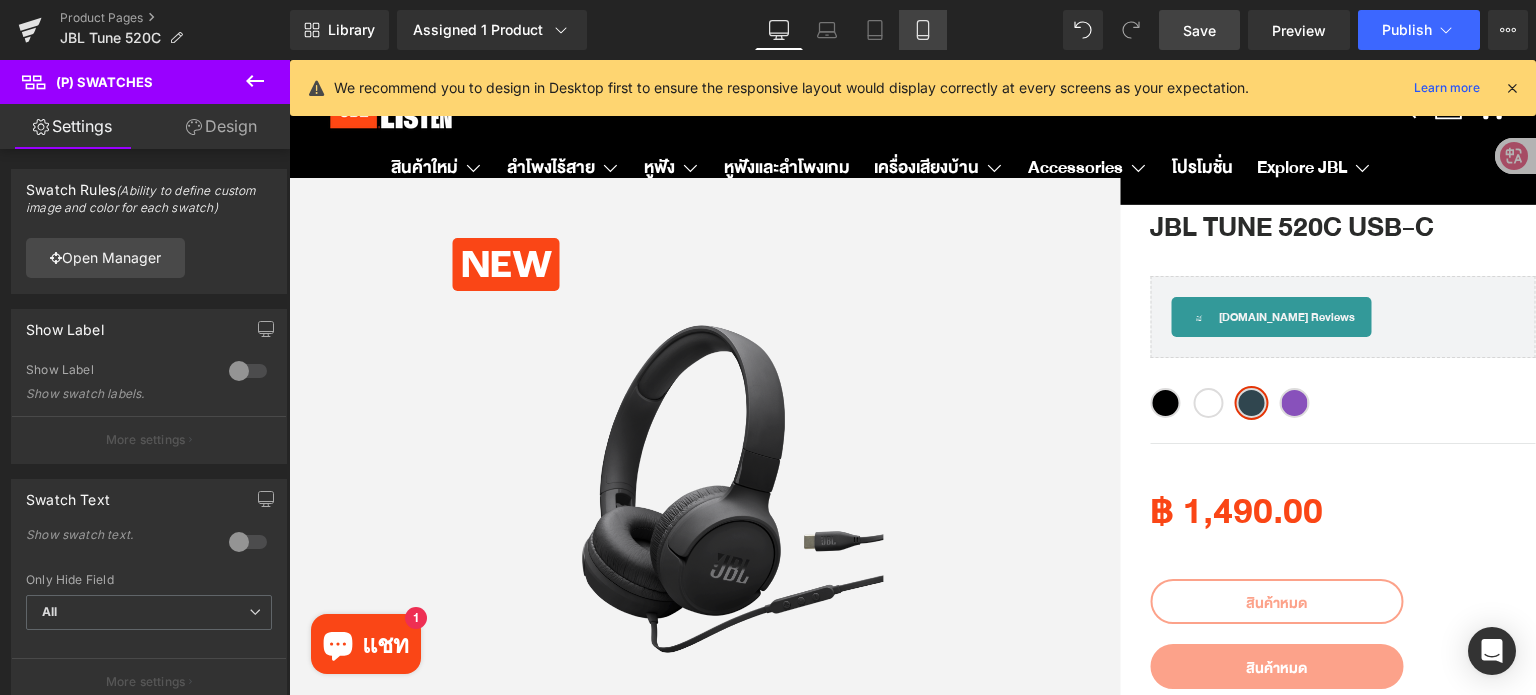 click 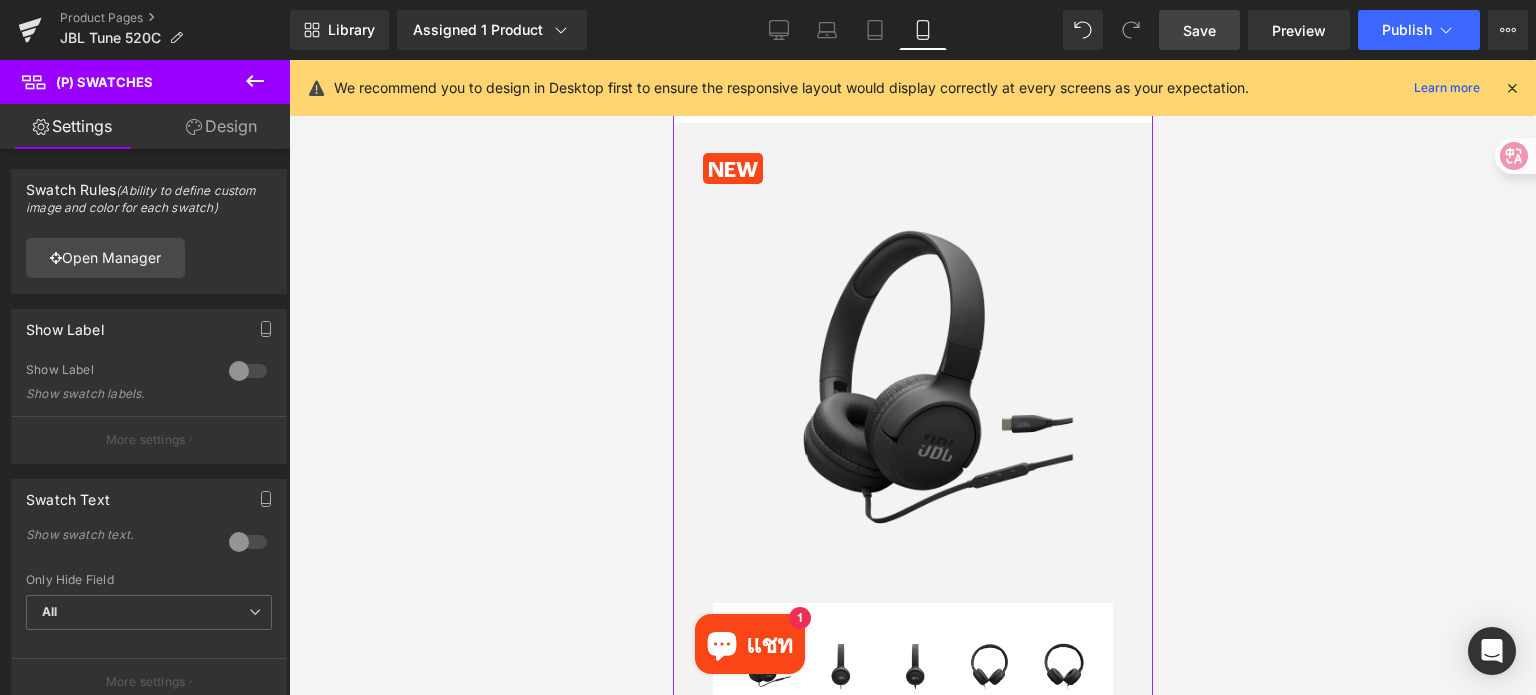 scroll, scrollTop: 400, scrollLeft: 0, axis: vertical 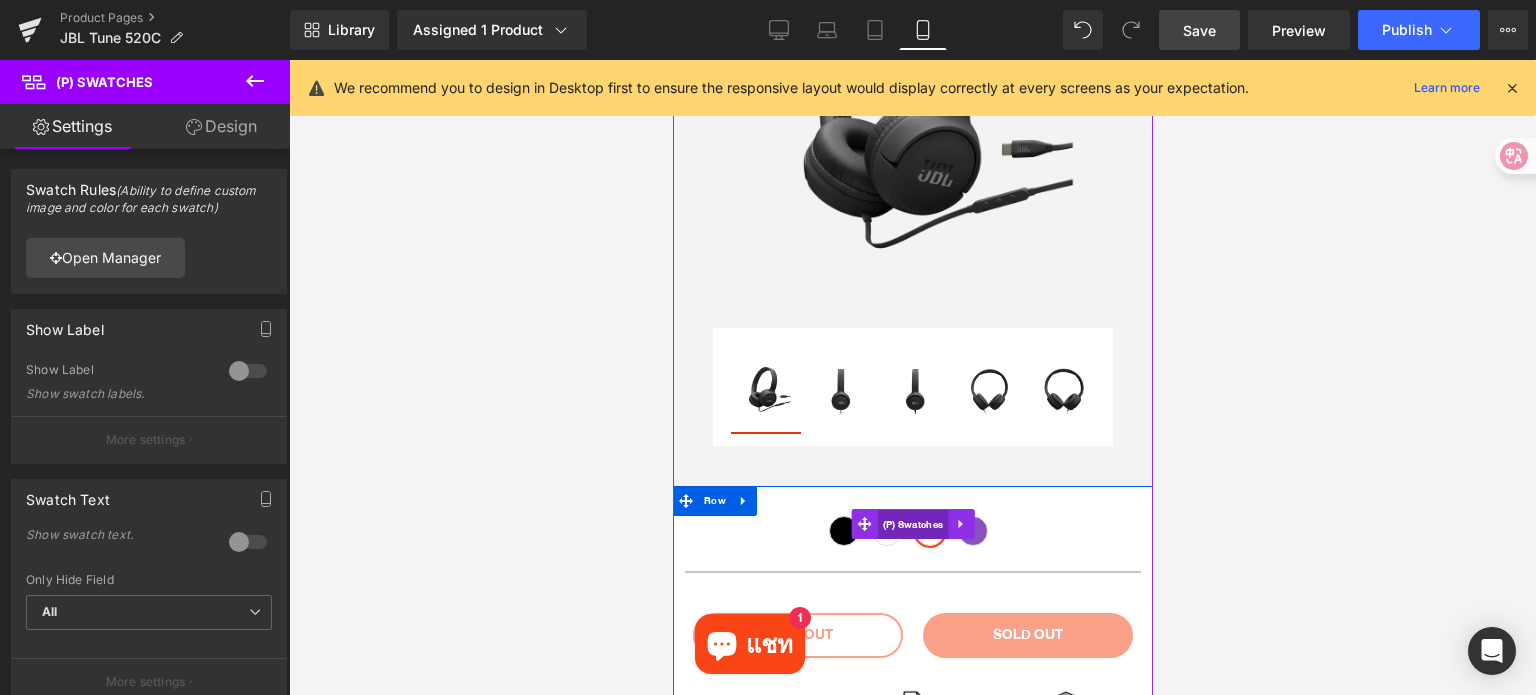 drag, startPoint x: 924, startPoint y: 523, endPoint x: 1079, endPoint y: 503, distance: 156.285 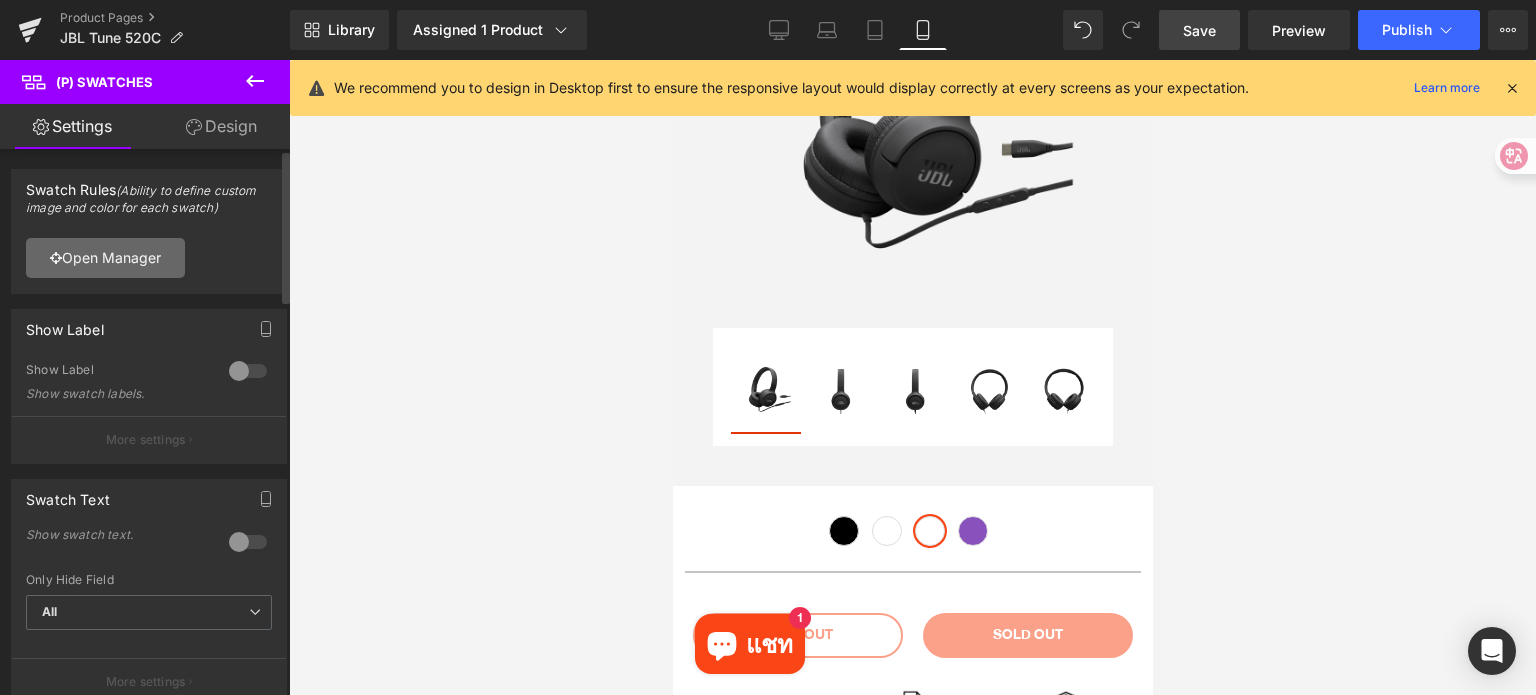 click on "Open Manager" at bounding box center [105, 258] 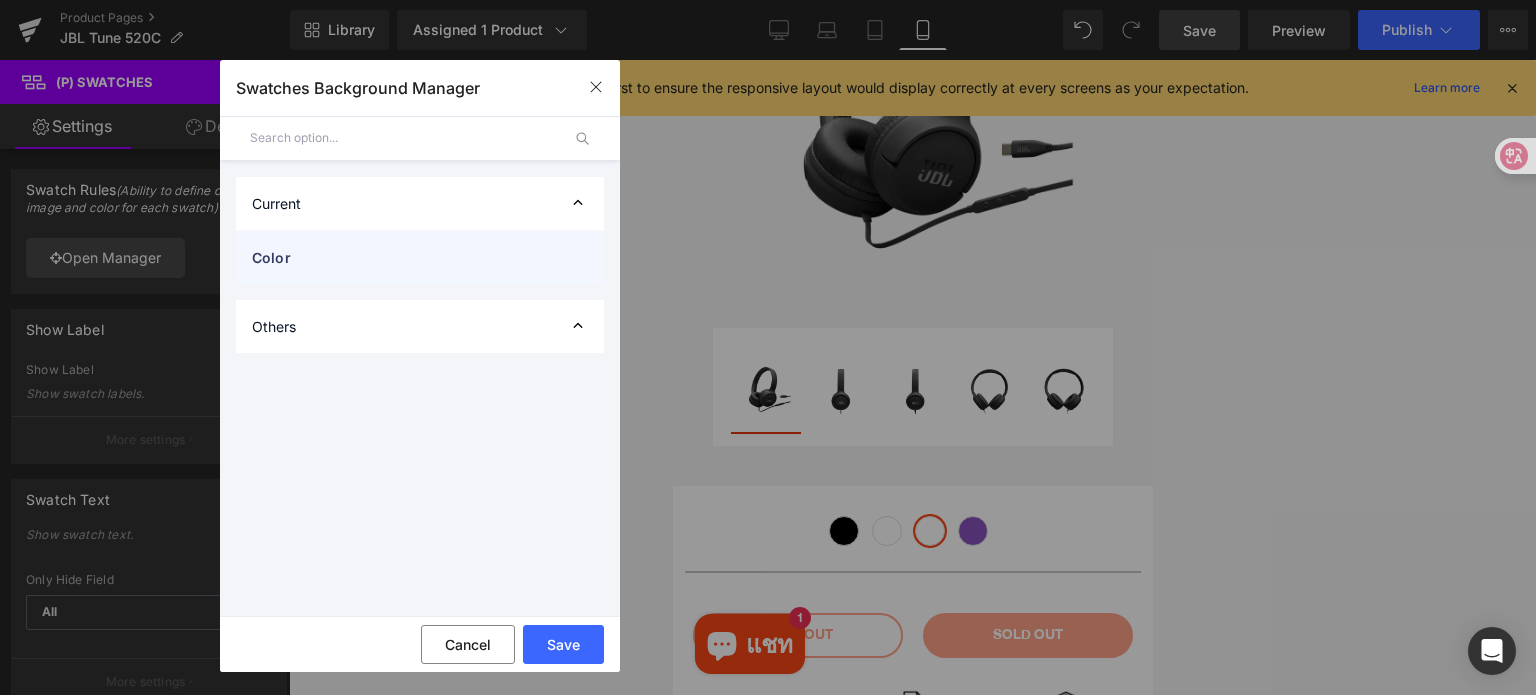 click on "Color" at bounding box center [400, 257] 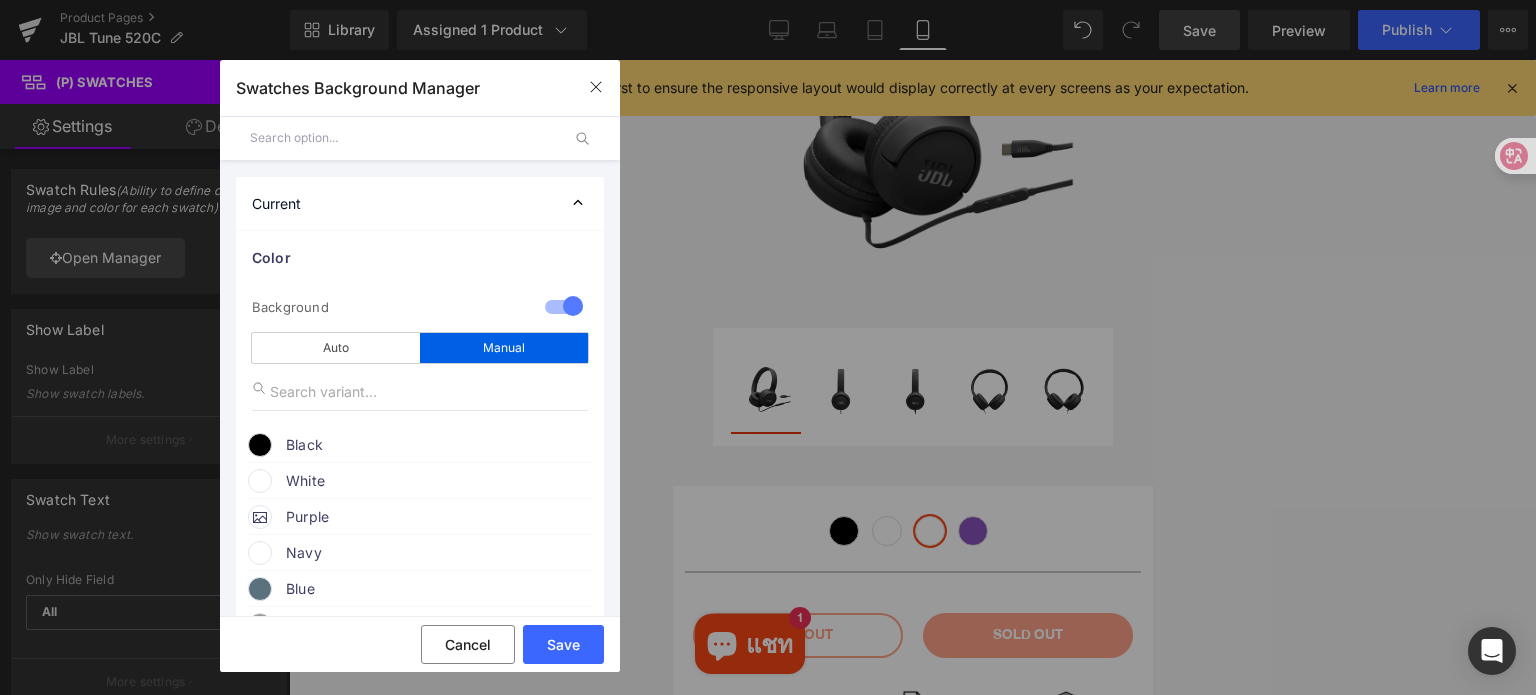 click at bounding box center (260, 553) 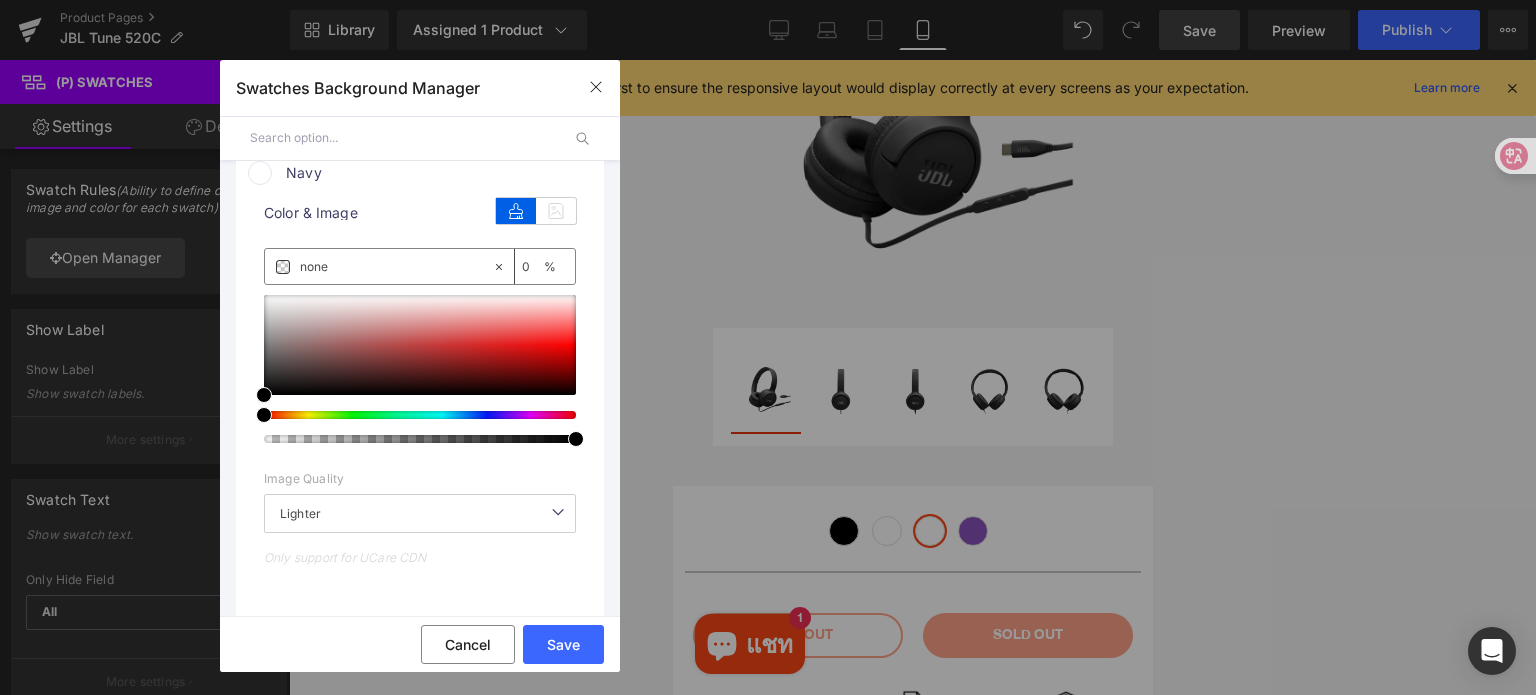 scroll, scrollTop: 400, scrollLeft: 0, axis: vertical 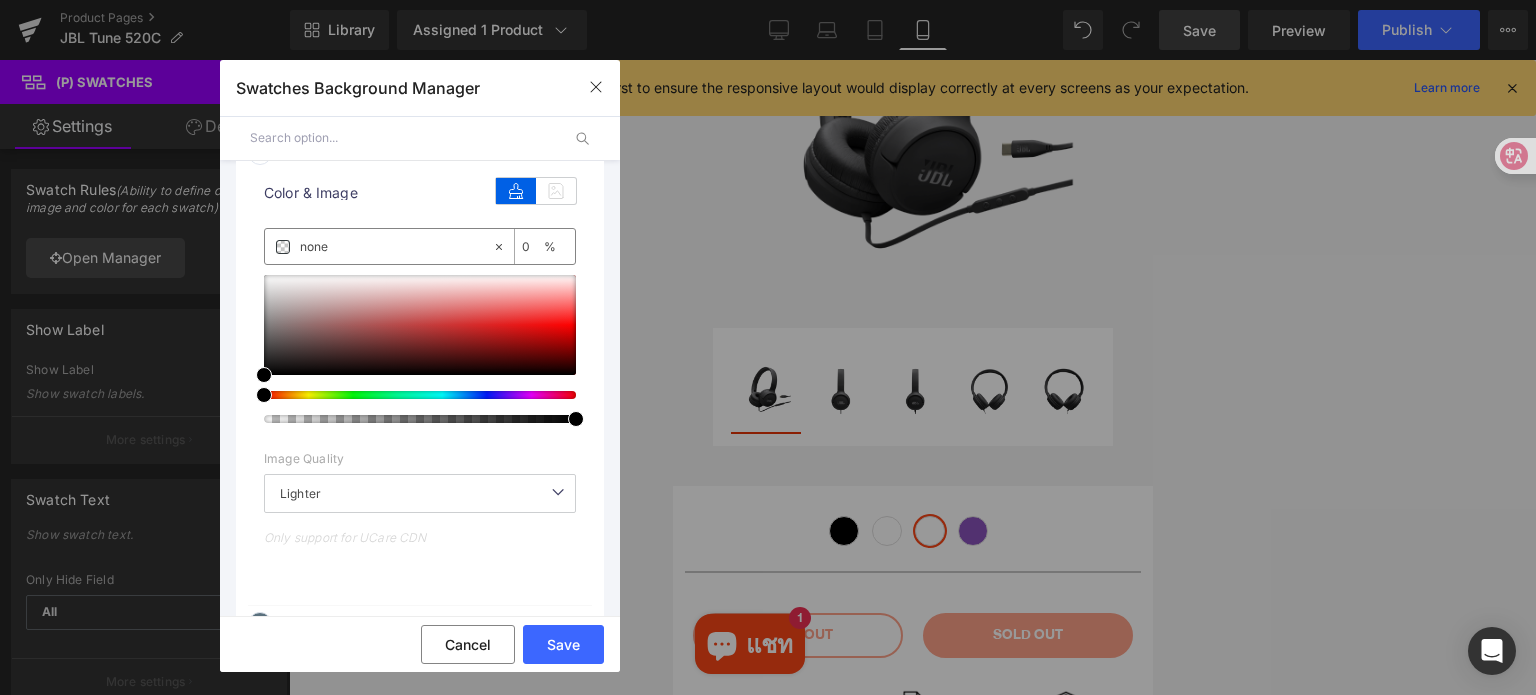 click on "none" at bounding box center (396, 247) 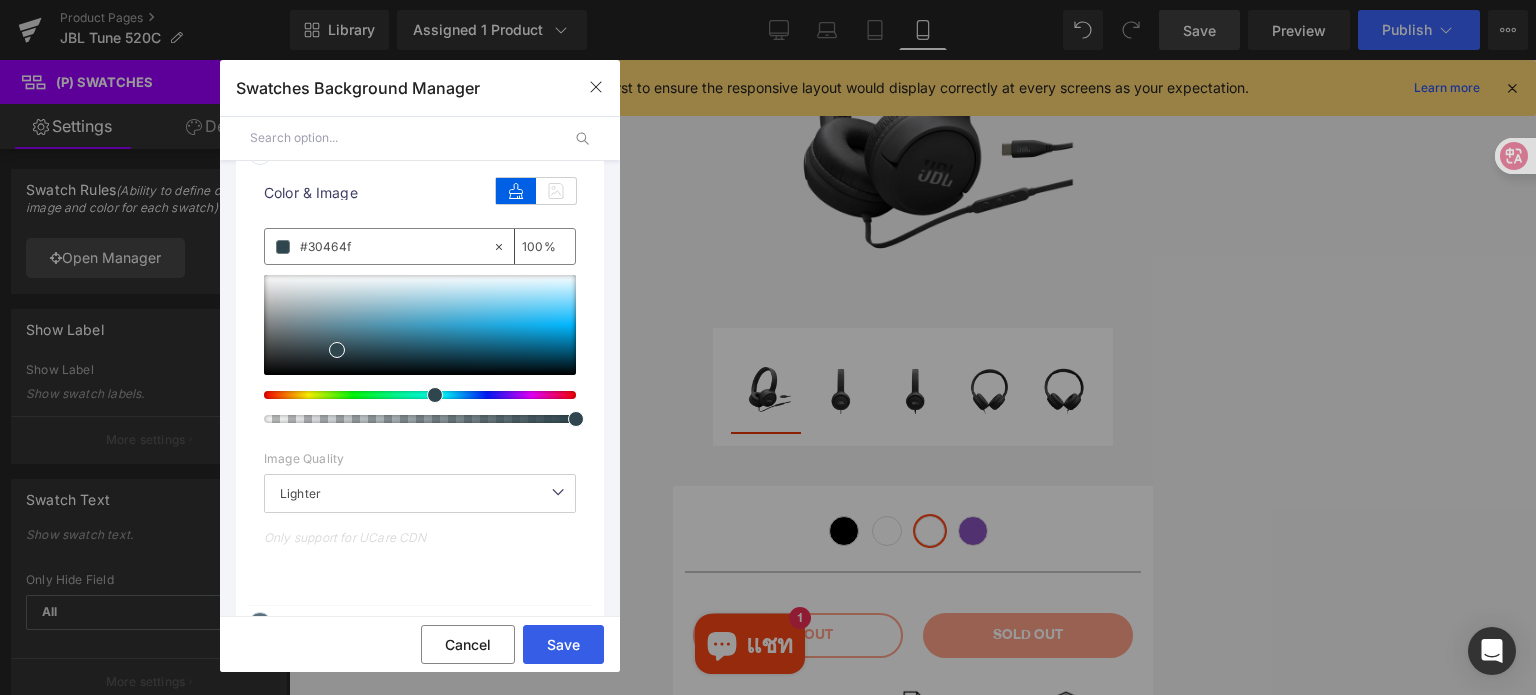 type on "#30464f" 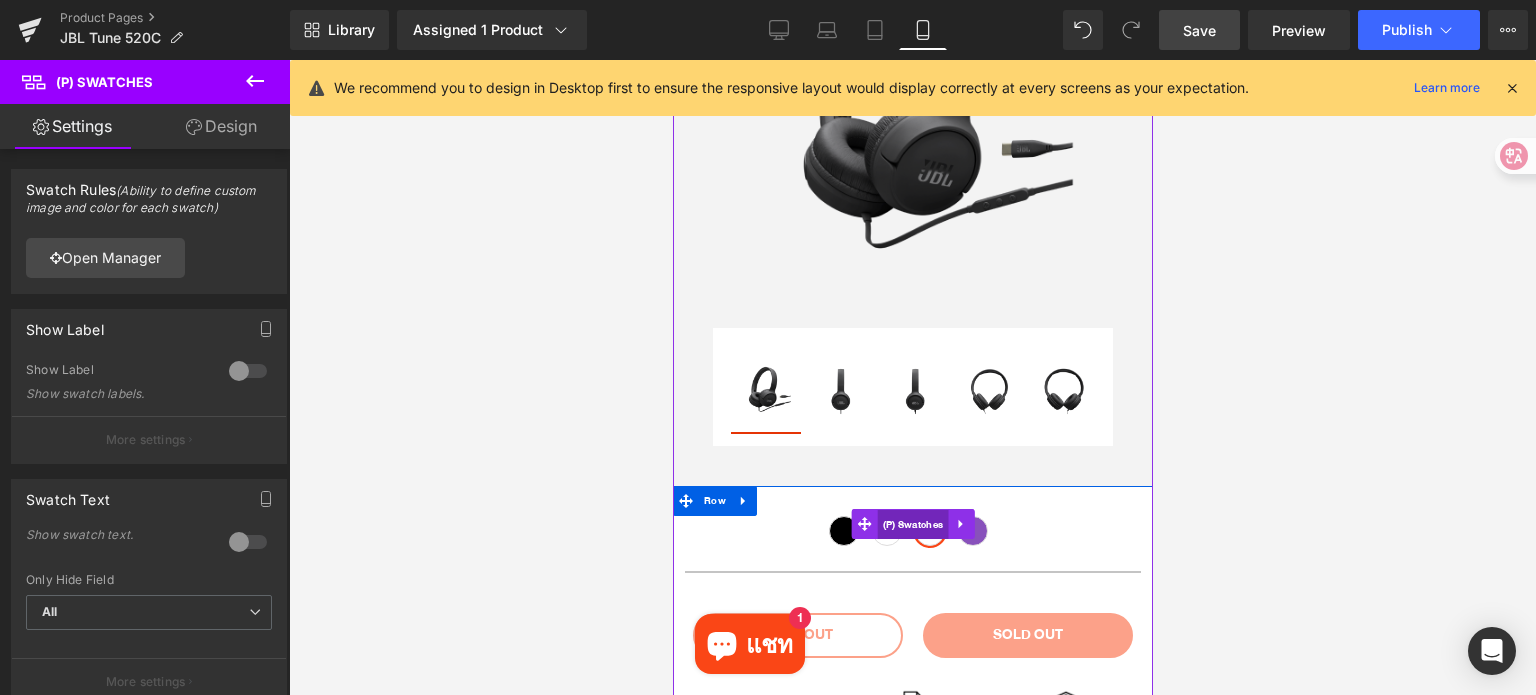 click on "(P) Swatches" at bounding box center [912, 525] 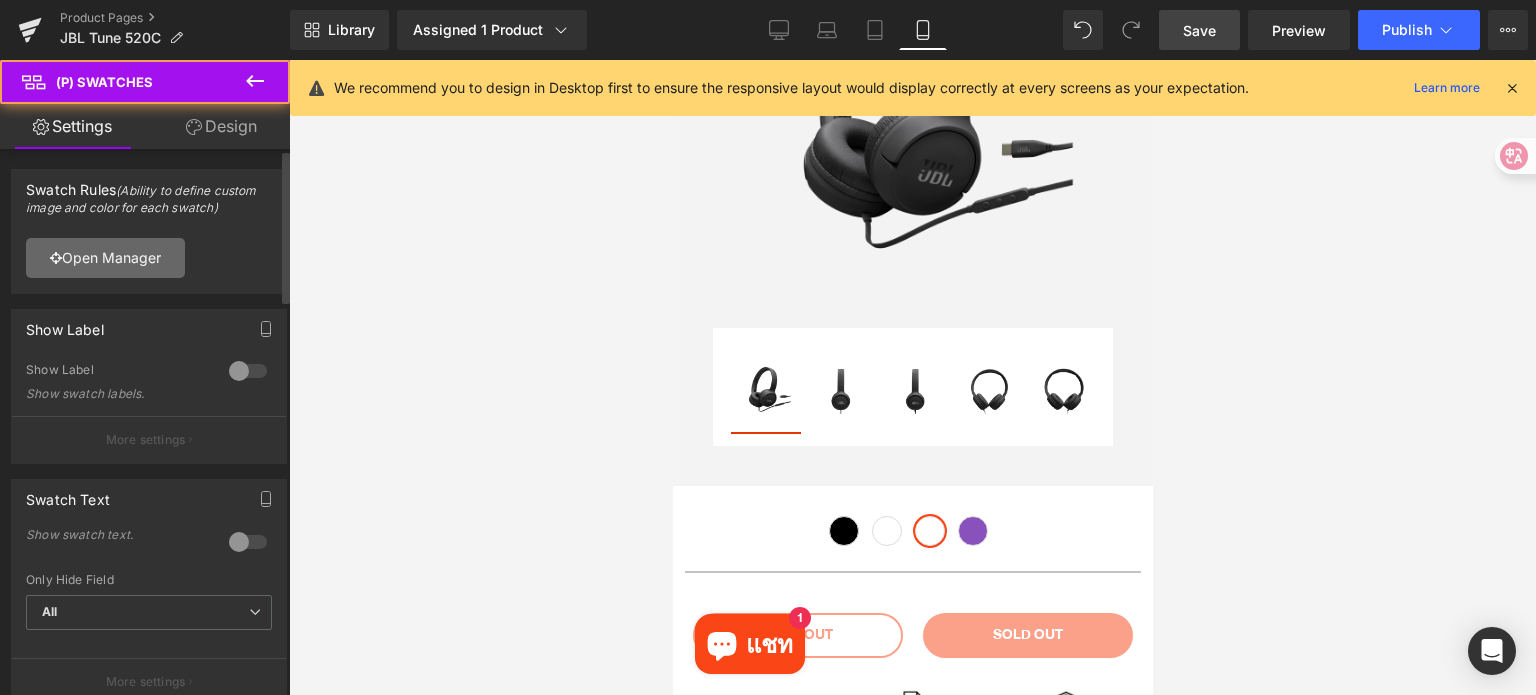 click on "Open Manager" at bounding box center [105, 258] 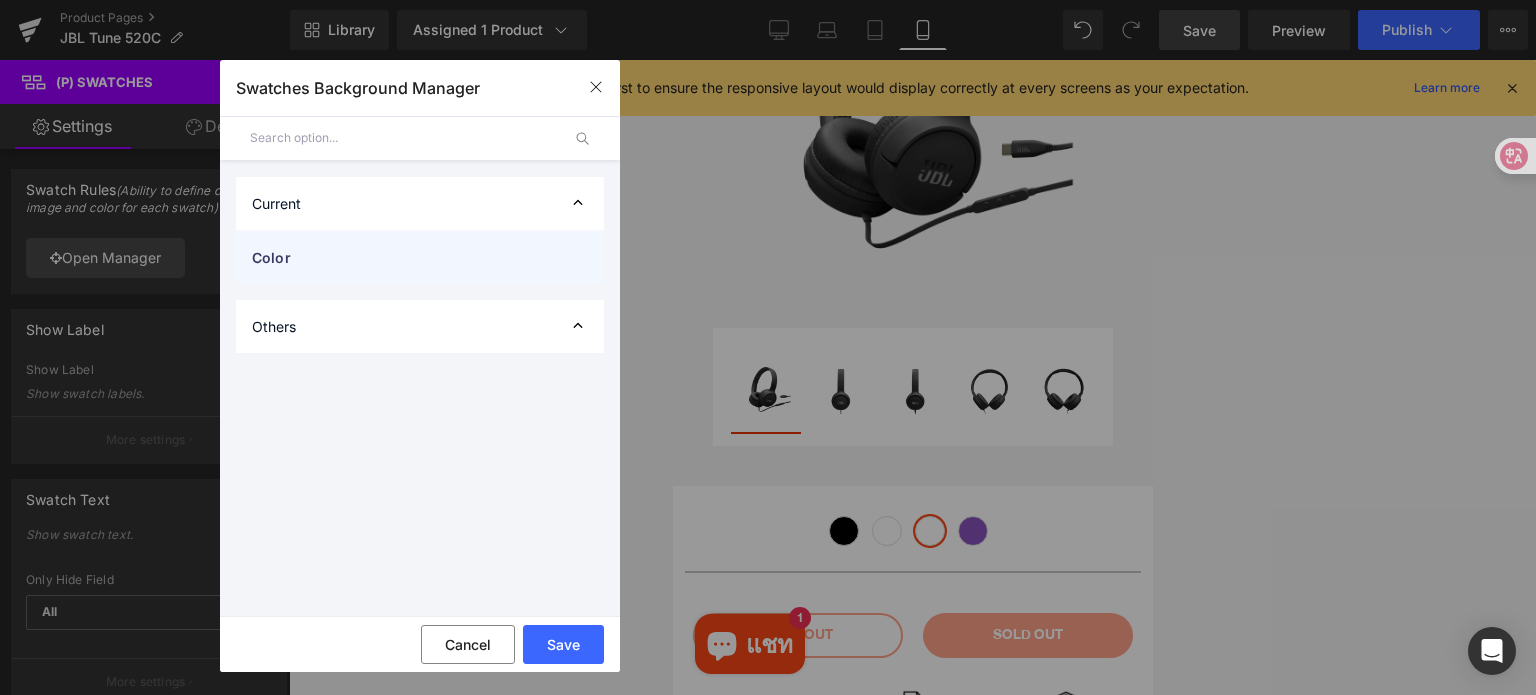 click on "Color" at bounding box center (400, 257) 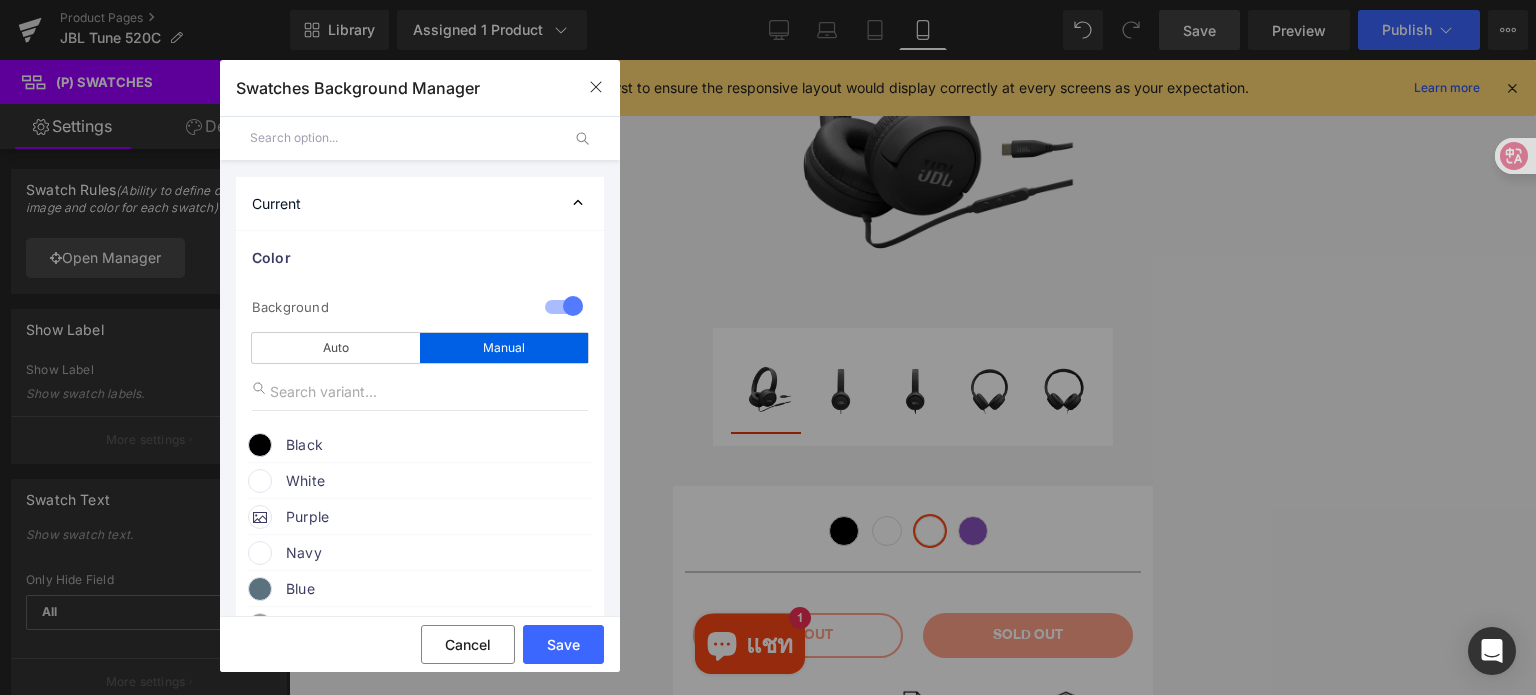 click at bounding box center [260, 553] 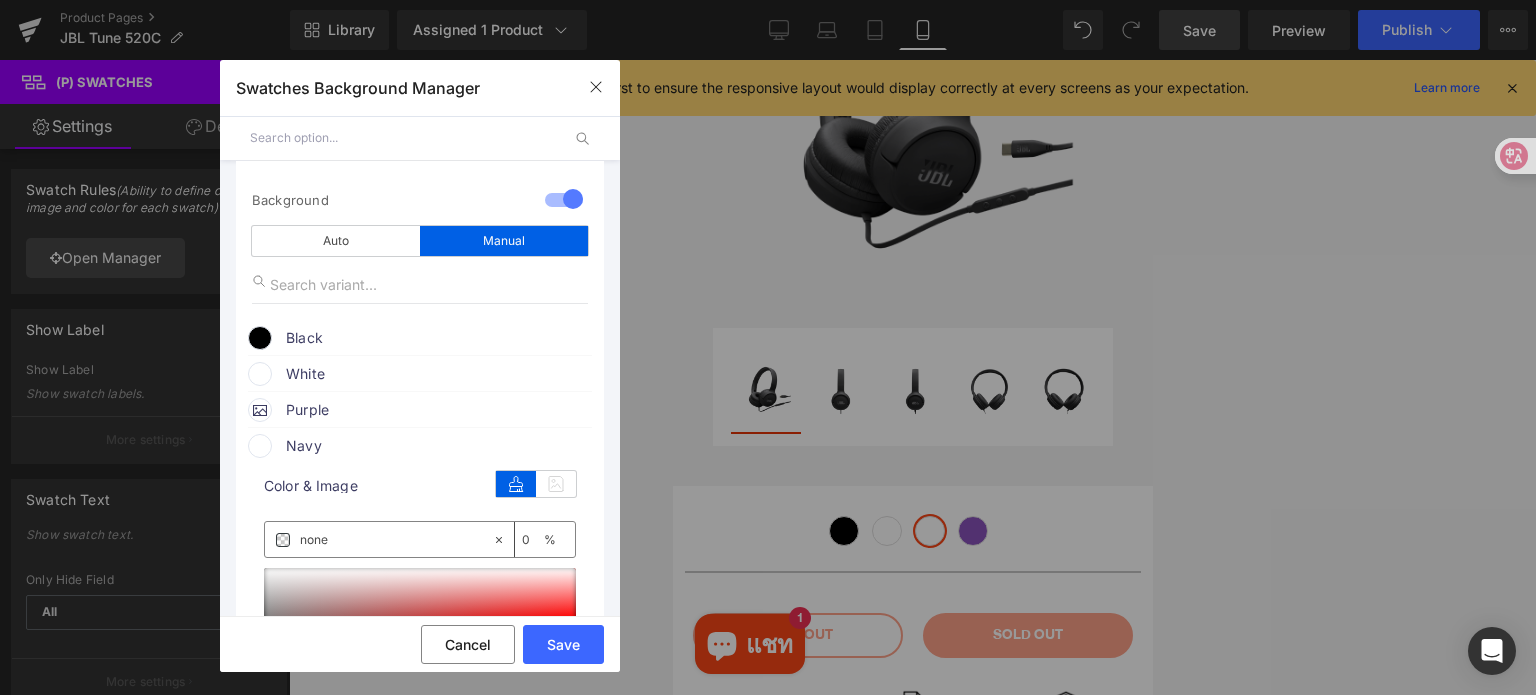 scroll, scrollTop: 300, scrollLeft: 0, axis: vertical 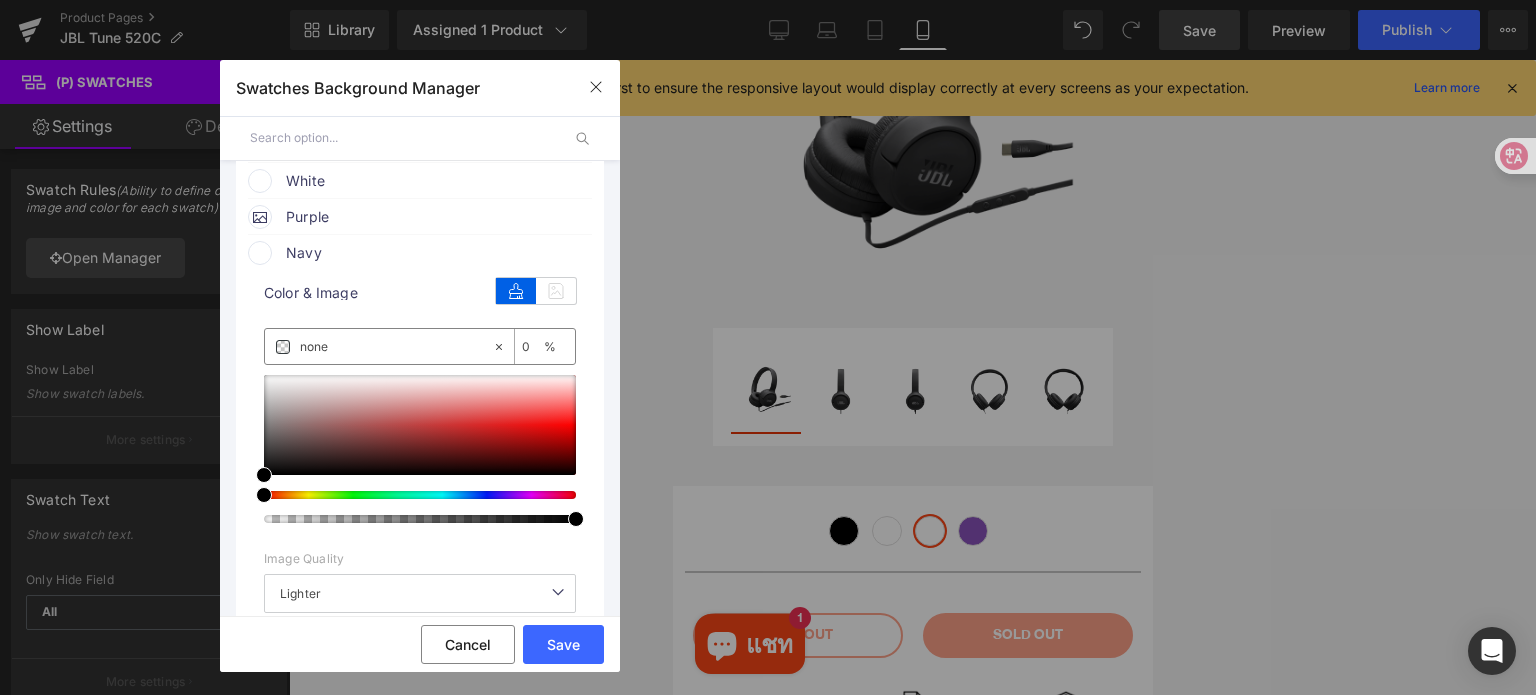 click on "none" at bounding box center [396, 347] 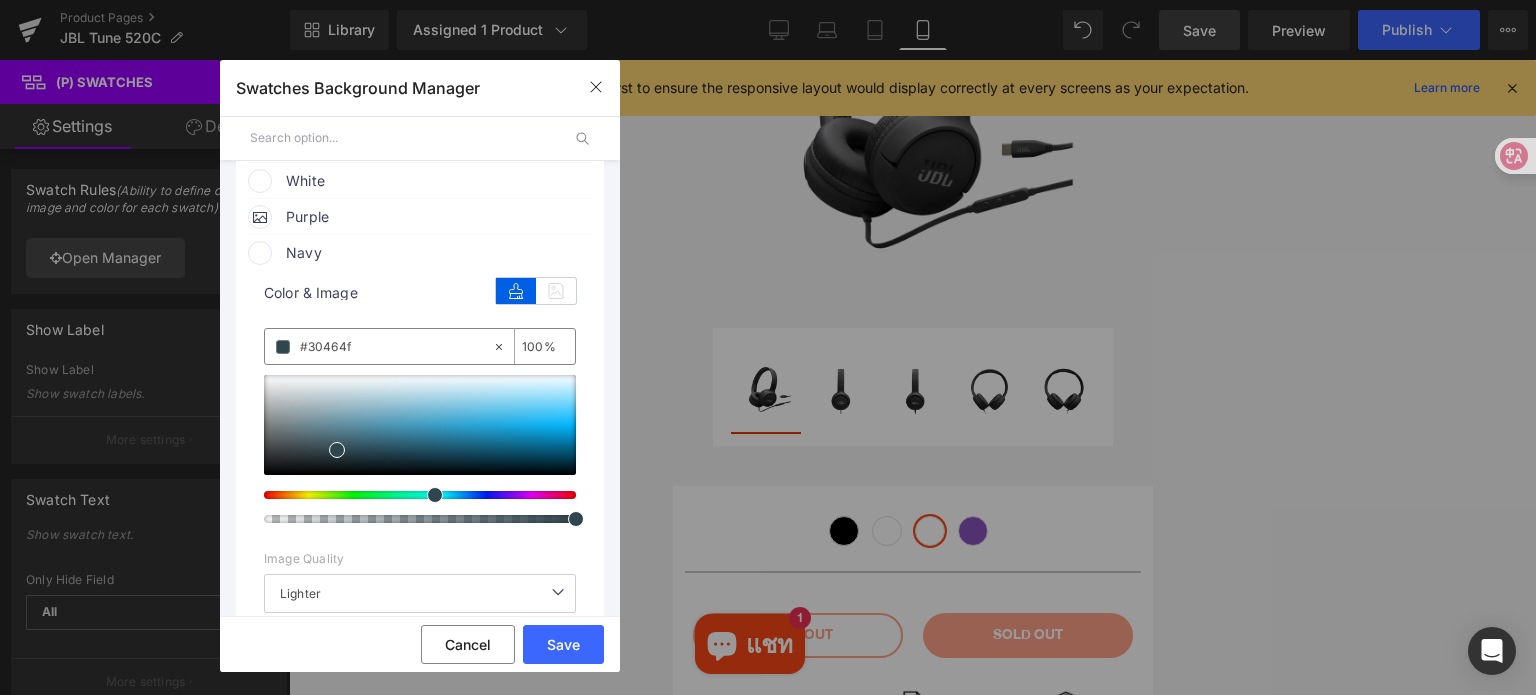type on "#30464f" 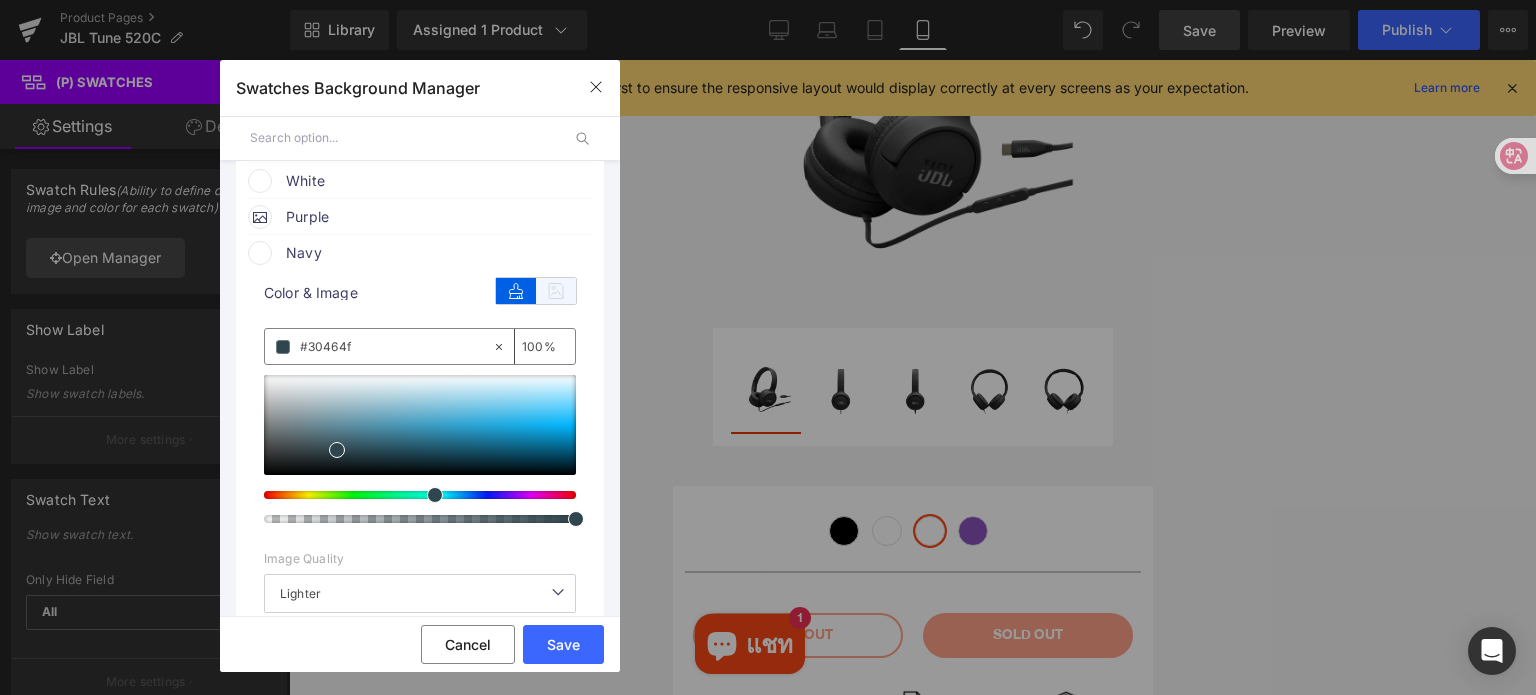 drag, startPoint x: 546, startPoint y: 295, endPoint x: 532, endPoint y: 295, distance: 14 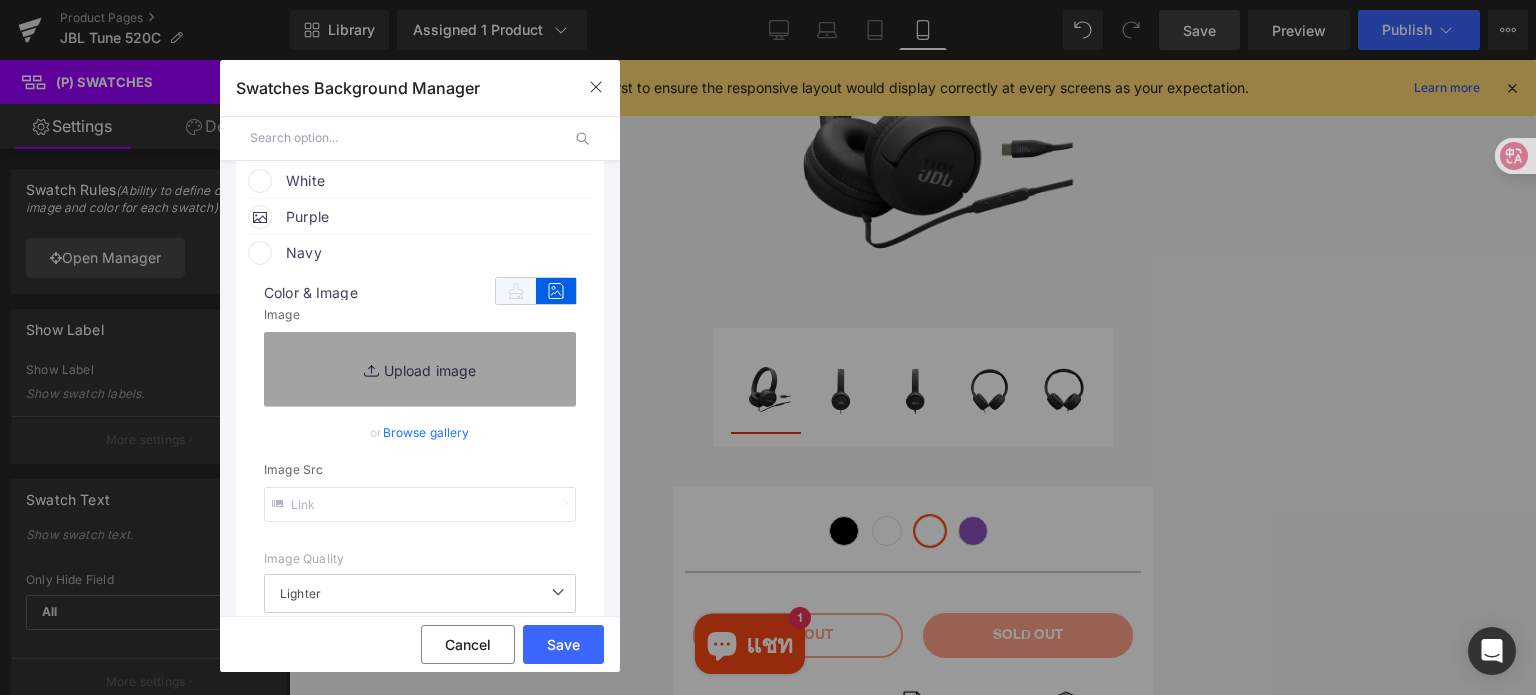 click at bounding box center [516, 291] 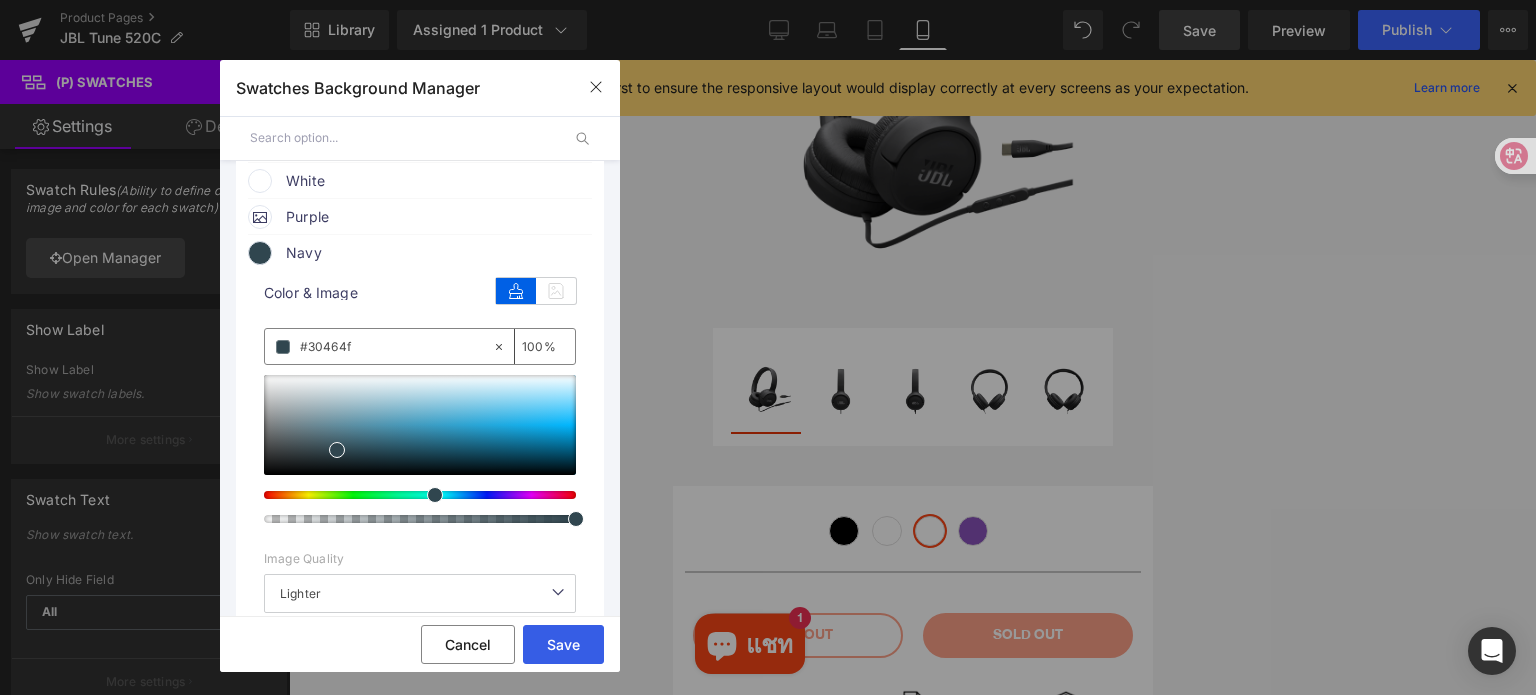 click on "Save" at bounding box center [563, 644] 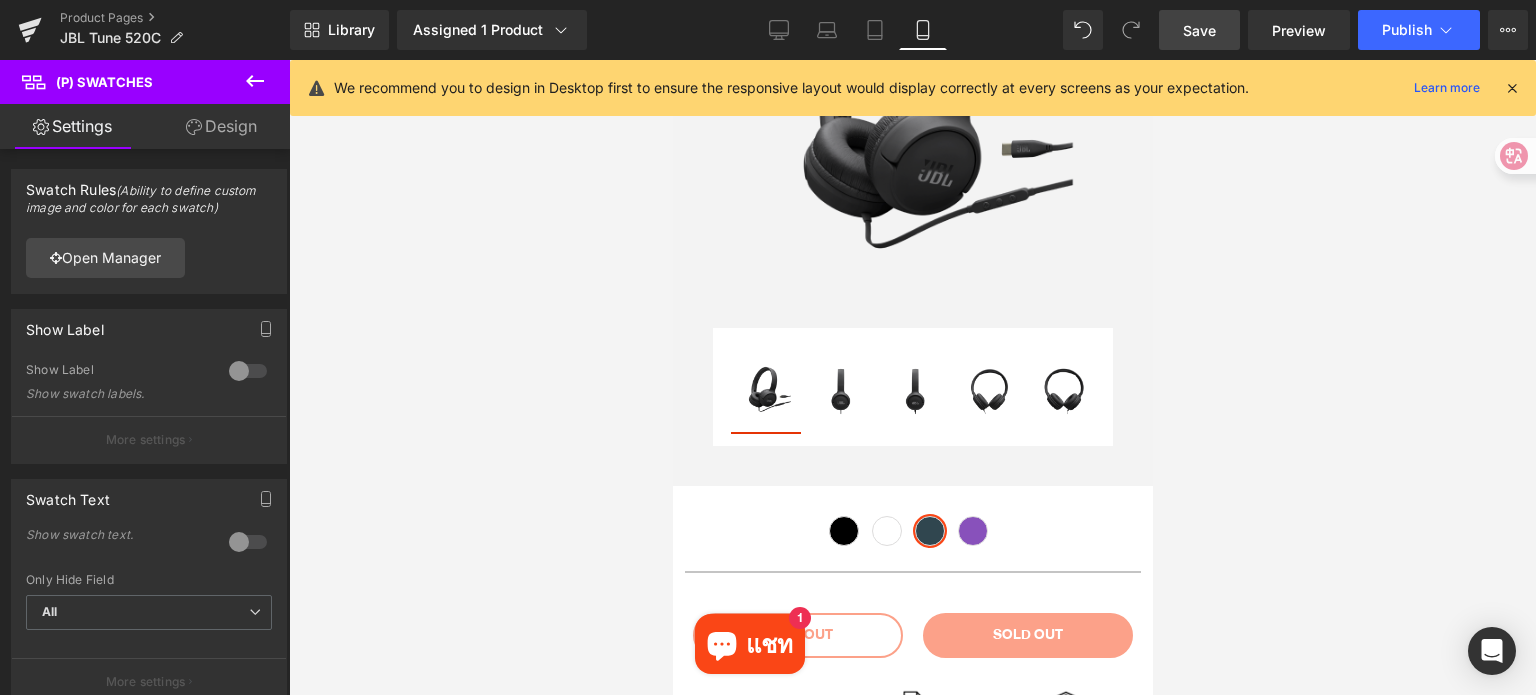 click on "Save" at bounding box center [1199, 30] 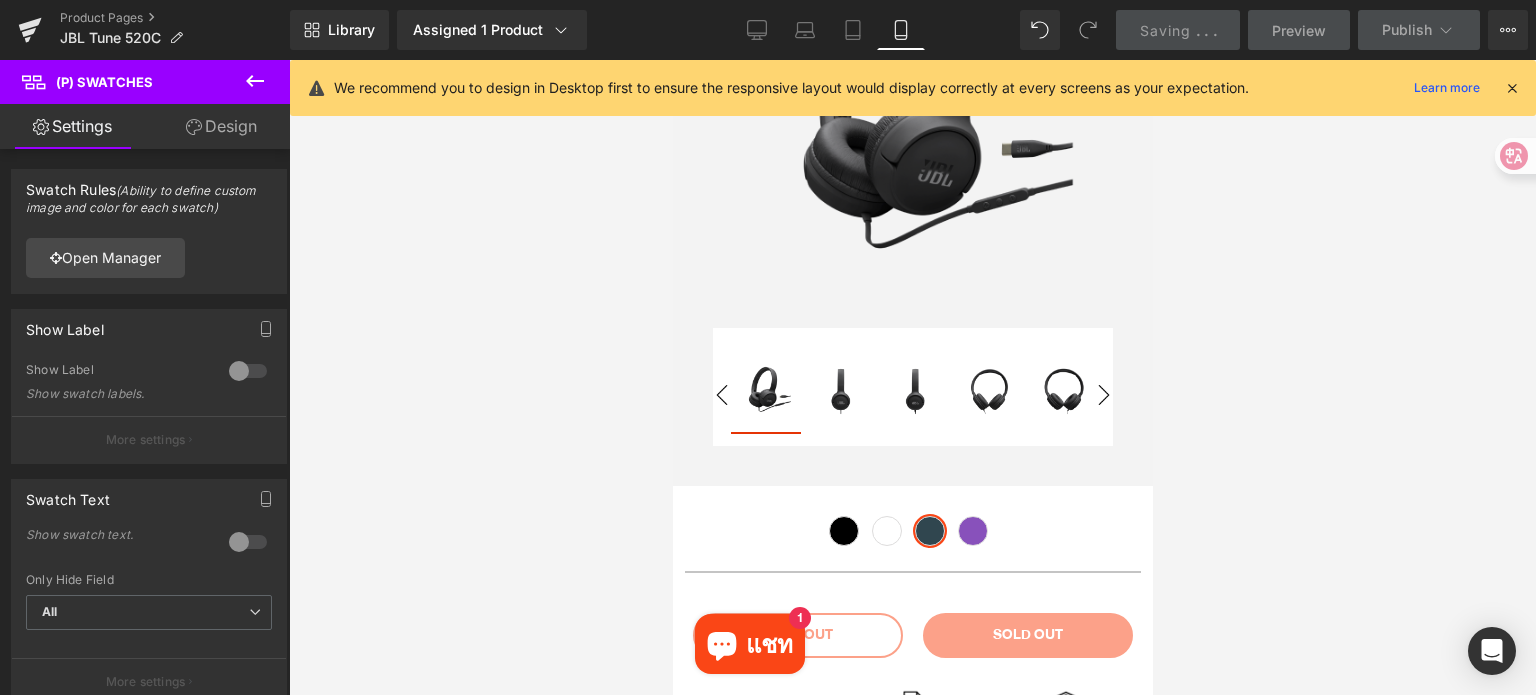 scroll, scrollTop: 1100, scrollLeft: 0, axis: vertical 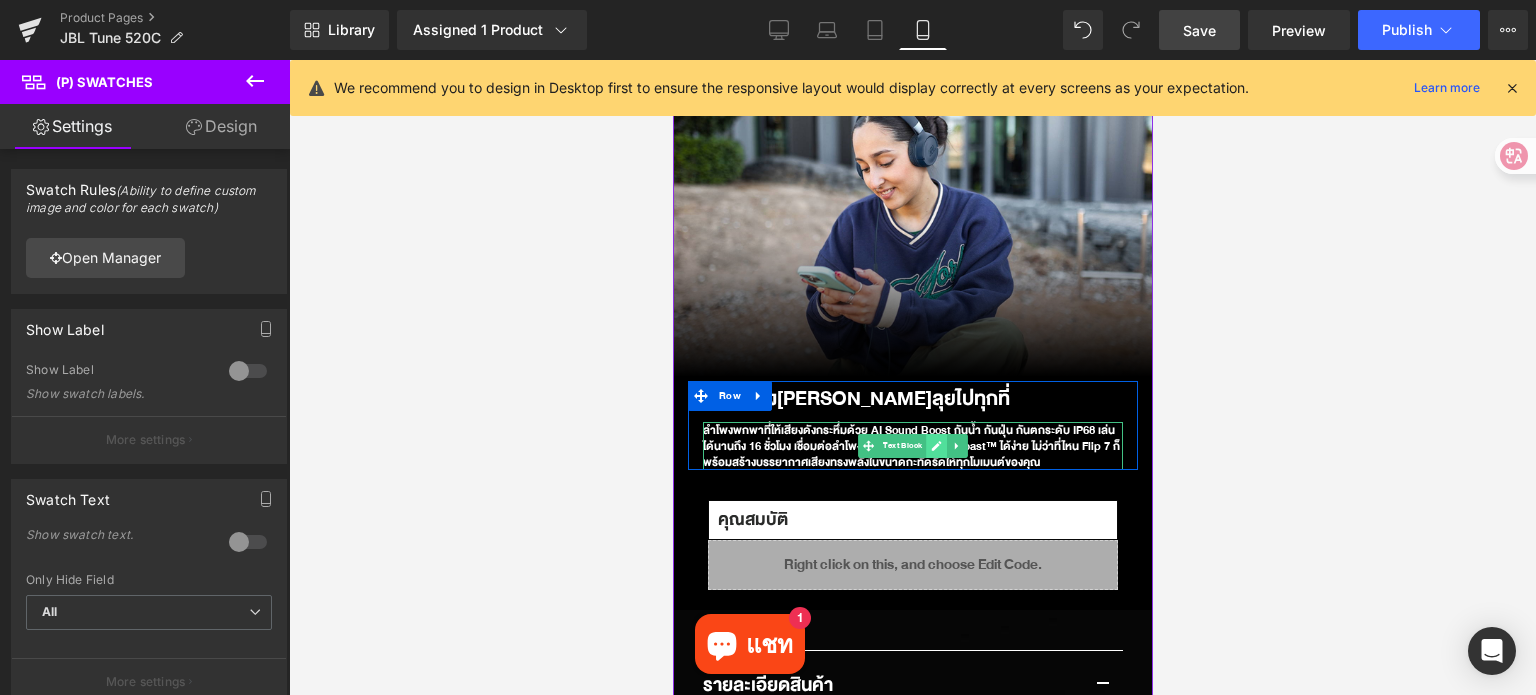 click 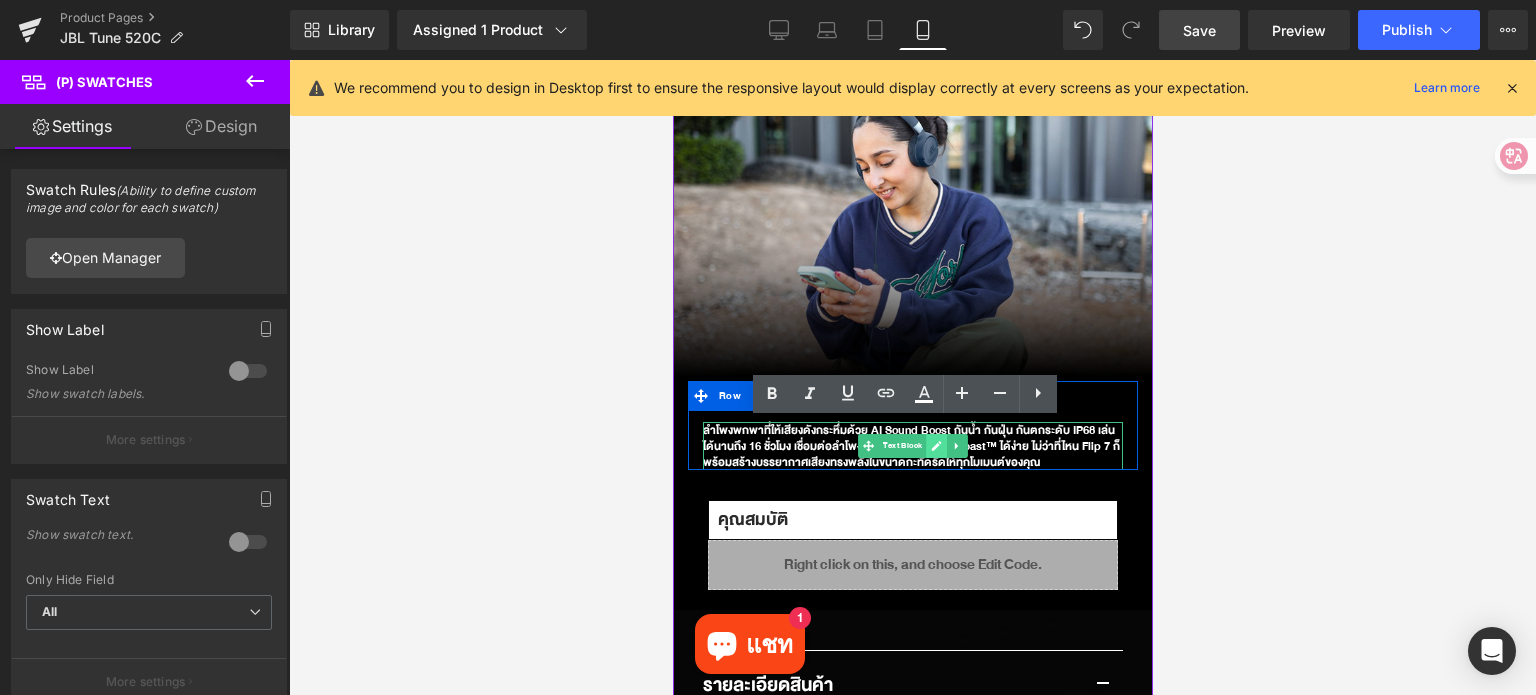 click on "ลำโพงพกพาที่ให้เสียงดังกระหึ่มด้วย AI Sound Boost กันน้ำ กันฝุ่น กันตกระดับ IP68 เล่นได้นานถึง 16 ชั่วโมง เชื่อมต่อลำโพง JBL อื่น ๆ ผ่าน Auracast™ ได้ง่าย ไม่ว่าที่ไหน Flip 7 ก็พร้อมสร้างบรรยากาศเสียงทรงพลังในขนาดกะทัดรัดให้ทุกโมเมนต์ของคุณ" at bounding box center [912, 446] 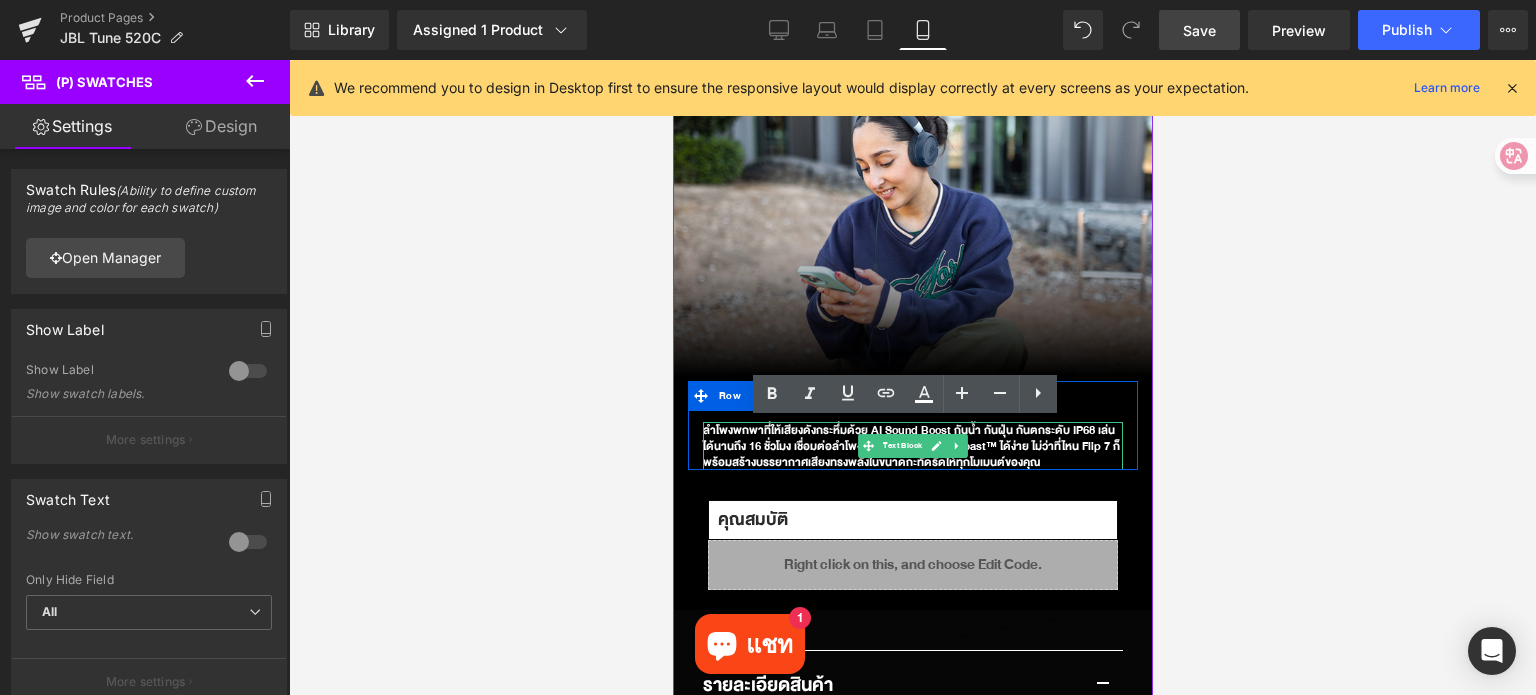 click on "ลำโพงพกพาที่ให้เสียงดังกระหึ่มด้วย AI Sound Boost กันน้ำ กันฝุ่น กันตกระดับ IP68 เล่นได้นานถึง 16 ชั่วโมง เชื่อมต่อลำโพง JBL อื่น ๆ ผ่าน Auracast™ ได้ง่าย ไม่ว่าที่ไหน Flip 7 ก็พร้อมสร้างบรรยากาศเสียงทรงพลังในขนาดกะทัดรัดให้ทุกโมเมนต์ของคุณ" at bounding box center [912, 446] 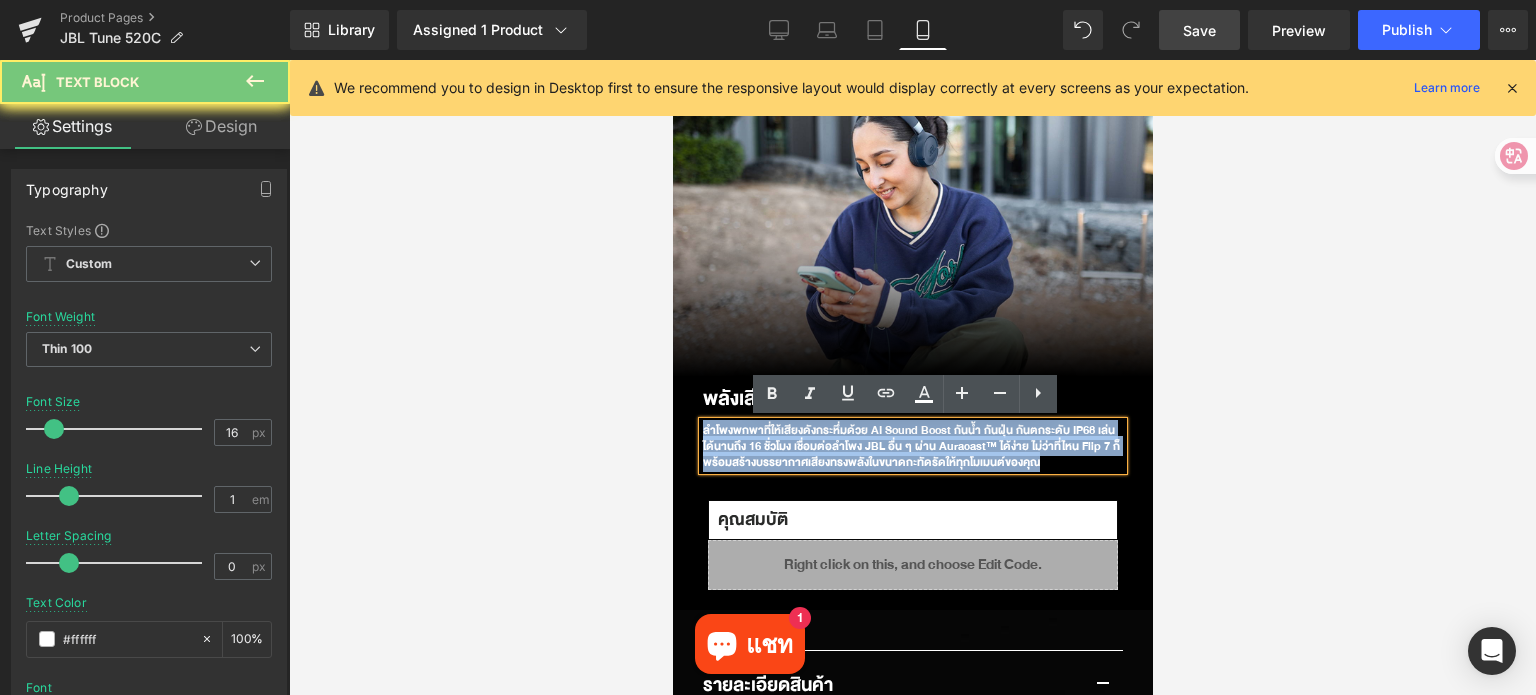 paste 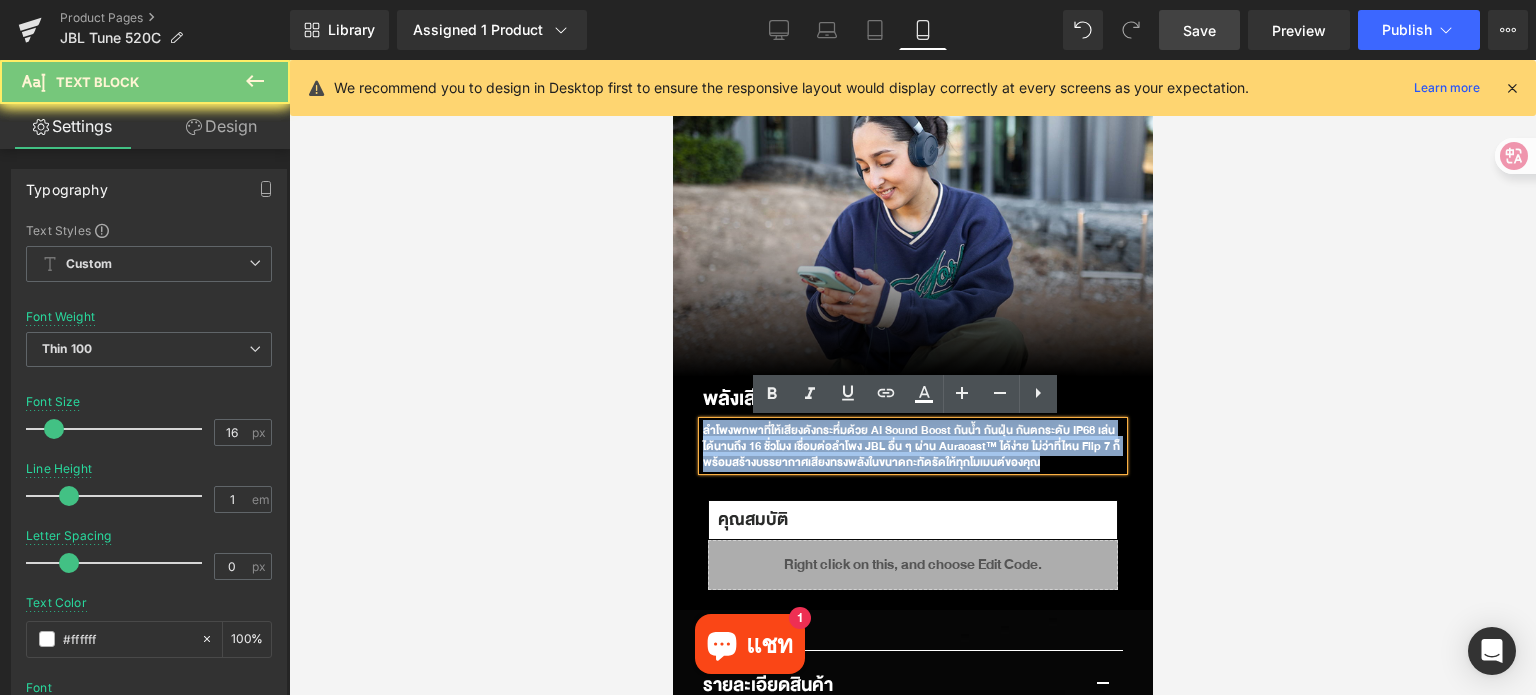 type 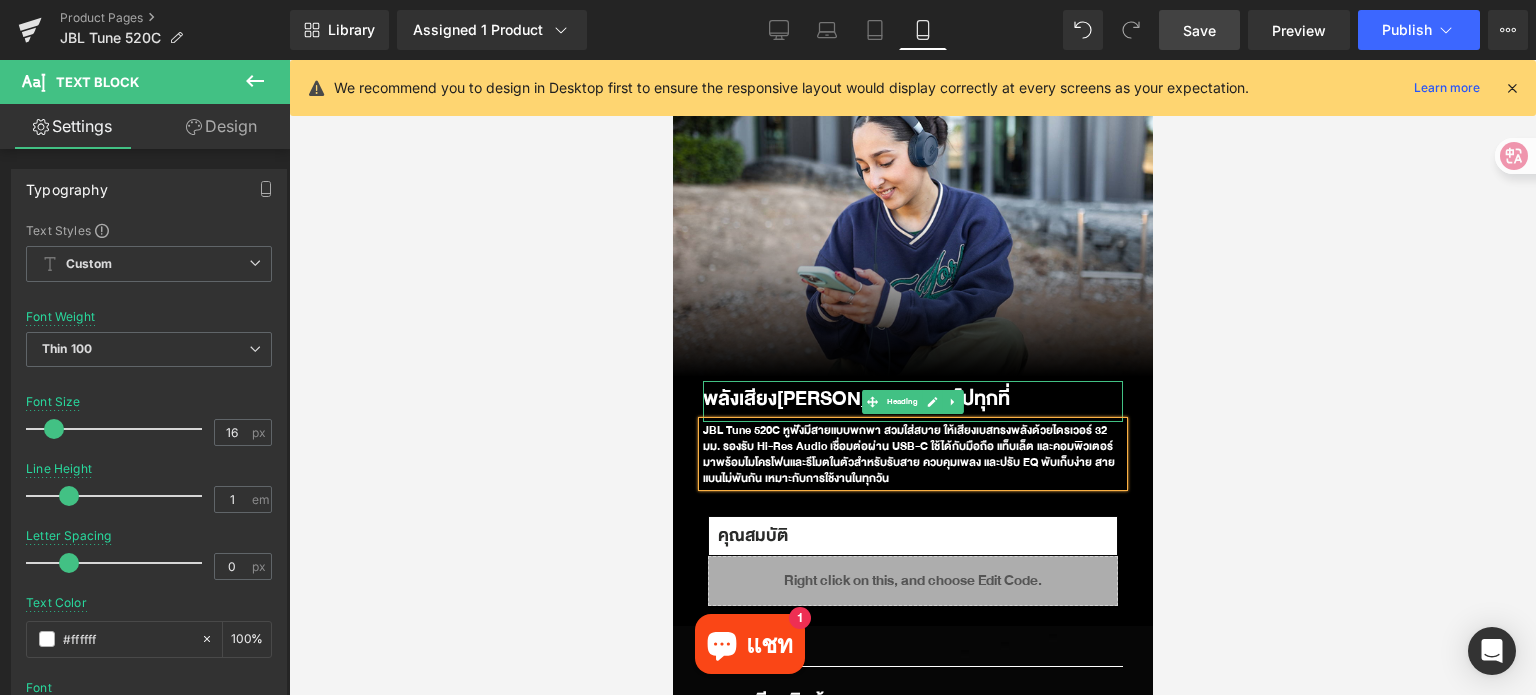 click on "พลังเสียง[PERSON_NAME]ลุยไปทุกที่" at bounding box center [912, 399] 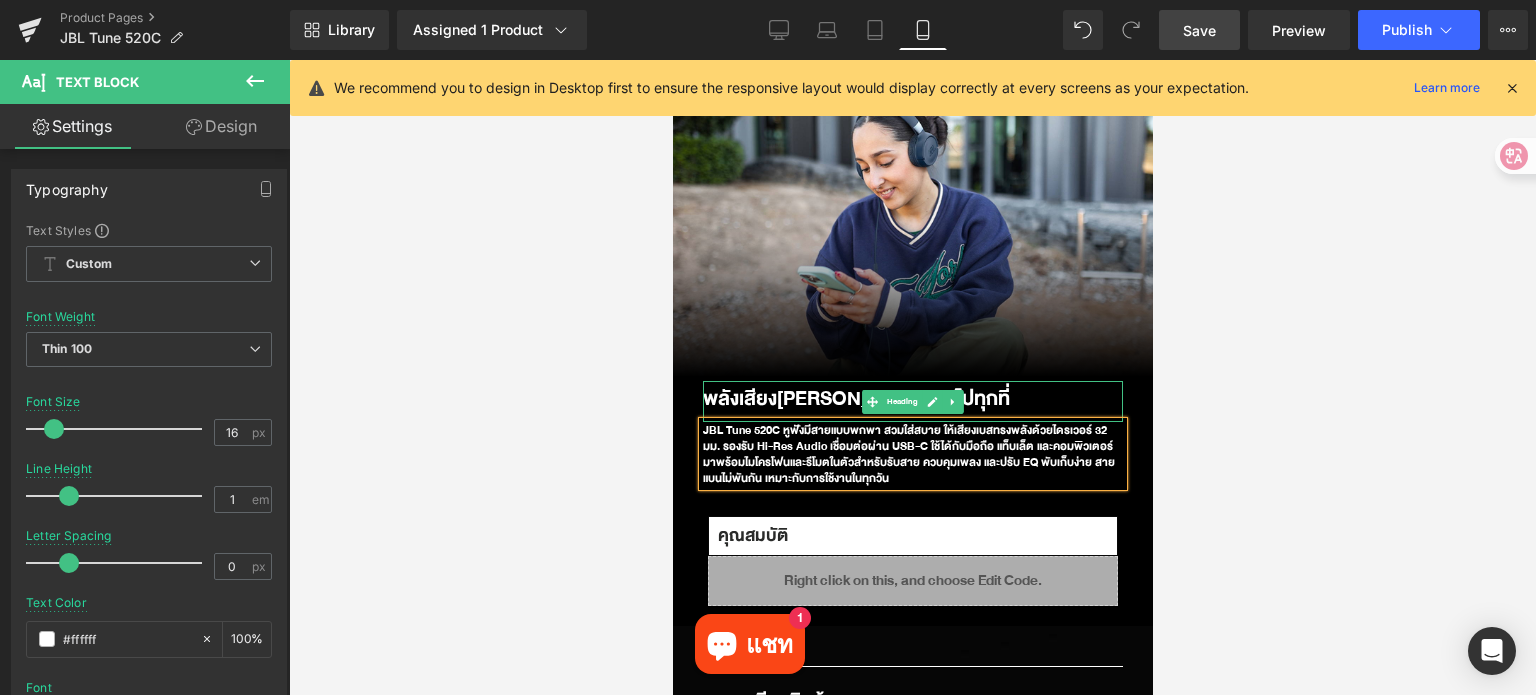click on "พลังเสียง[PERSON_NAME]ลุยไปทุกที่" at bounding box center [912, 399] 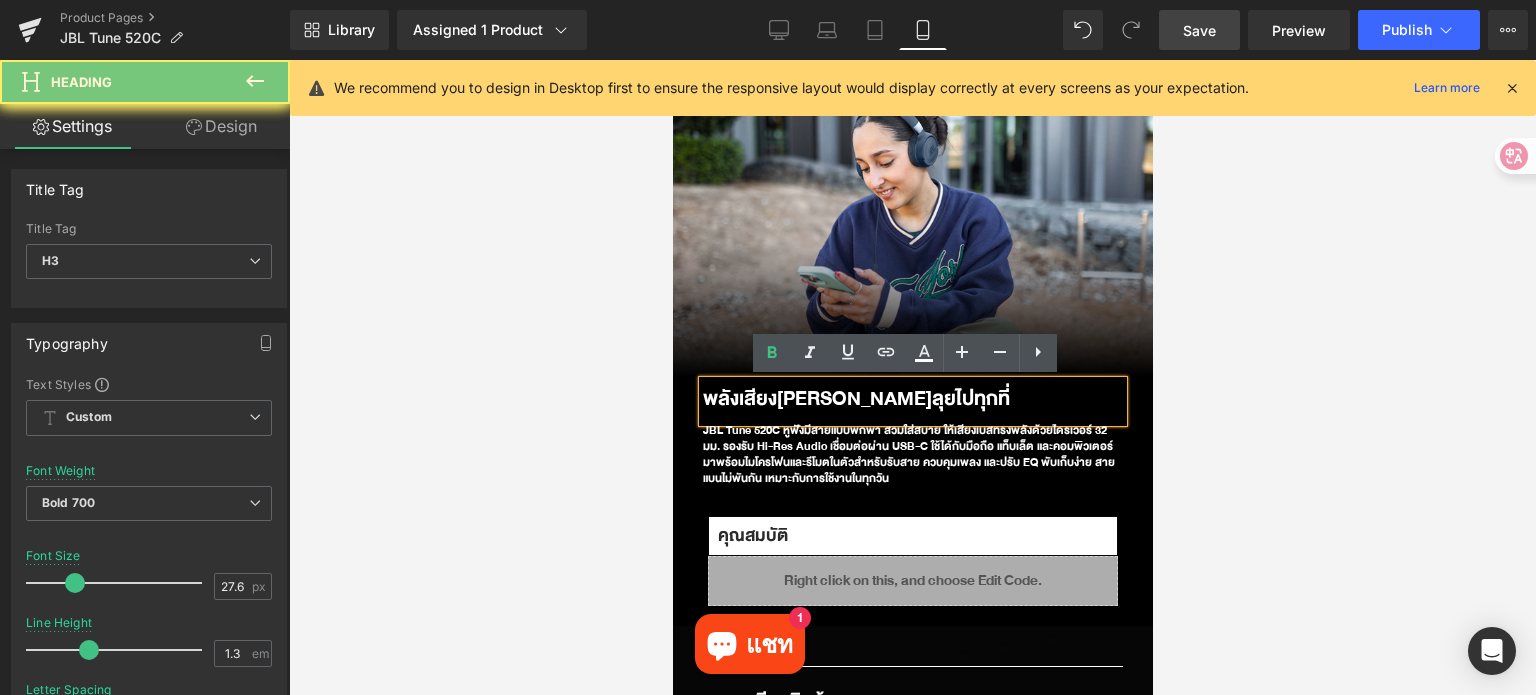 click on "พลังเสียง[PERSON_NAME]ลุยไปทุกที่" at bounding box center [912, 399] 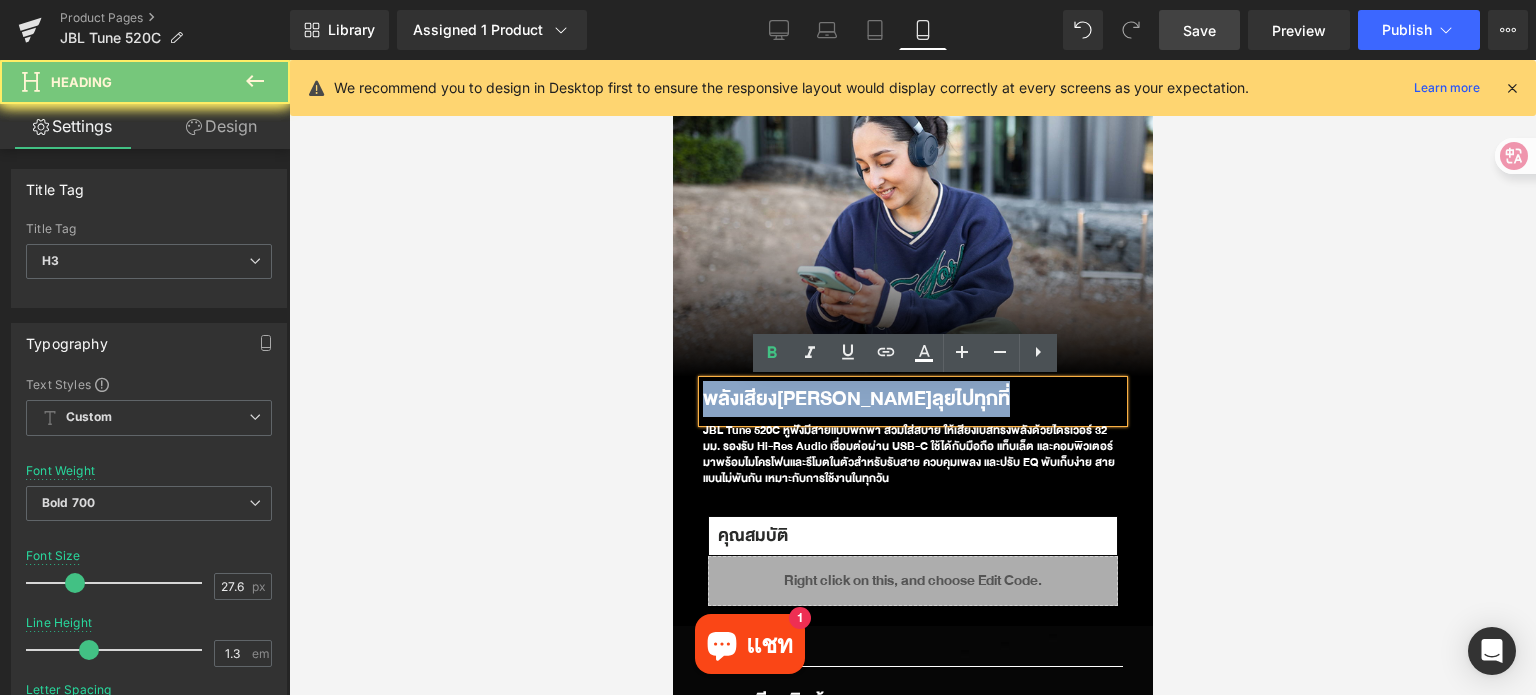 paste 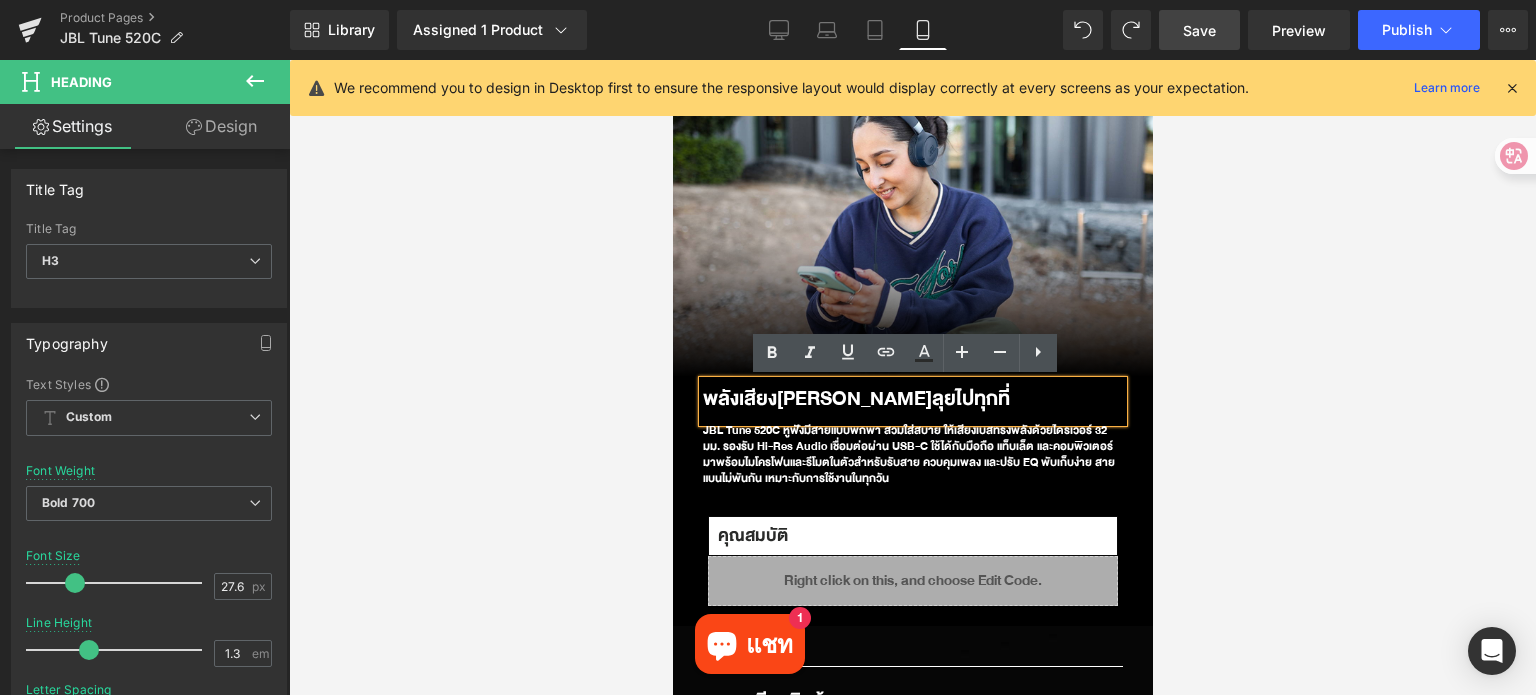 click on "พลังเสียง[PERSON_NAME]ลุยไปทุกที่" at bounding box center [912, 399] 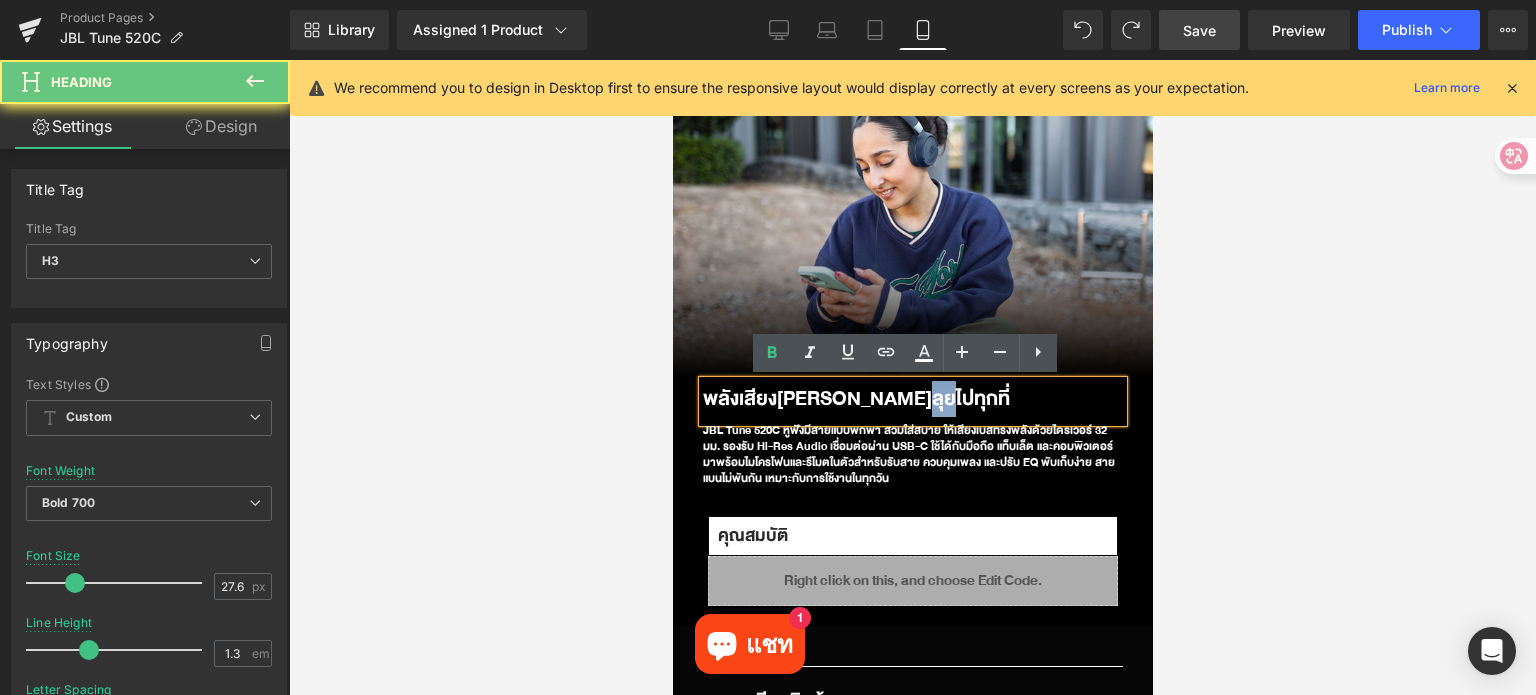 click on "พลังเสียง[PERSON_NAME]ลุยไปทุกที่" at bounding box center [912, 399] 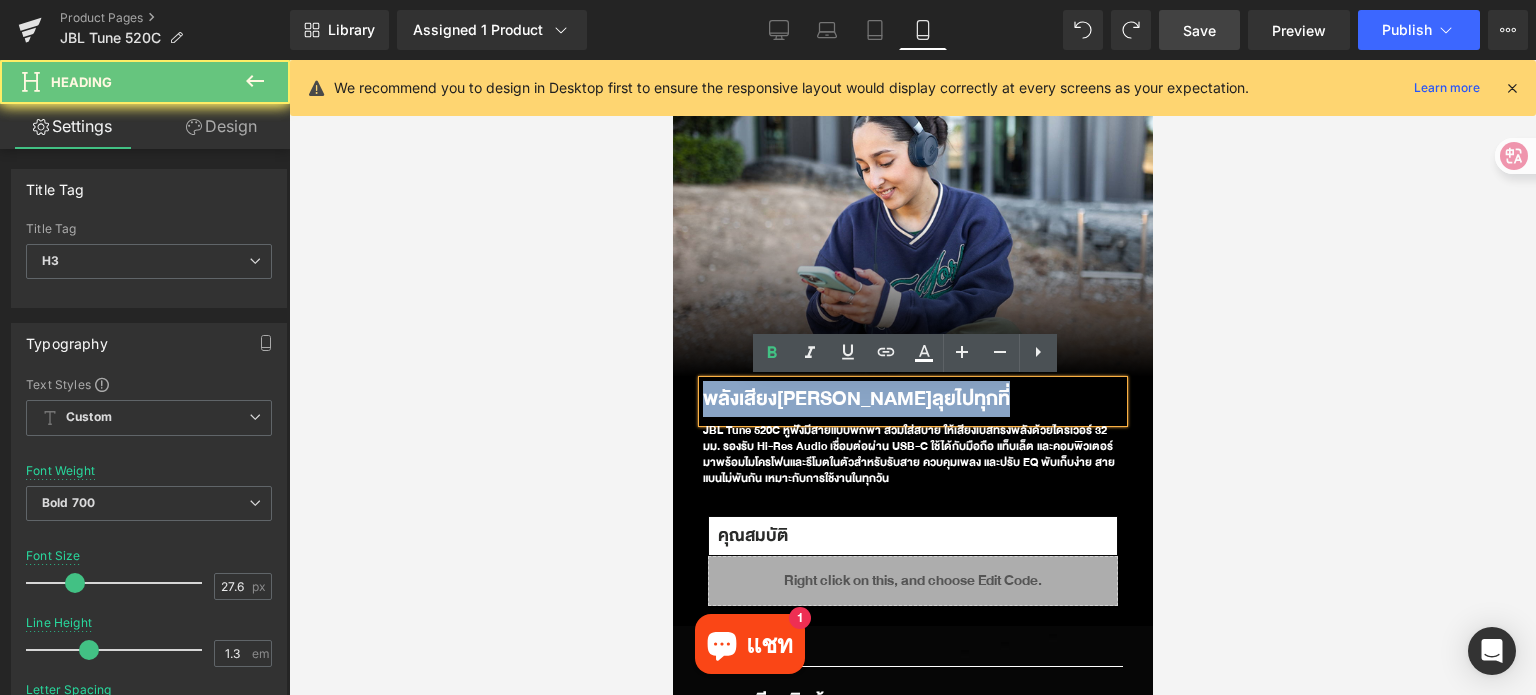 click on "พลังเสียง[PERSON_NAME]ลุยไปทุกที่" at bounding box center [912, 399] 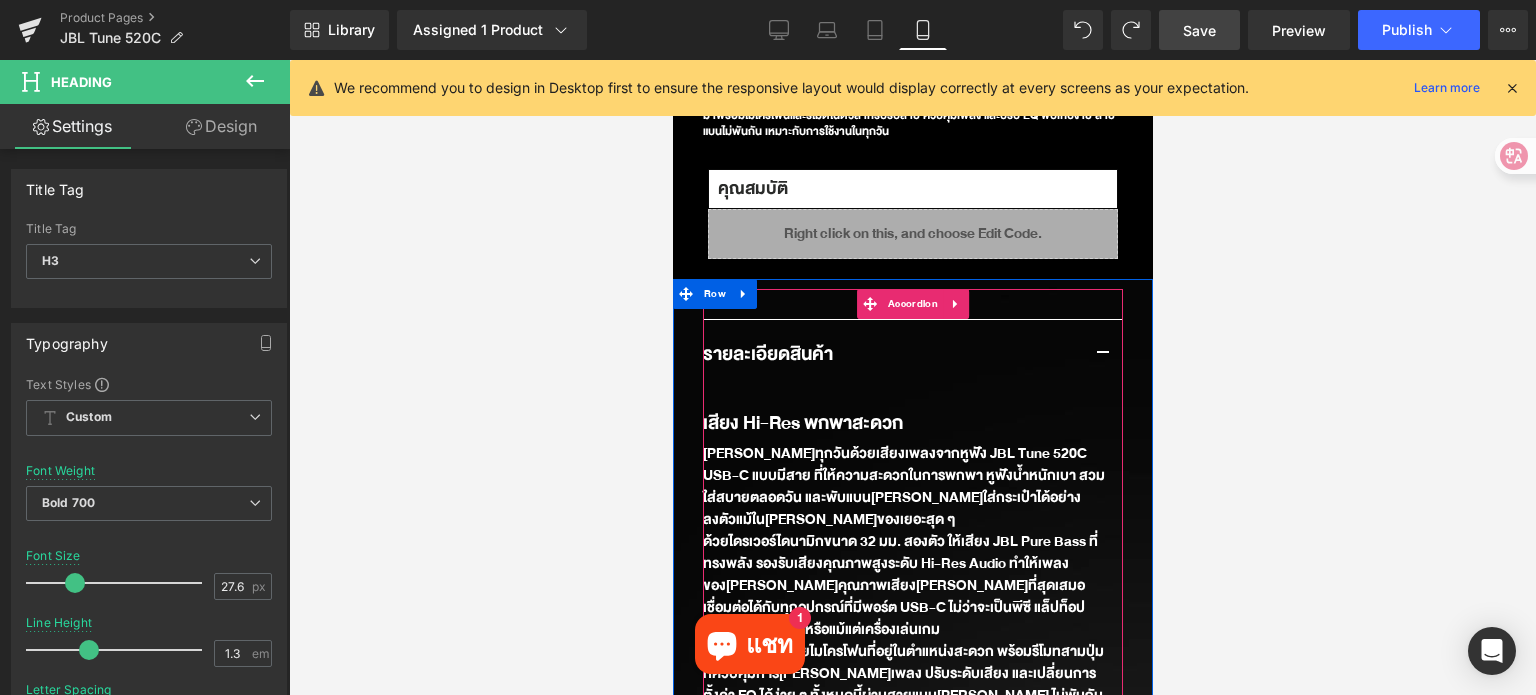 scroll, scrollTop: 1400, scrollLeft: 0, axis: vertical 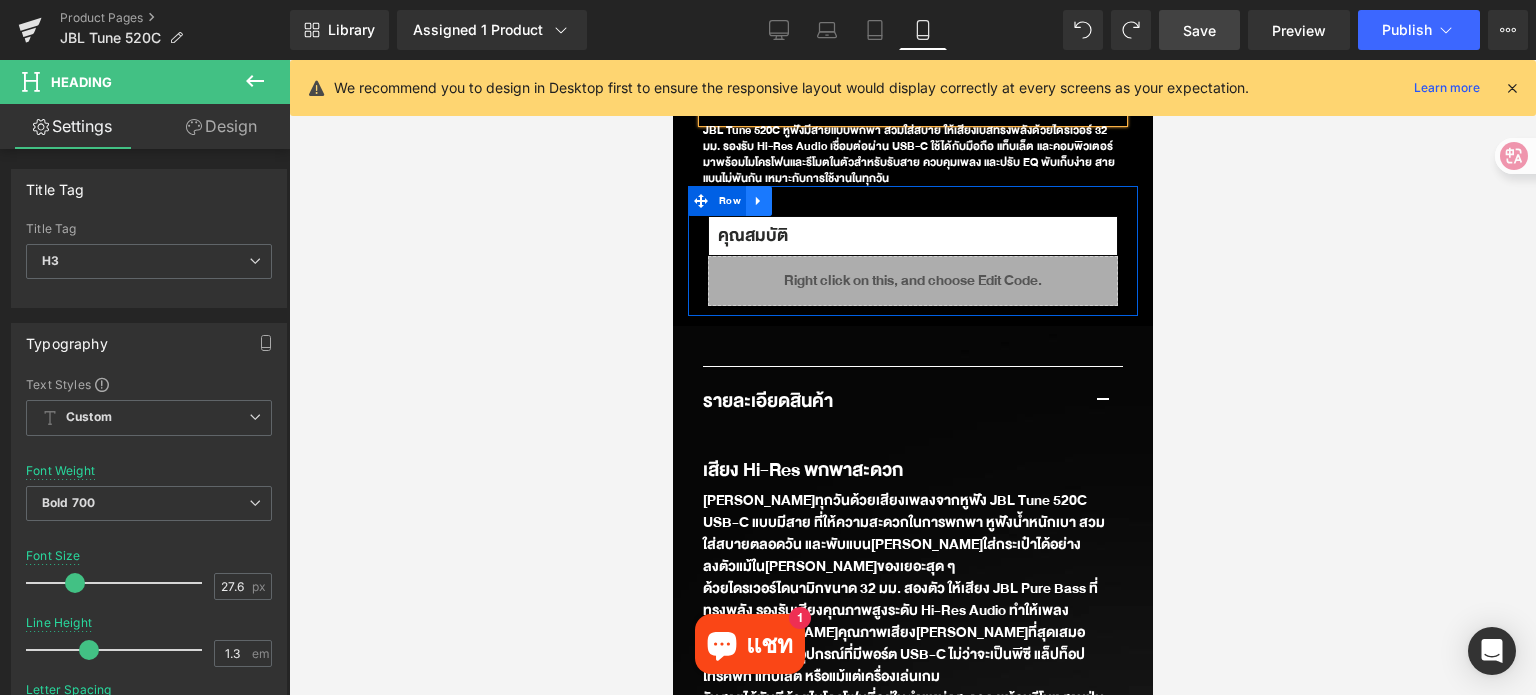 click 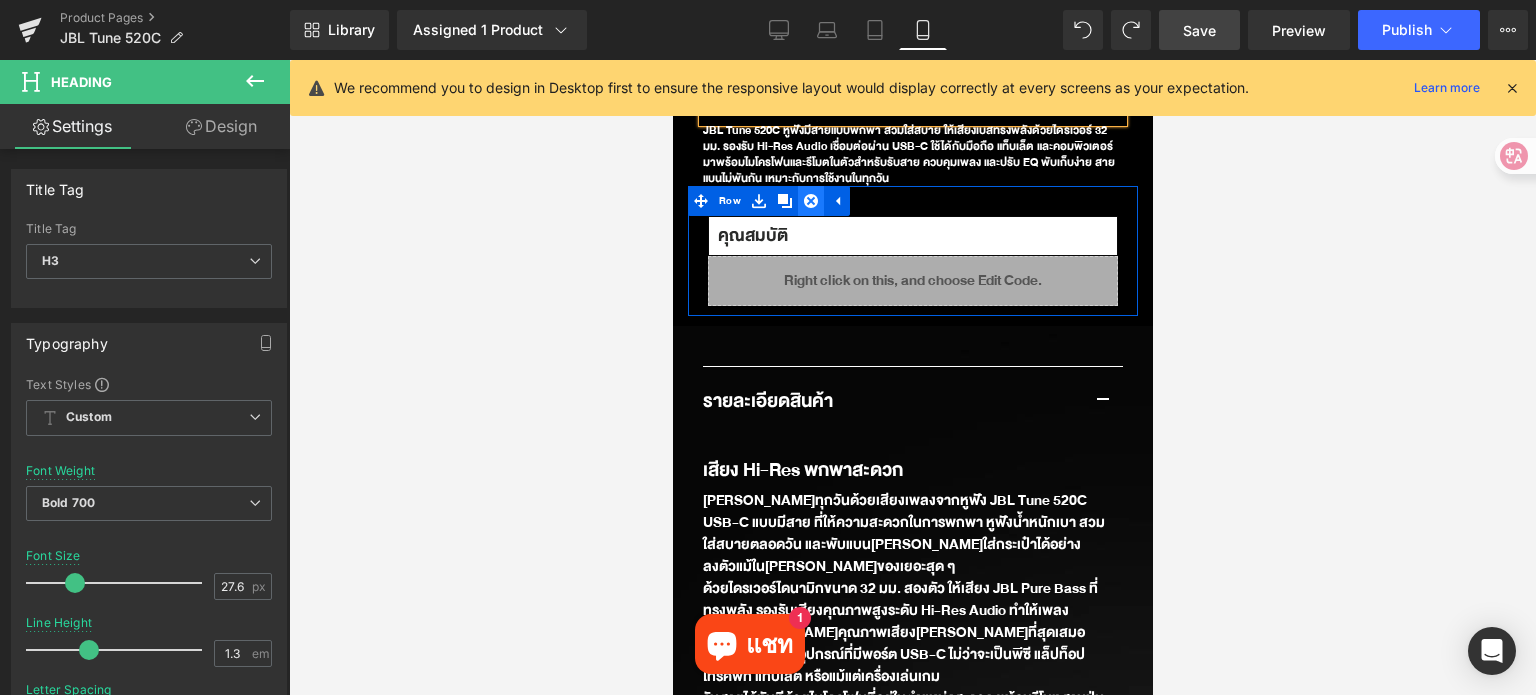 click 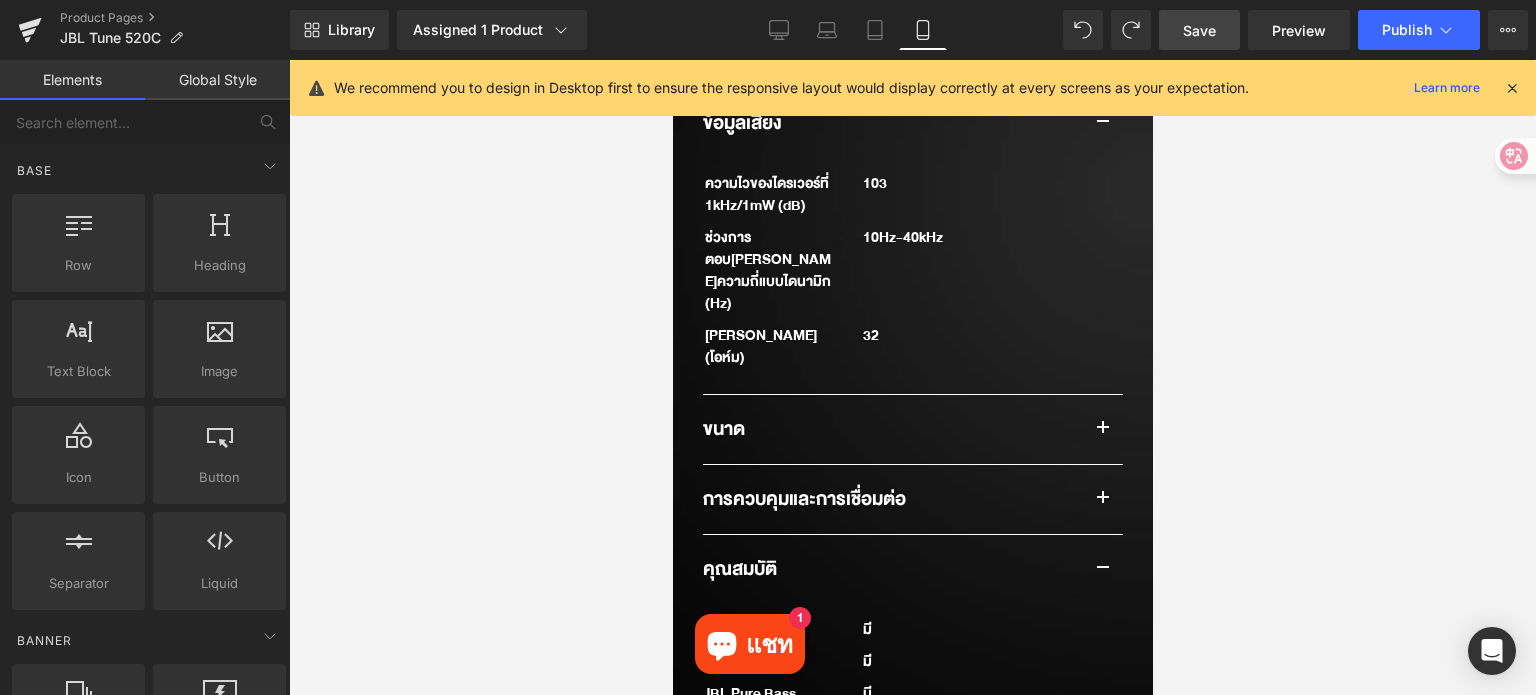 scroll, scrollTop: 2255, scrollLeft: 0, axis: vertical 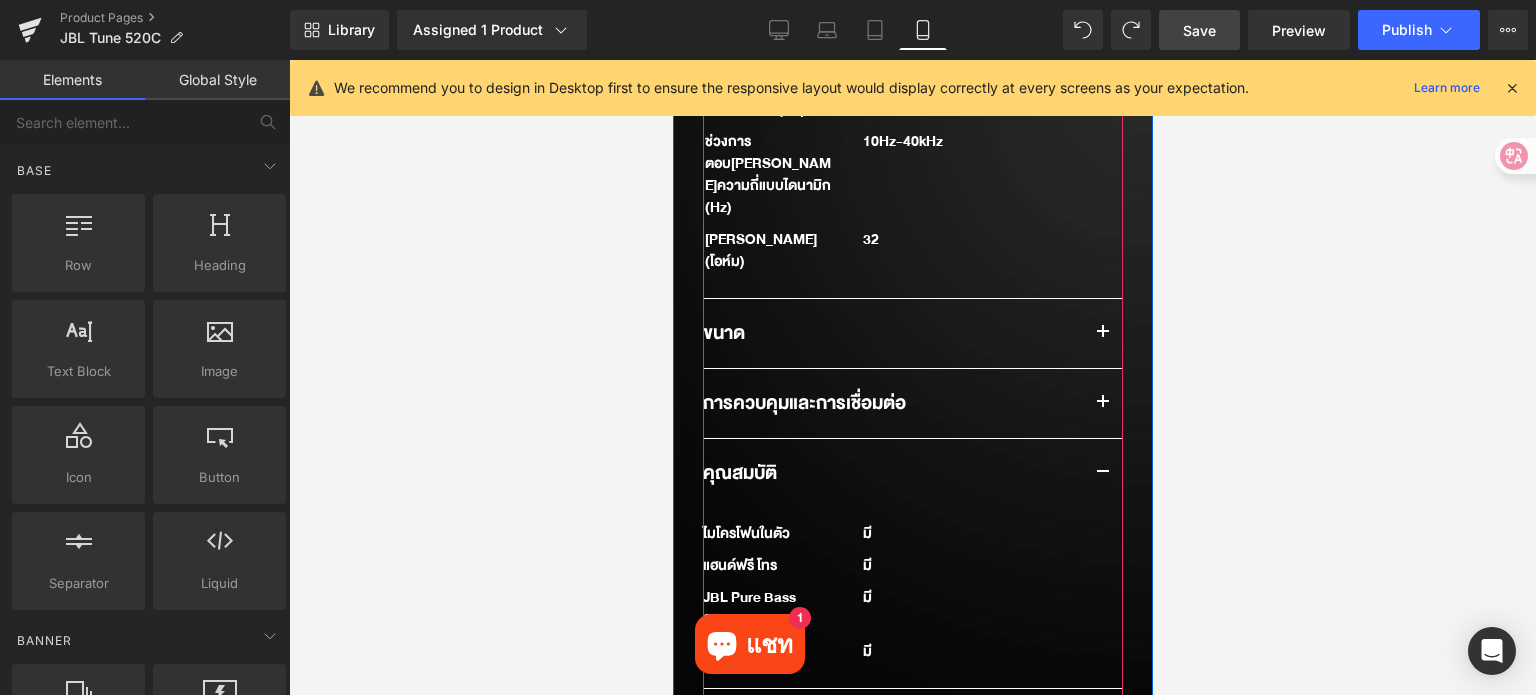 click at bounding box center [1102, 473] 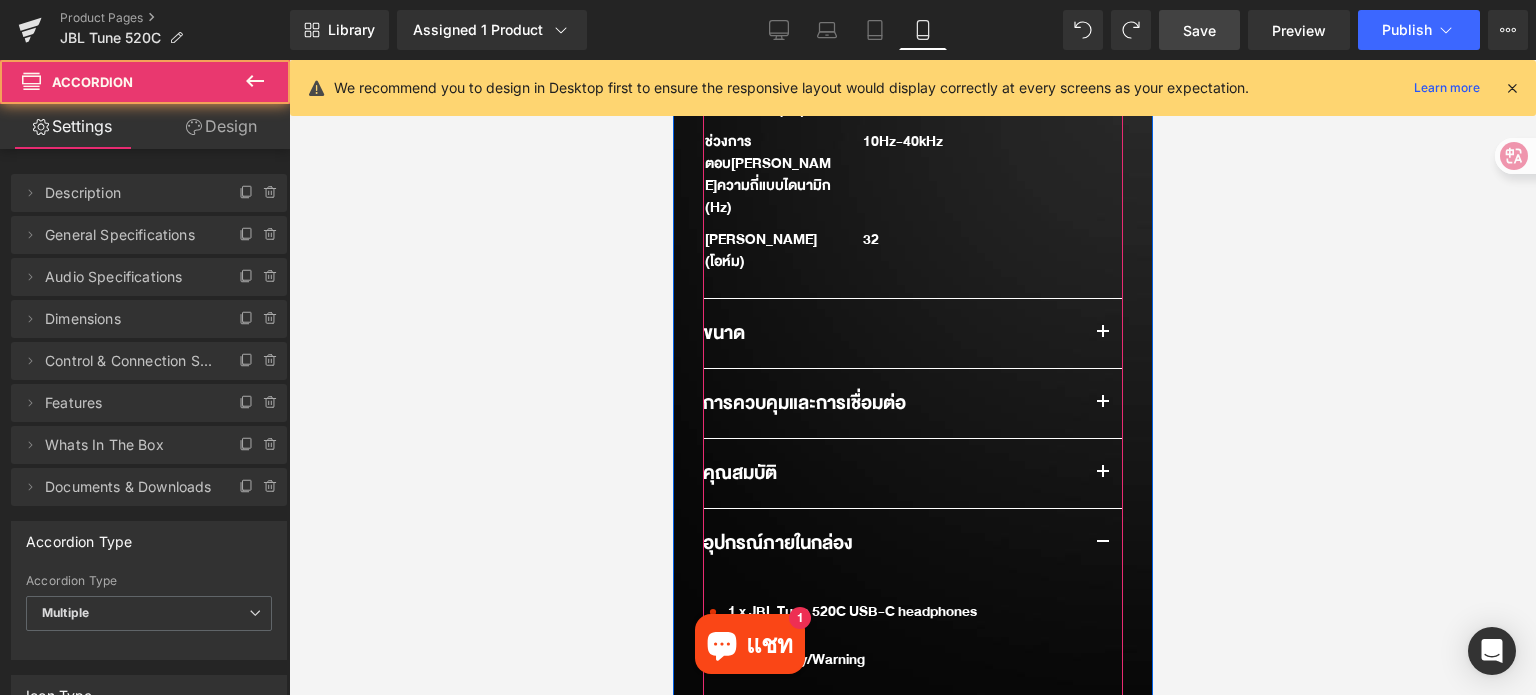 click at bounding box center [1102, 473] 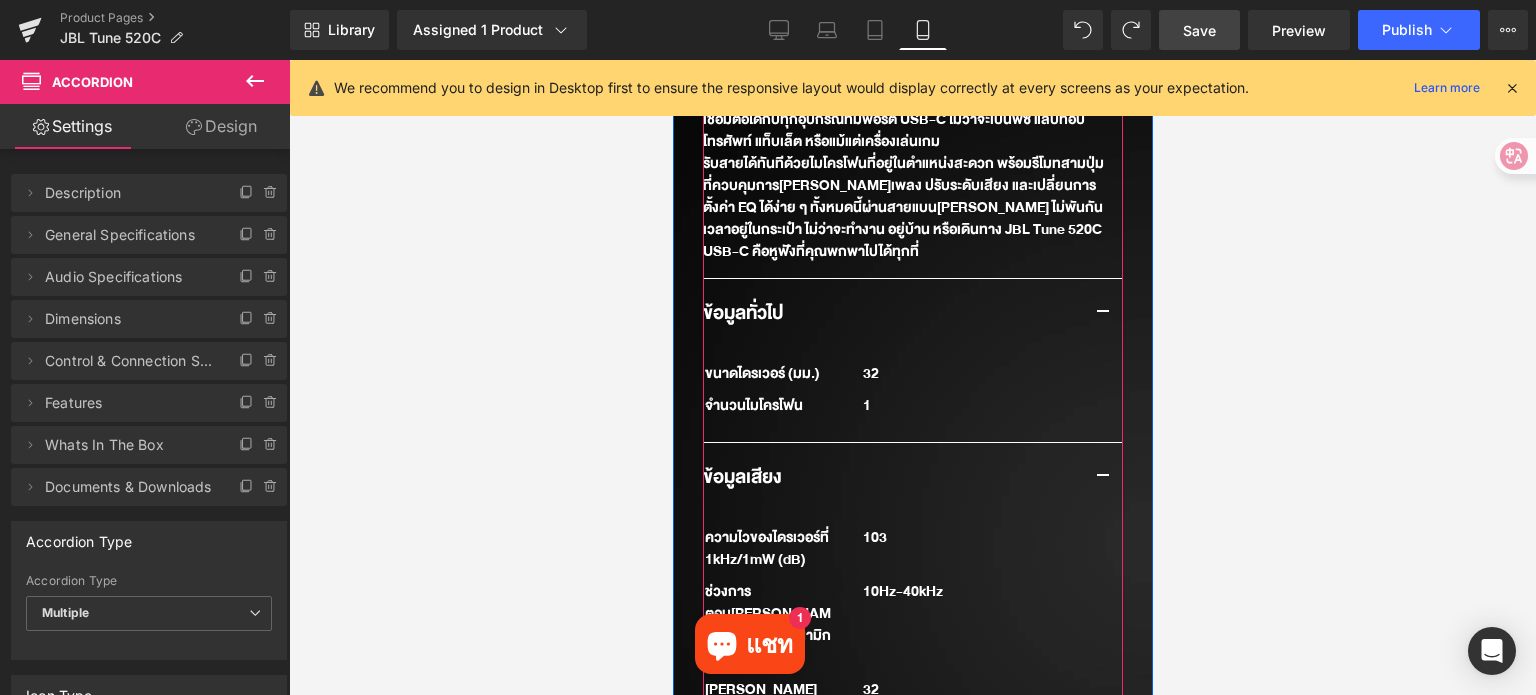 scroll, scrollTop: 1755, scrollLeft: 0, axis: vertical 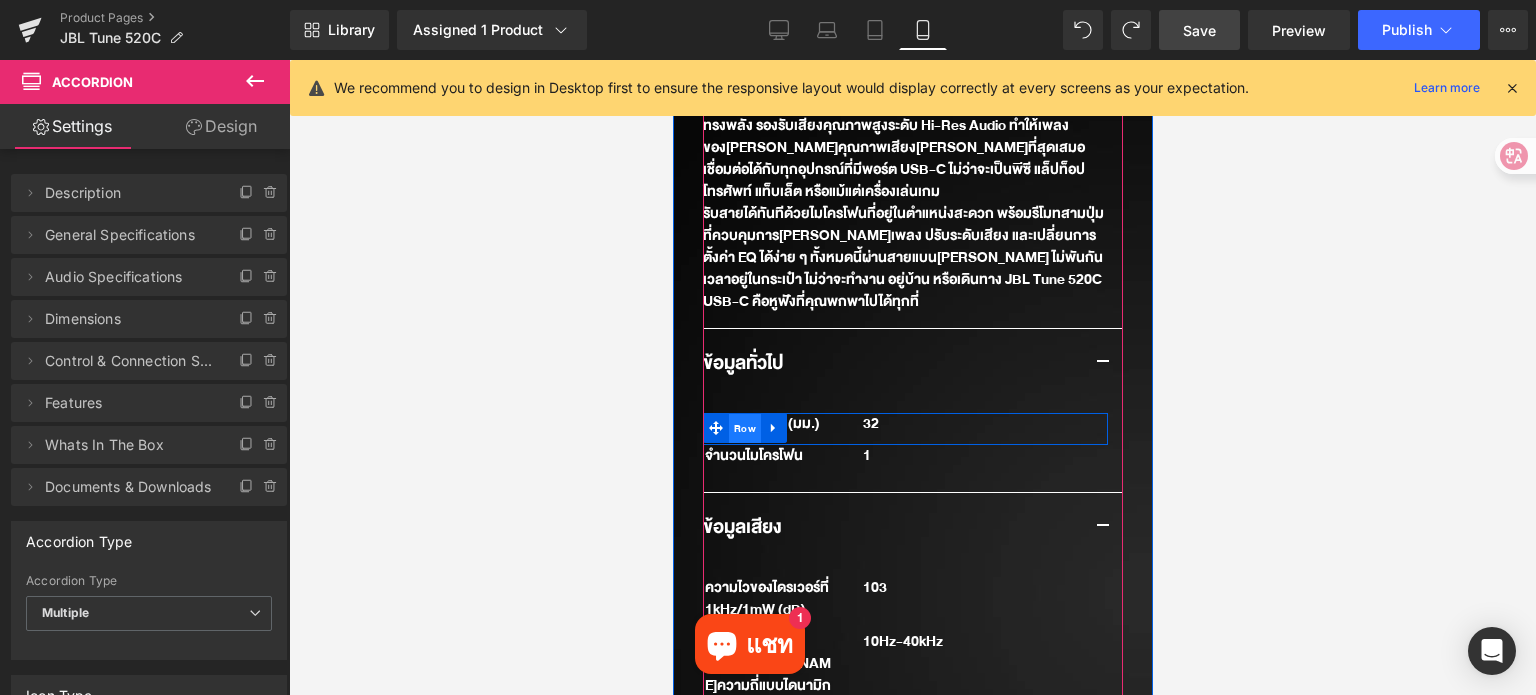 click on "Row" at bounding box center [744, 429] 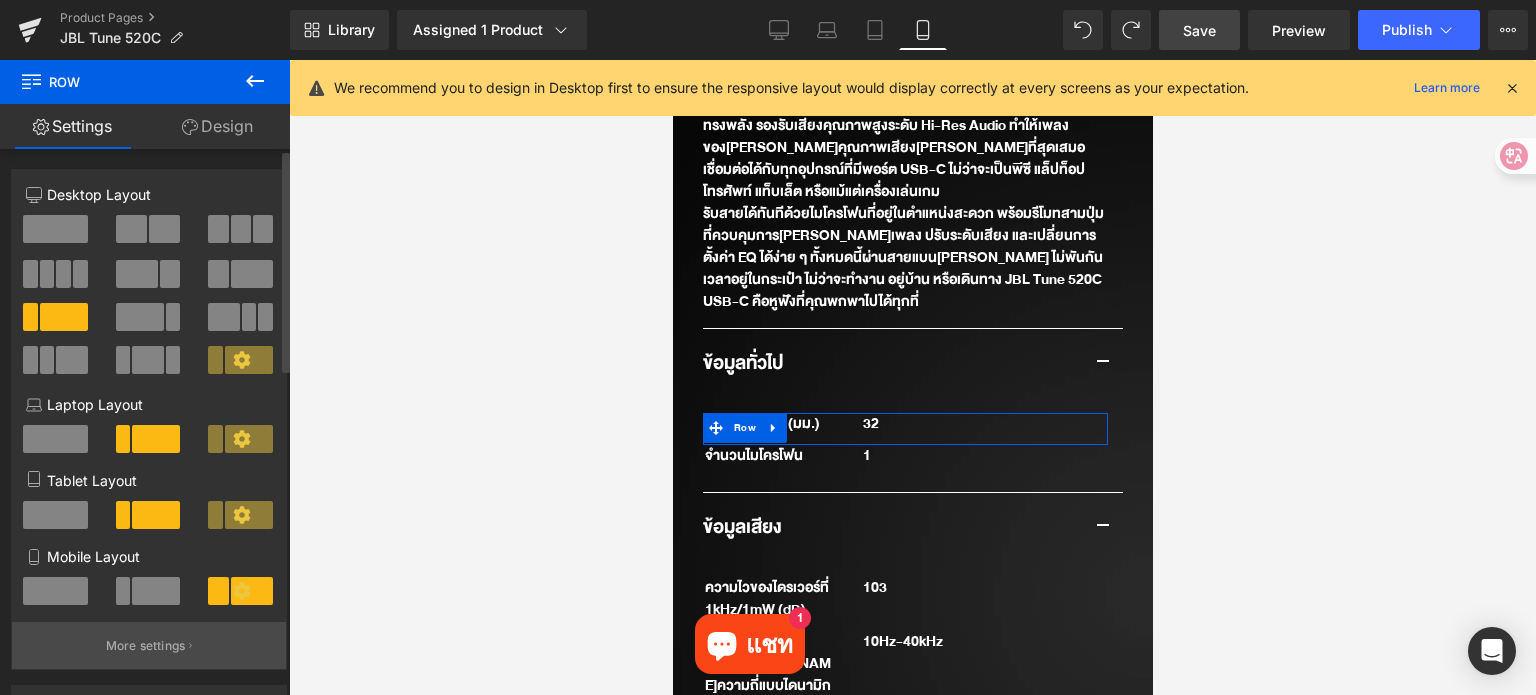 click on "More settings" at bounding box center (146, 646) 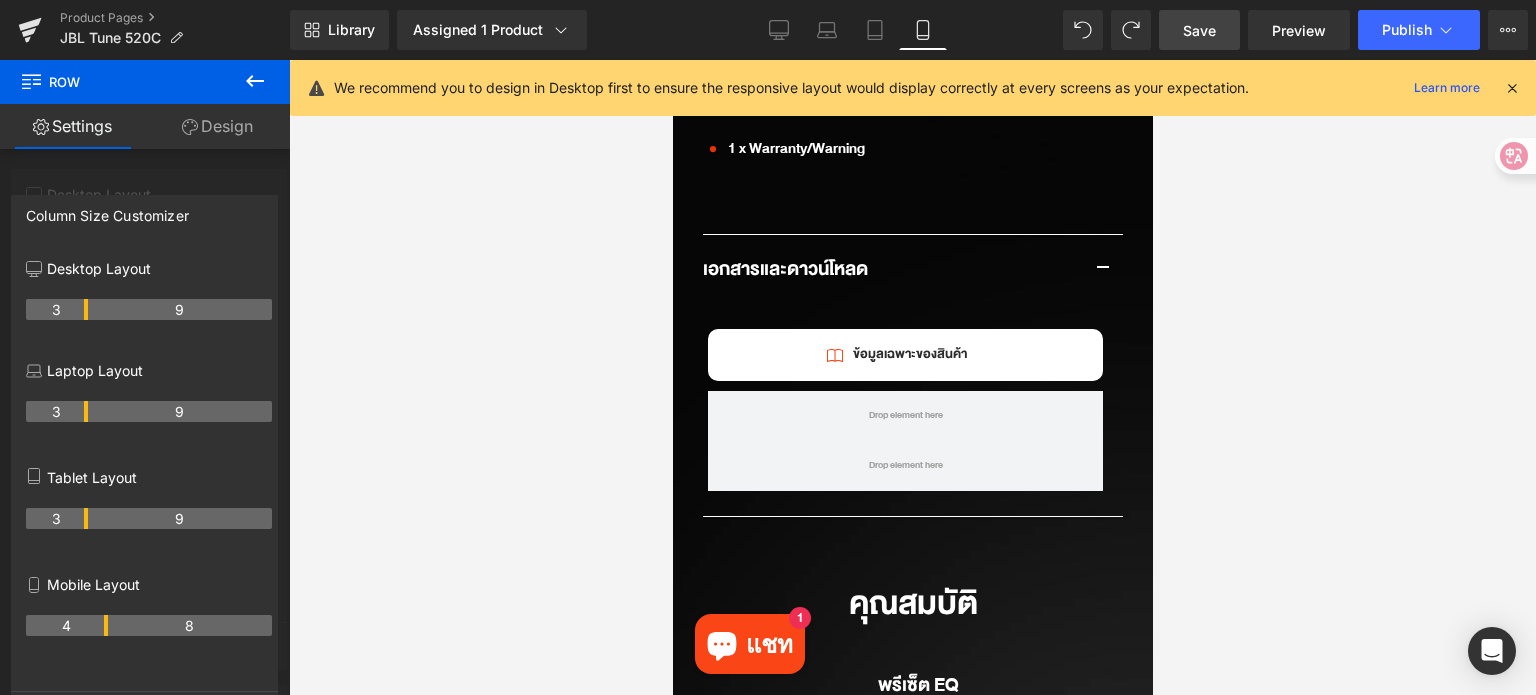 scroll, scrollTop: 2955, scrollLeft: 0, axis: vertical 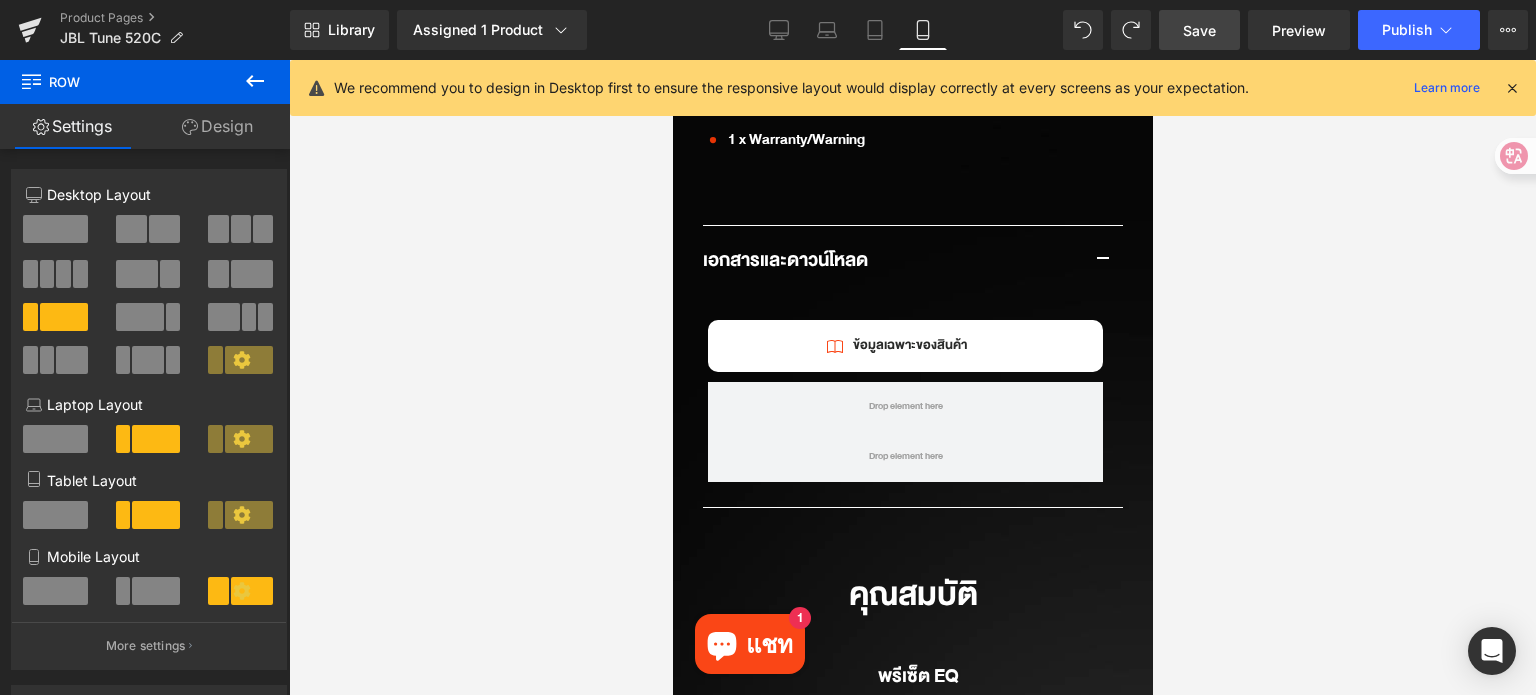 click on "สินค้าใหม่
สินค้าใหม่
Tour one M3  SMART TX
Flip 7 and Charge 6
Partybox White
Partybox Black
Junior
หูฟัง" at bounding box center (912, 96) 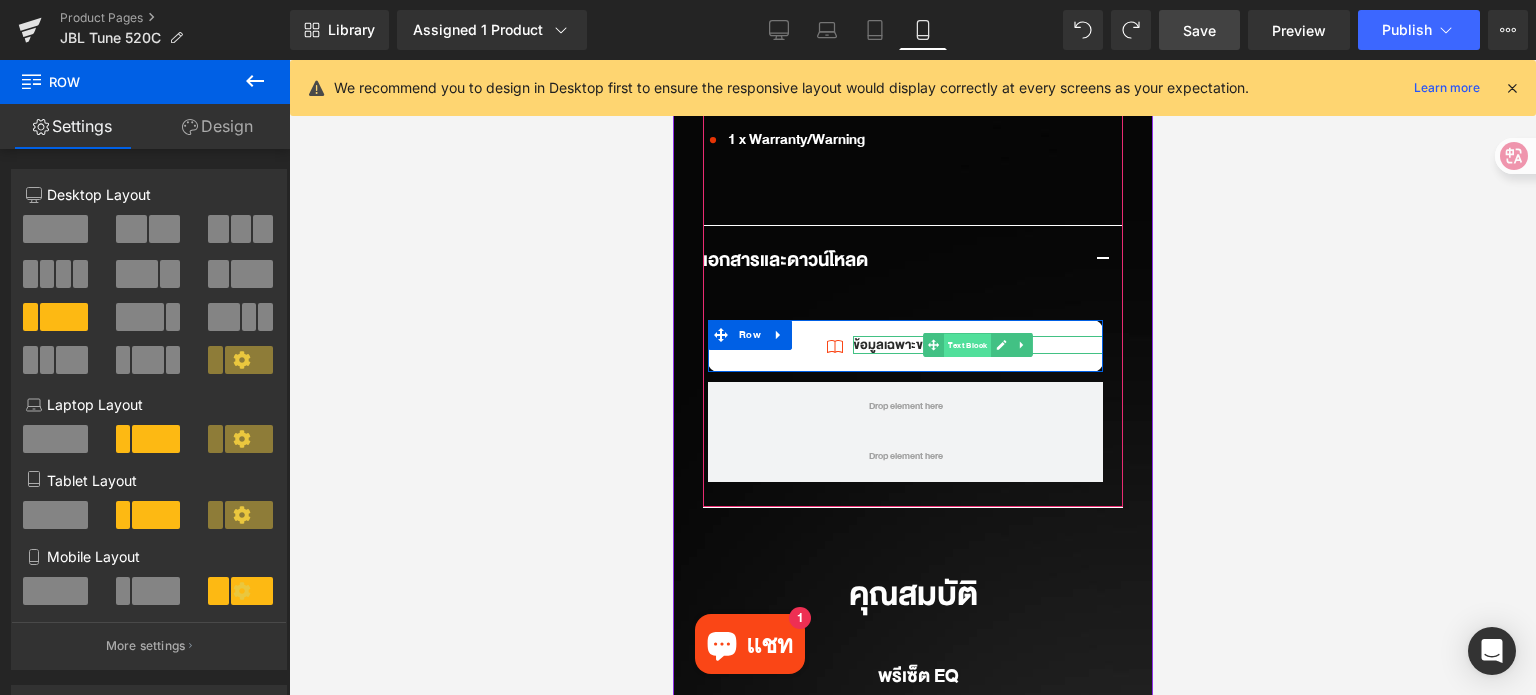 click on "Text Block" at bounding box center [966, 346] 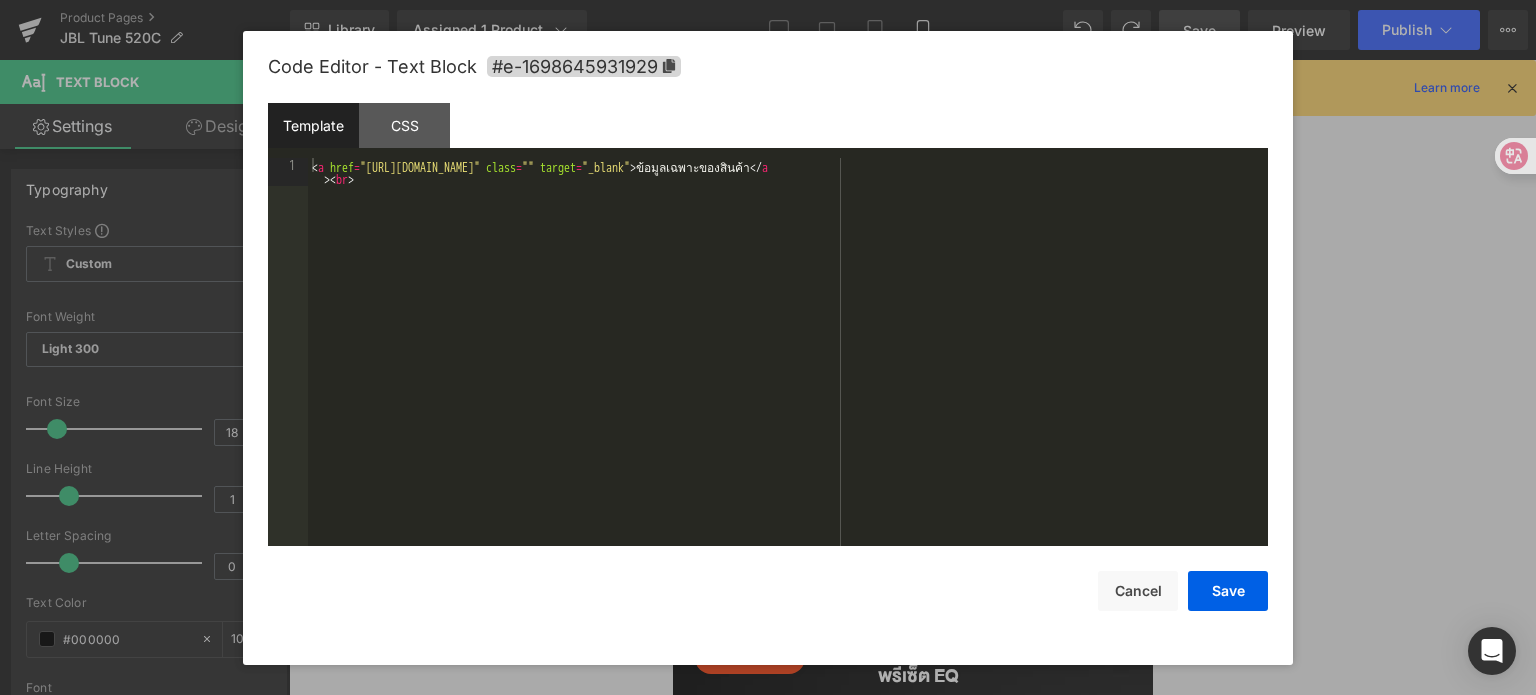 click on "Text Block  You are previewing how the   will restyle your page. You can not edit Elements in Preset Preview Mode.  Product Pages JBL Tune 520C Library Assigned 1 Product  Product Preview
JBL Tune 520C USB-C Manage assigned products Mobile Desktop Laptop Tablet Mobile Save Preview Publish Scheduled View Live Page View with current Template Save Template to Library Schedule Publish Publish Settings Shortcuts We recommend you to design in Desktop first to ensure the responsive layout would display correctly at every screens as your expectation. Learn more  Your page can’t be published   You've reached the maximum number of published pages on your plan  (114/999999).  You need to upgrade your plan or unpublish all your pages to get 1 publish slot.   Unpublish pages   Upgrade plan  Elements Global Style Base Row  rows, columns, layouts, div Heading  headings, titles, h1,h2,h3,h4,h5,h6 Text Block  texts, paragraphs, contents, blocks Image  images, photos, alts, uploads Icon  icons, symbols Button" at bounding box center [768, 0] 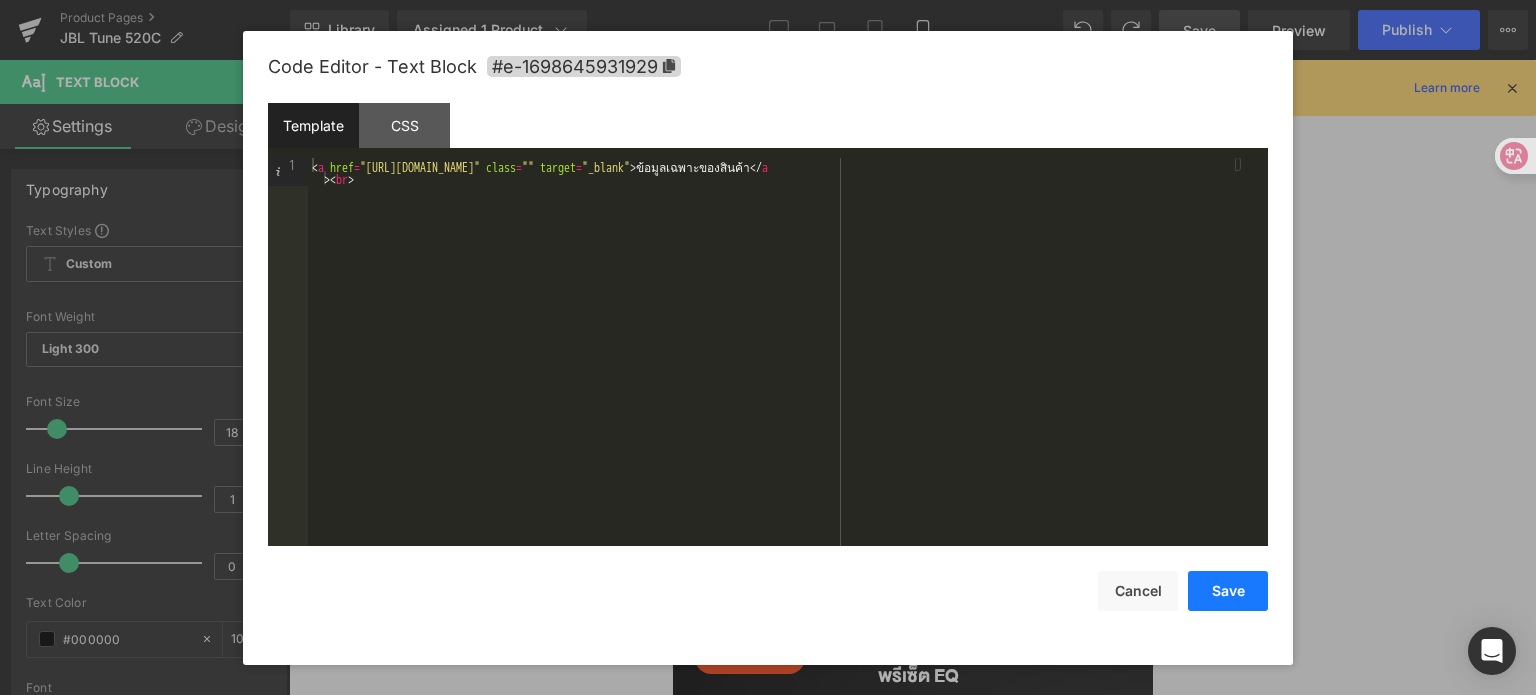 click on "Save" at bounding box center (1228, 591) 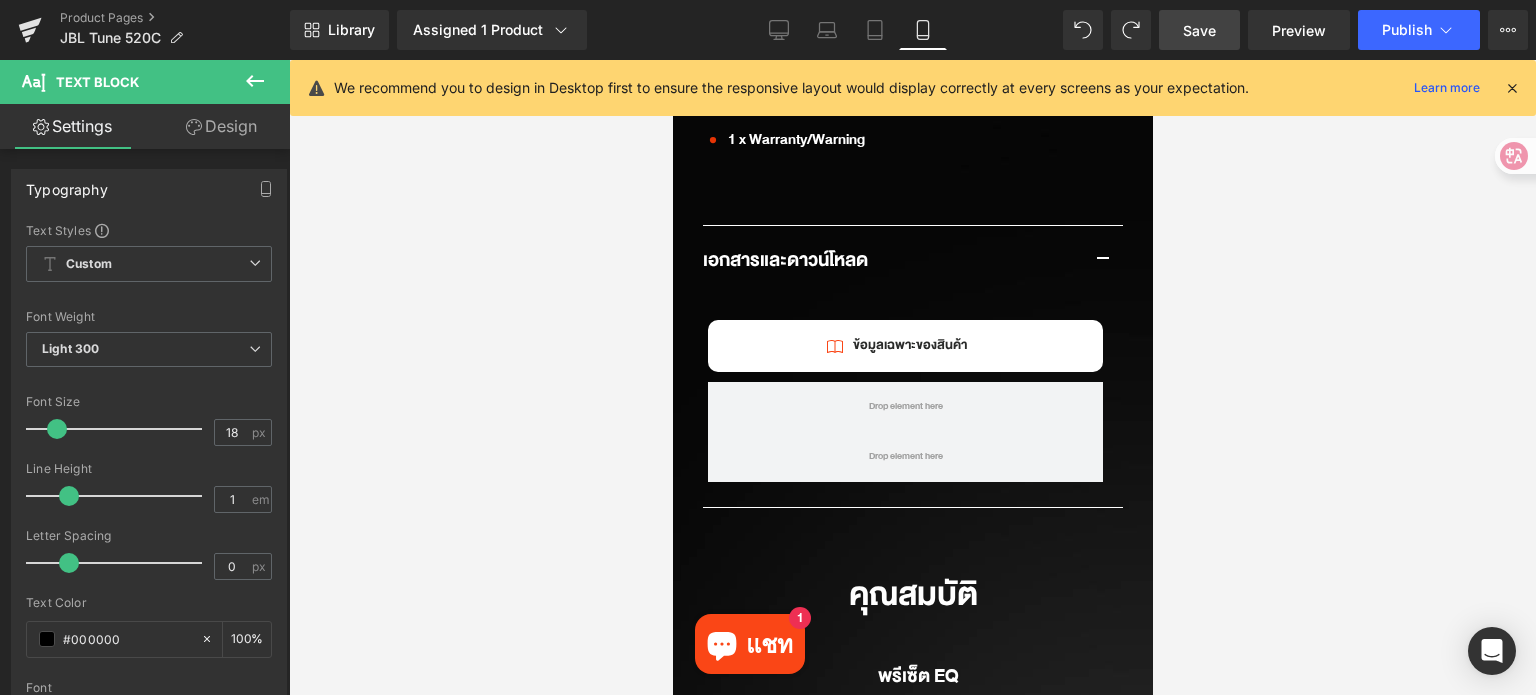 click on "Save" at bounding box center (1199, 30) 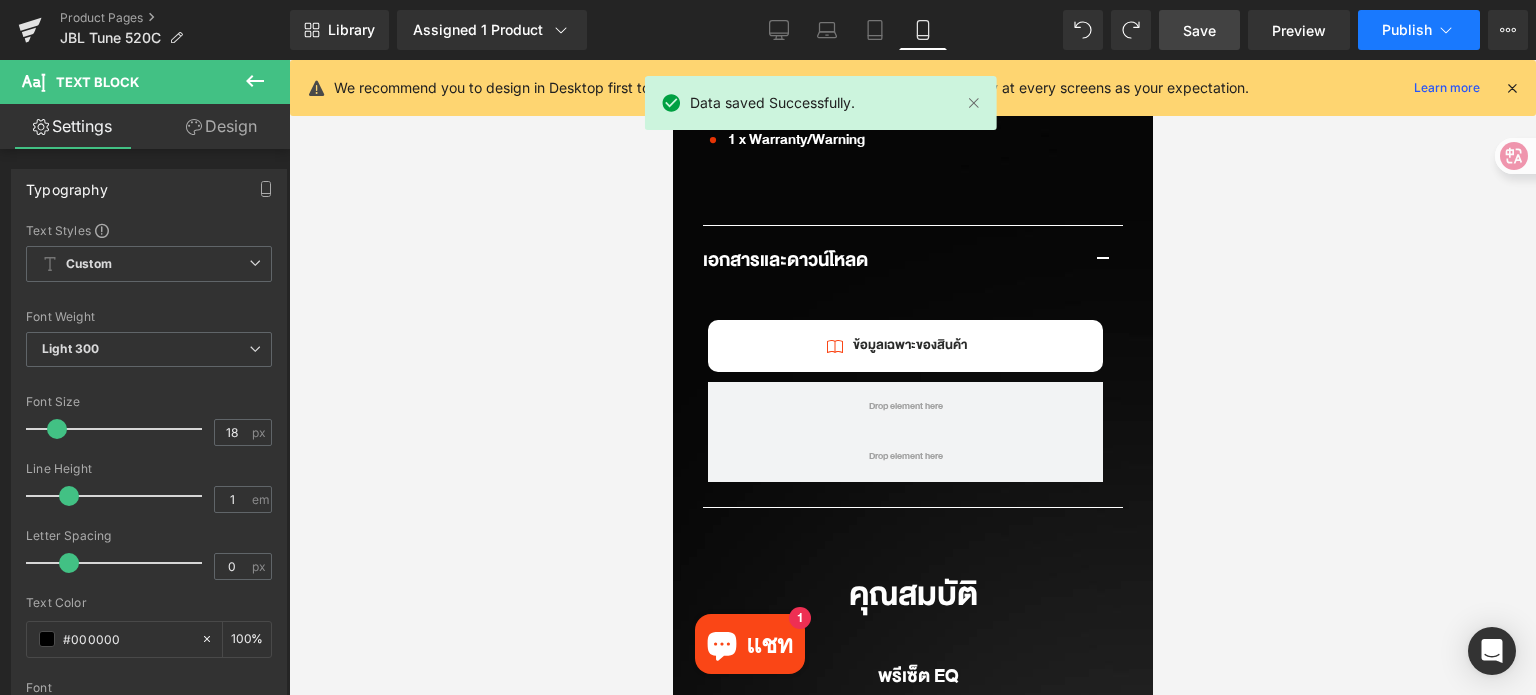 click on "Publish" at bounding box center (1407, 30) 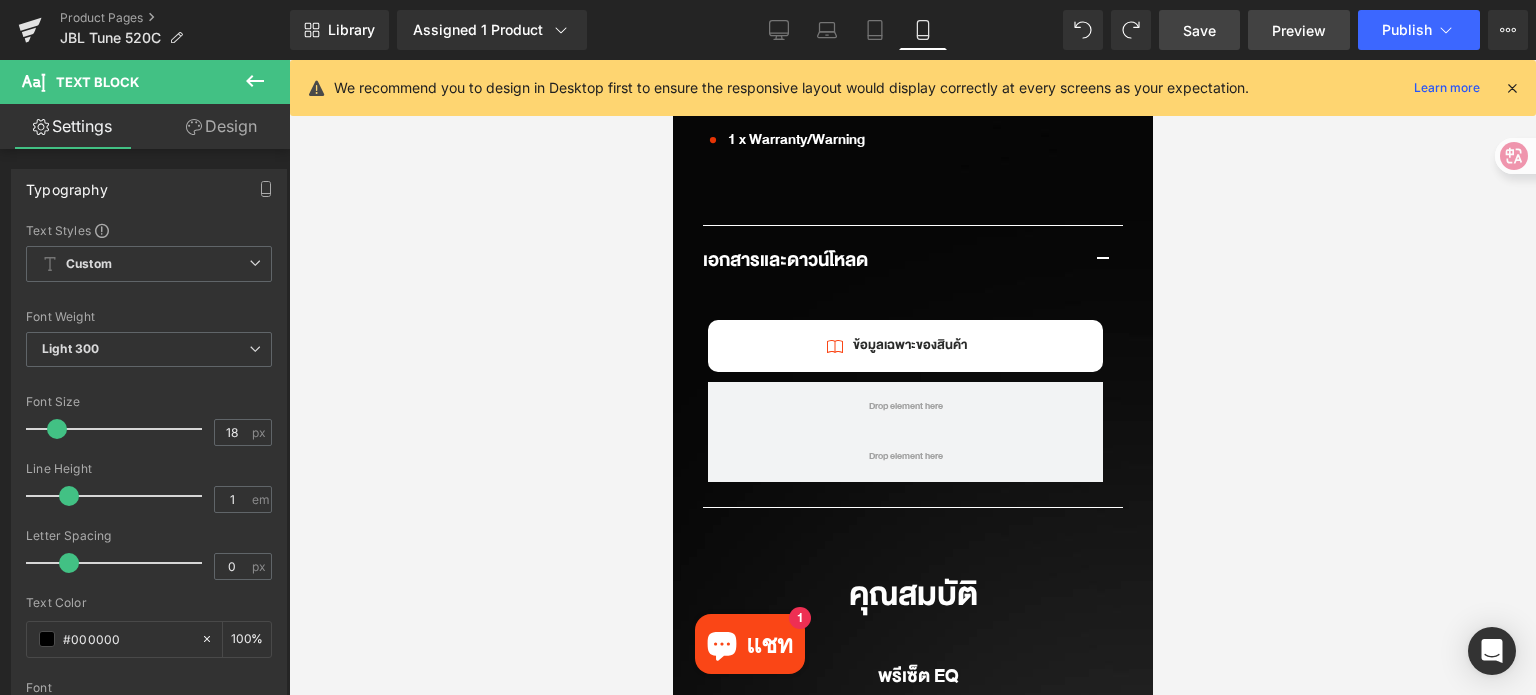 click on "Preview" at bounding box center [1299, 30] 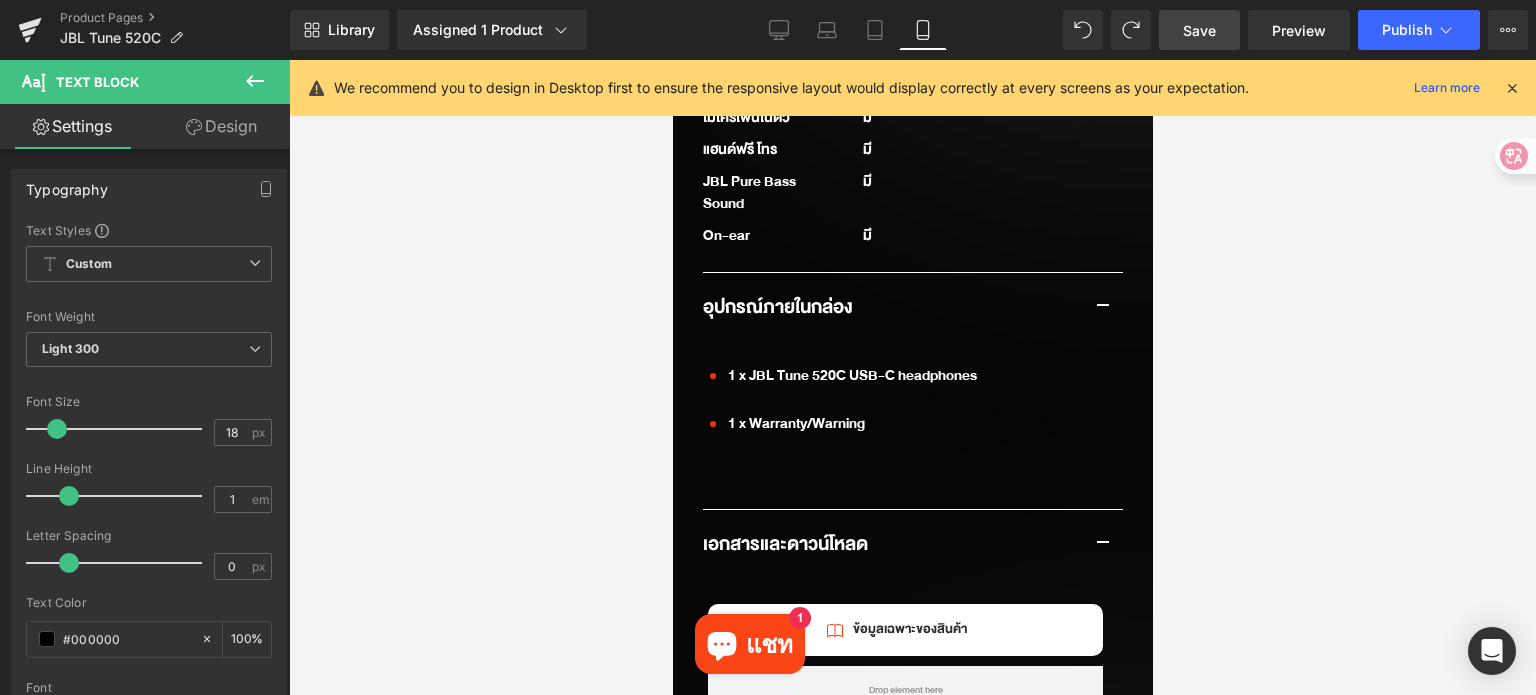 scroll, scrollTop: 2455, scrollLeft: 0, axis: vertical 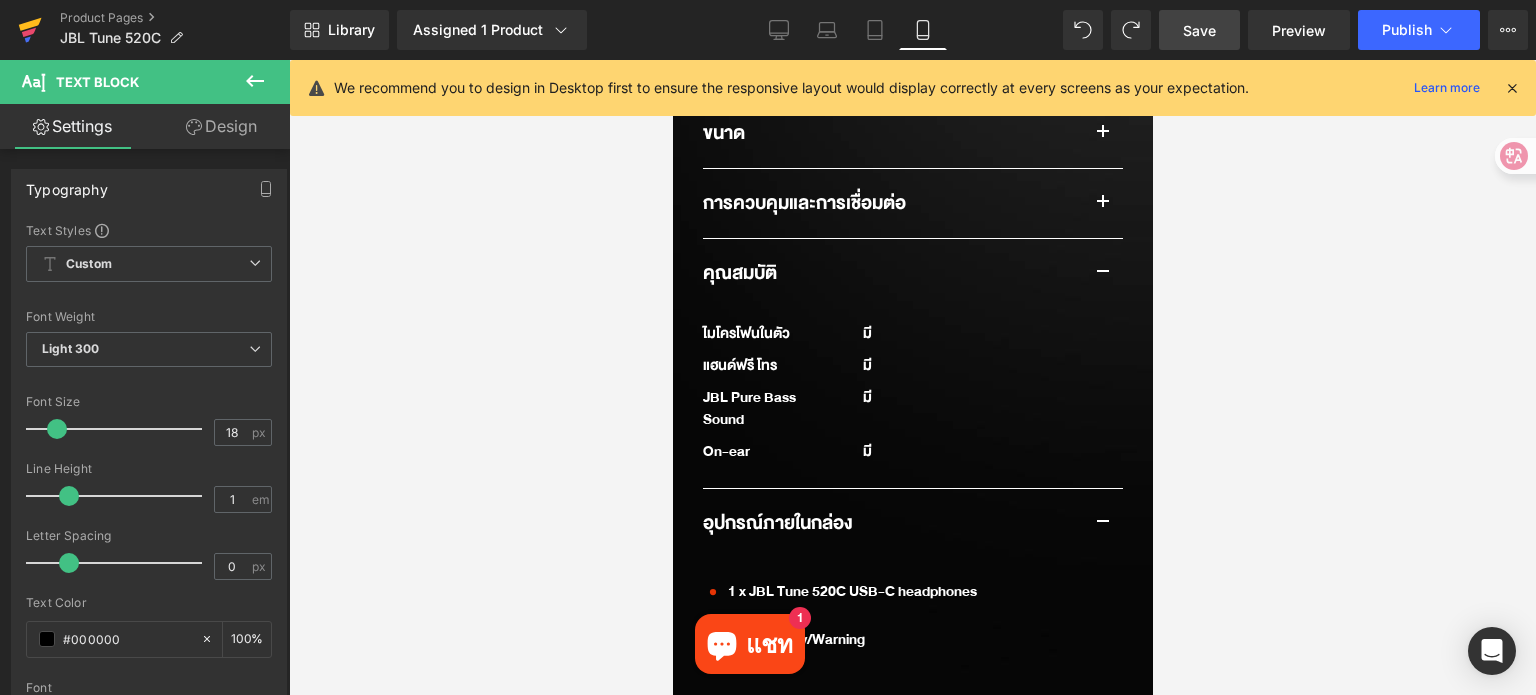click 